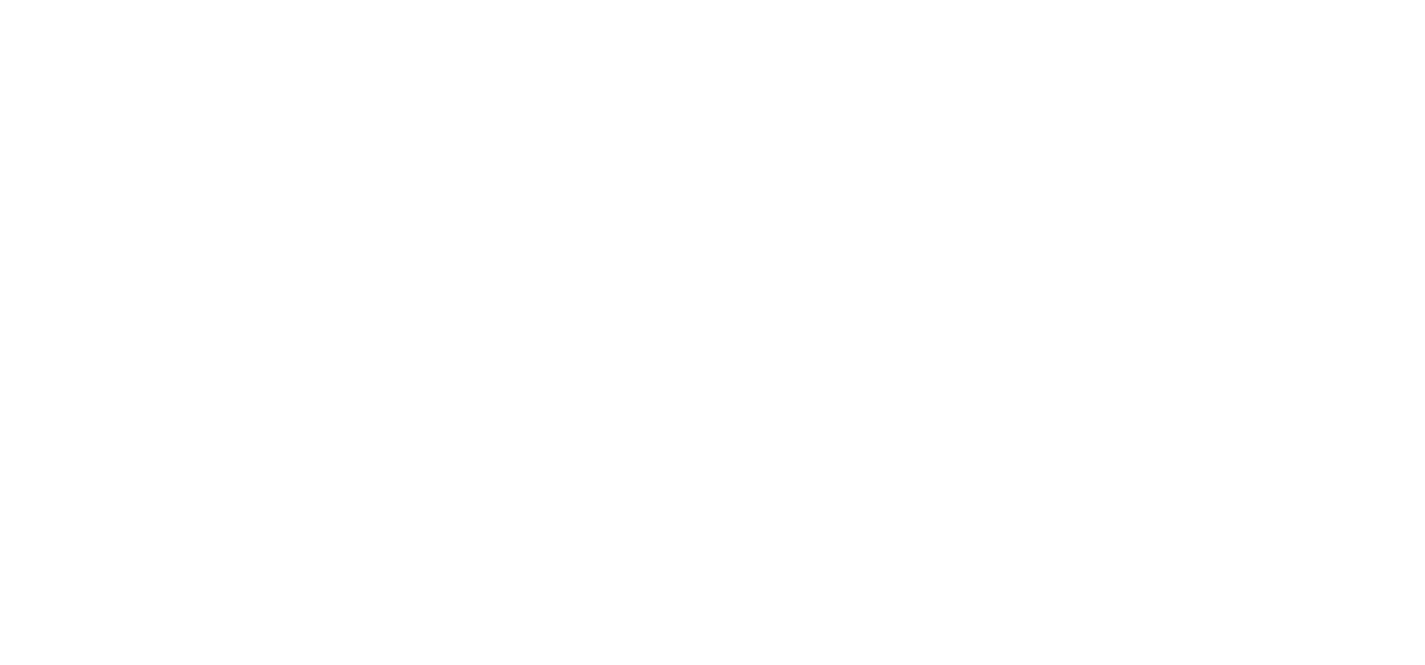 scroll, scrollTop: 0, scrollLeft: 0, axis: both 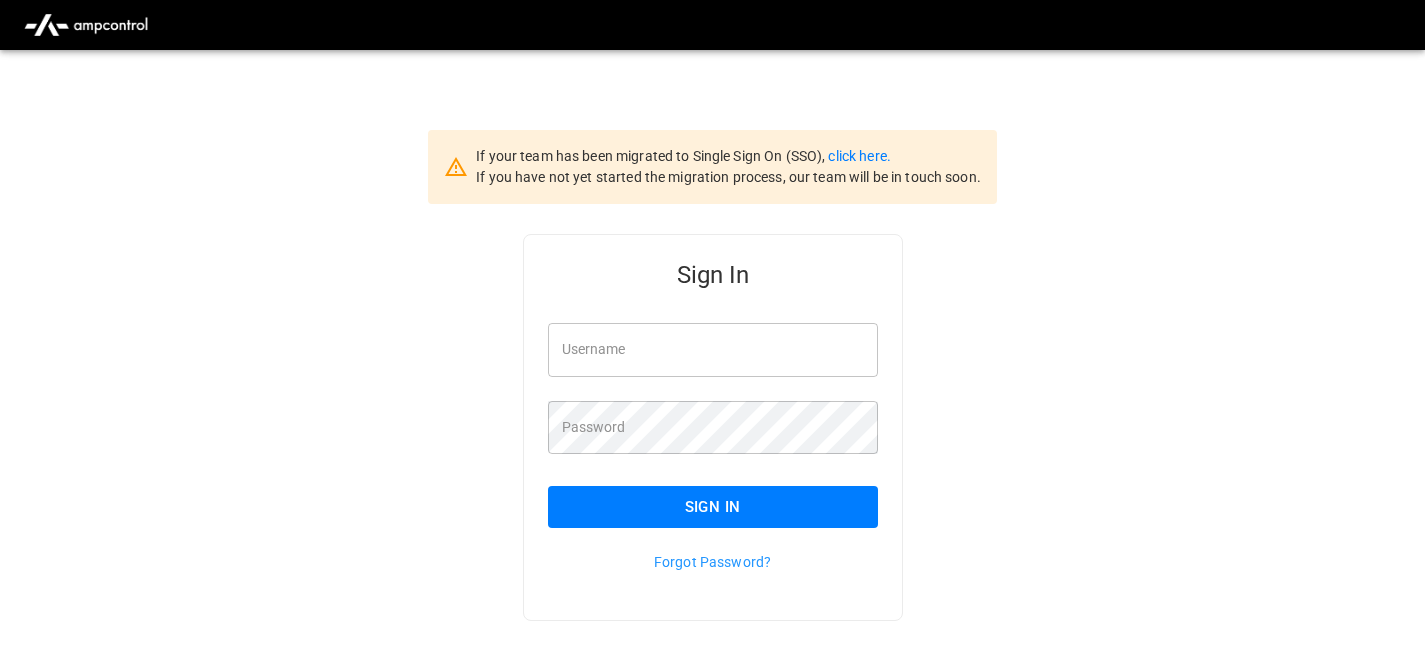 click on "Username" at bounding box center (713, 349) 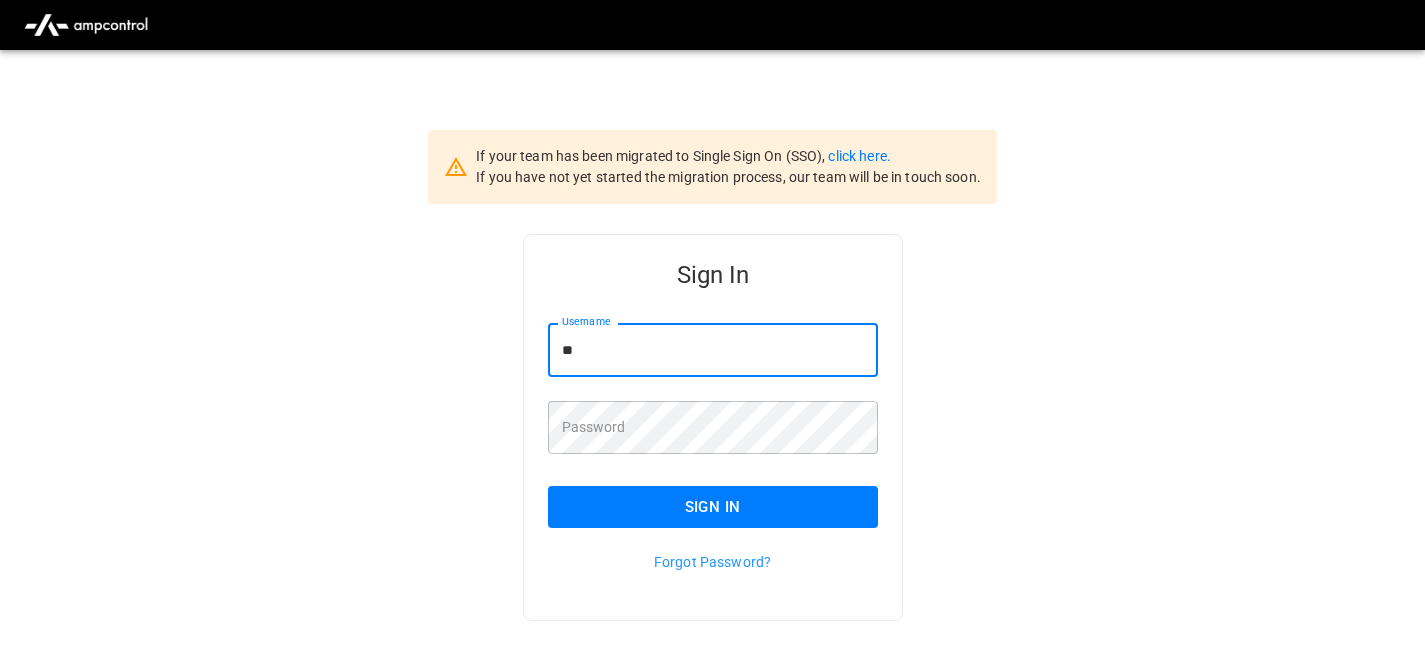 click on "**" at bounding box center [713, 349] 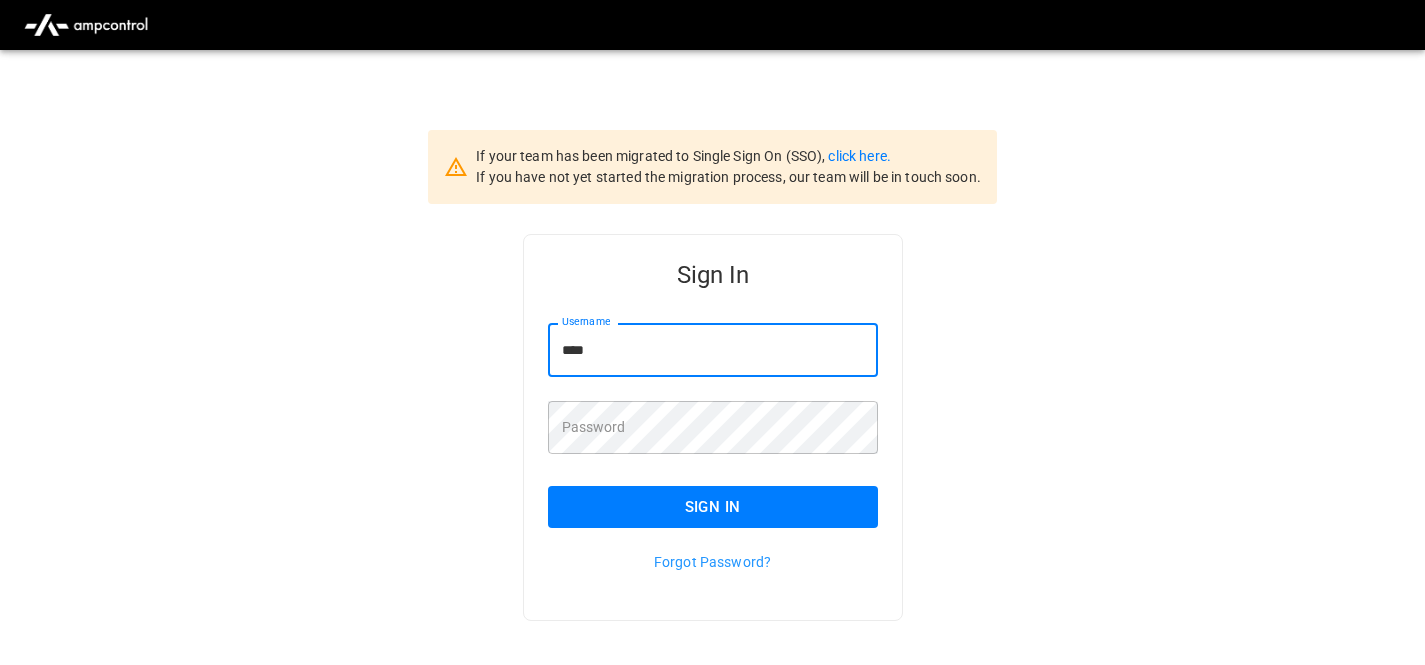 click on "****" at bounding box center [713, 349] 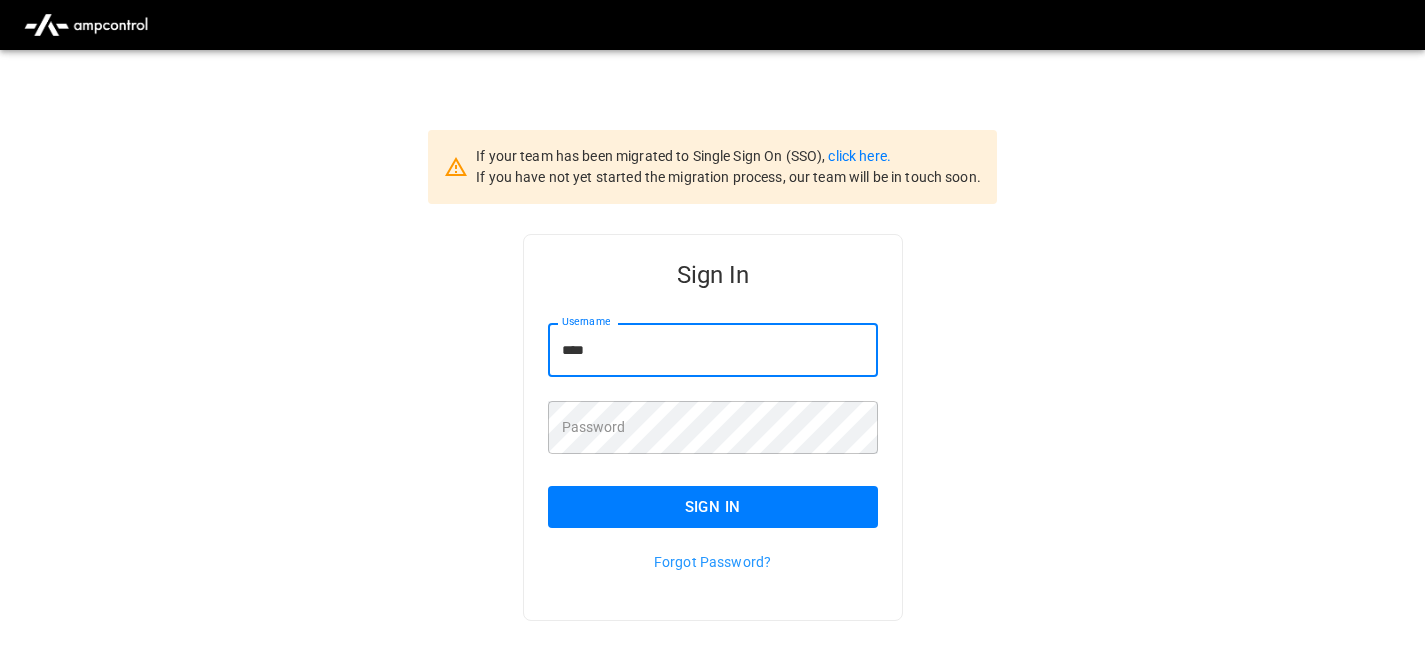 click on "****" at bounding box center [713, 349] 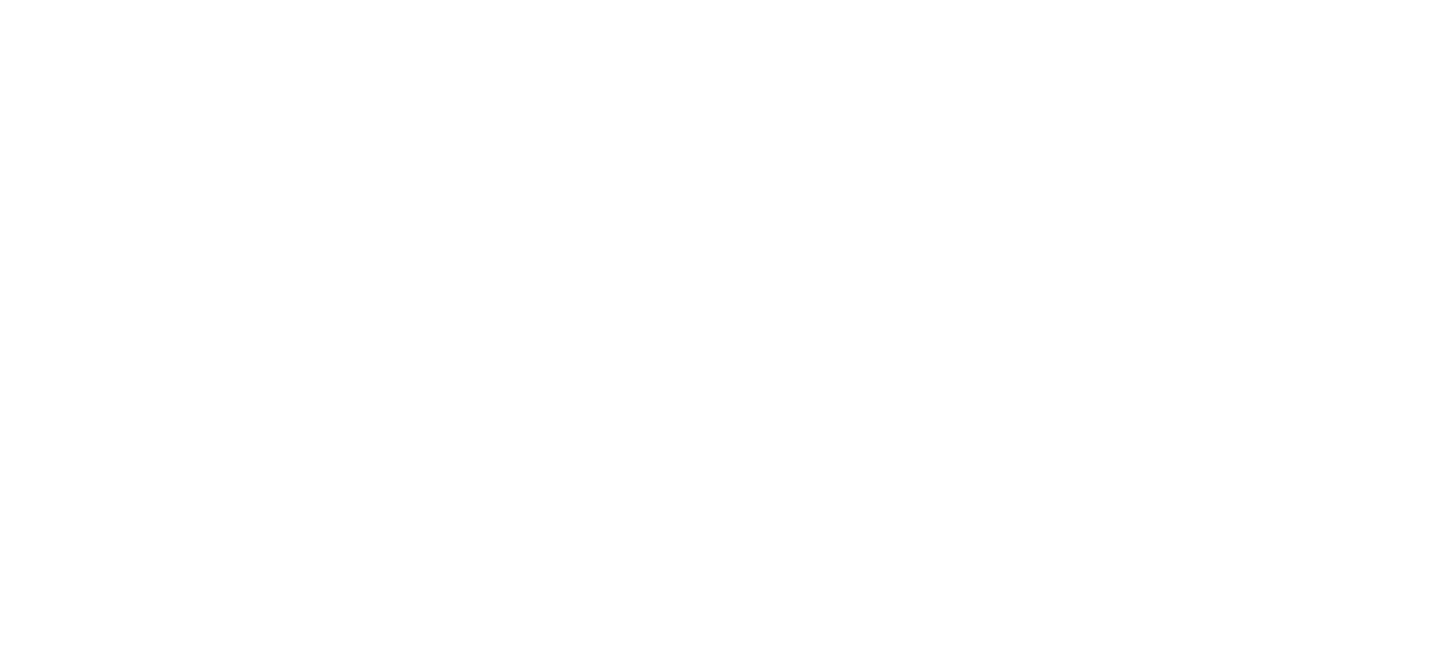 scroll, scrollTop: 0, scrollLeft: 0, axis: both 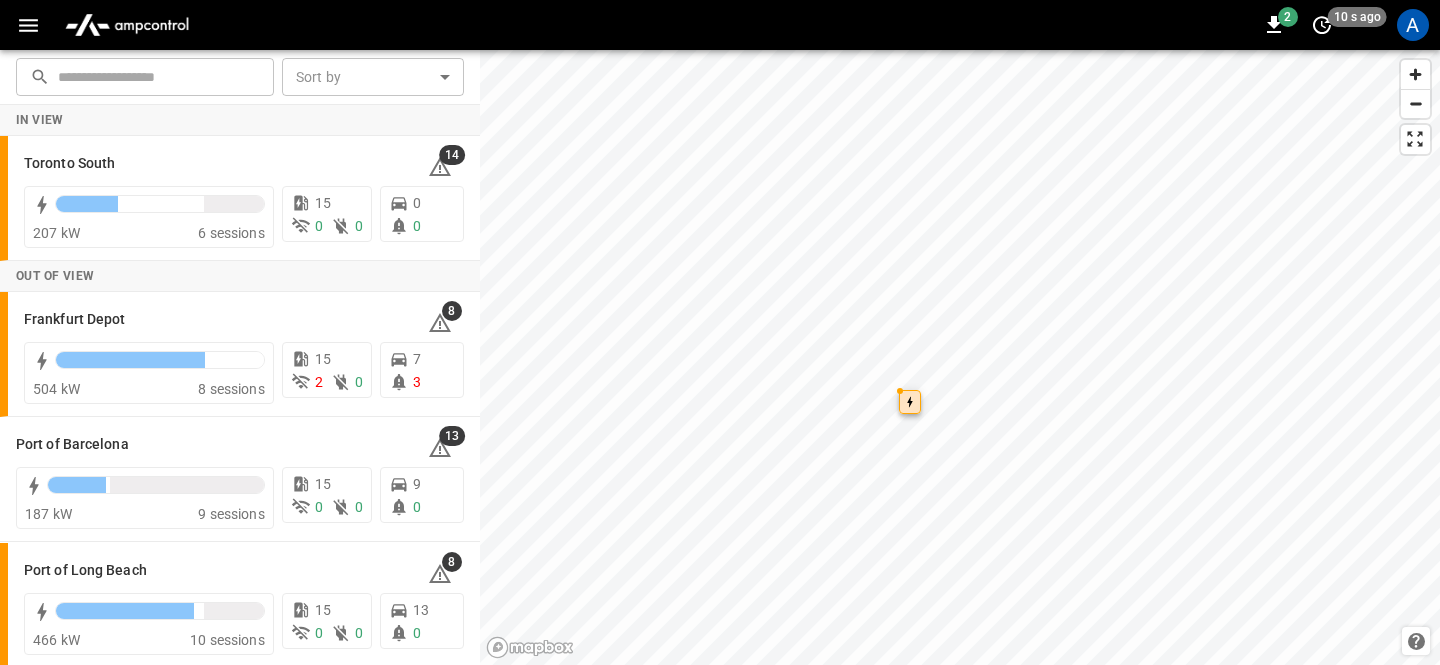 click 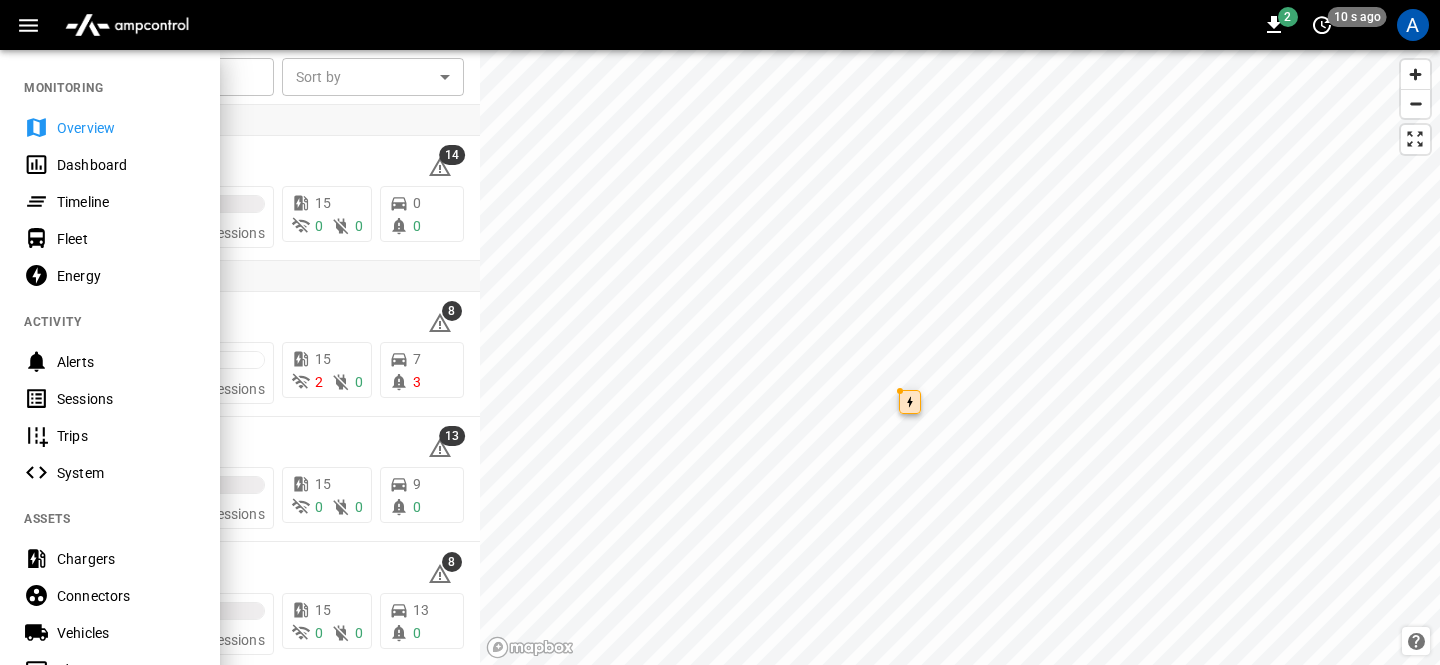 drag, startPoint x: 100, startPoint y: 162, endPoint x: 200, endPoint y: 144, distance: 101.607086 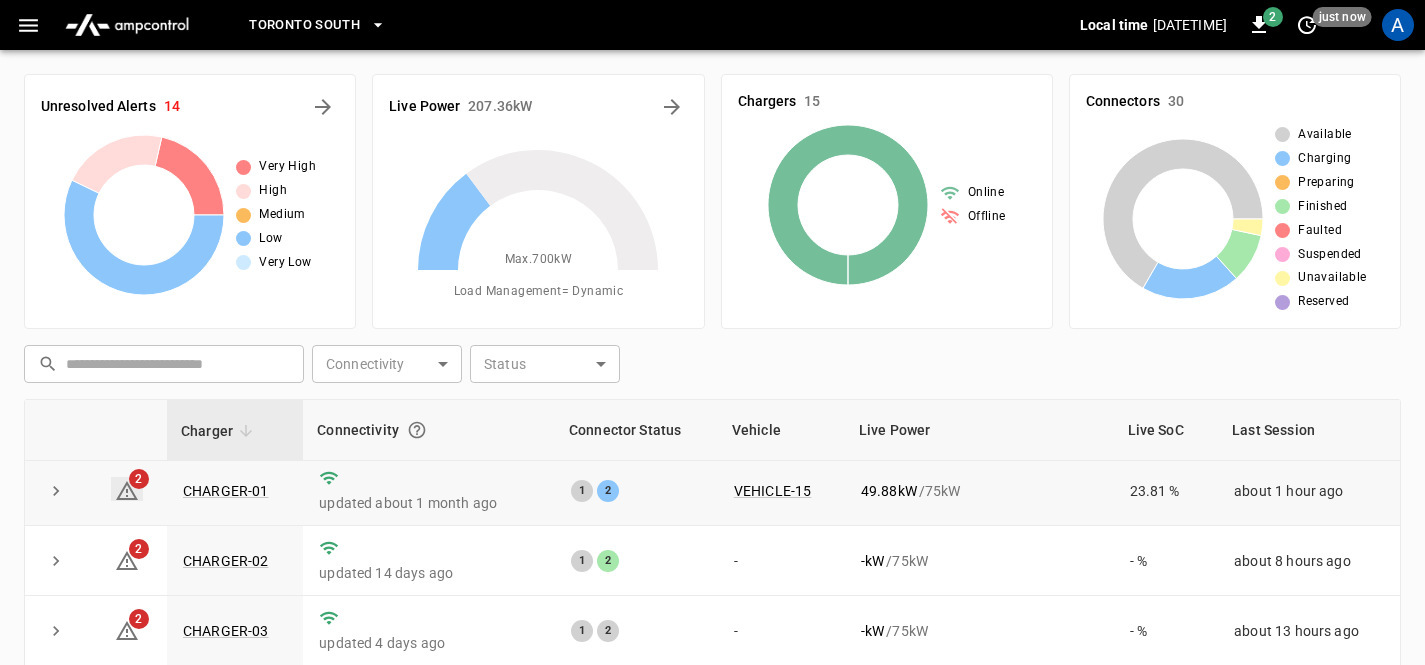 scroll, scrollTop: 0, scrollLeft: 0, axis: both 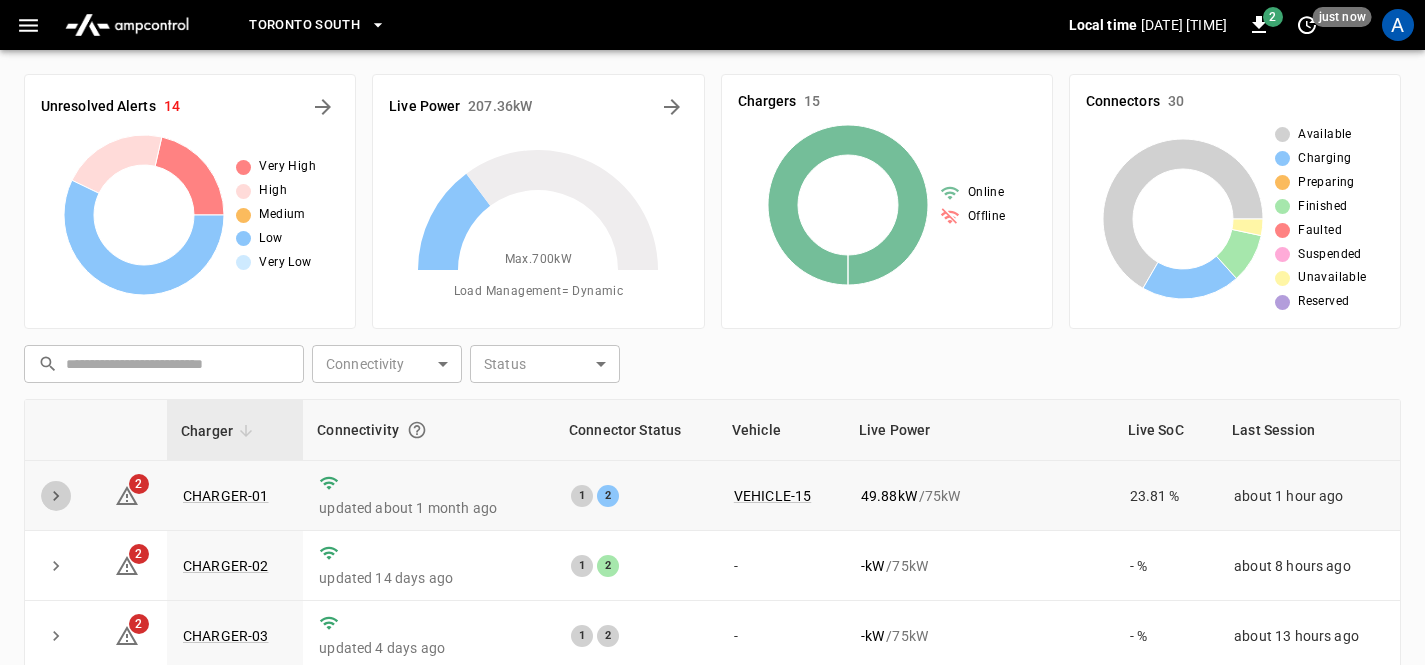 click 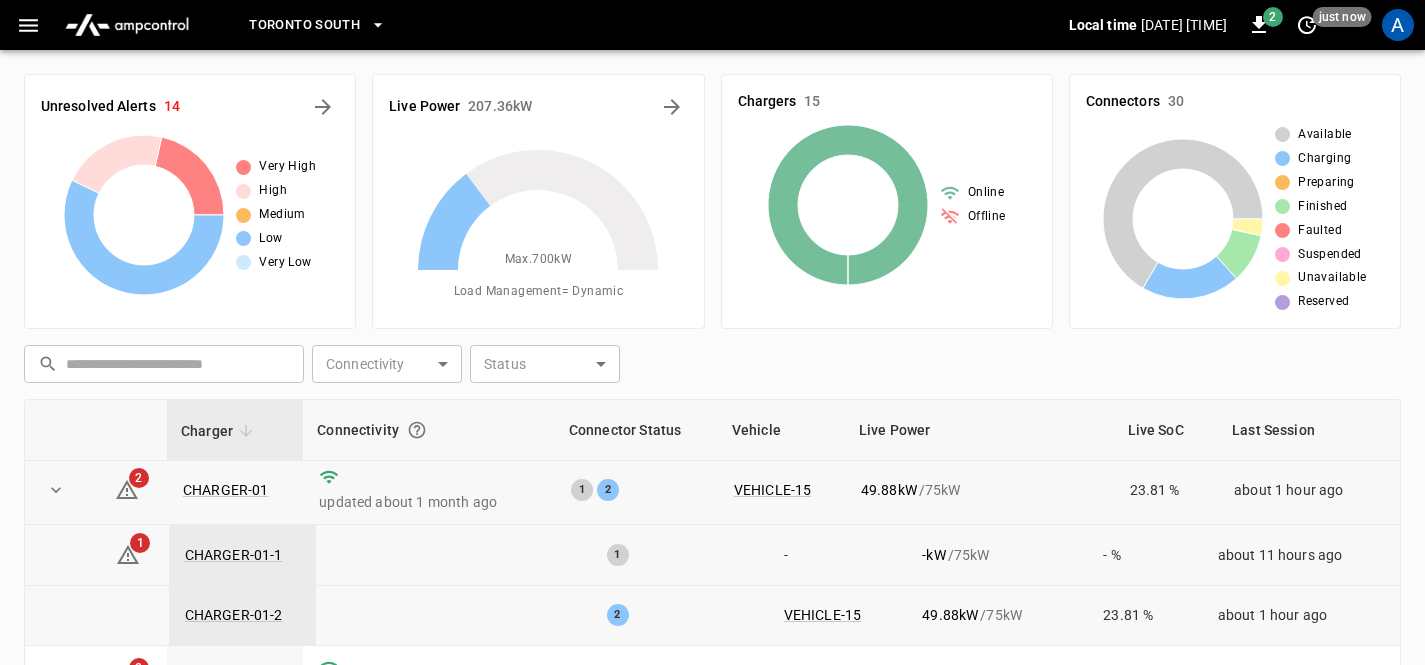 scroll, scrollTop: 21, scrollLeft: 0, axis: vertical 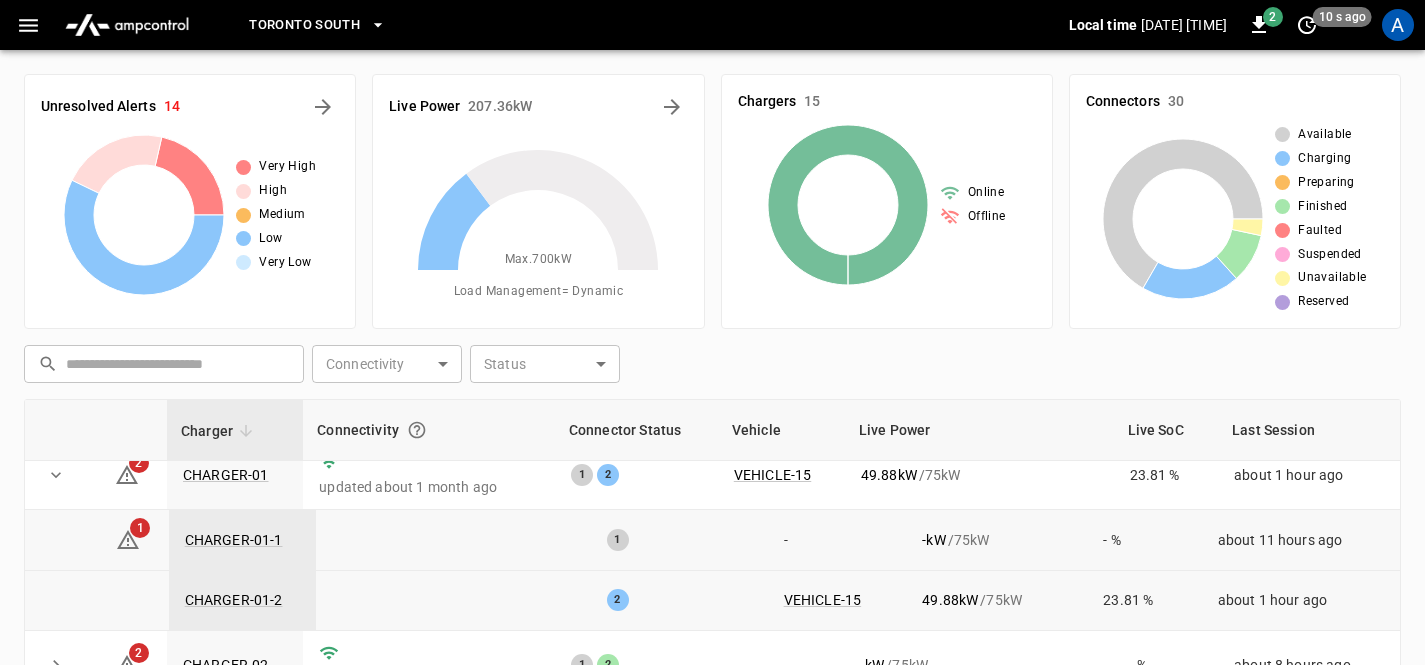 drag, startPoint x: 897, startPoint y: 596, endPoint x: 1018, endPoint y: 603, distance: 121.20231 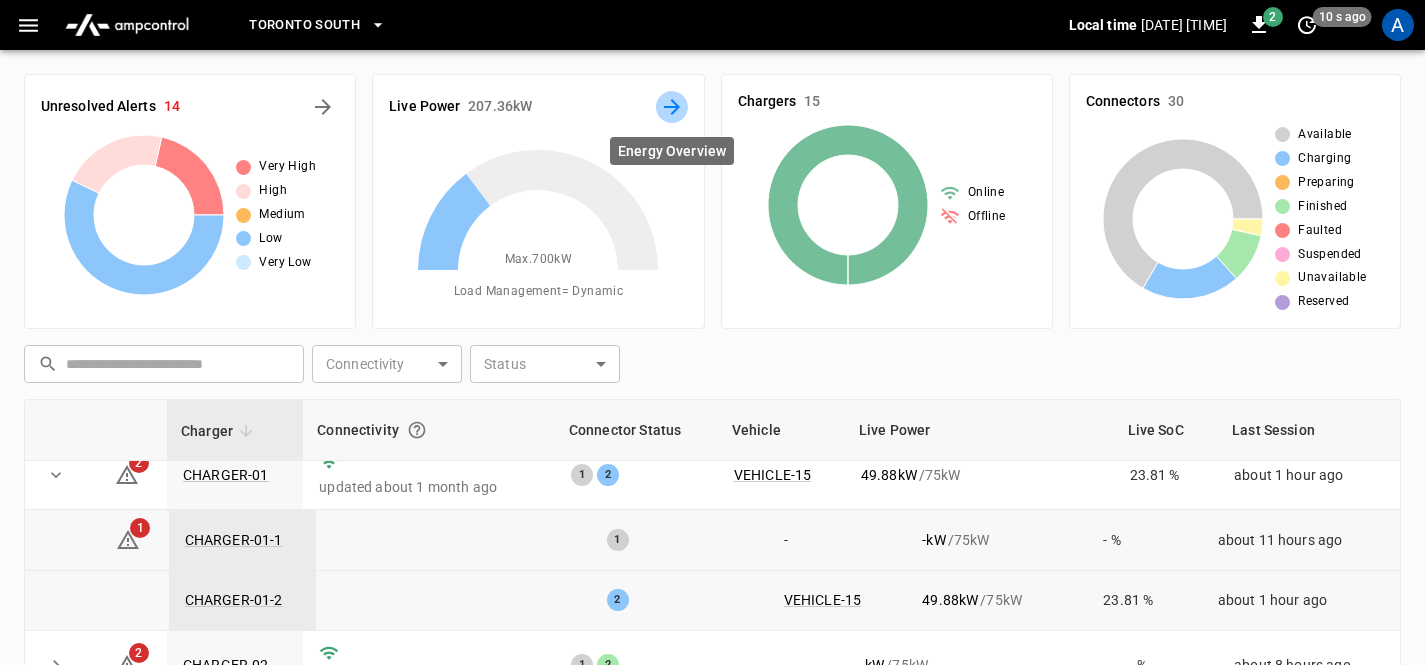 click 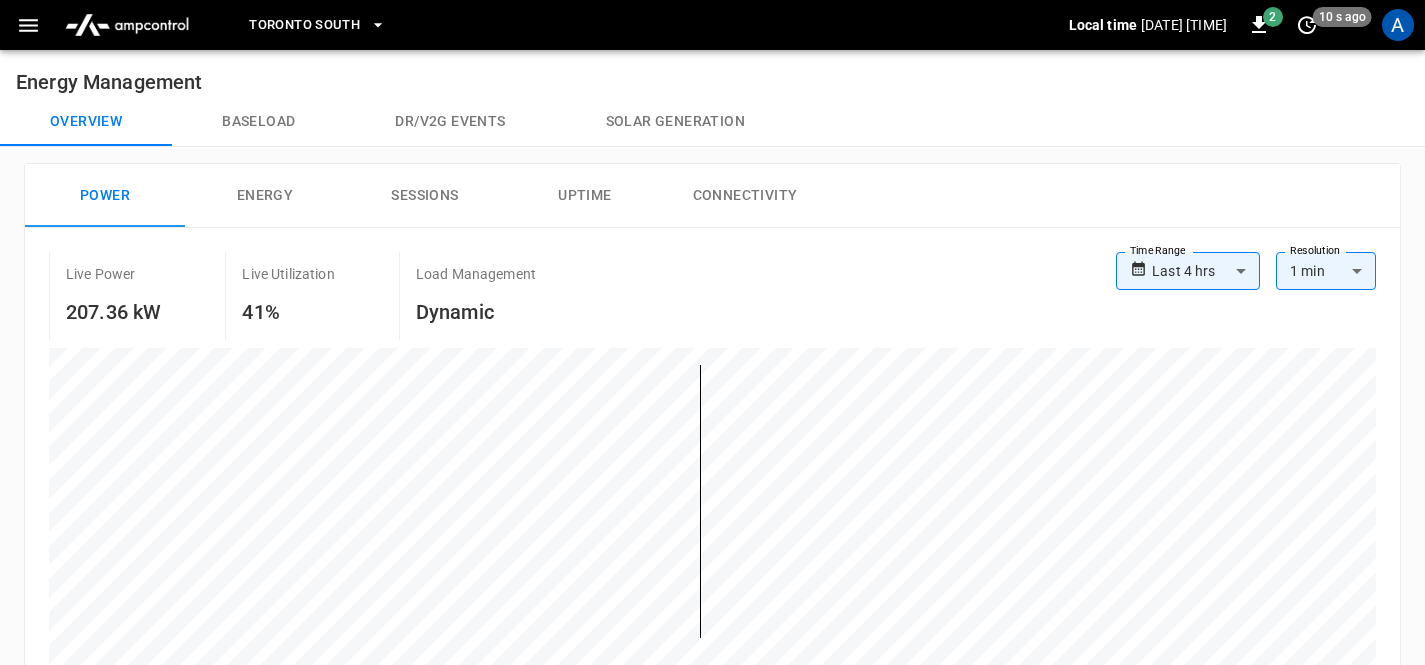 drag, startPoint x: 689, startPoint y: 221, endPoint x: 695, endPoint y: 232, distance: 12.529964 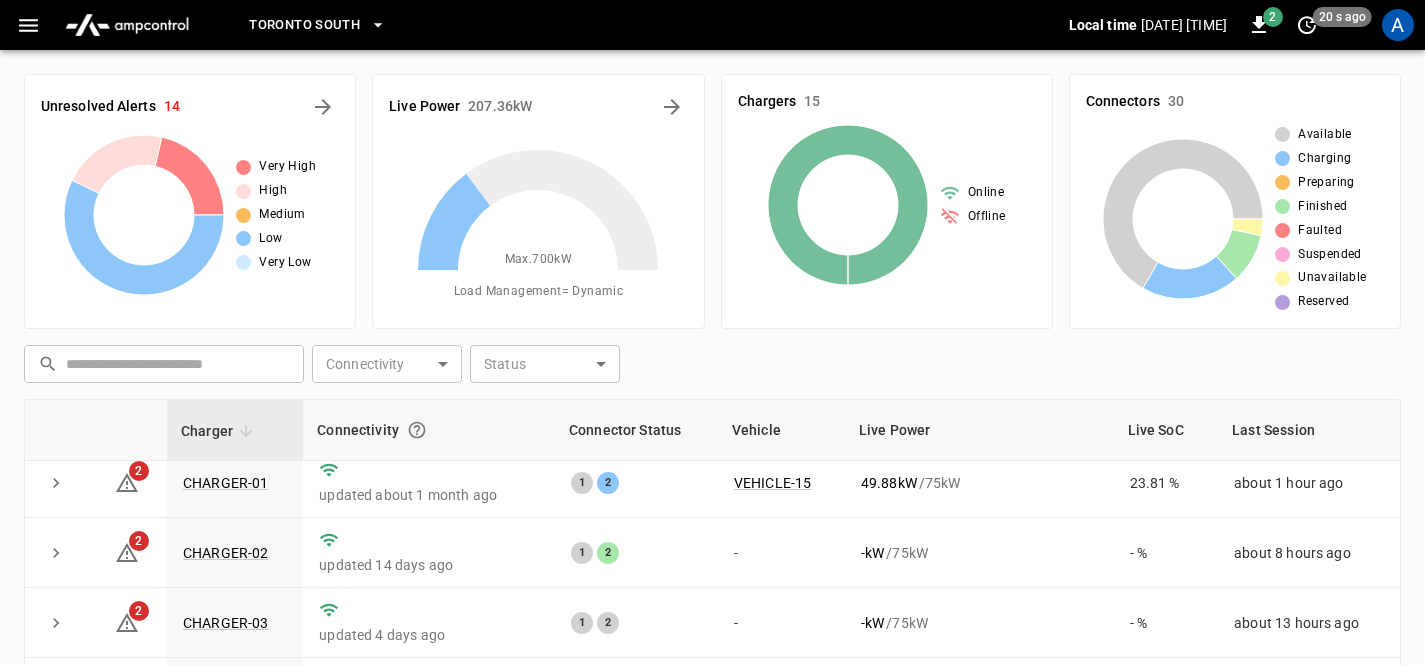 scroll, scrollTop: 0, scrollLeft: 0, axis: both 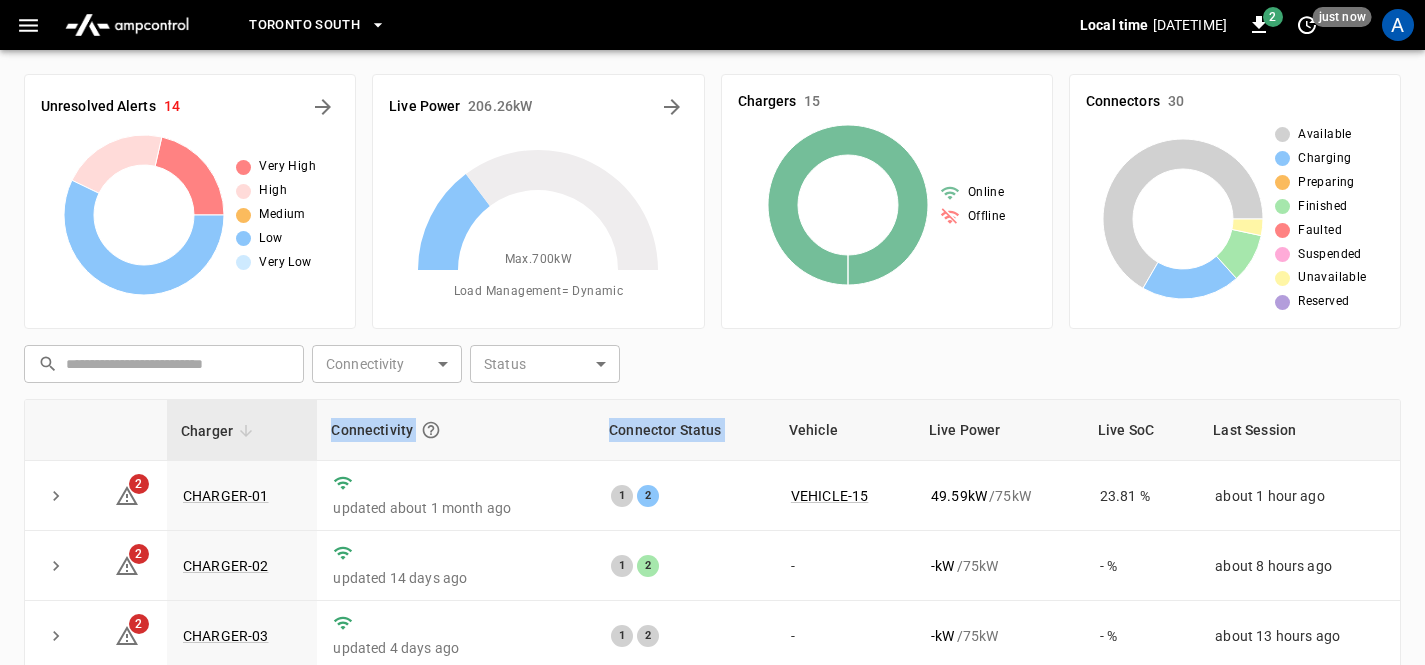 drag, startPoint x: 903, startPoint y: 384, endPoint x: 874, endPoint y: 405, distance: 35.805027 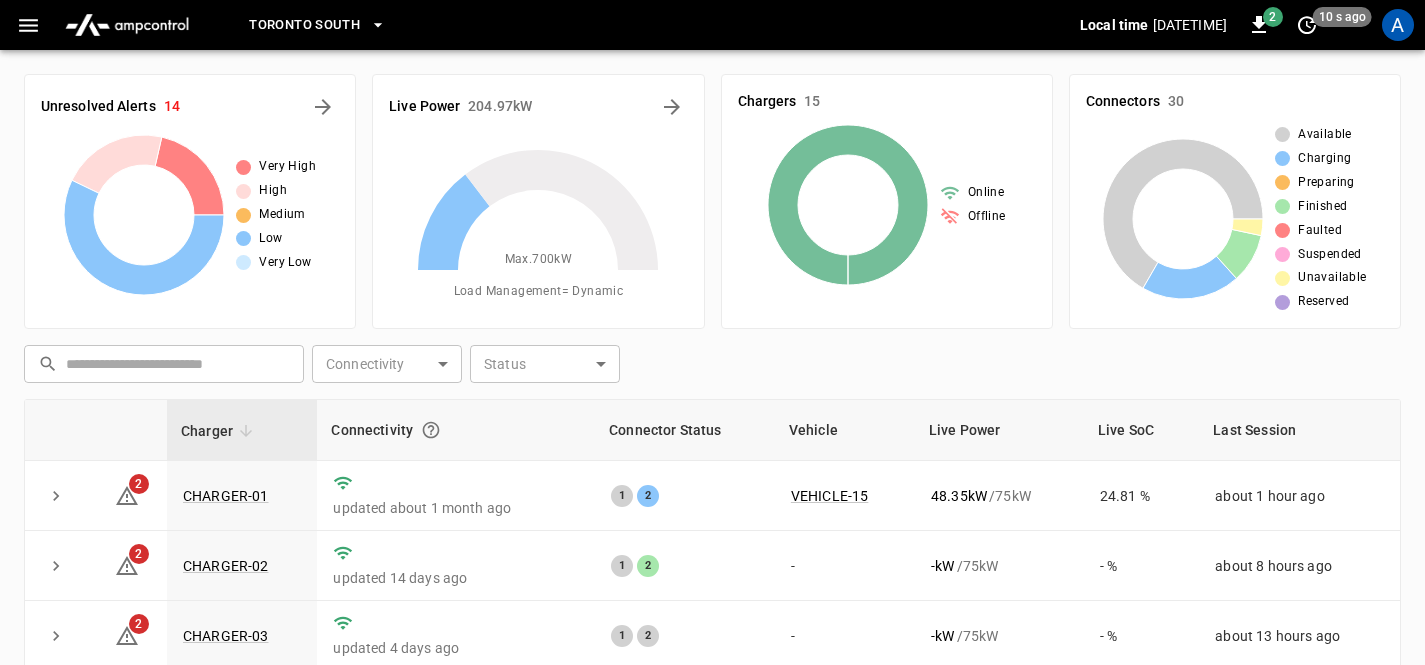click on "​ ​ Connectivity ​ Connectivity Status ​ Status" at bounding box center [708, 360] 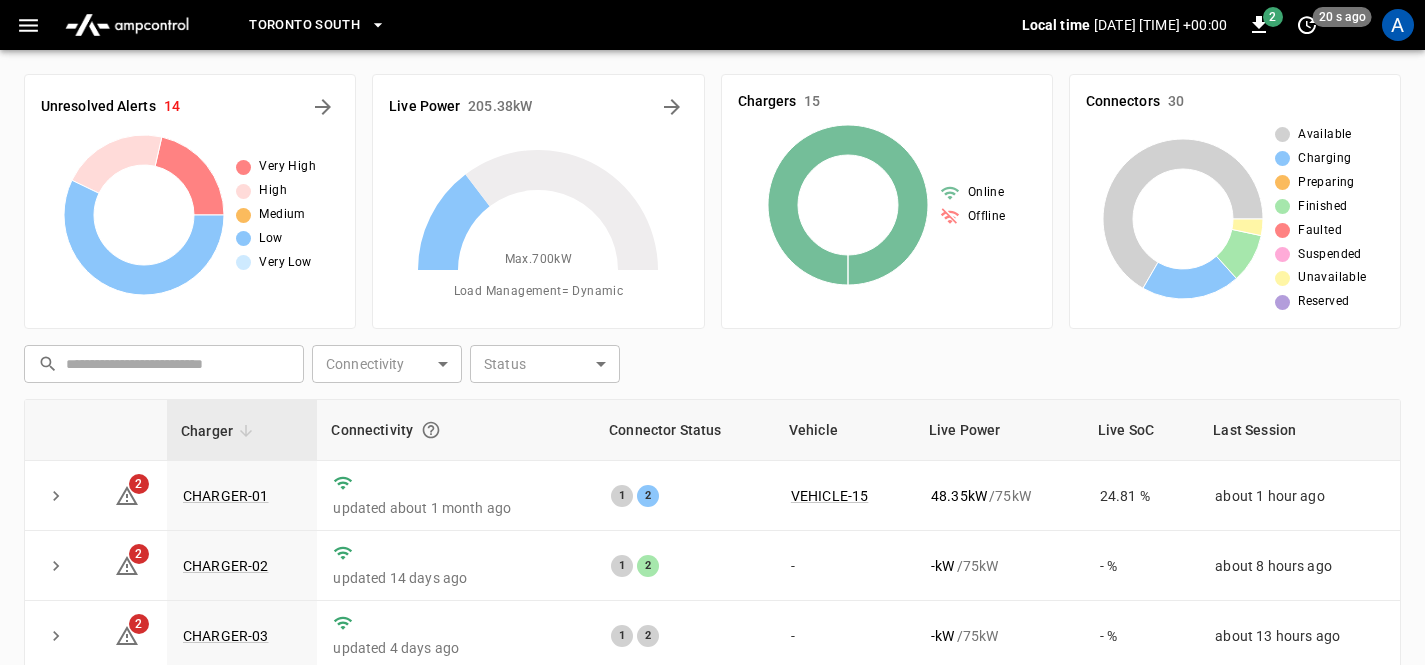 click on "Live Power 205.38  kW" at bounding box center (538, 107) 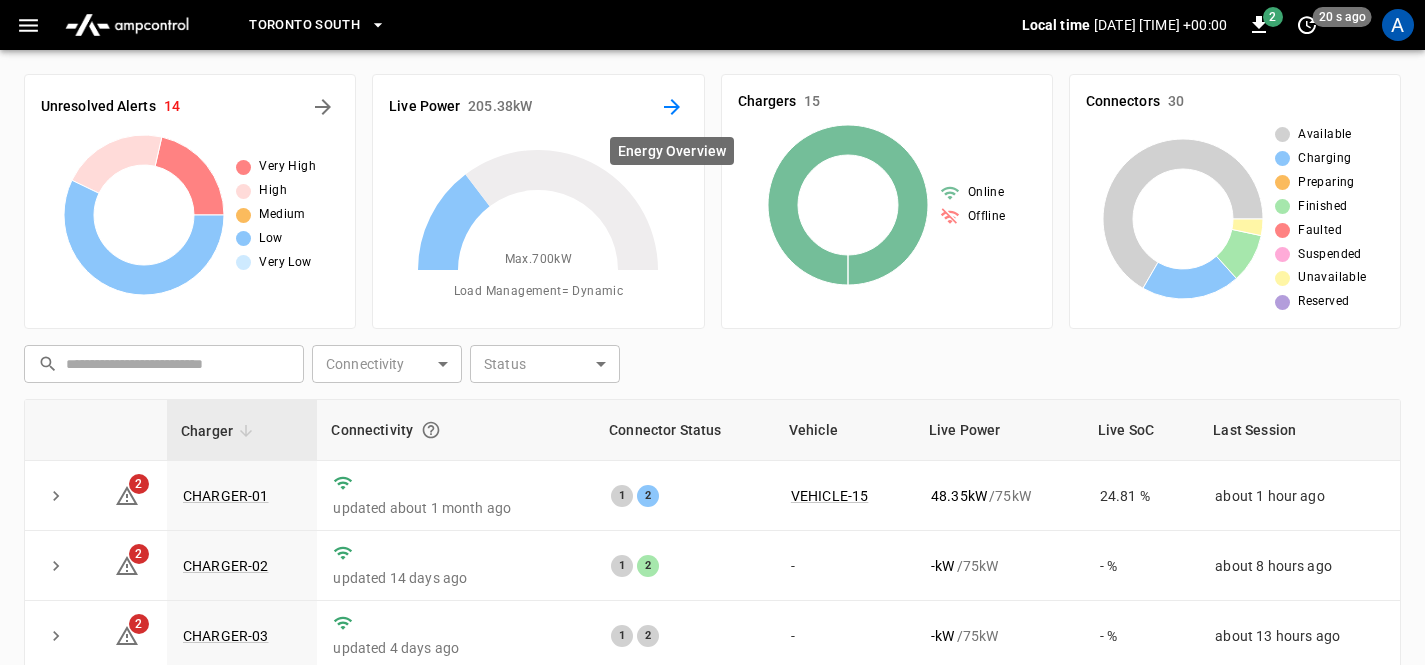 click 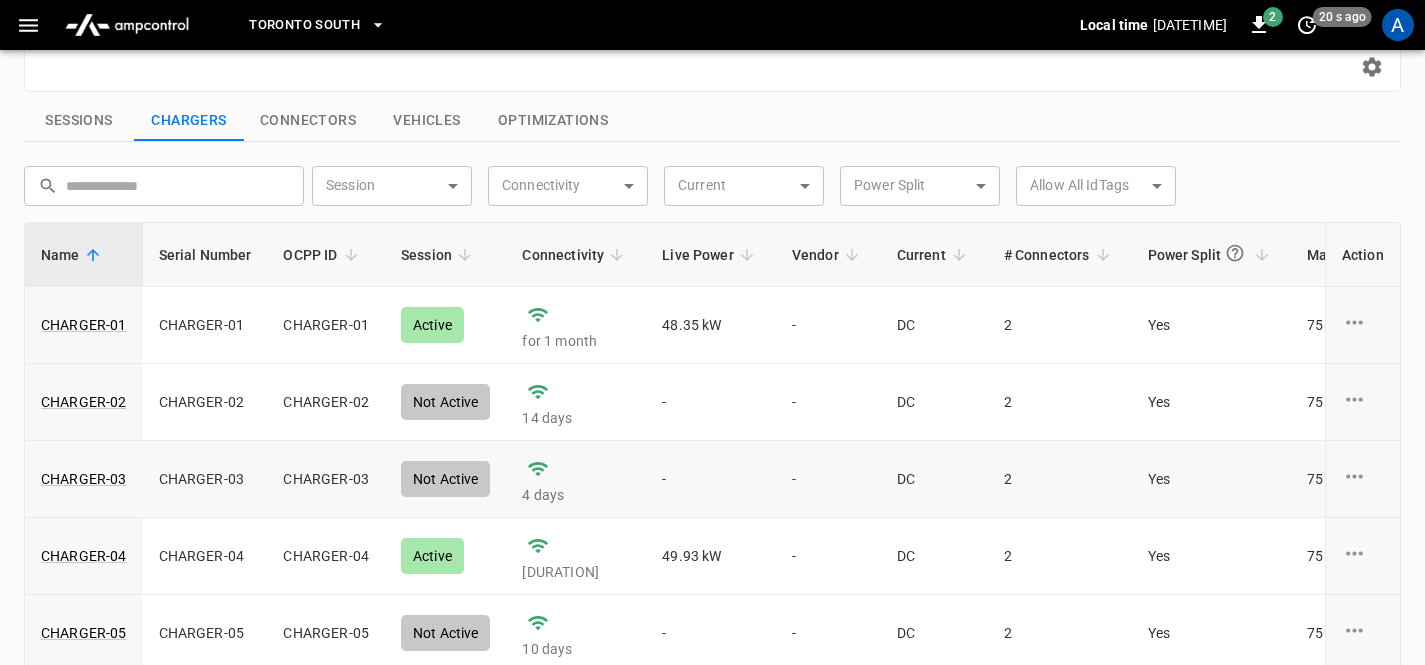 scroll, scrollTop: 419, scrollLeft: 0, axis: vertical 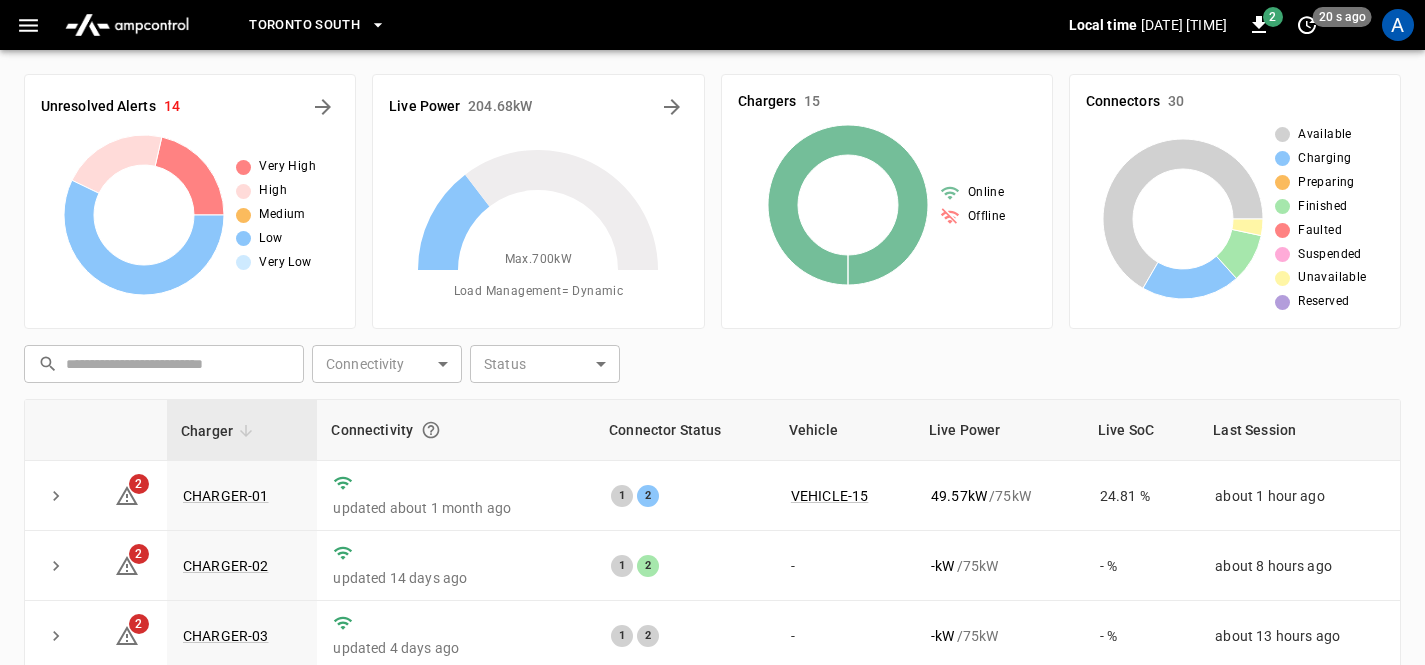 click 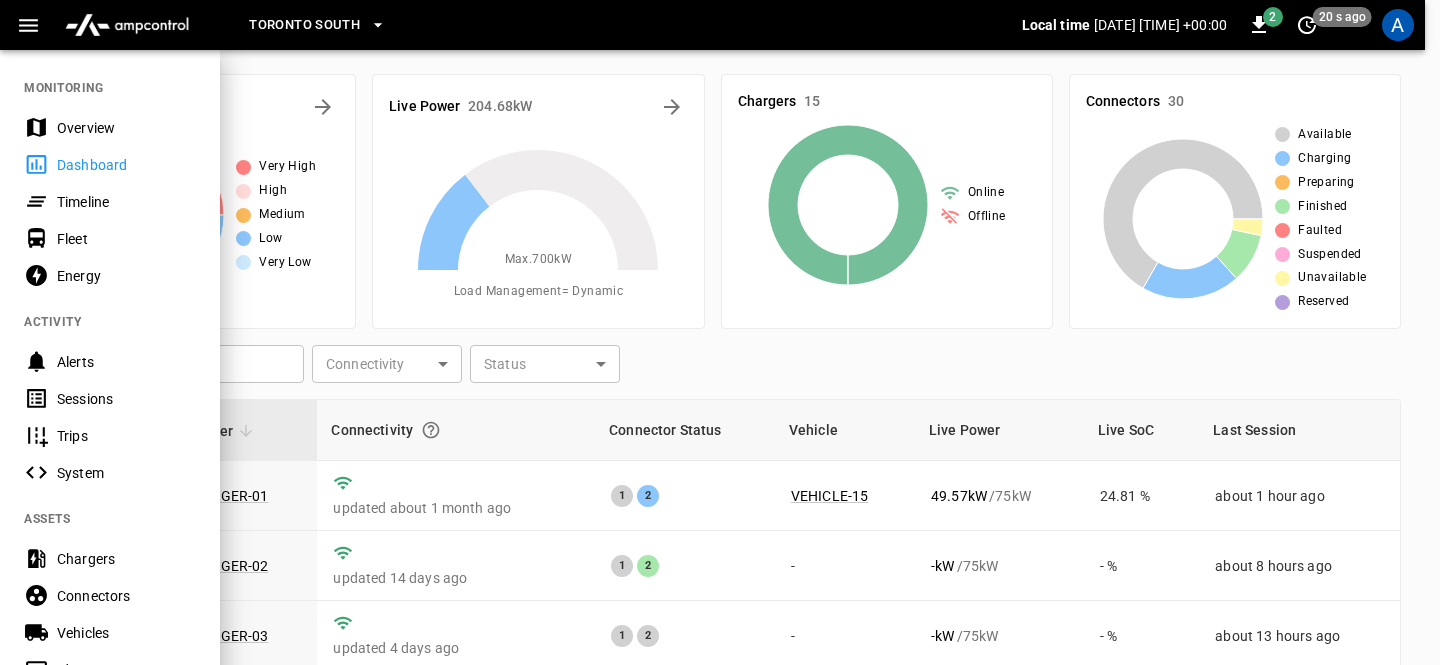 click on "Overview" at bounding box center (126, 128) 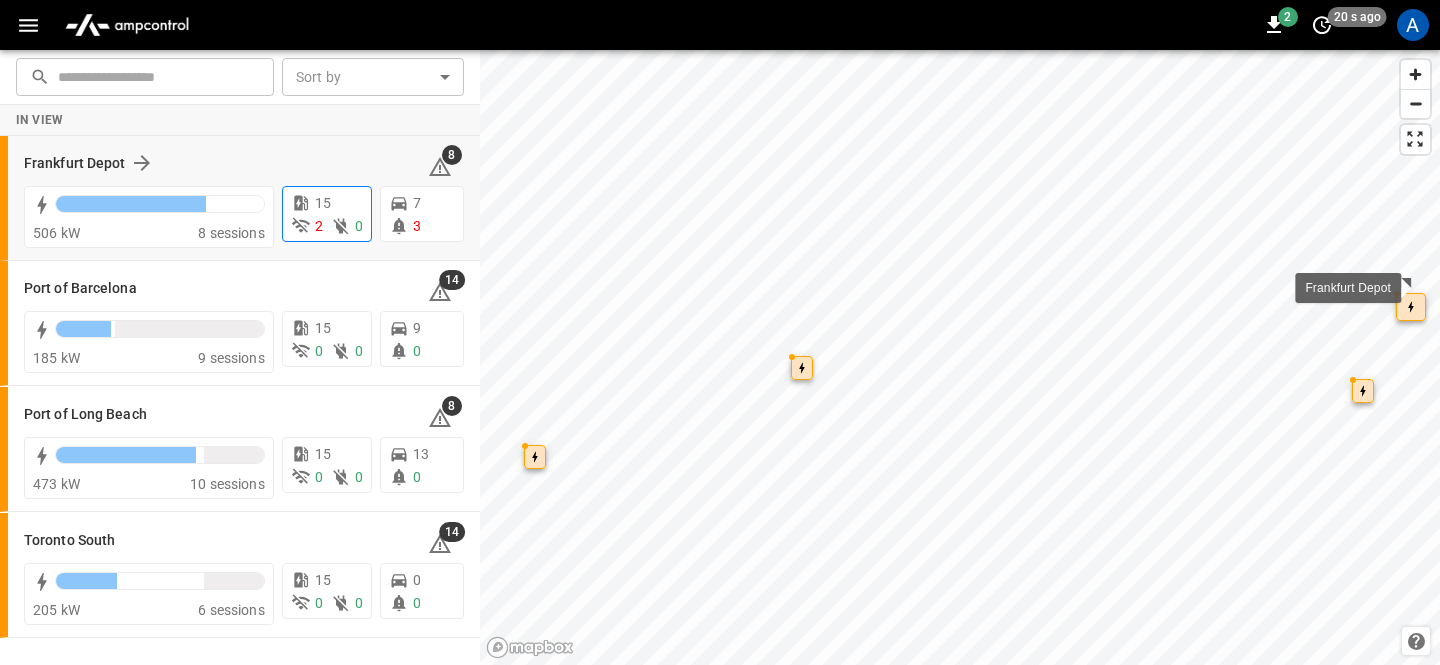 click 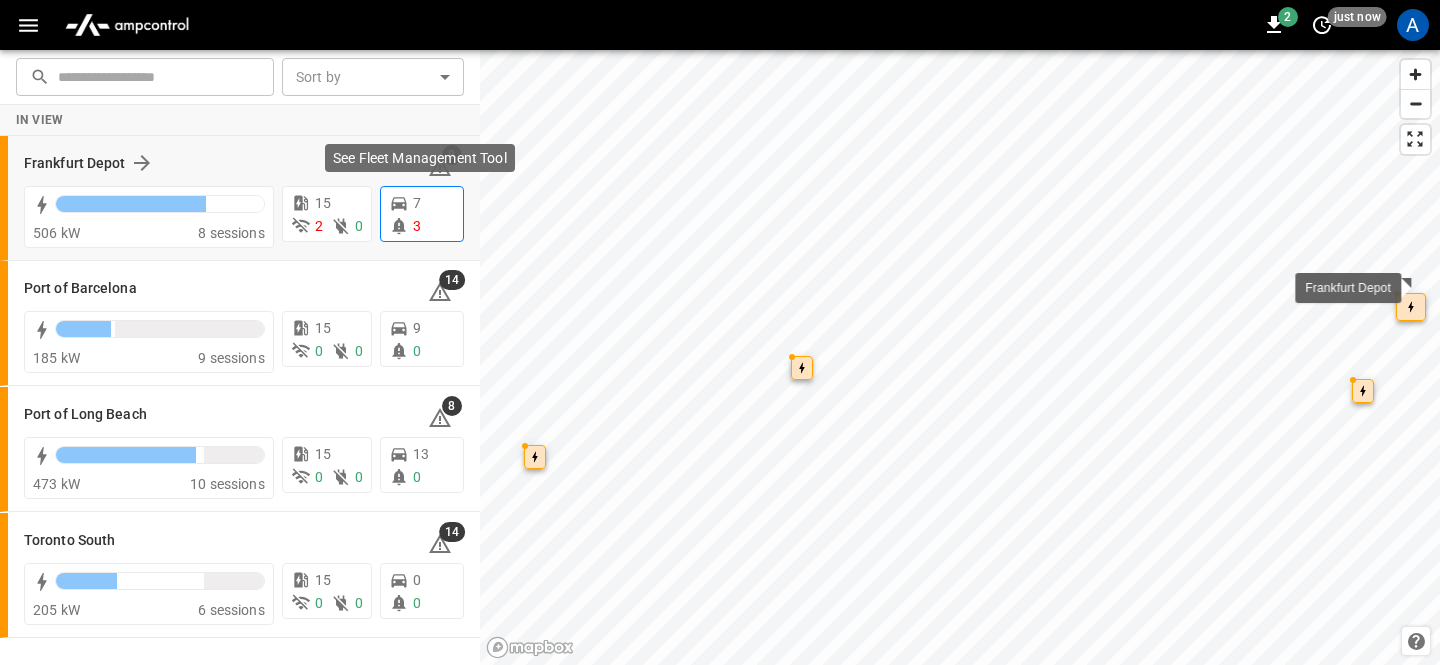 click on "7 3" at bounding box center (422, 214) 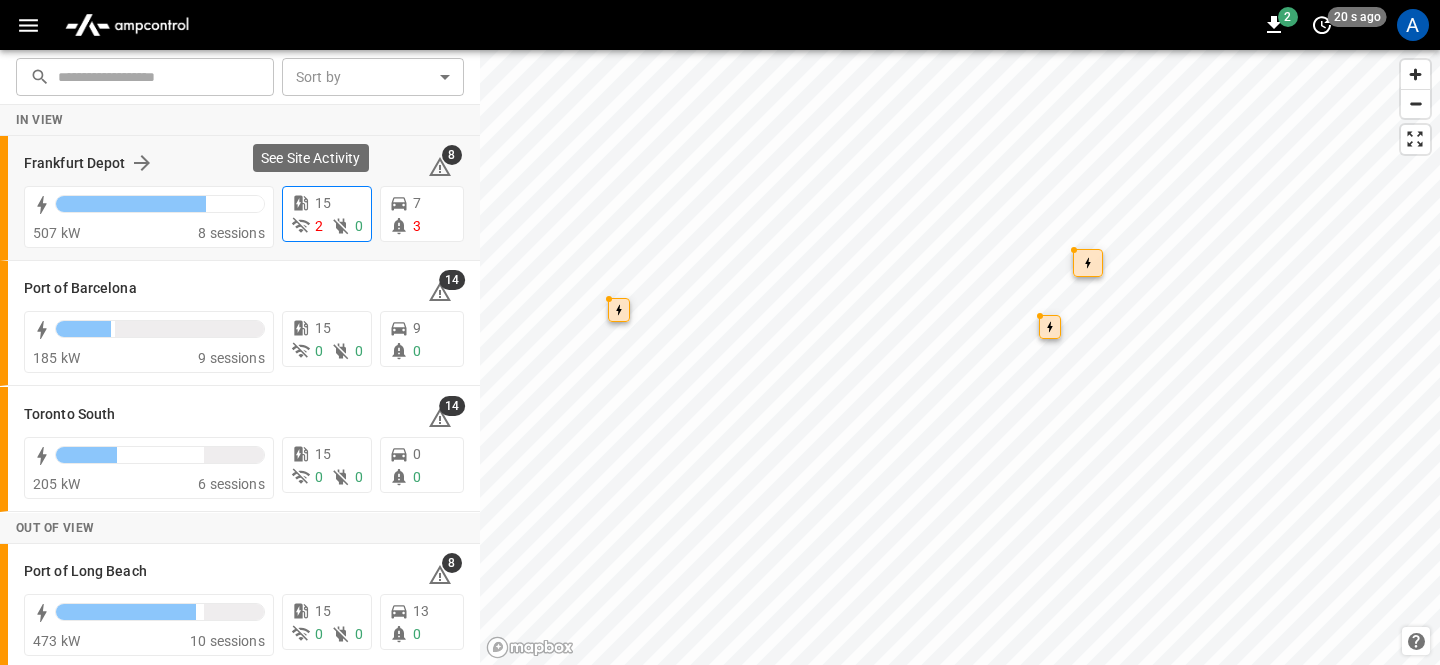 click 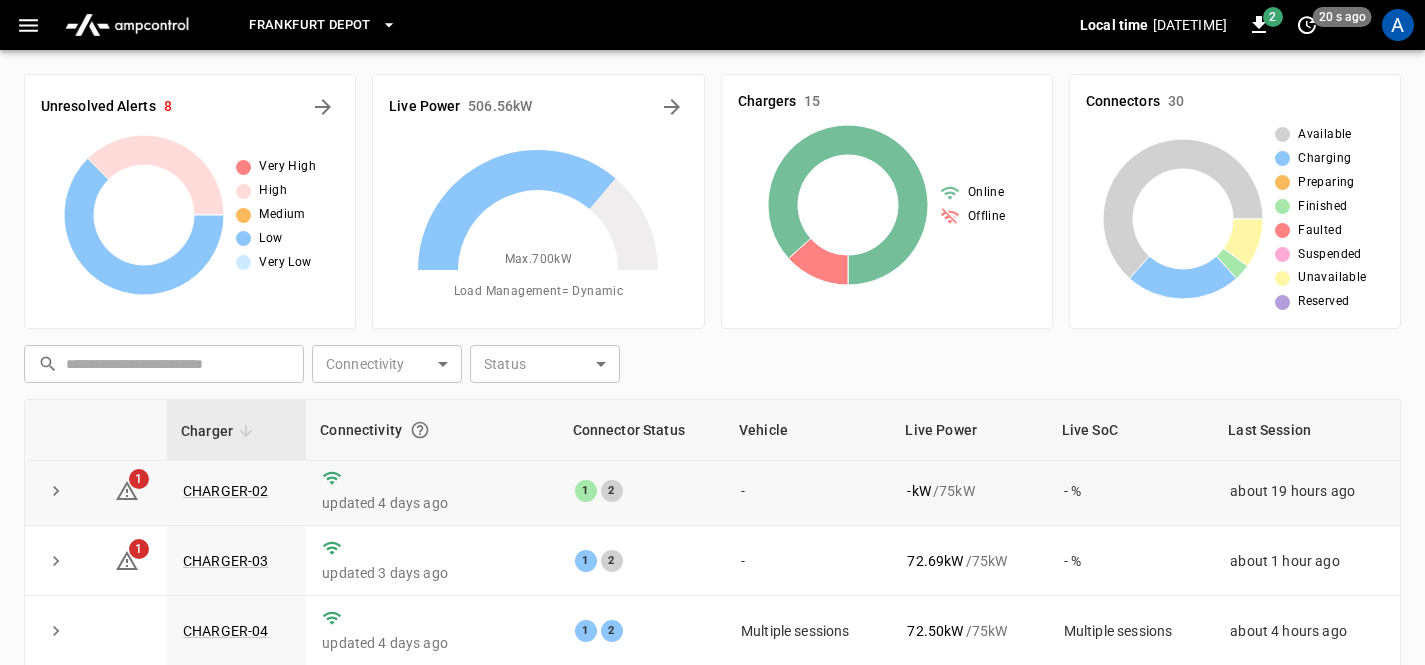scroll, scrollTop: 0, scrollLeft: 0, axis: both 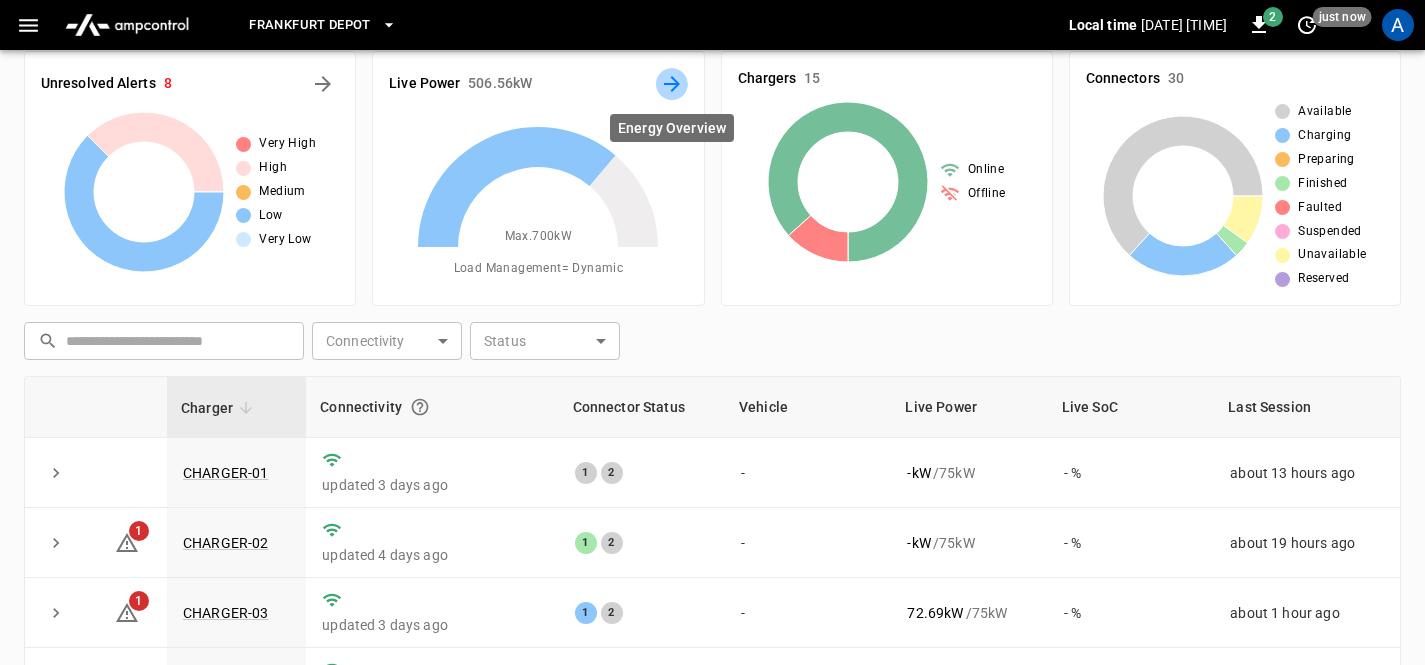 click 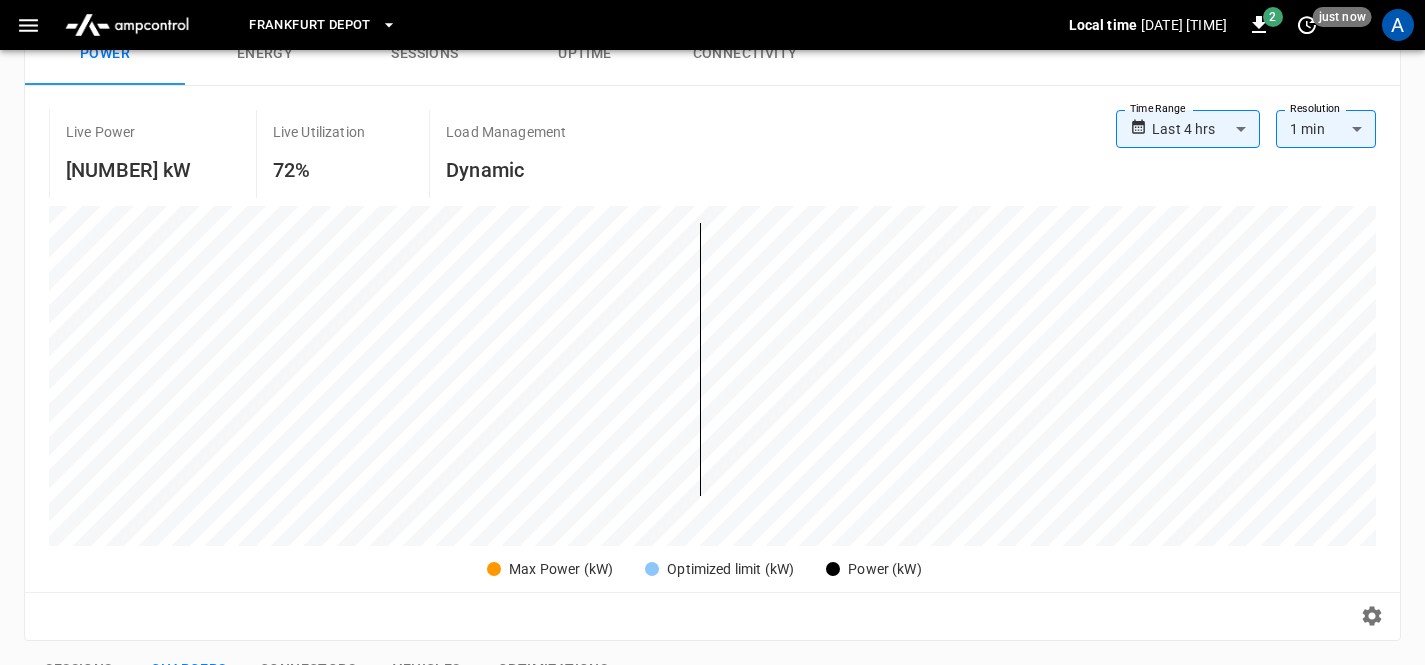 scroll, scrollTop: 0, scrollLeft: 0, axis: both 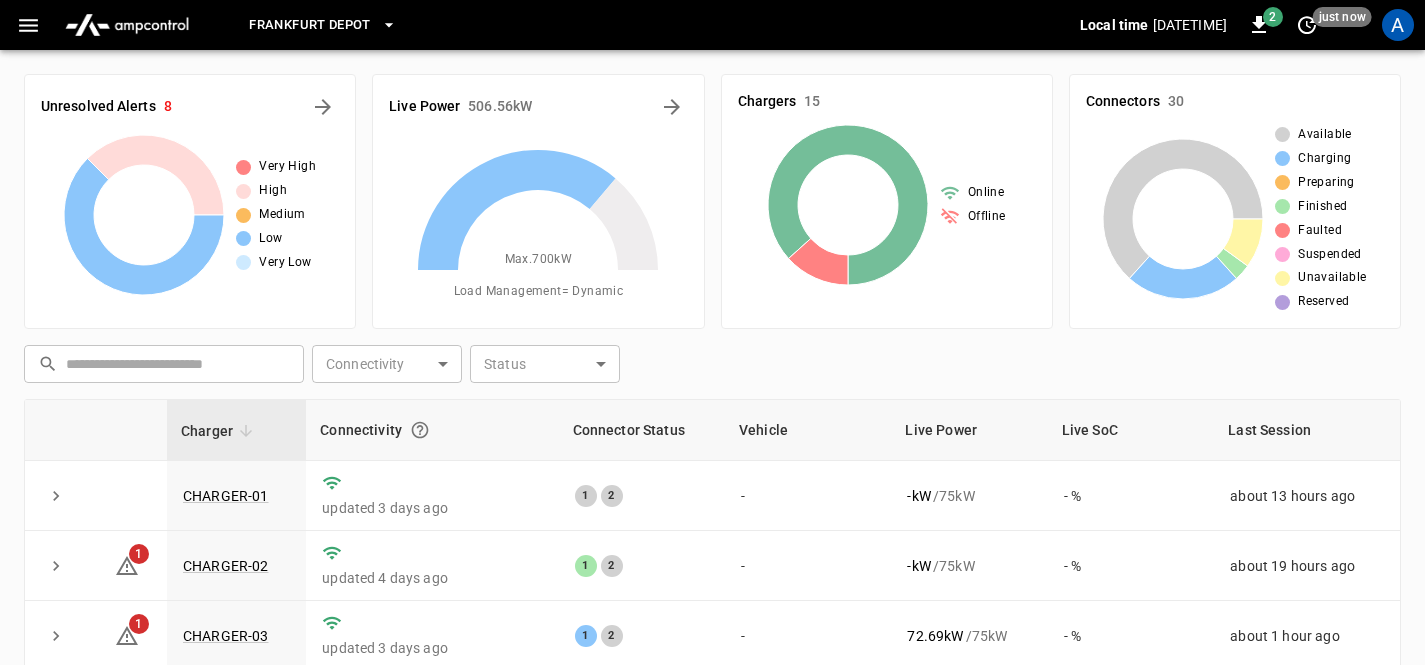 click on "​ ​ Connectivity ​ Connectivity Status ​ Status" at bounding box center (708, 360) 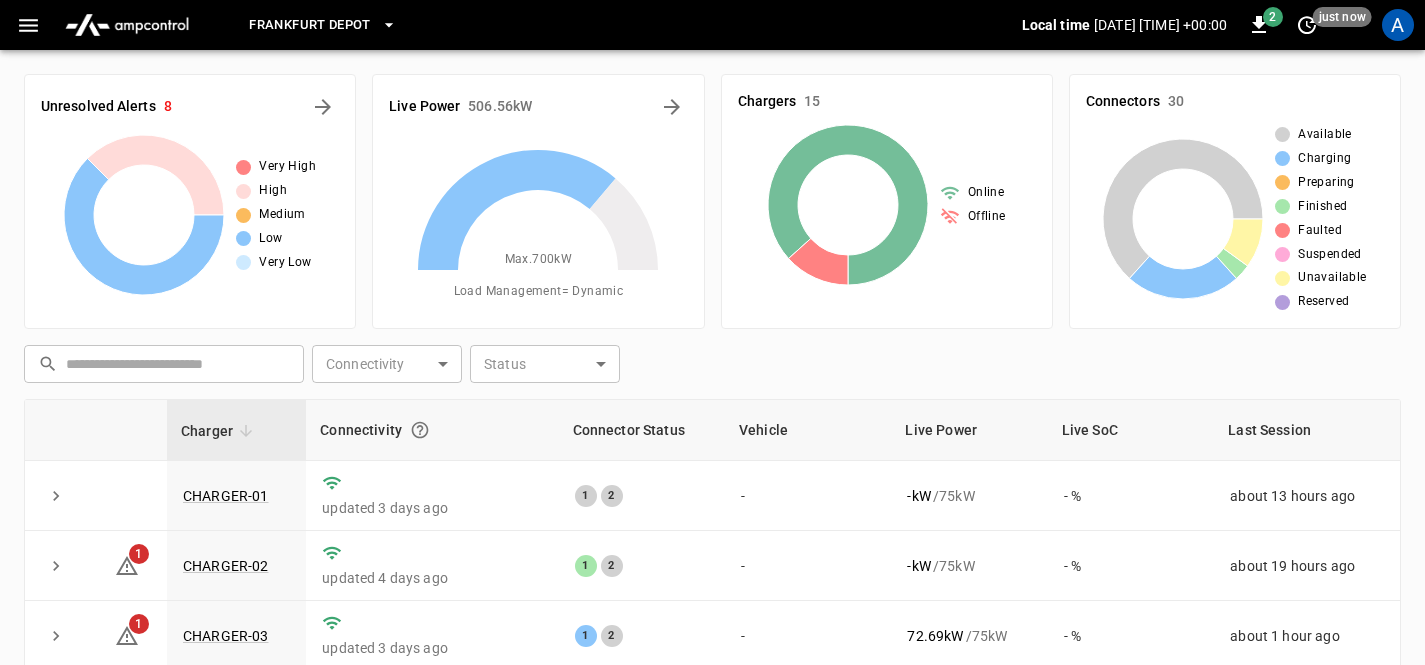 click on "​ ​ Connectivity ​ Connectivity Status ​ Status" at bounding box center (708, 360) 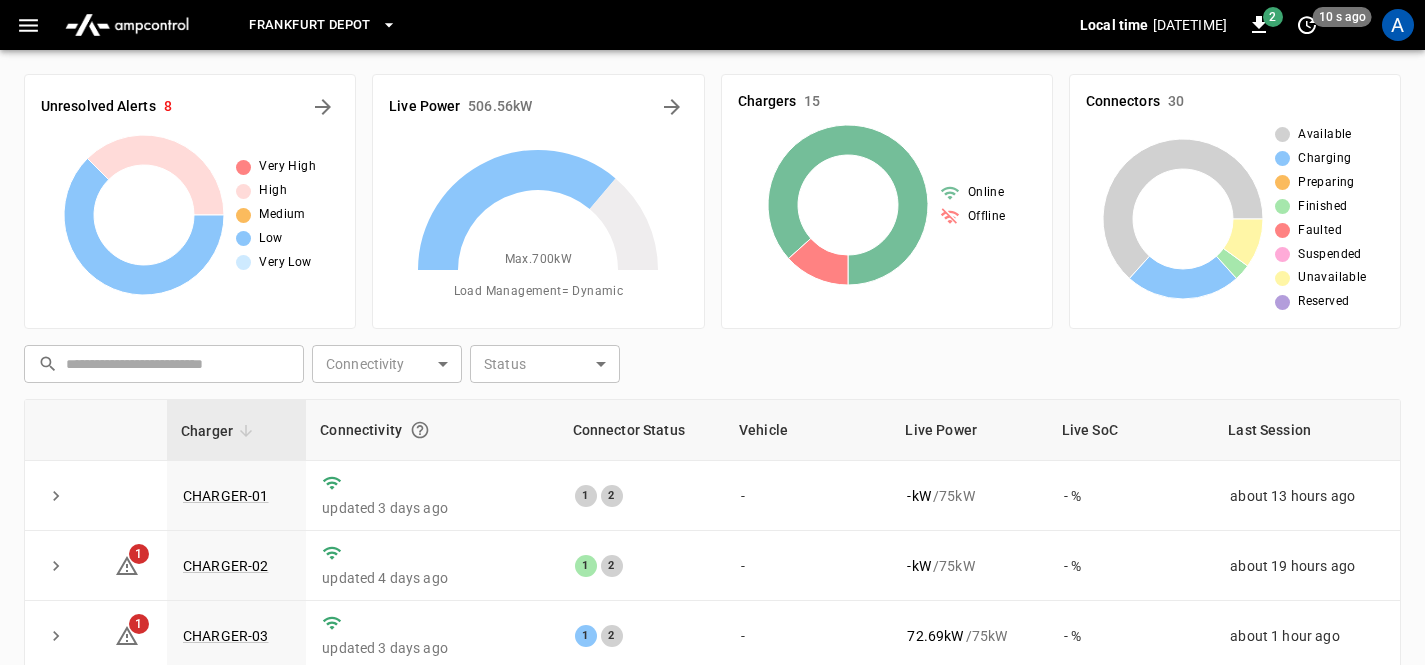click on "Frankfurt Depot Local time 2025-08-05 13:15:14 +00:00 2 10 s ago A Unresolved Alerts 8 Very High High Medium Low Very Low Live Power 506.56  kW Max.  700  kW Load Management  =   Dynamic Chargers 15 Online Offline Connectors 30 Available Charging Preparing Finished Faulted Suspended Unavailable Reserved ​ ​ Connectivity ​ Connectivity Status ​ Status   Charger Connectivity Connector Status Vehicle Live Power Live SoC Last Session CHARGER-01 updated 3 days ago 1 2 - -  kW /  75  kW - % about 13 hours ago 1 CHARGER-02 updated 4 days ago 1 2 - -  kW /  75  kW - % about 19 hours ago 1 CHARGER-03 updated 3 days ago 1 2 - 72.69  kW /  75  kW - % about 1 hour ago CHARGER-04 updated 4 days ago 1 2 Multiple sessions 72.50  kW /  75  kW Multiple sessions about 4 hours ago CHARGER-05 updated 1 day ago 1 2 - -  kW /  75  kW - % about 13 hours ago 1 CHARGER-06 updated about 18 hours ago 1 2 - -  kW /  75  kW - % about 12 hours ago 1 CHARGER-07 updated 4 days ago 1 2 VEHICLE-60 70.67  kW /  75  kW 100.00 % 1 2  kW" at bounding box center [712, 471] 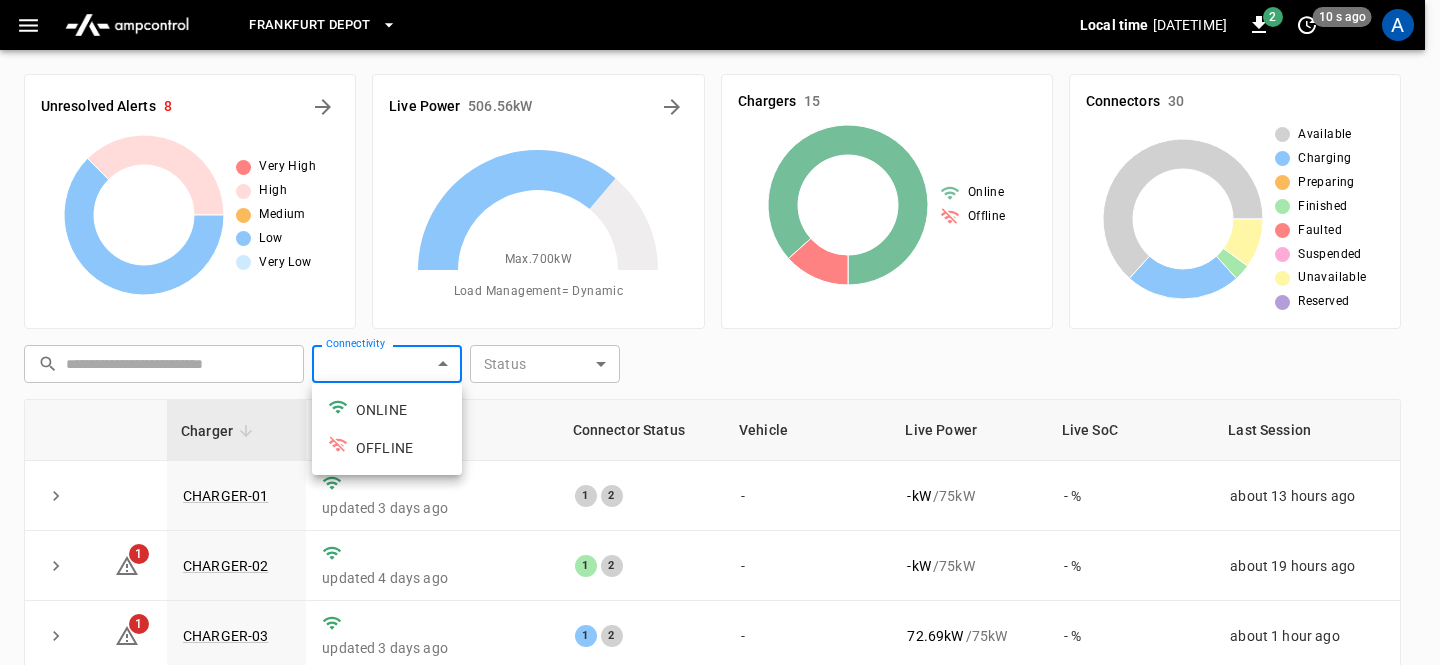 click at bounding box center [720, 332] 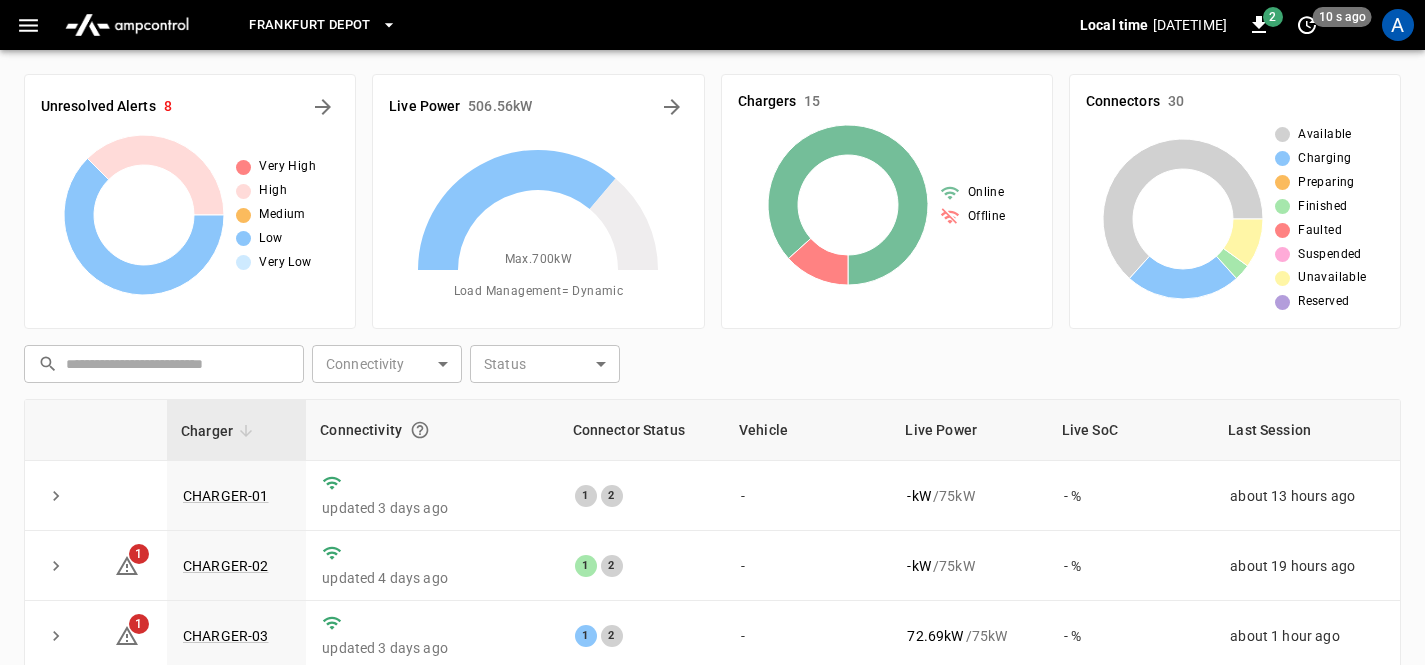 click at bounding box center [712, 332] 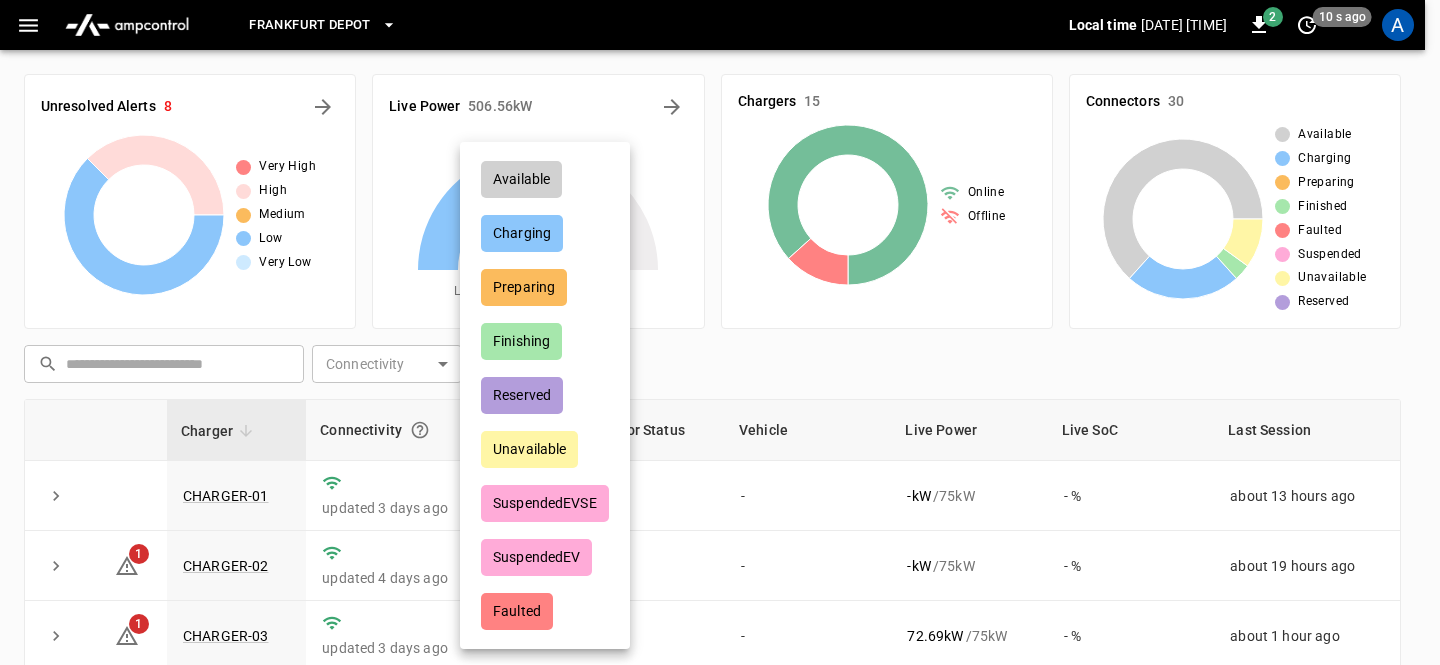 click on "Preparing" at bounding box center (524, 287) 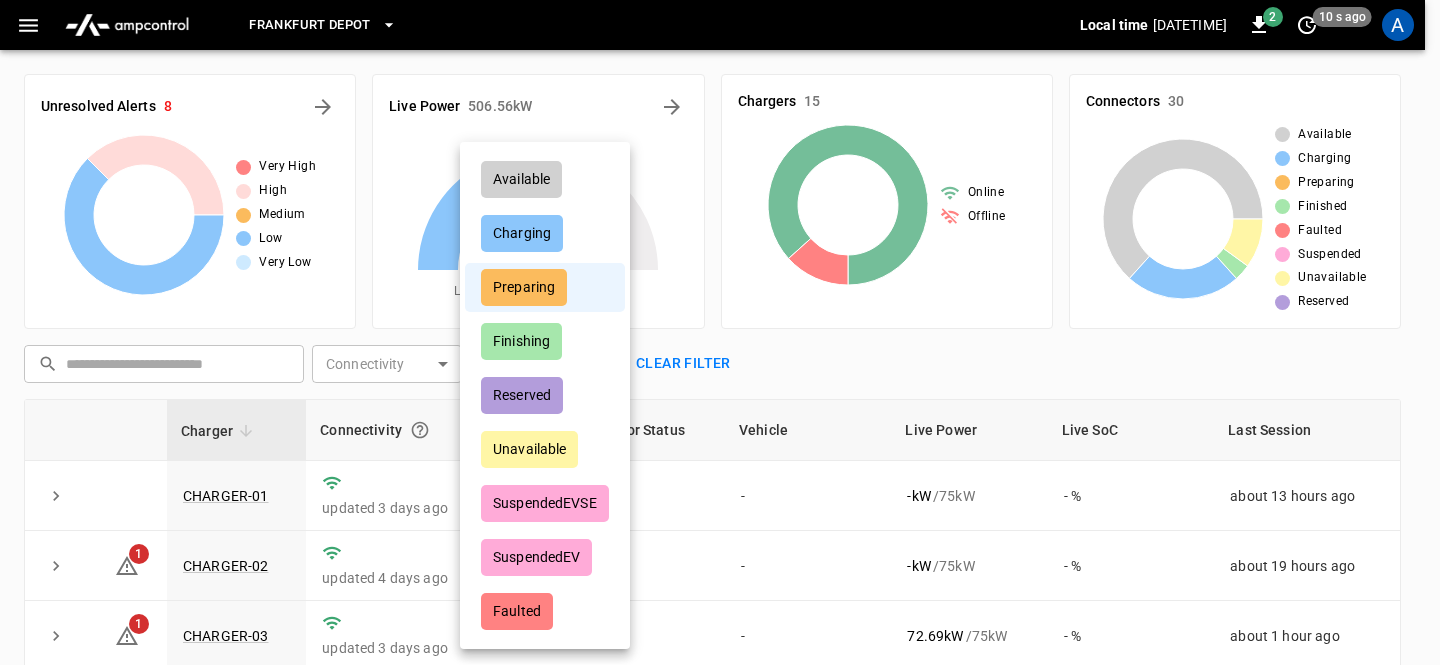 click at bounding box center [720, 332] 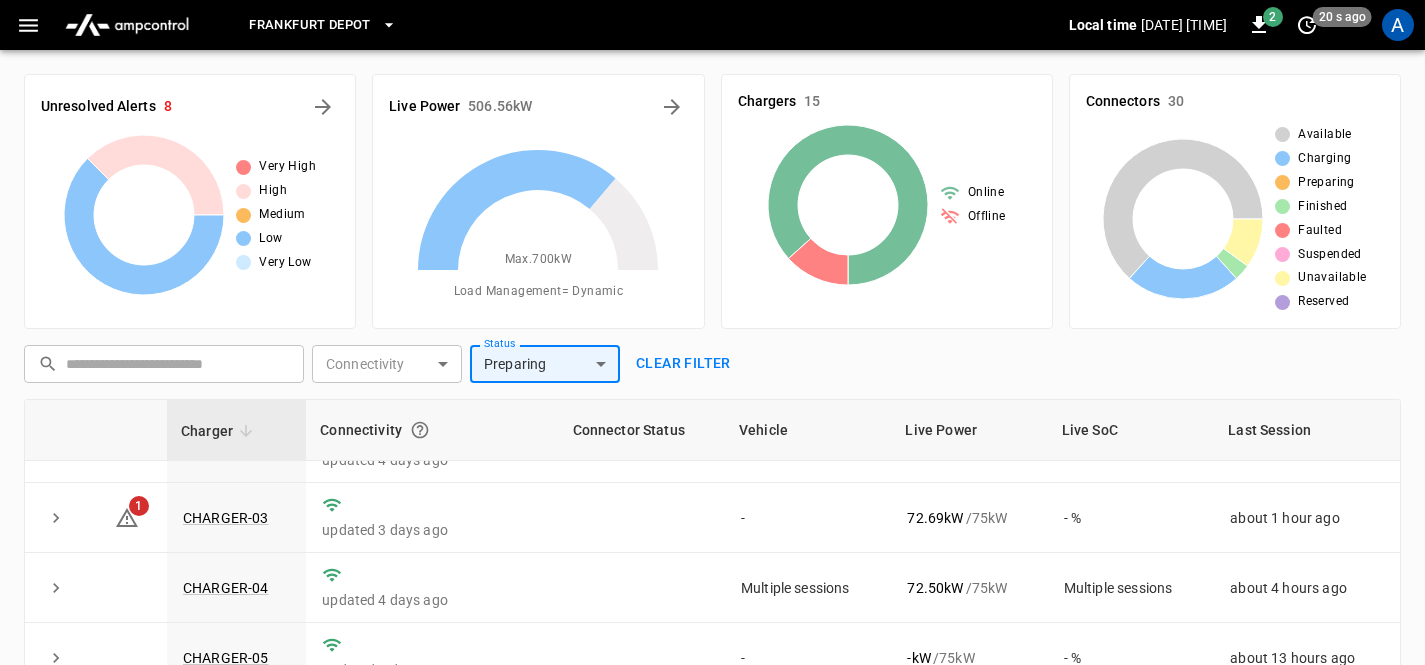 scroll, scrollTop: 0, scrollLeft: 0, axis: both 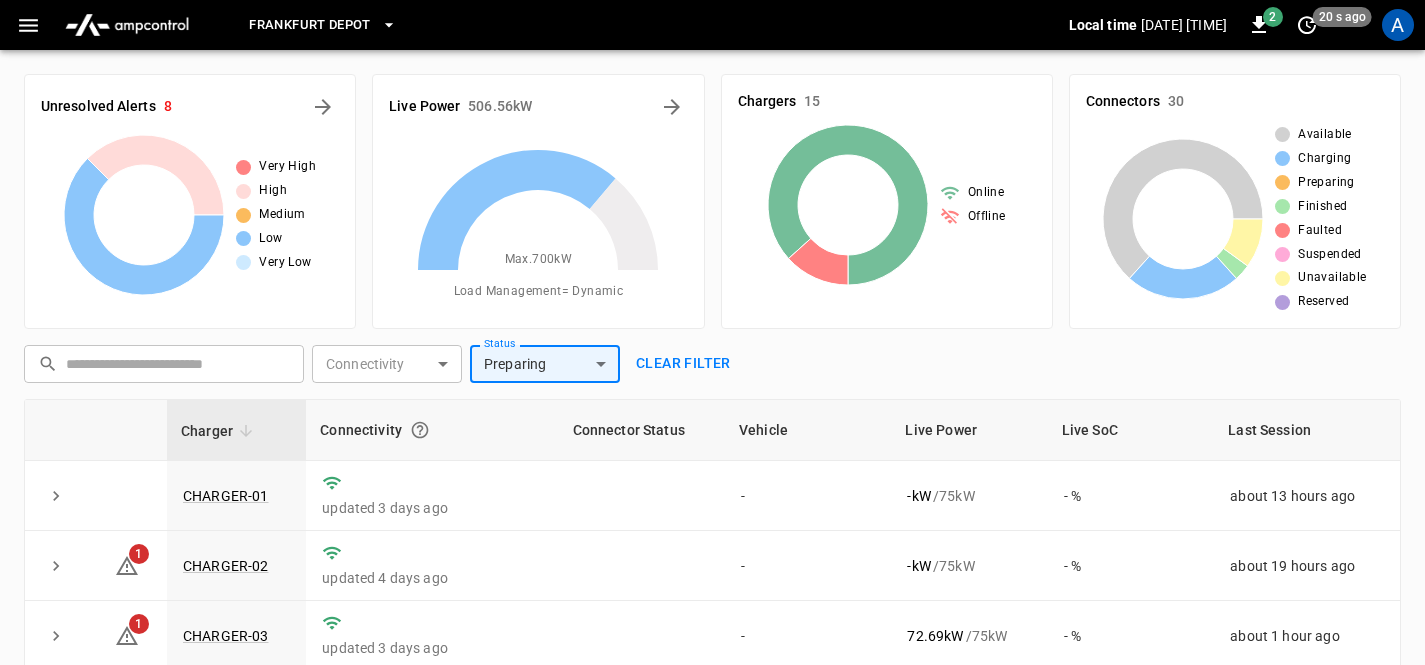 click on "Frankfurt Depot Local time 2025-08-05 13:15:23 +00:00 2 20 s ago A Unresolved Alerts 8 Very High High Medium Low Very Low Live Power 506.56  kW Max.  700  kW Load Management  =   Dynamic Chargers 15 Online Offline Connectors 30 Available Charging Preparing Finished Faulted Suspended Unavailable Reserved ​ ​ Connectivity ​ Connectivity Status Preparing ********* Status Clear filter   Charger Connectivity Connector Status Vehicle Live Power Live SoC Last Session CHARGER-01 updated 3 days ago - -  kW /  75  kW - % about 13 hours ago 1 CHARGER-02 updated 4 days ago - -  kW /  75  kW - % about 19 hours ago 1 CHARGER-03 updated 3 days ago - 72.69  kW /  75  kW - % about 1 hour ago CHARGER-04 updated 4 days ago Multiple sessions 72.50  kW /  75  kW Multiple sessions about 4 hours ago CHARGER-05 updated 1 day ago - -  kW /  75  kW - % about 13 hours ago 1 CHARGER-06 updated about 18 hours ago - -  kW /  75  kW - % about 12 hours ago 1 CHARGER-07 updated 4 days ago VEHICLE-60 70.67  kW /  75  kW 100.00 % 73.22 1" at bounding box center (712, 471) 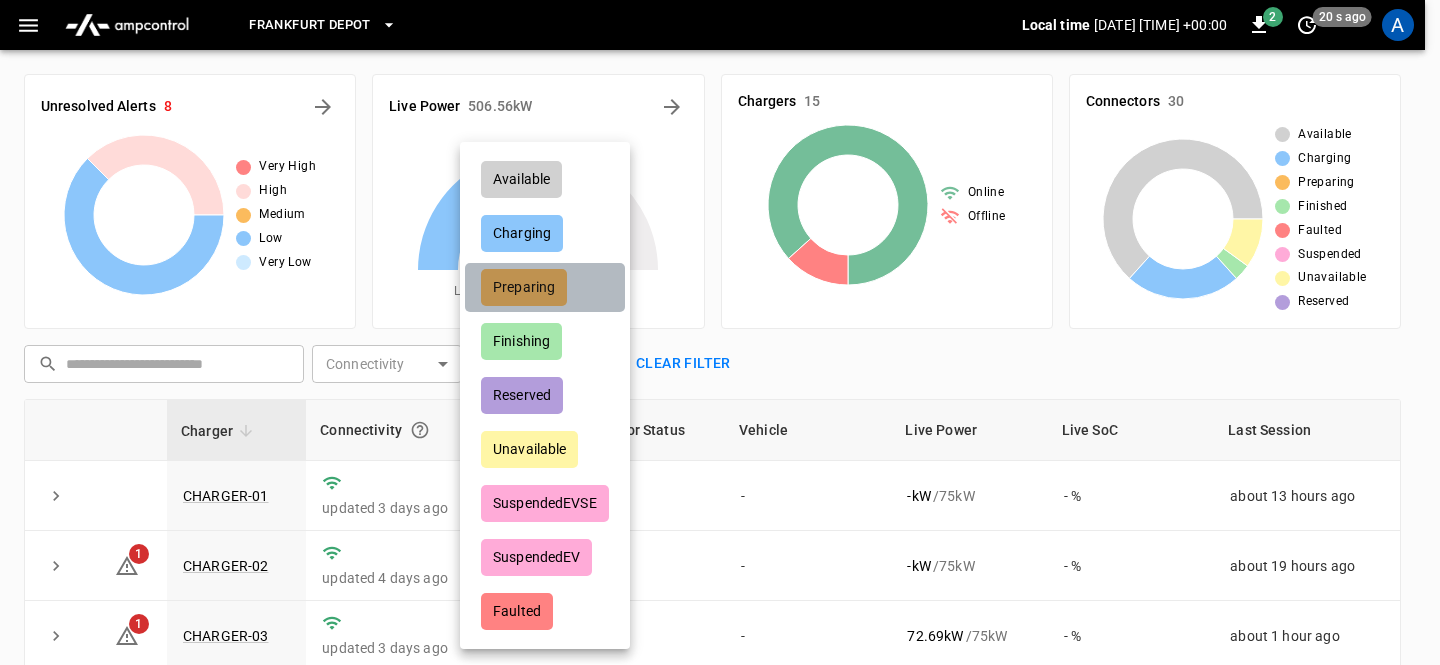 click on "Preparing" at bounding box center (524, 287) 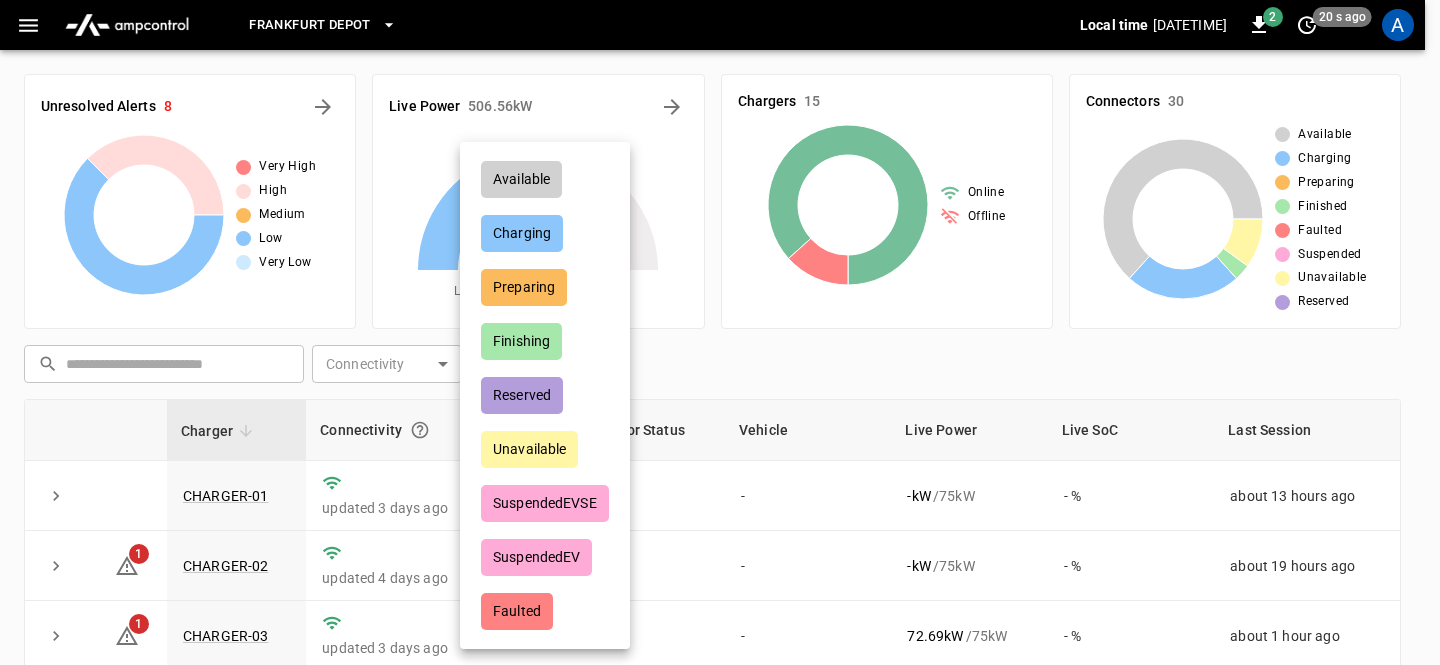 click on "Charging" at bounding box center [522, 233] 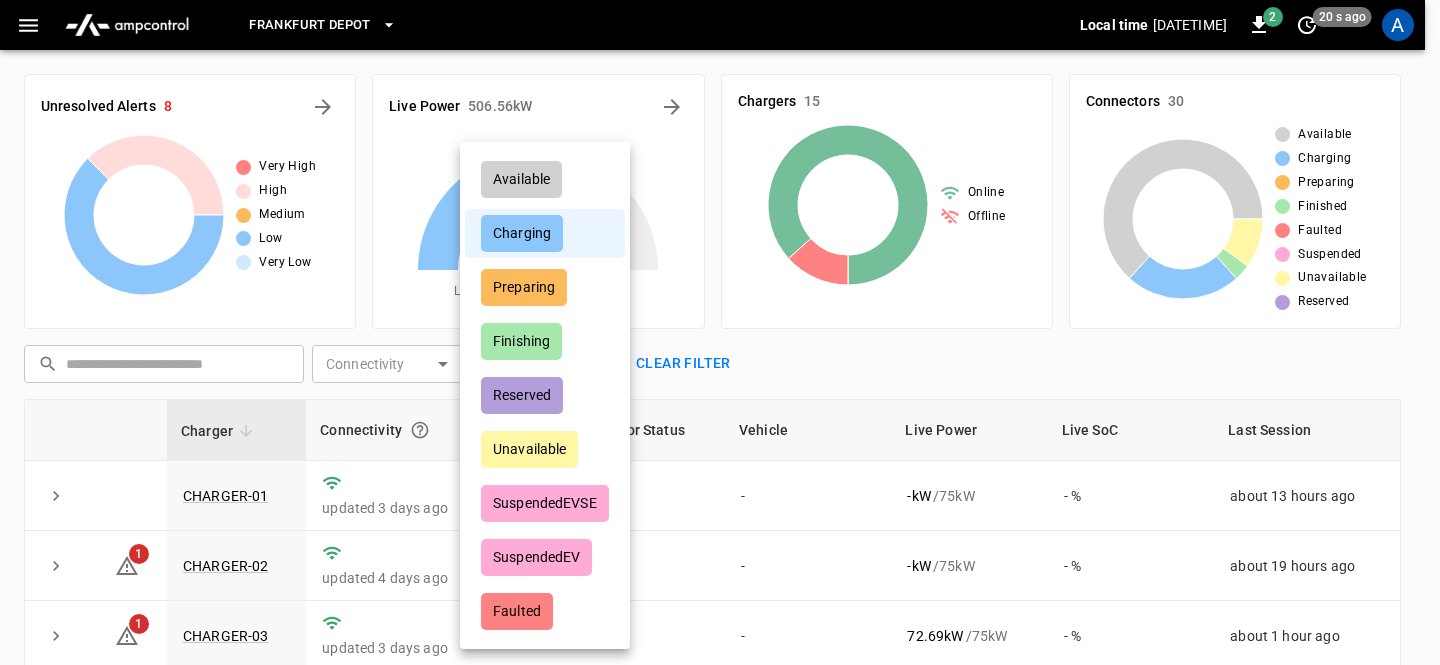 click at bounding box center (720, 332) 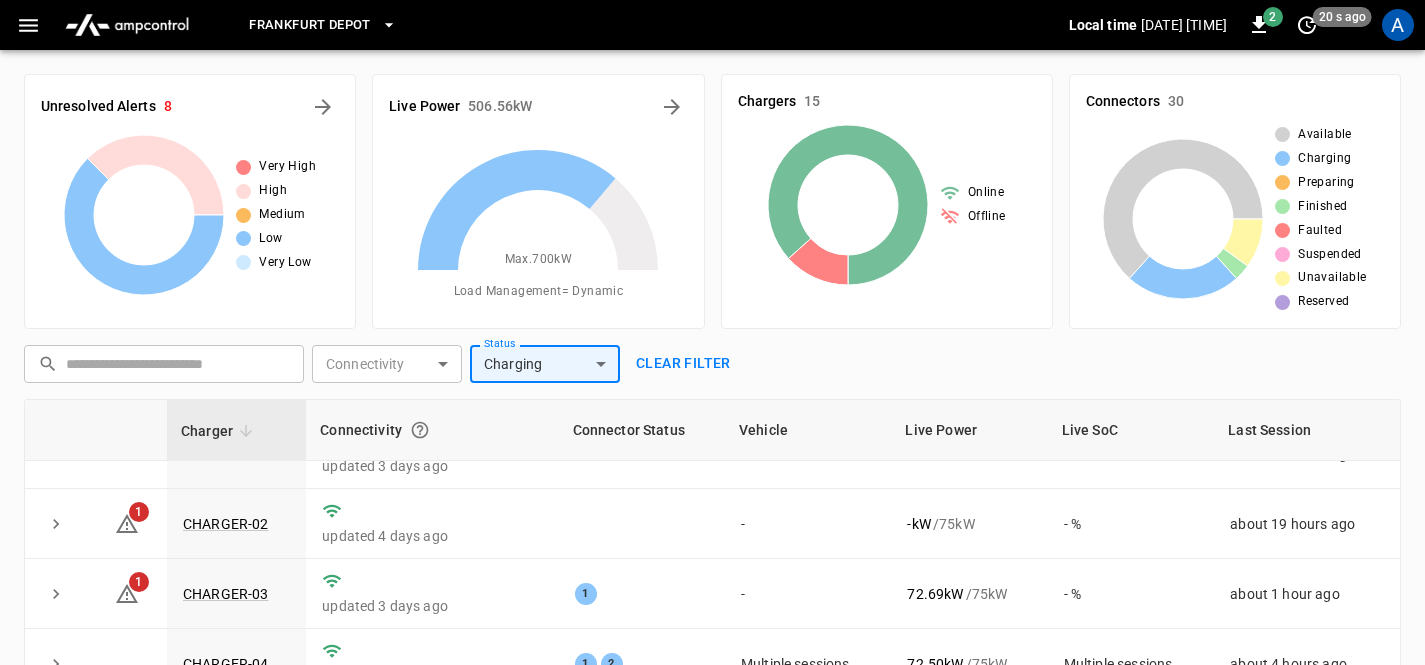 scroll, scrollTop: 0, scrollLeft: 0, axis: both 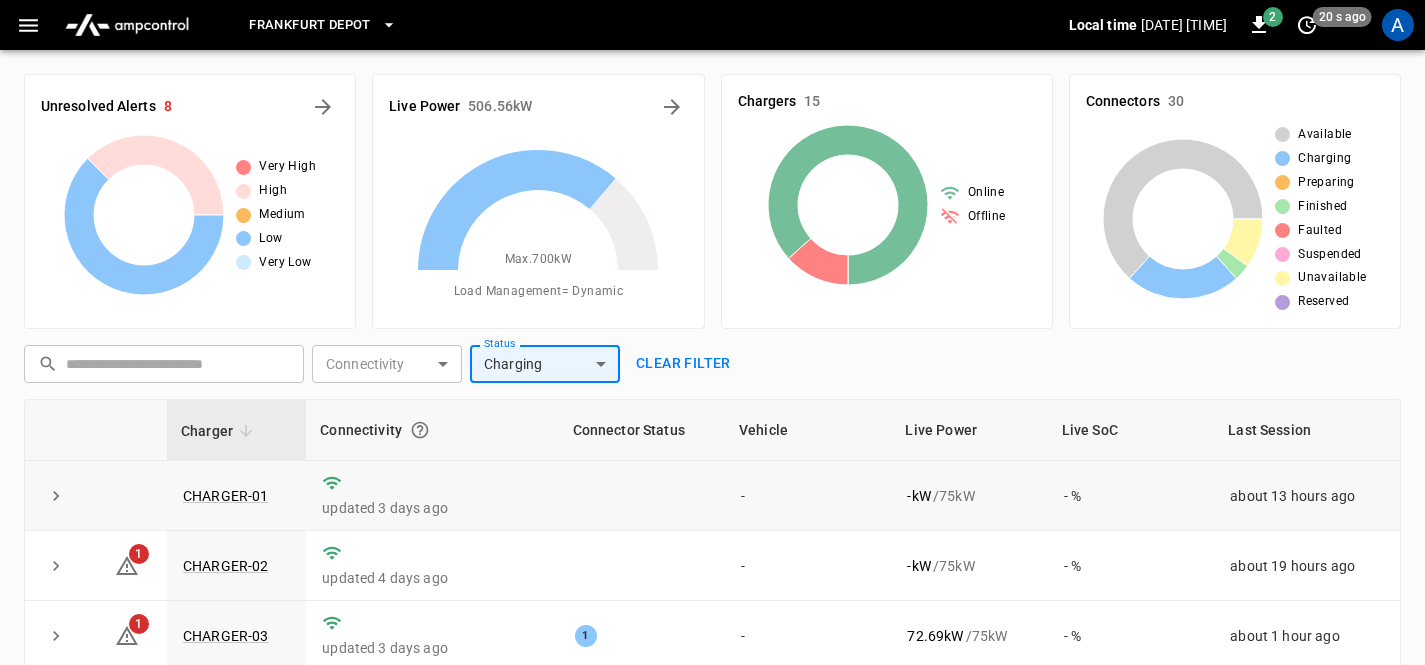 click at bounding box center (56, 496) 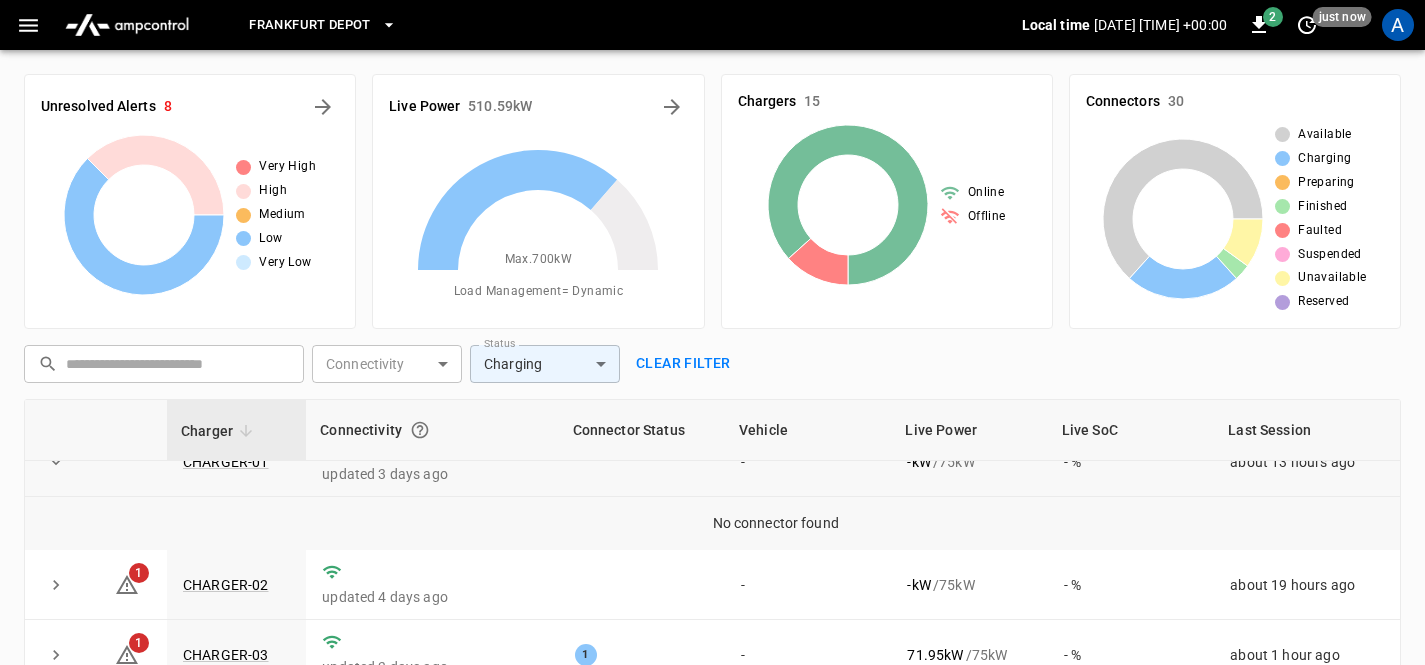 scroll, scrollTop: 0, scrollLeft: 0, axis: both 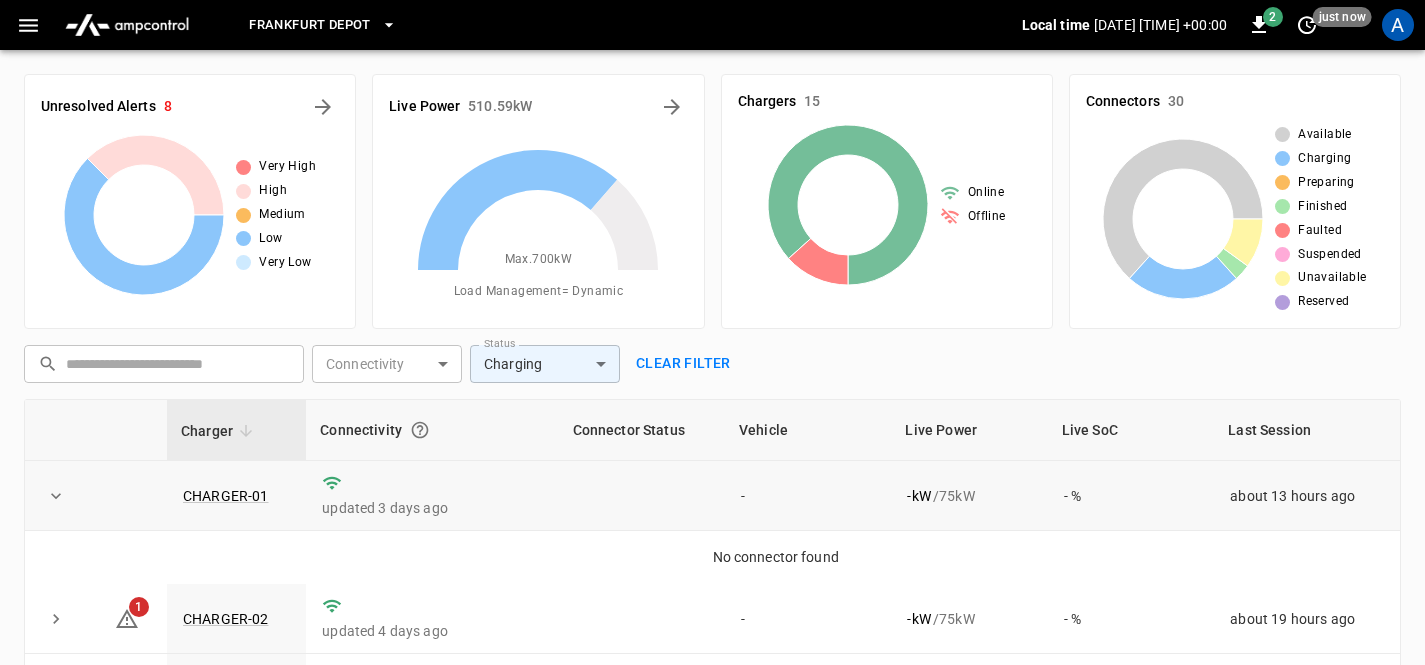 click on "Frankfurt Depot Local time 2025-08-05 13:15:32 +00:00 2 just now A Unresolved Alerts 8 Very High High Medium Low Very Low Live Power 510.59  kW Max.  700  kW Load Management  =   Dynamic Chargers 15 Online Offline Connectors 30 Available Charging Preparing Finished Faulted Suspended Unavailable Reserved ​ ​ Connectivity ​ Connectivity Status Charging ******** Status Clear filter   Charger Connectivity Connector Status Vehicle Live Power Live SoC Last Session CHARGER-01 updated 3 days ago - -  kW /  75  kW - % about 13 hours ago No connector found 1 CHARGER-02 updated 4 days ago - -  kW /  75  kW - % about 19 hours ago 1 CHARGER-03 updated 3 days ago 1 - 71.95  kW /  75  kW - % about 1 hour ago CHARGER-04 updated 4 days ago 1 2 Multiple sessions 74.76  kW /  75  kW Multiple sessions about 4 hours ago CHARGER-05 updated 1 day ago - -  kW /  75  kW - % about 13 hours ago 1 CHARGER-06 updated about 18 hours ago - -  kW /  75  kW - % about 12 hours ago 1 CHARGER-07 updated 4 days ago 2 VEHICLE-60 71.00  kW 1" at bounding box center [712, 471] 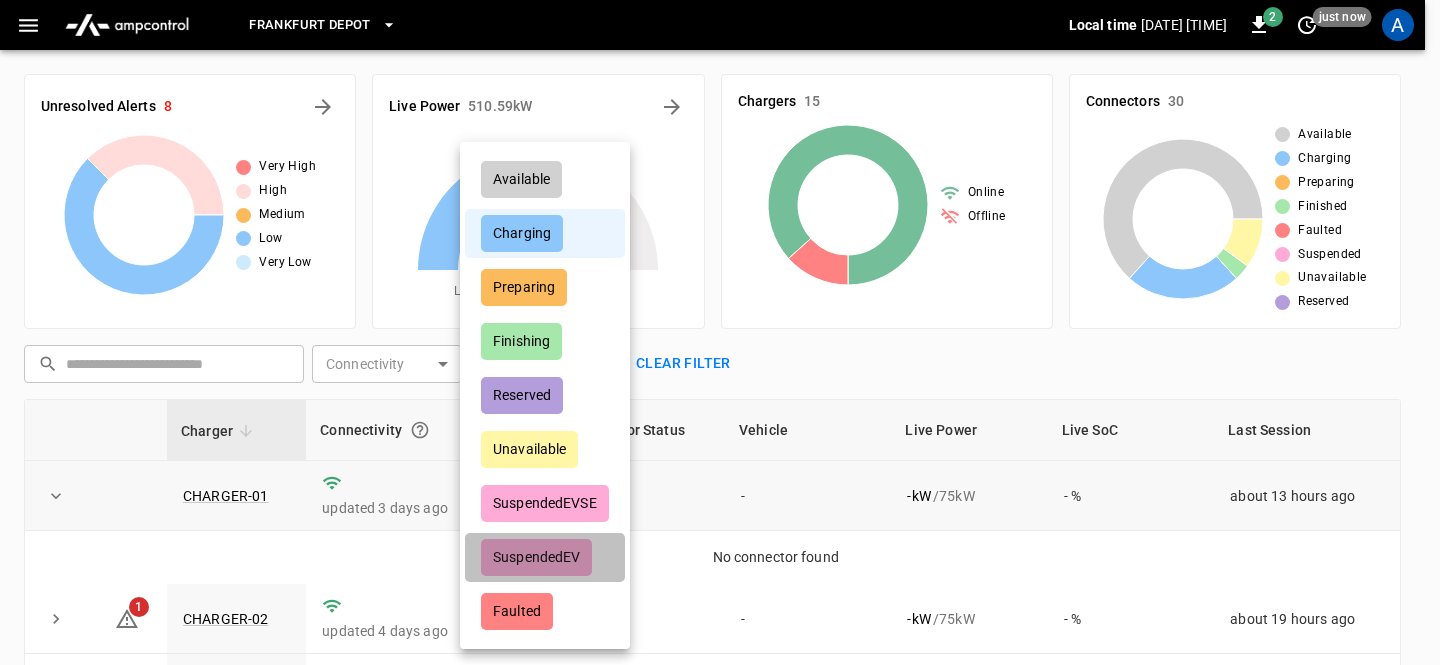 click on "SuspendedEV" at bounding box center (536, 557) 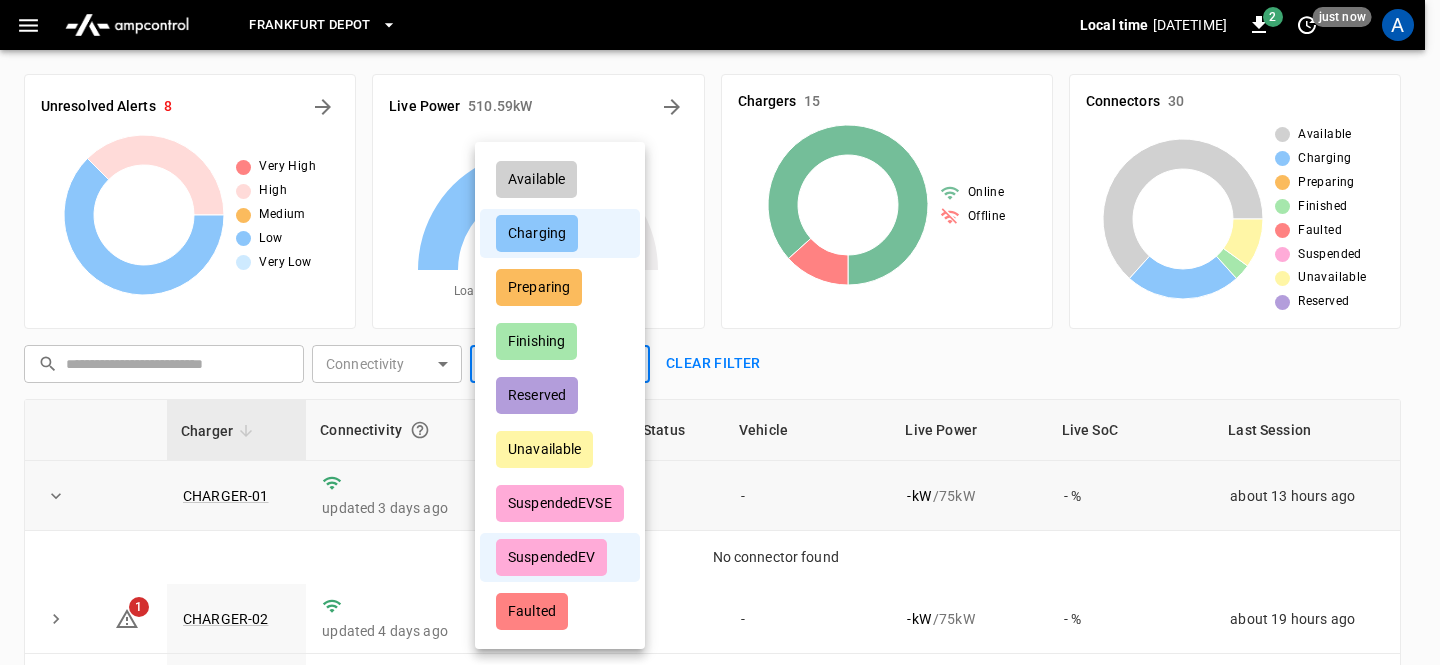 click on "SuspendedEV" at bounding box center [551, 557] 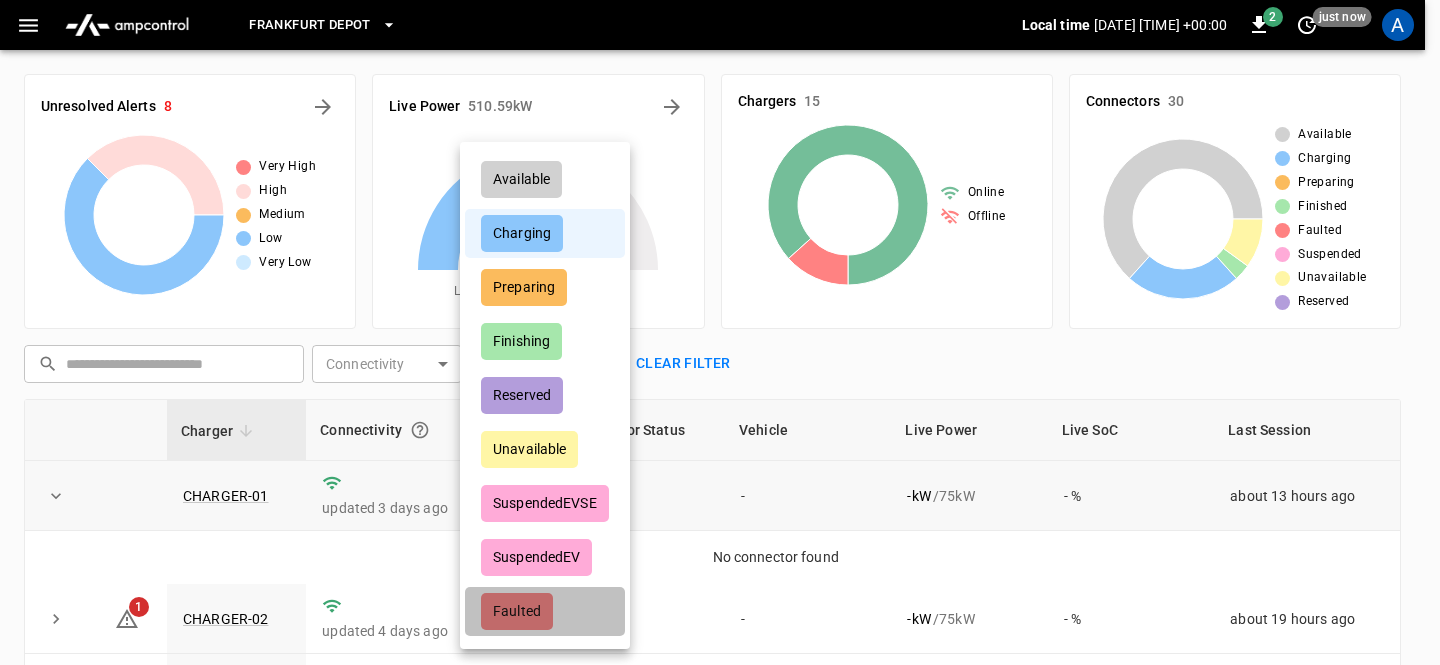 click on "Faulted" at bounding box center [545, 611] 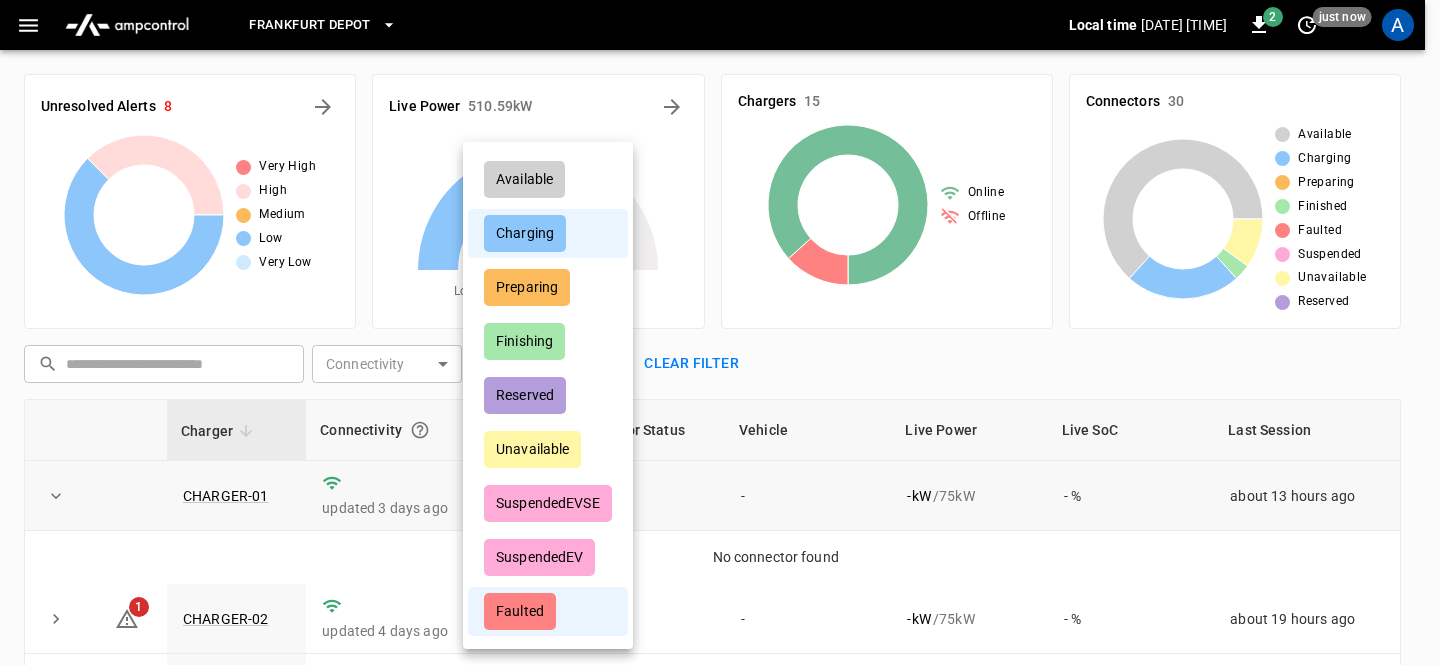click at bounding box center [720, 332] 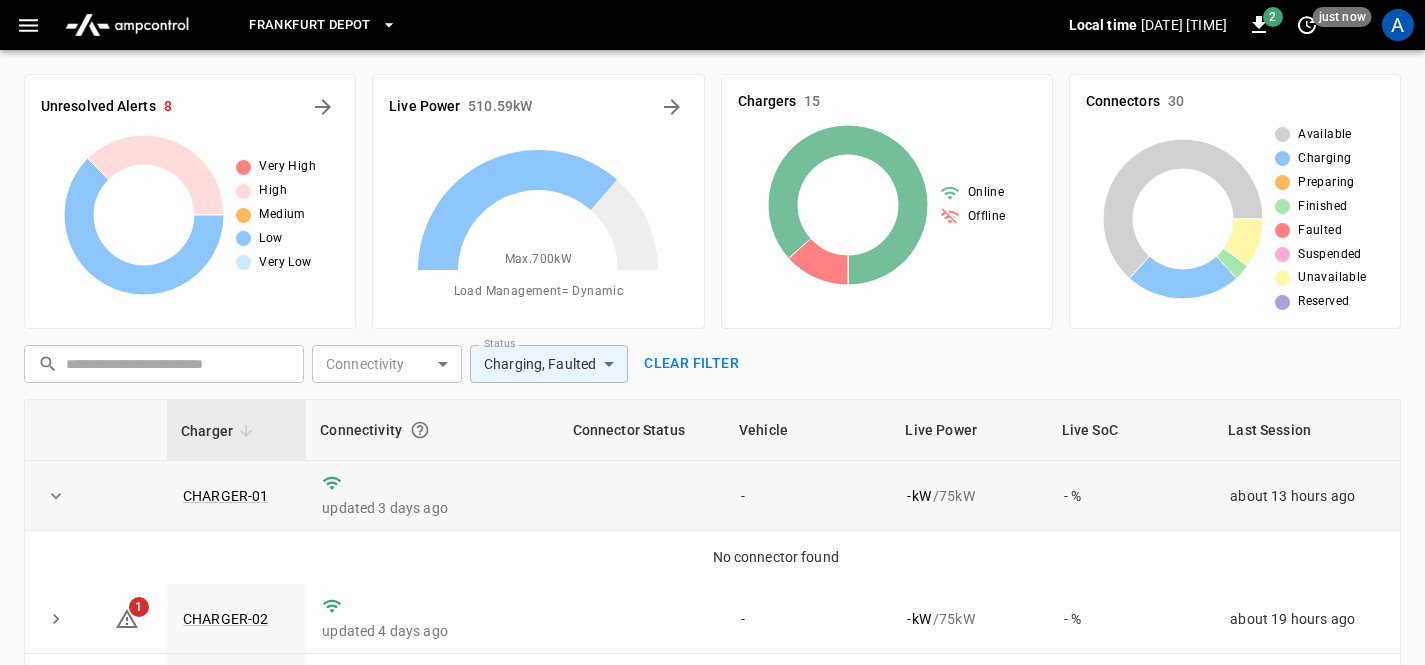 click on "Available Charging Preparing Finishing Reserved Unavailable SuspendedEVSE SuspendedEV Faulted" at bounding box center [712, 332] 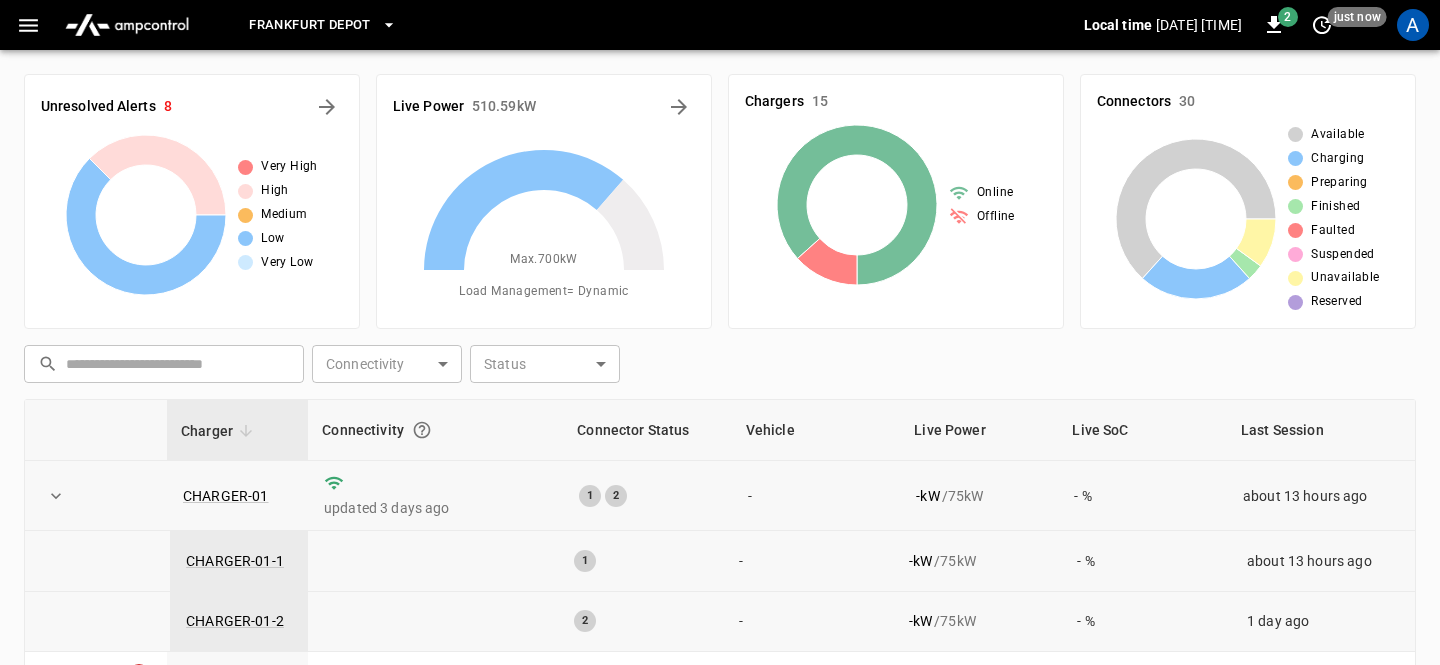 click on "Frankfurt Depot Local time 2025-08-05 13:15:39 +00:00 2 just now A Unresolved Alerts 8 Very High High Medium Low Very Low Live Power 510.59  kW Max.  700  kW Load Management  =   Dynamic Chargers 15 Online Offline Connectors 30 Available Charging Preparing Finished Faulted Suspended Unavailable Reserved ​ ​ Connectivity ​ Connectivity Status ​ Status   Charger Connectivity Connector Status Vehicle Live Power Live SoC Last Session CHARGER-01 updated 3 days ago 1 2 - -  kW /  75  kW - % about 13 hours ago CHARGER-01-1 1 - -  kW /  75  kW - % about 13 hours ago CHARGER-01-2 2 - -  kW /  75  kW - % 1 day ago 1 CHARGER-02 updated 4 days ago 1 2 - -  kW /  75  kW - % about 19 hours ago 1 CHARGER-03 updated 3 days ago 1 2 - 71.95  kW /  75  kW - % about 1 hour ago CHARGER-04 updated 4 days ago 1 2 Multiple sessions 74.76  kW /  75  kW Multiple sessions about 4 hours ago CHARGER-05 updated 1 day ago 1 2 - -  kW /  75  kW - % about 13 hours ago 1 CHARGER-06 updated about 18 hours ago 1 2 - -  kW /  75  kW - %" at bounding box center [720, 471] 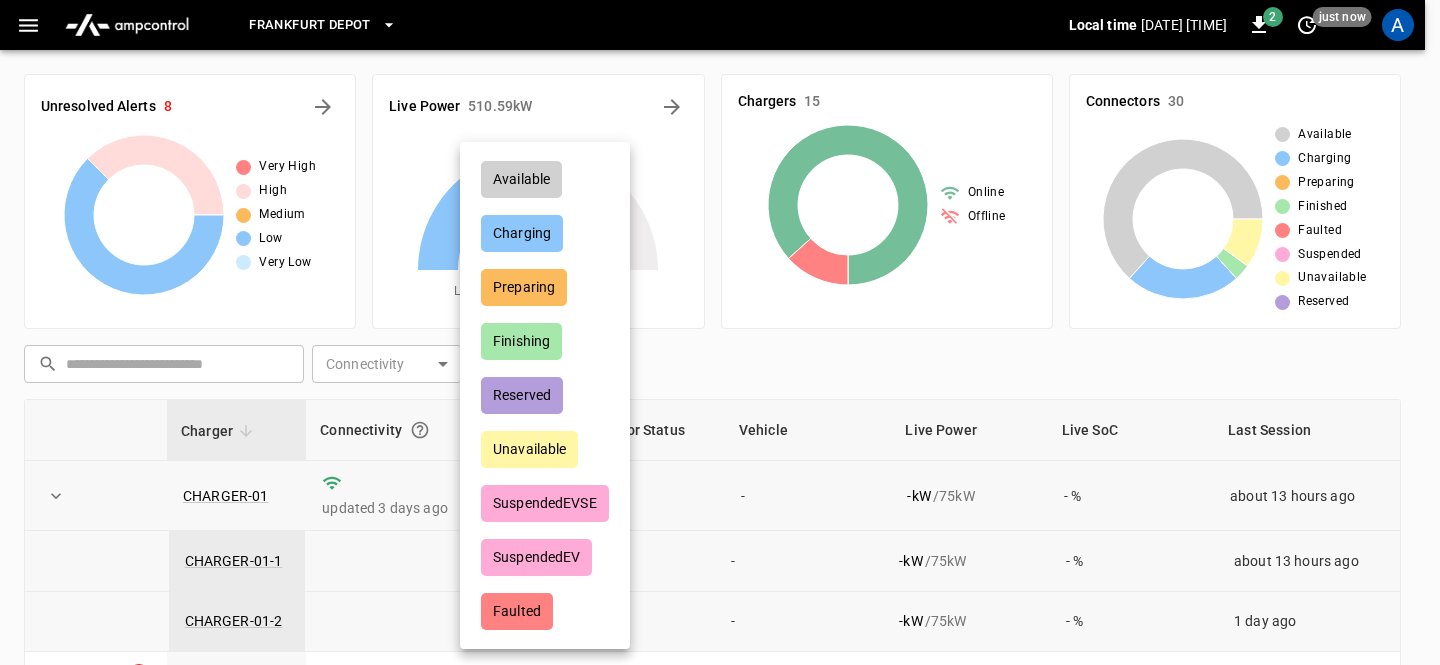 click on "Faulted" at bounding box center (517, 611) 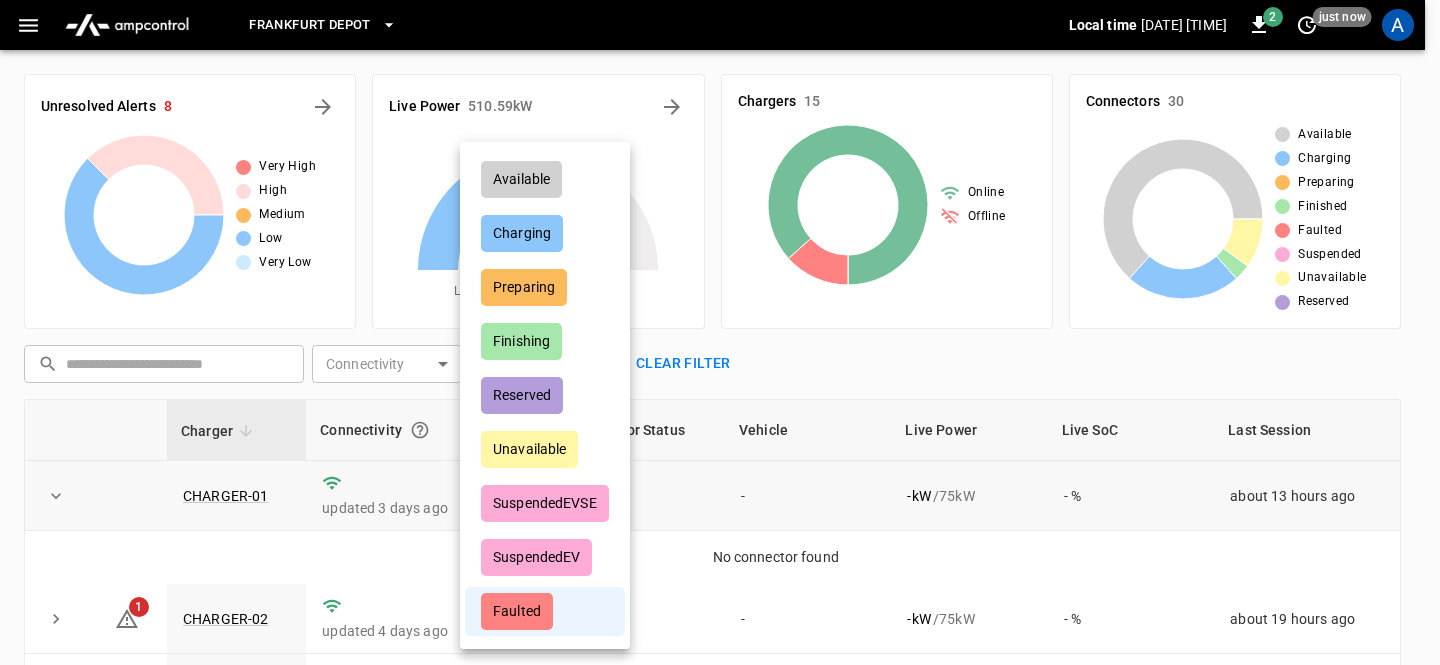 click at bounding box center (720, 332) 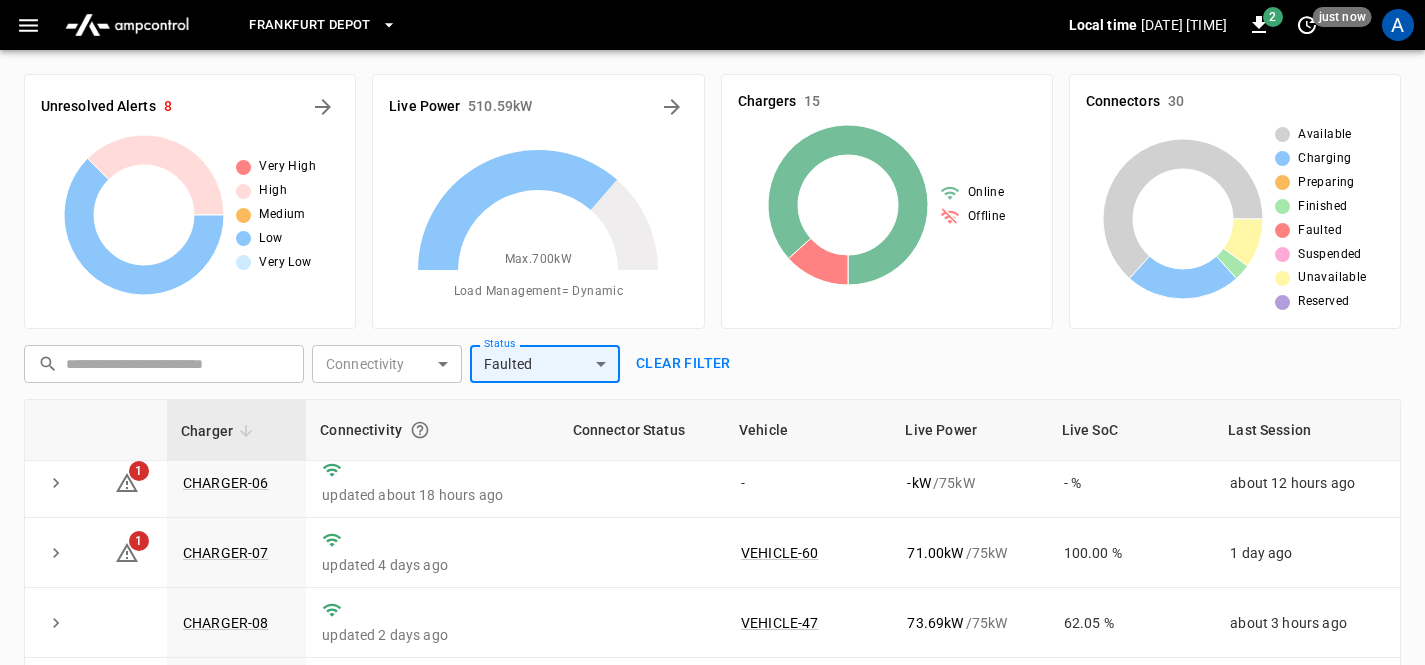 scroll, scrollTop: 700, scrollLeft: 0, axis: vertical 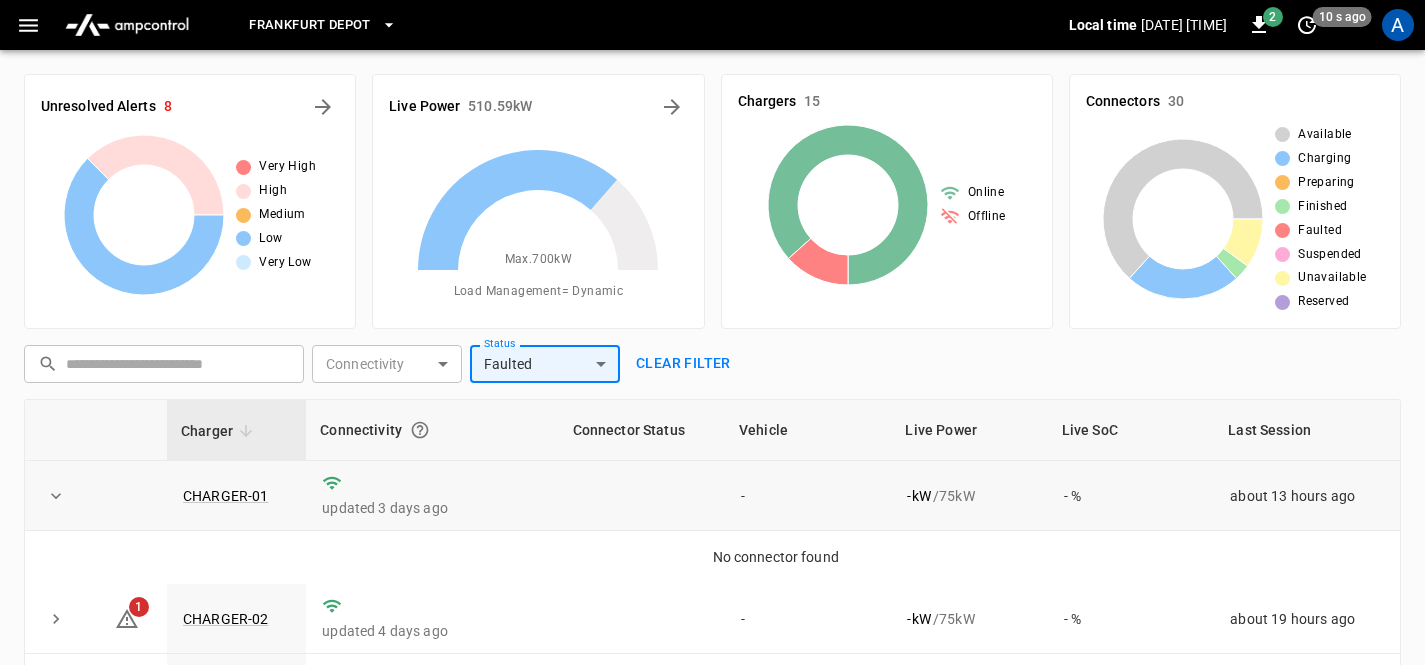 click on "Unresolved Alerts 8 Very High High Medium Low Very Low Live Power 510.59  kW Max.  700  kW Load Management  =   Dynamic Chargers 15 Online Offline Connectors 30 Available Charging Preparing Finished Faulted Suspended Unavailable Reserved ​ ​ Connectivity ​ Connectivity Status Faulted ******* Status Clear filter   Charger Connectivity Connector Status Vehicle Live Power Live SoC Last Session CHARGER-01 updated 3 days ago - -  kW /  75  kW - % about 13 hours ago No connector found 1 CHARGER-02 updated 4 days ago - -  kW /  75  kW - % about 19 hours ago 1 CHARGER-03 updated 3 days ago - 71.95  kW /  75  kW - % about 1 hour ago CHARGER-04 updated 4 days ago Multiple sessions 74.76  kW /  75  kW Multiple sessions about 4 hours ago CHARGER-05 updated 1 day ago - -  kW /  75  kW - % about 13 hours ago 1 CHARGER-06 updated about 18 hours ago - -  kW /  75  kW - % about 12 hours ago 1 CHARGER-07 updated 4 days ago VEHICLE-60 71.00  kW /  75  kW 100.00 % 1 day ago CHARGER-08 updated 2 days ago VEHICLE-47 73.69 /" at bounding box center [712, 488] 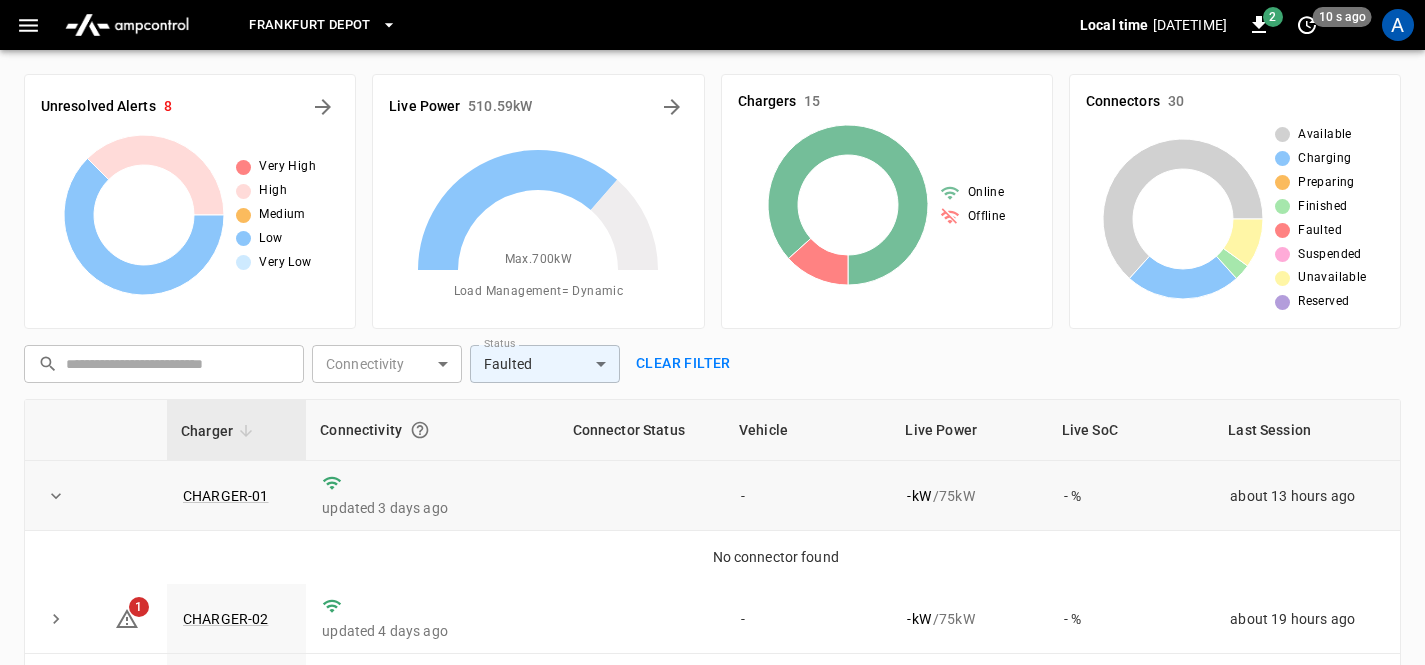 click 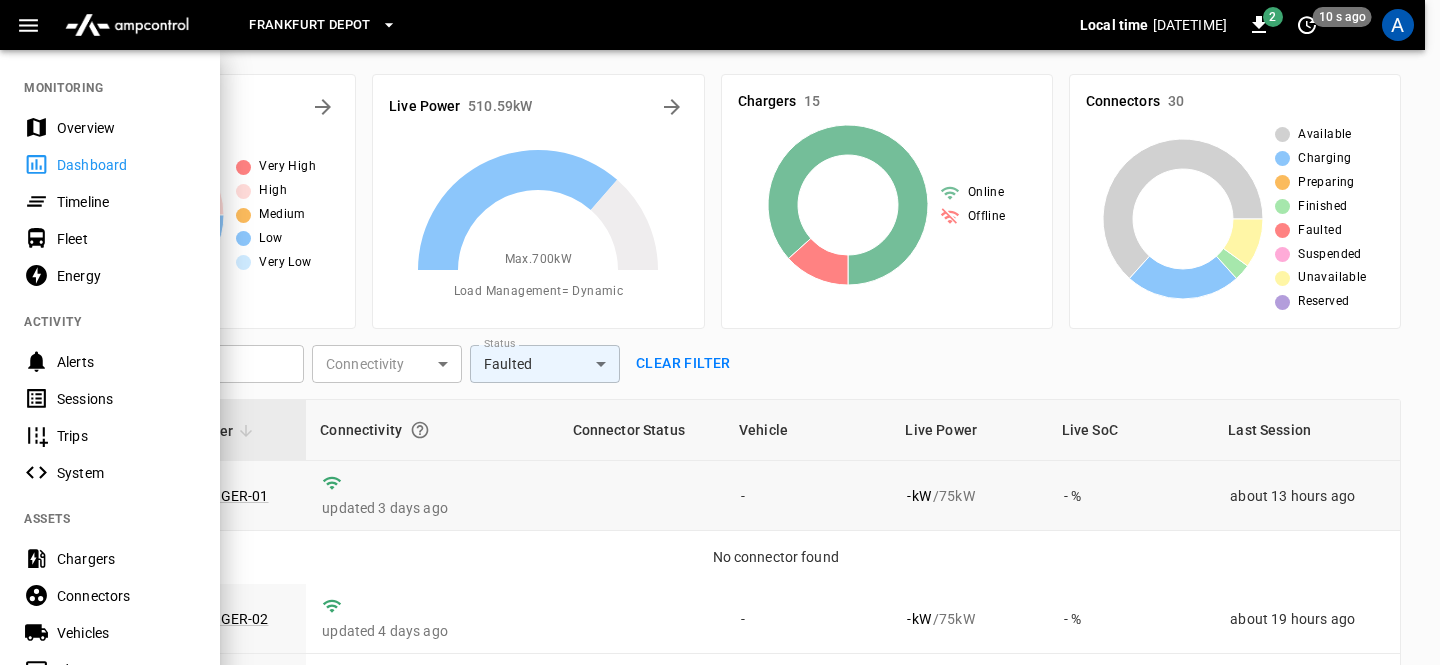 click on "Overview" at bounding box center [126, 128] 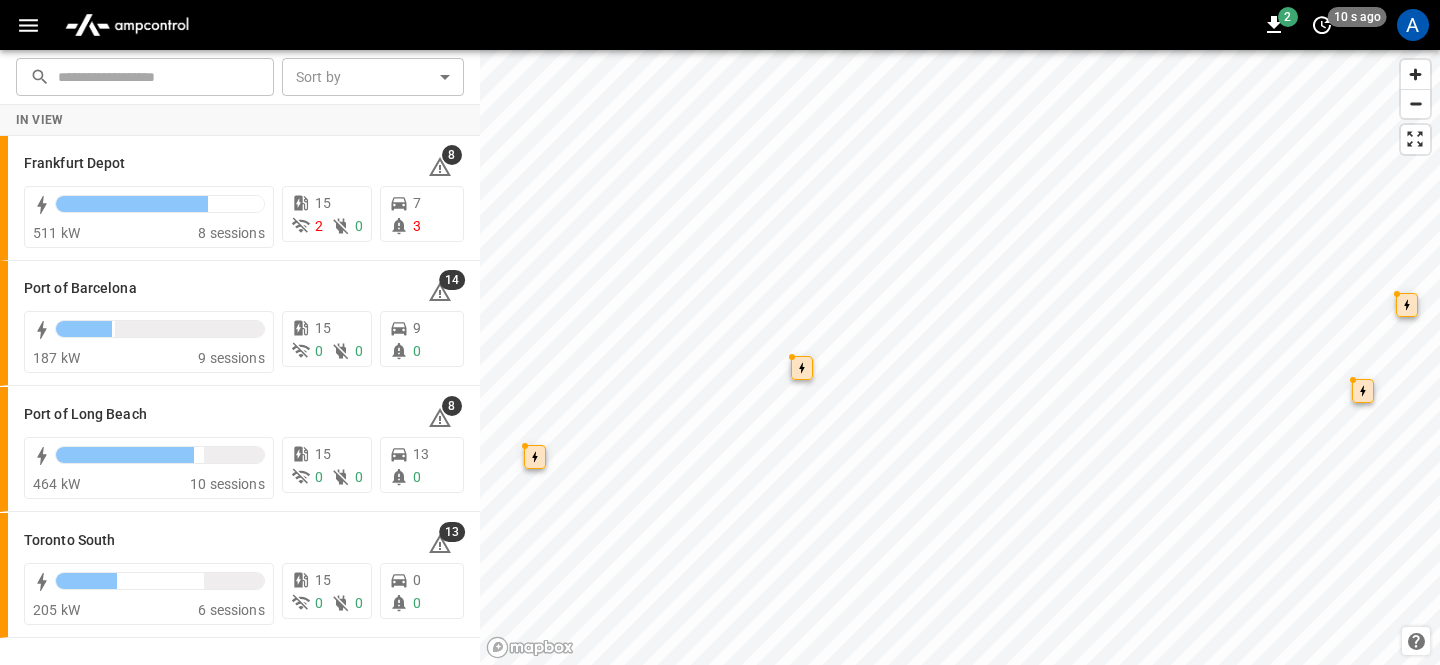 click at bounding box center (28, 25) 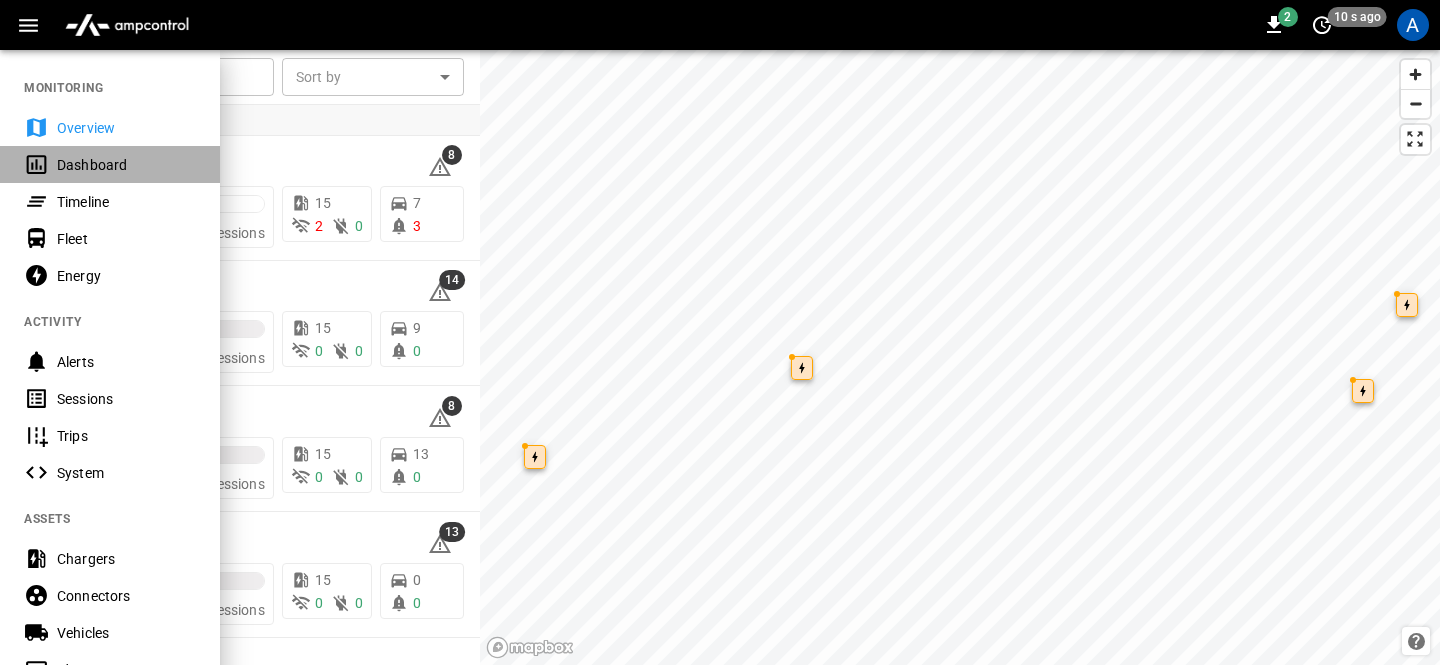 click on "Dashboard" at bounding box center [110, 164] 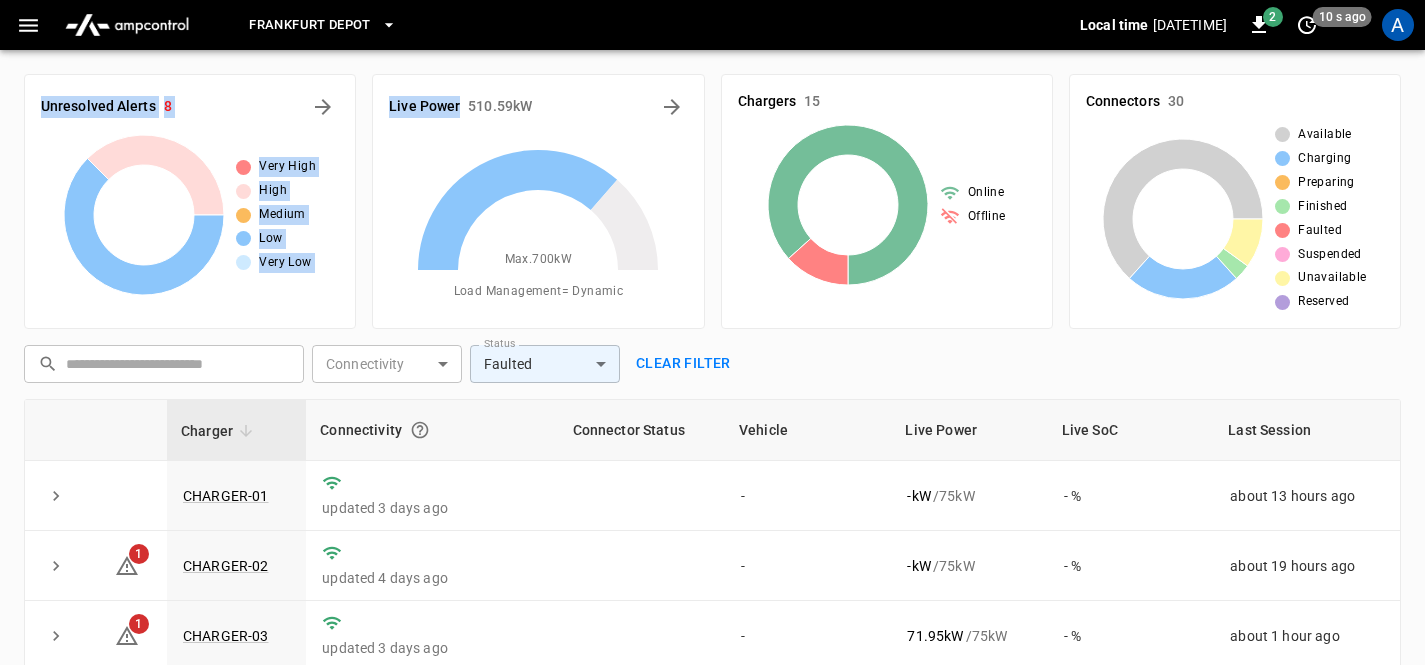 drag, startPoint x: 59, startPoint y: 66, endPoint x: 475, endPoint y: 66, distance: 416 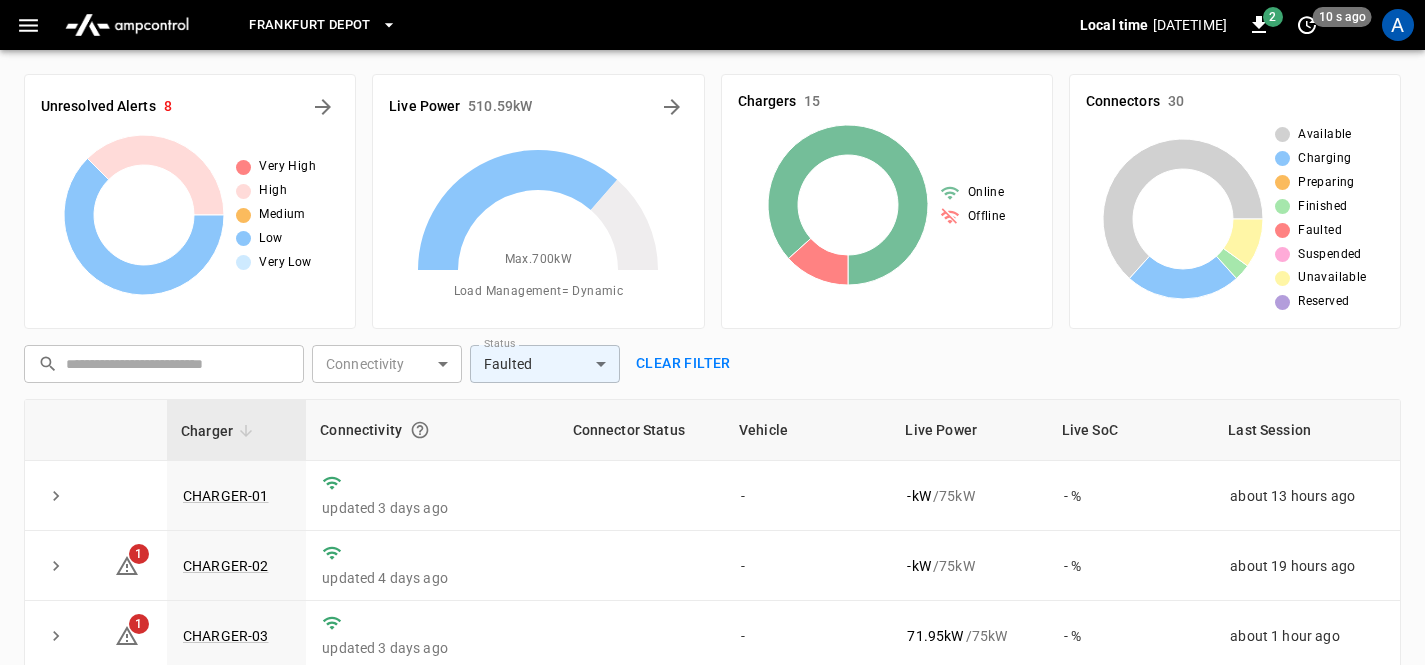 click on "Live Power 510.59  kW Max.  700  kW Load Management  =   Dynamic" at bounding box center [530, 193] 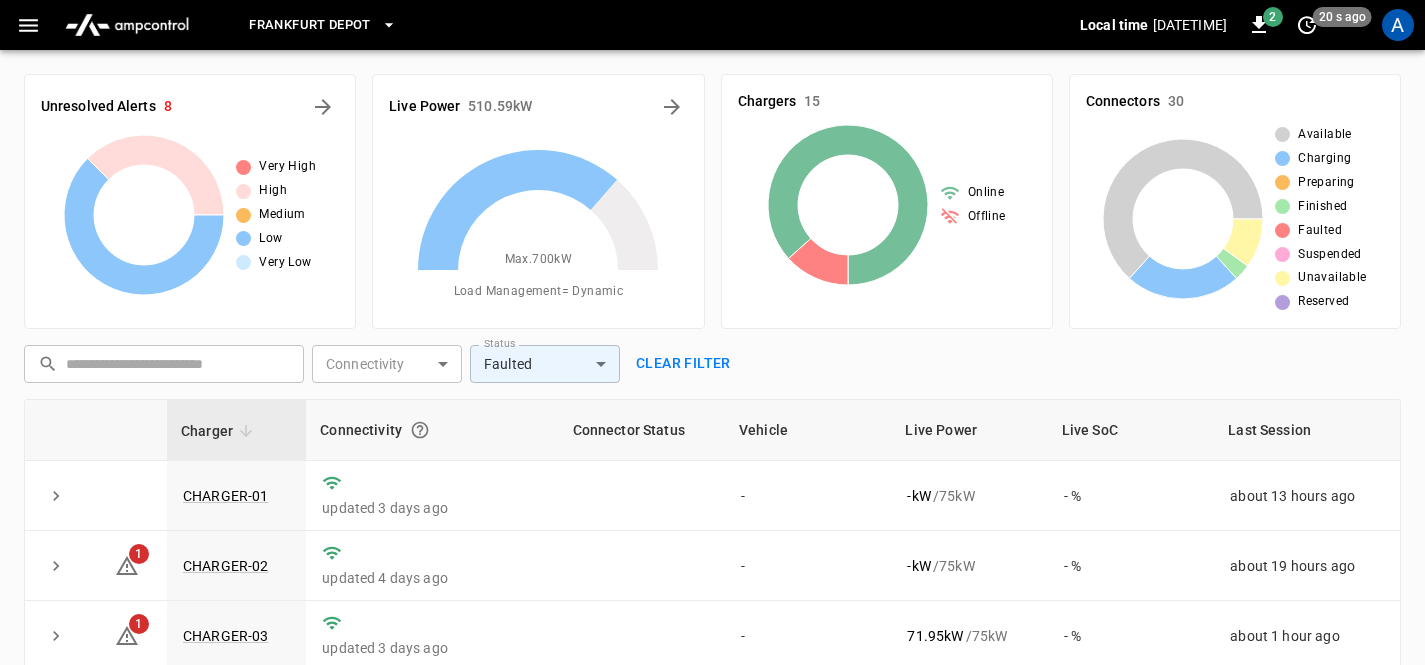 click on "Frankfurt Depot Local time 2025-08-05 13:16:22 +00:00 2 20 s ago A" at bounding box center (712, 25) 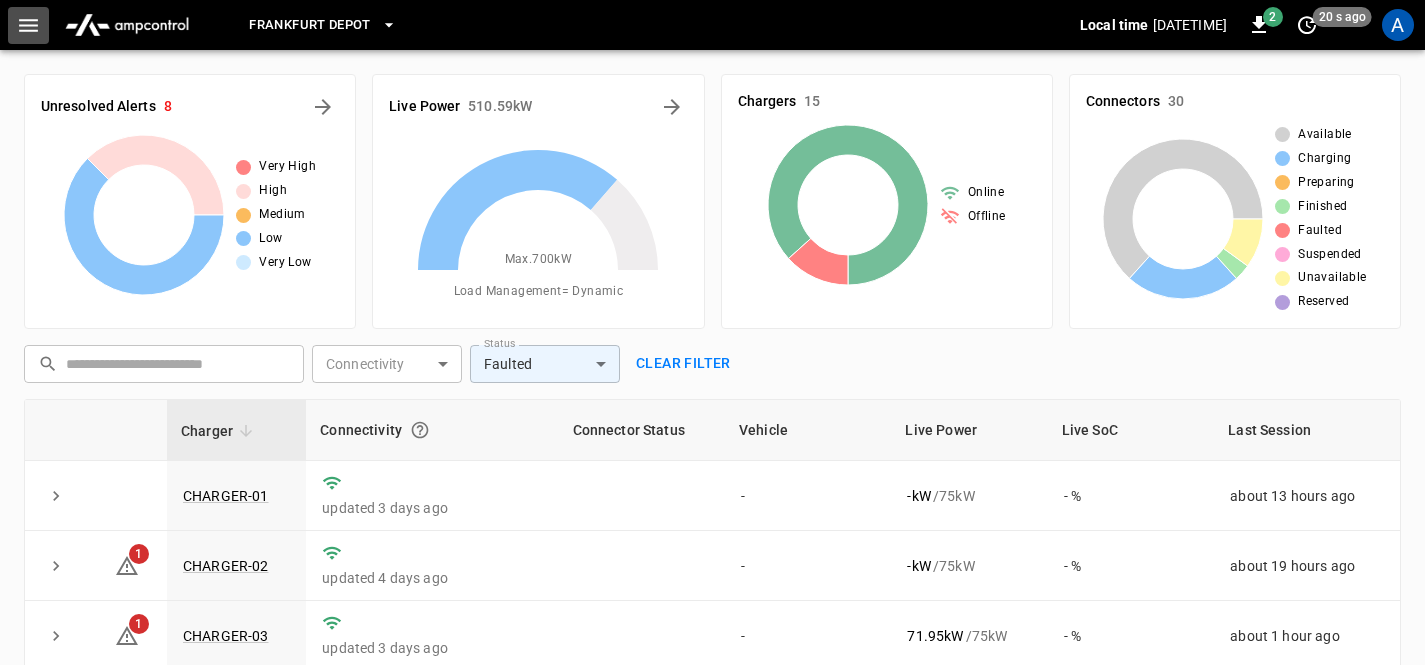 click 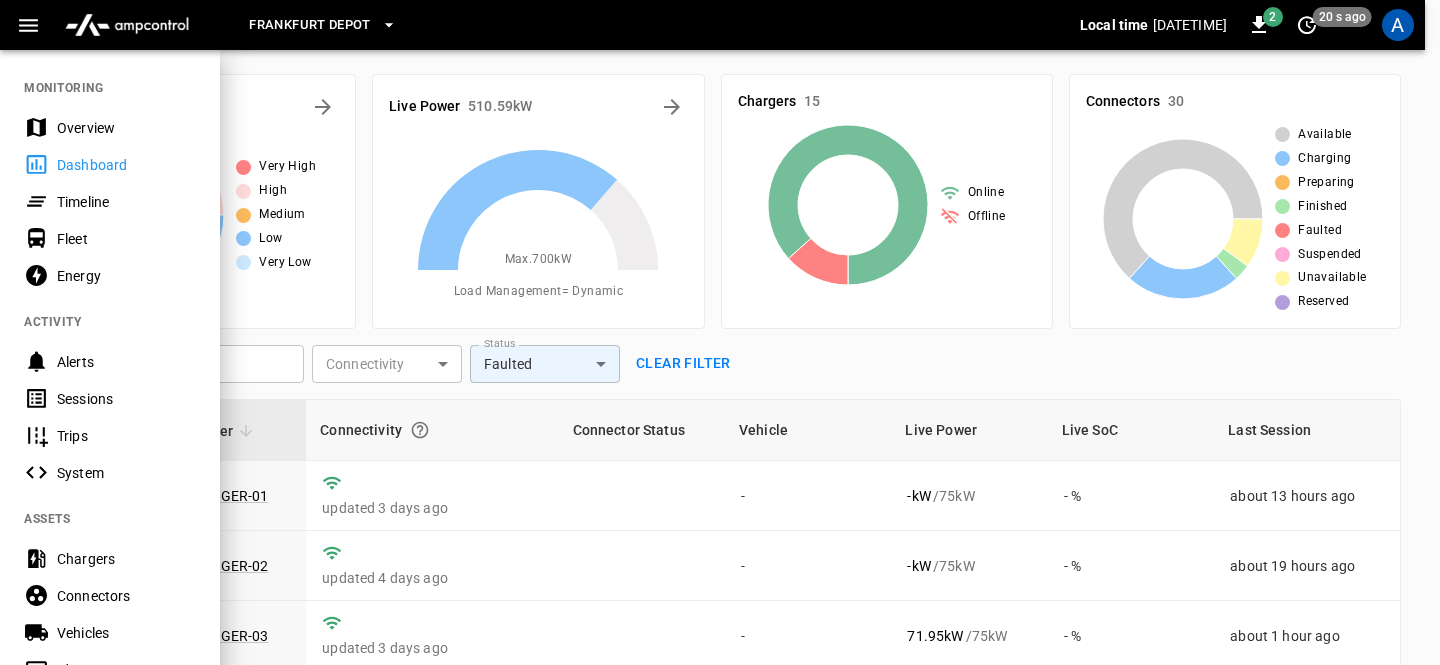 click on "Timeline" at bounding box center (126, 202) 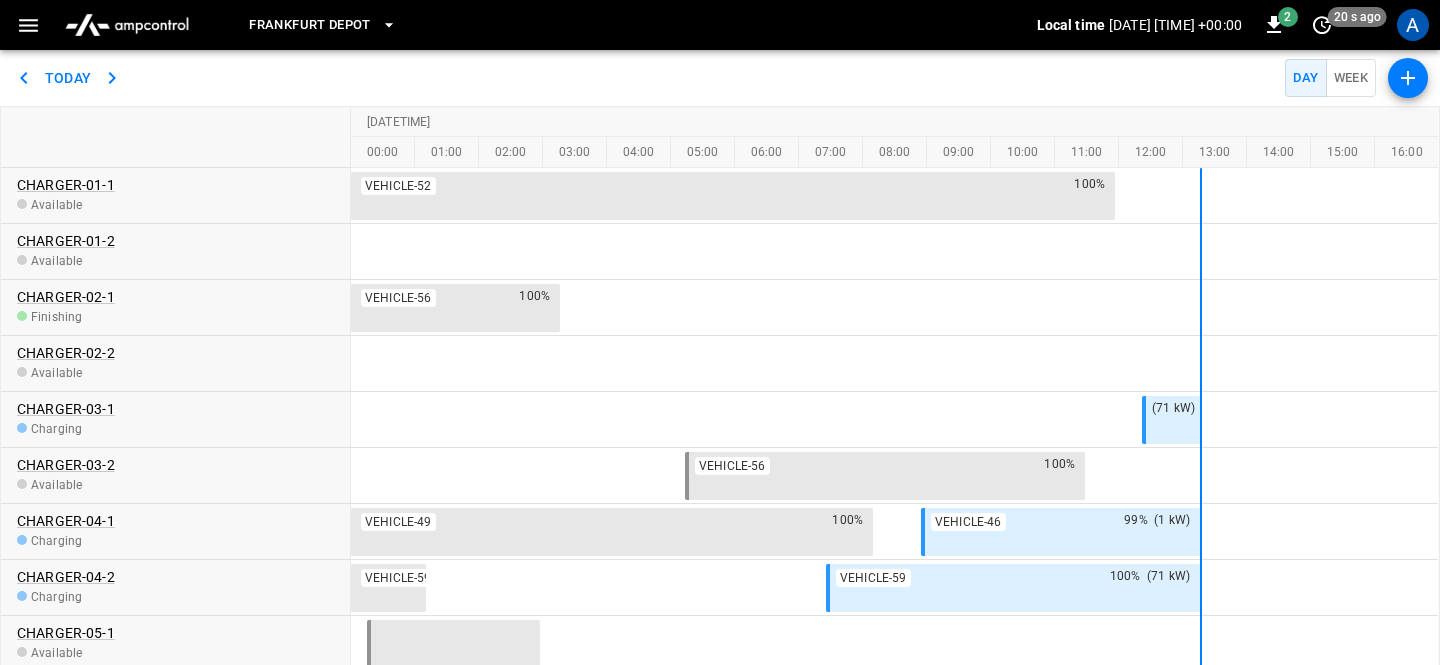 click at bounding box center (28, 25) 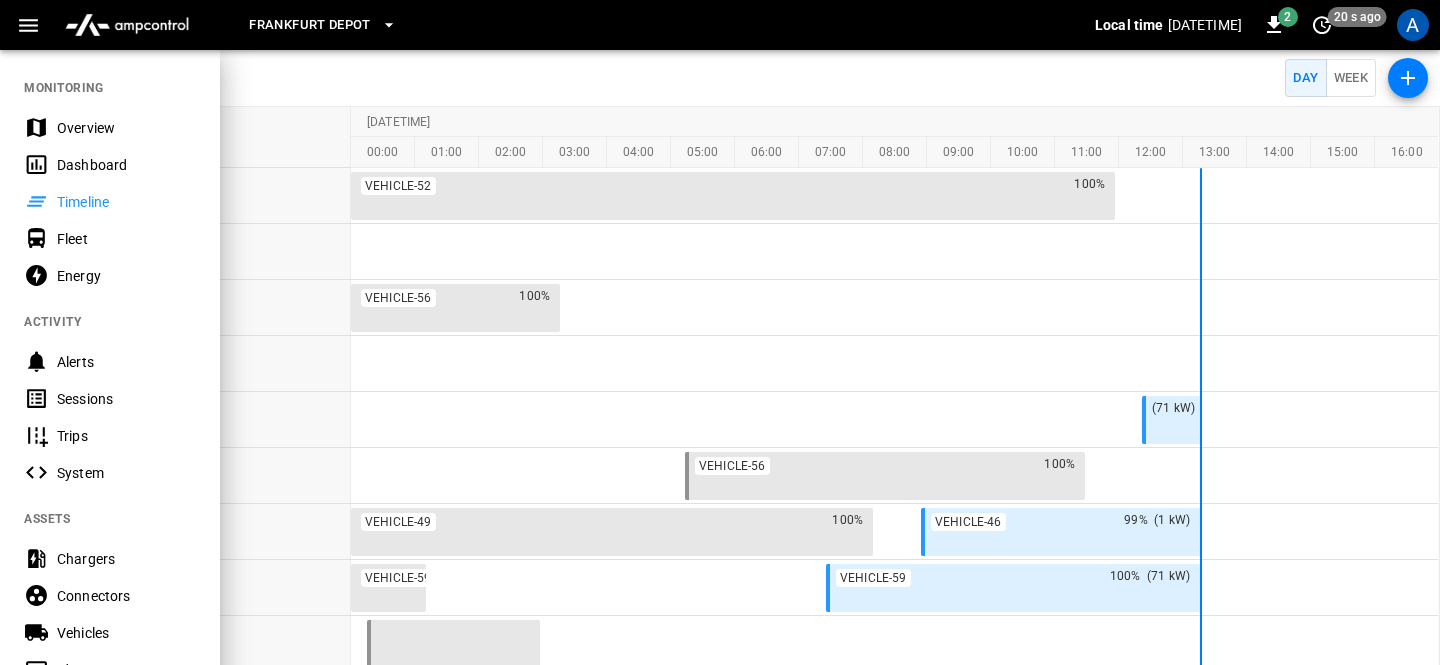 click on "Dashboard" at bounding box center (126, 165) 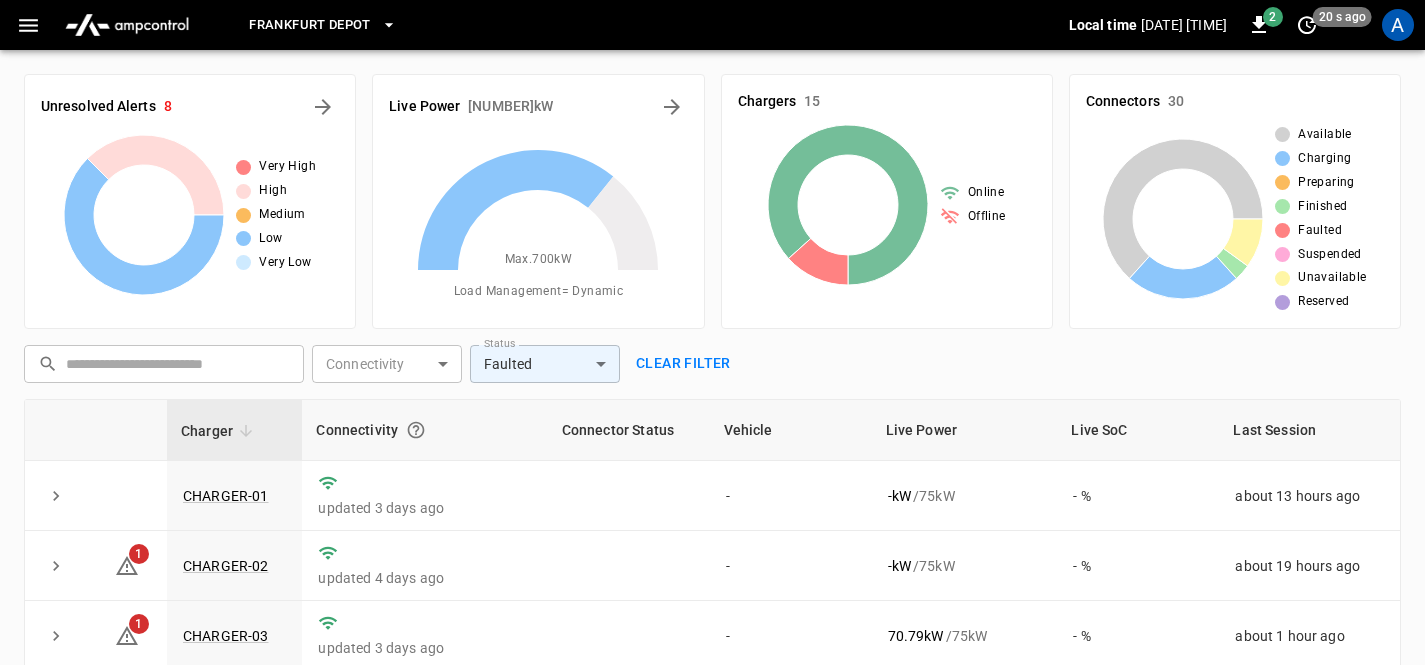 click on "Unresolved Alerts 8 Very High High Medium Low Very Low" at bounding box center (182, 193) 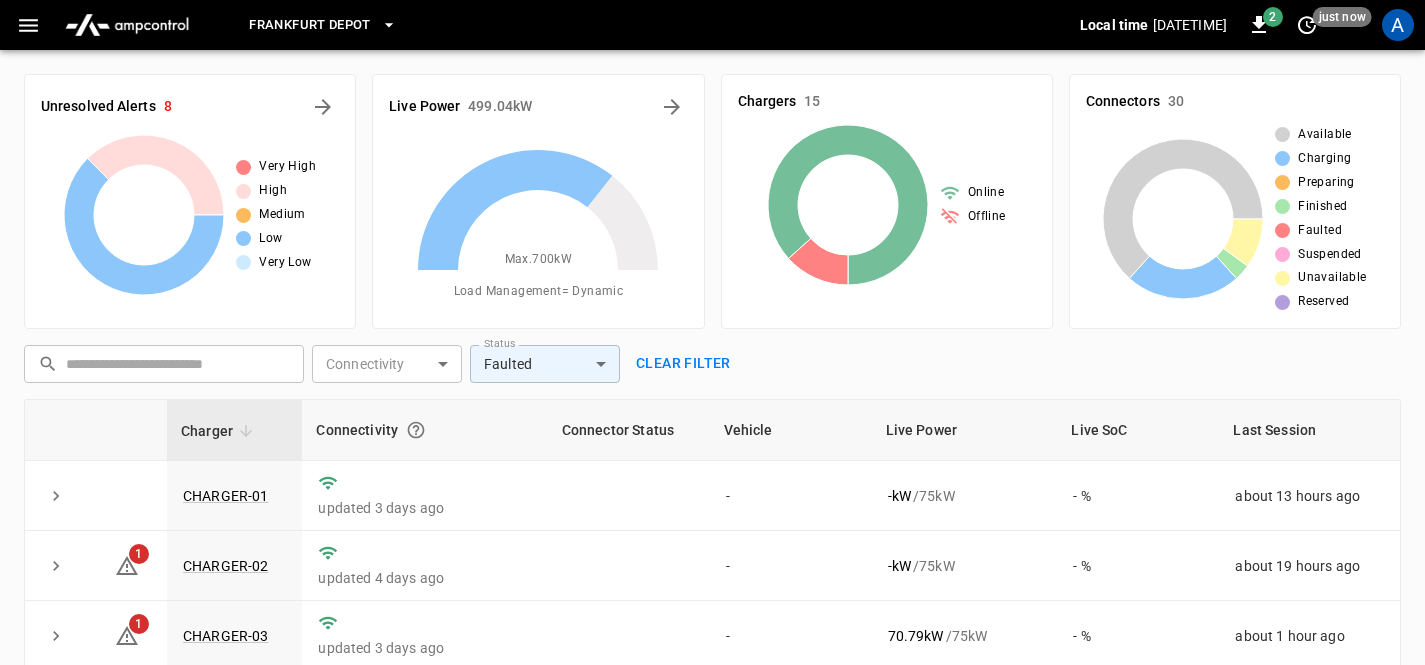 click on "​ ​ Connectivity ​ Connectivity Status Faulted ******* Status Clear filter" at bounding box center (708, 360) 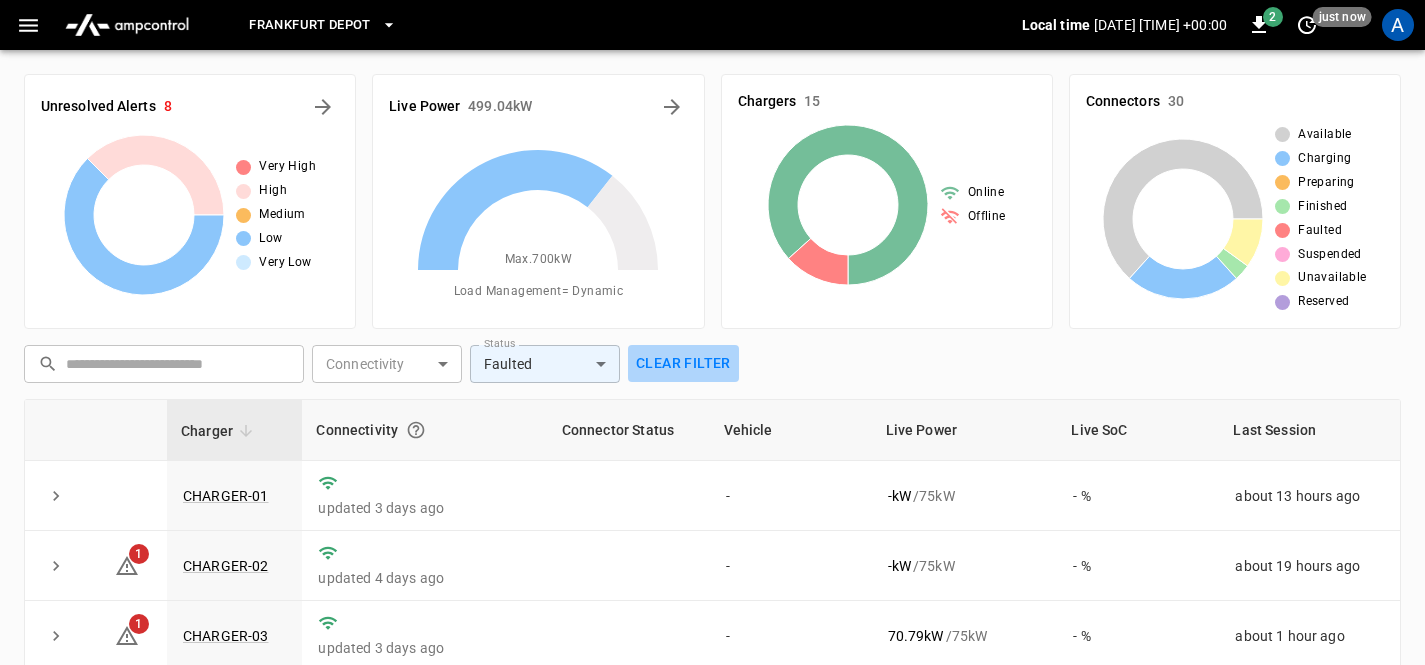 click on "Clear filter" at bounding box center (683, 363) 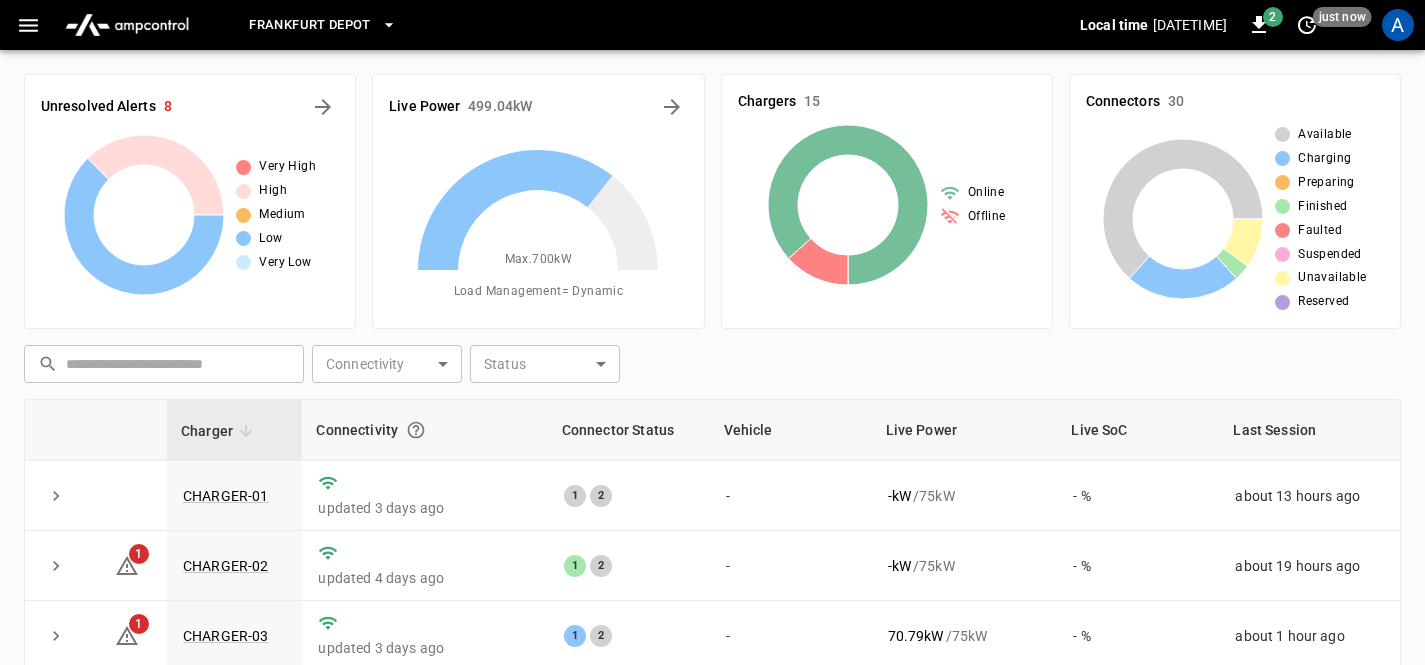click on "​ ​ Connectivity ​ Connectivity Status ​ Status" at bounding box center (708, 360) 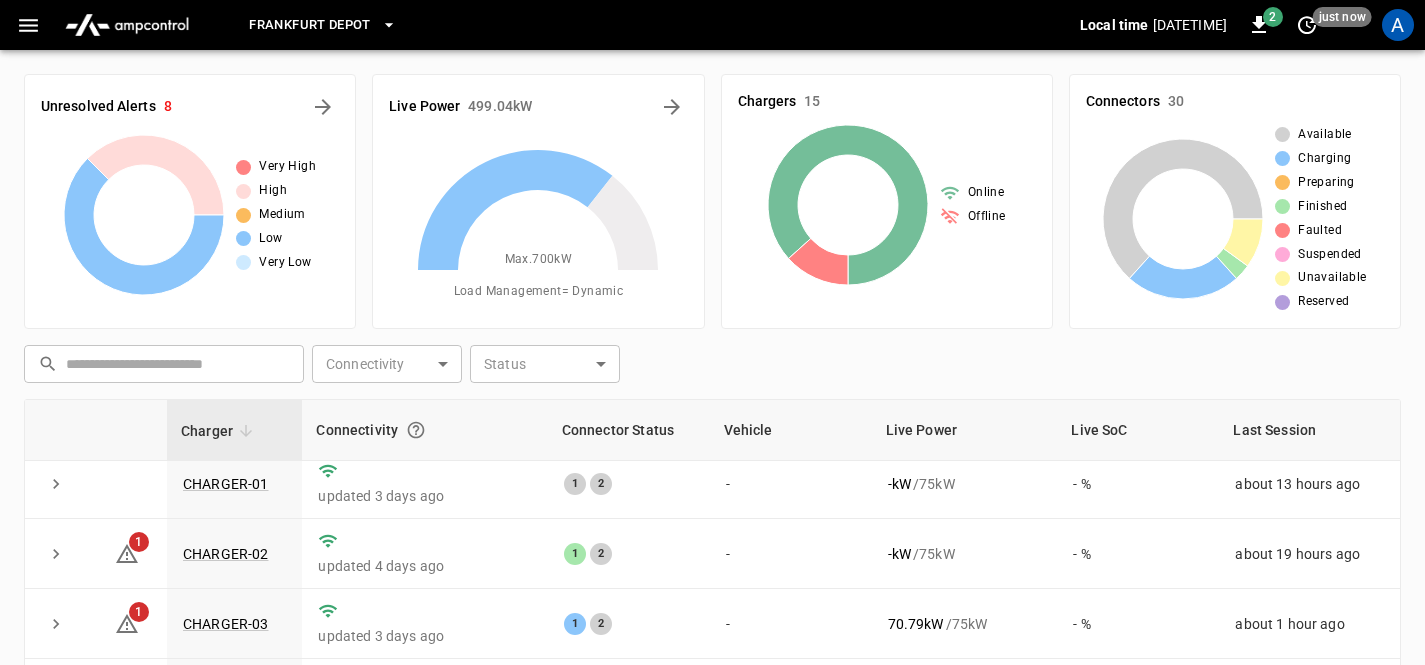 scroll, scrollTop: 0, scrollLeft: 0, axis: both 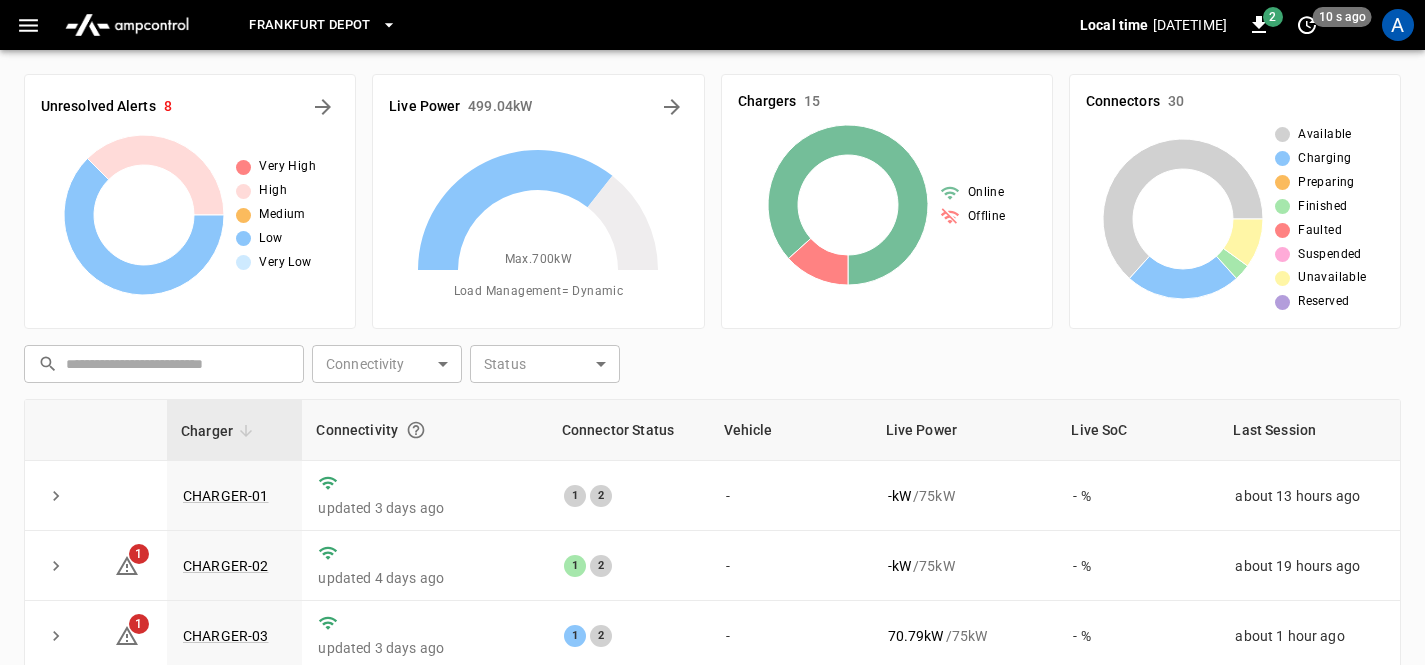 click on "​ ​ Connectivity ​ Connectivity Status ​ Status" at bounding box center [708, 360] 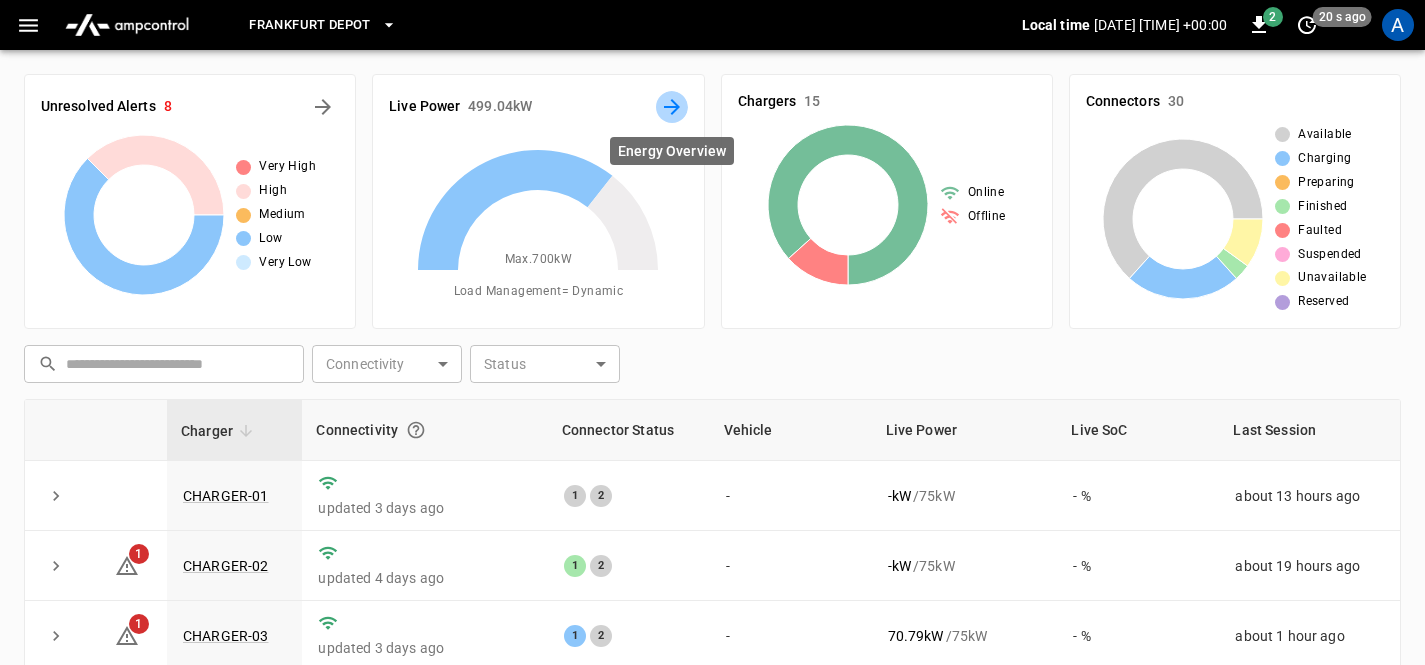click 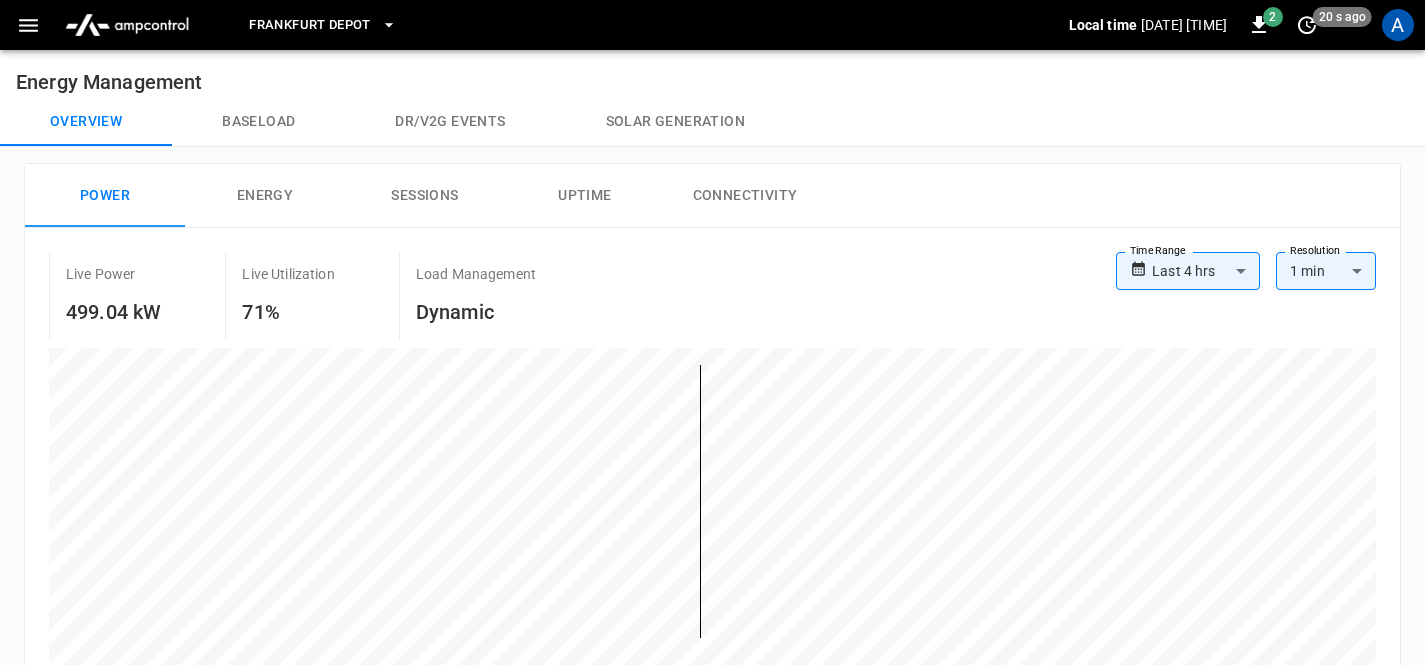 click 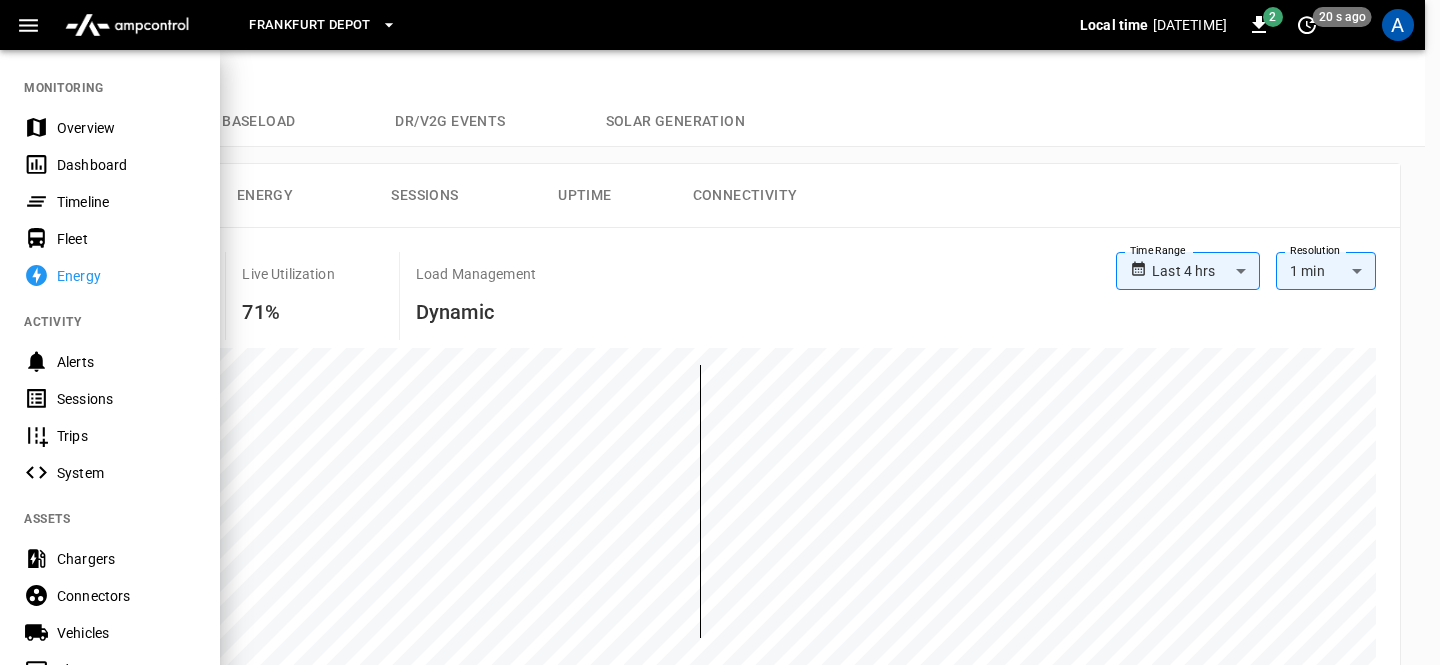 click at bounding box center [720, 332] 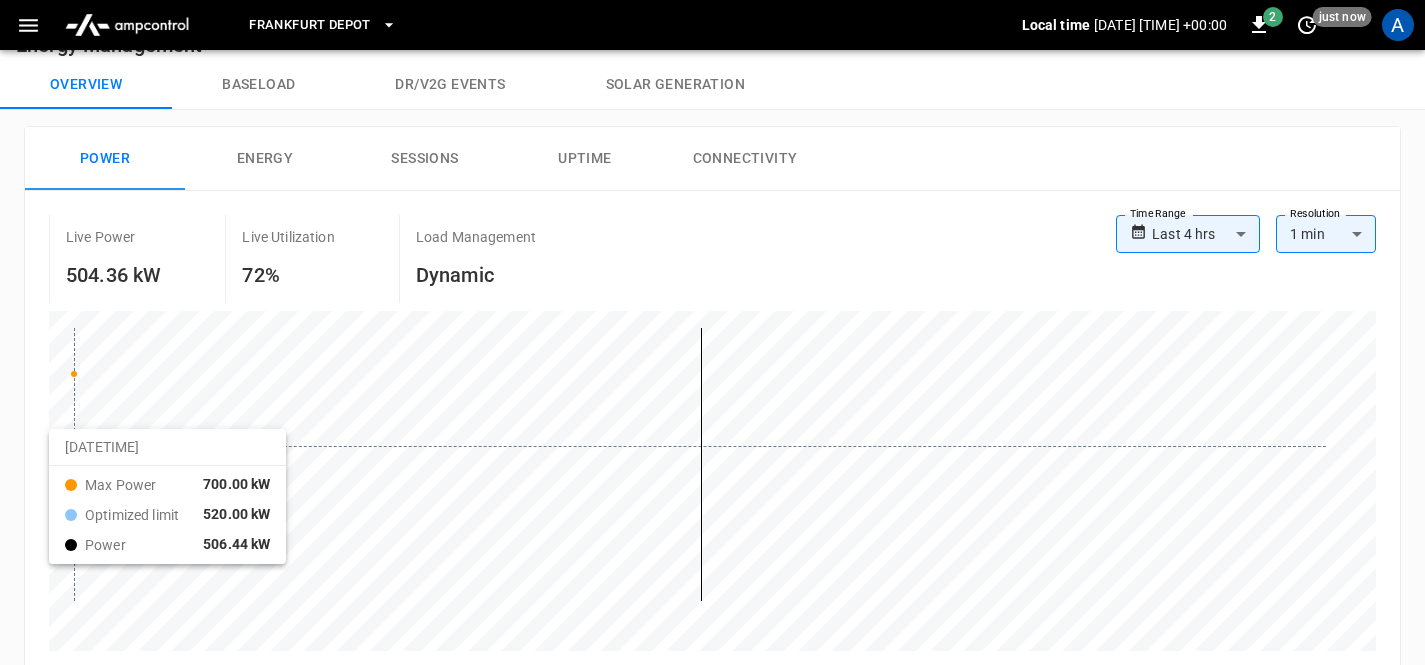 scroll, scrollTop: 27, scrollLeft: 0, axis: vertical 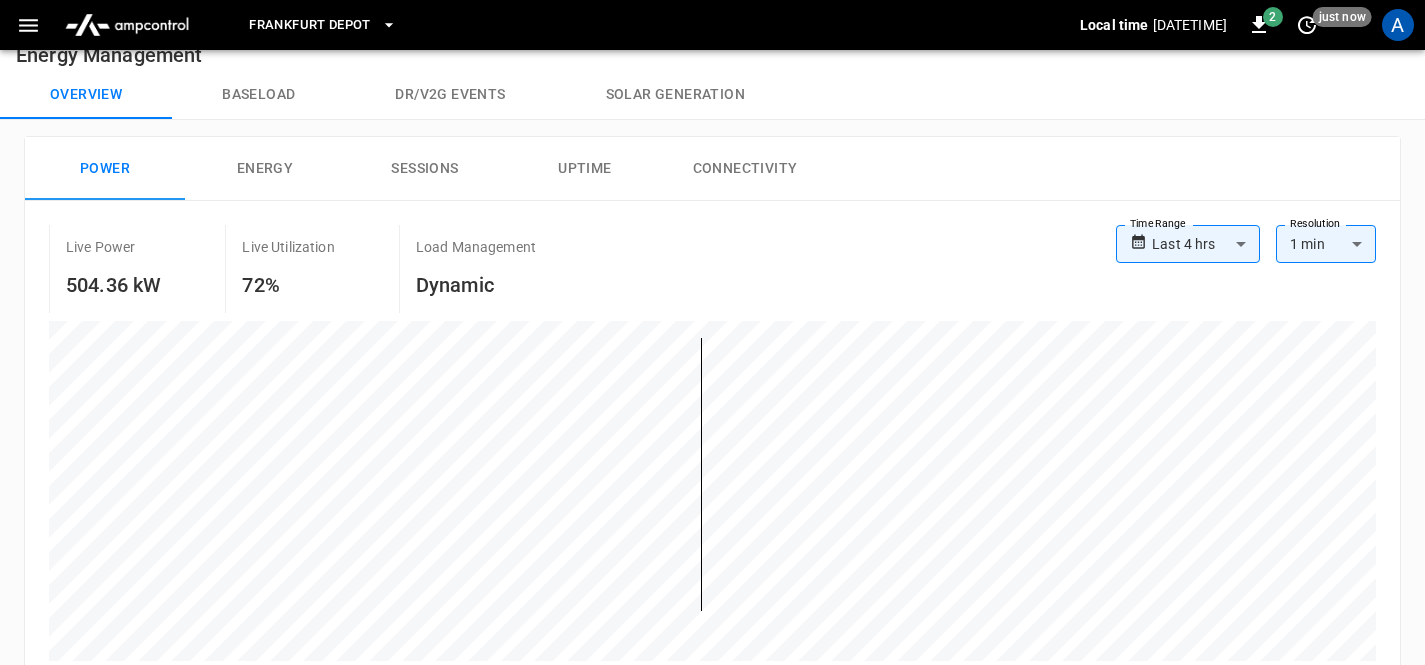 click on "**********" at bounding box center (712, 478) 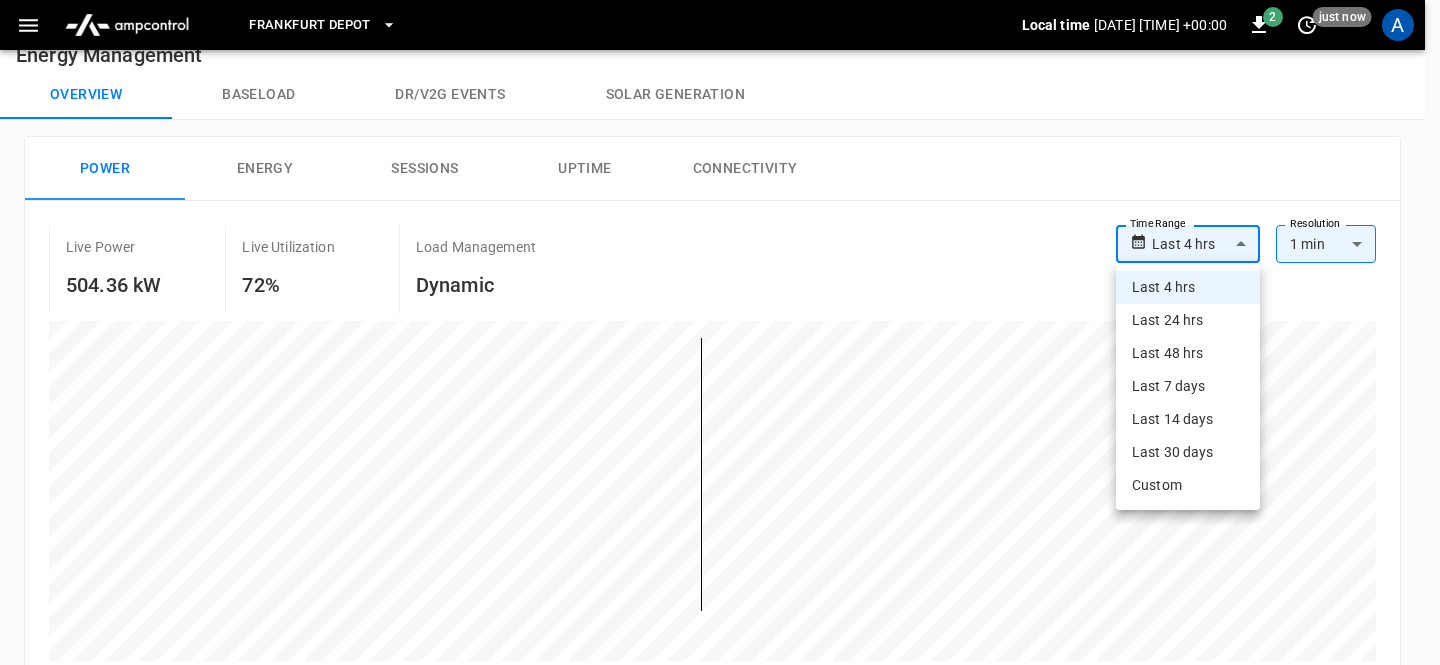 click on "**********" at bounding box center [720, 697] 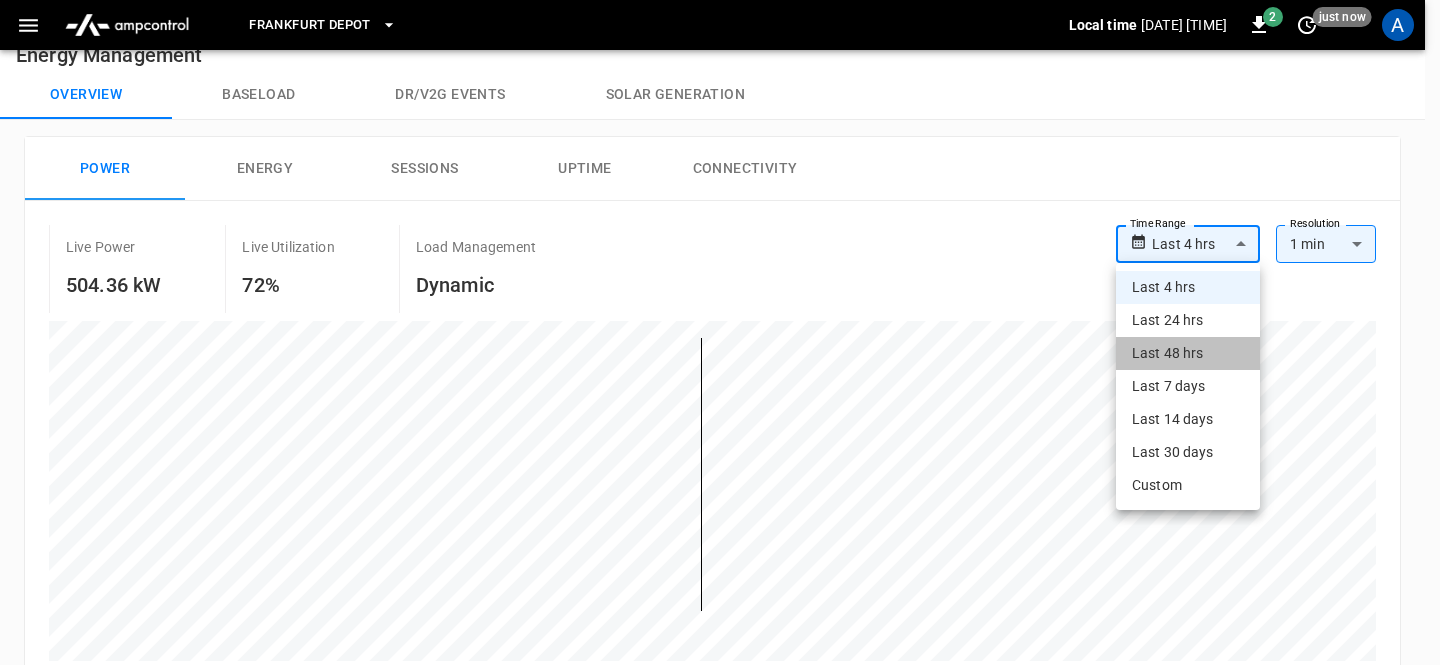 click on "Last 48 hrs" at bounding box center (1188, 353) 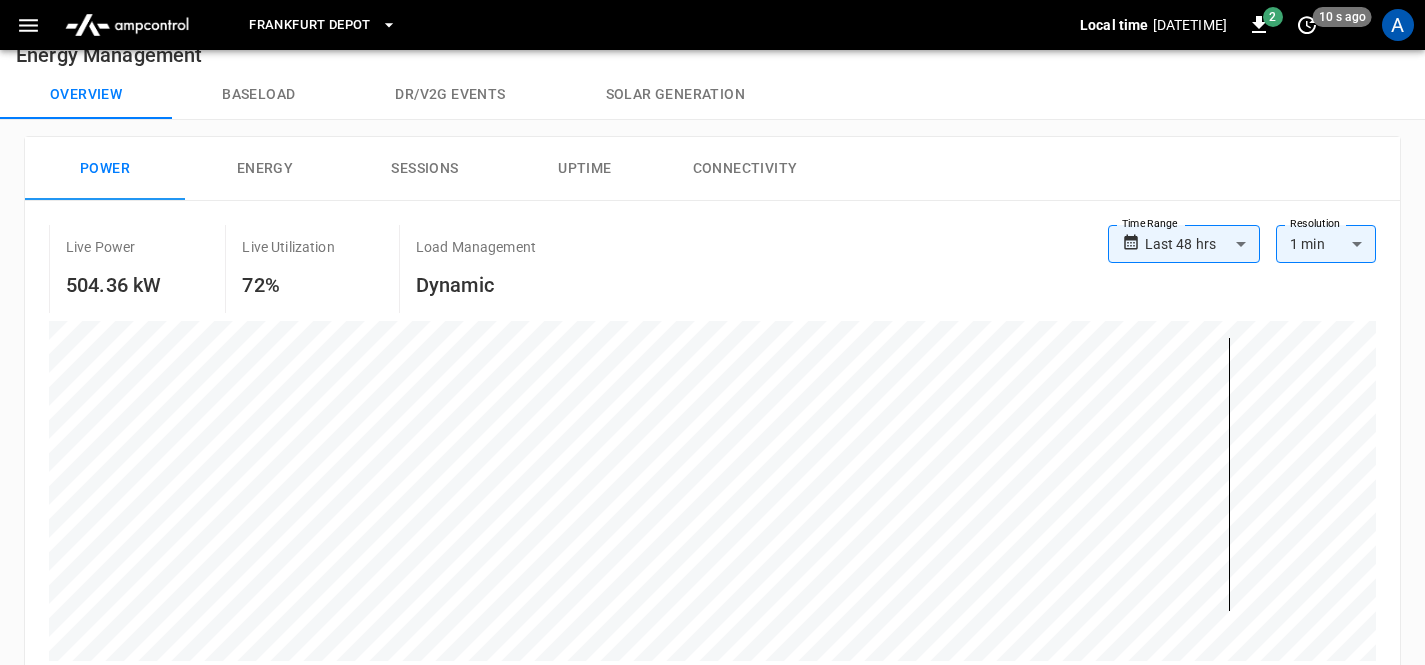 click on "Live Power 504.36 kW Live Utilization 72% Load Management Dynamic" at bounding box center [578, 269] 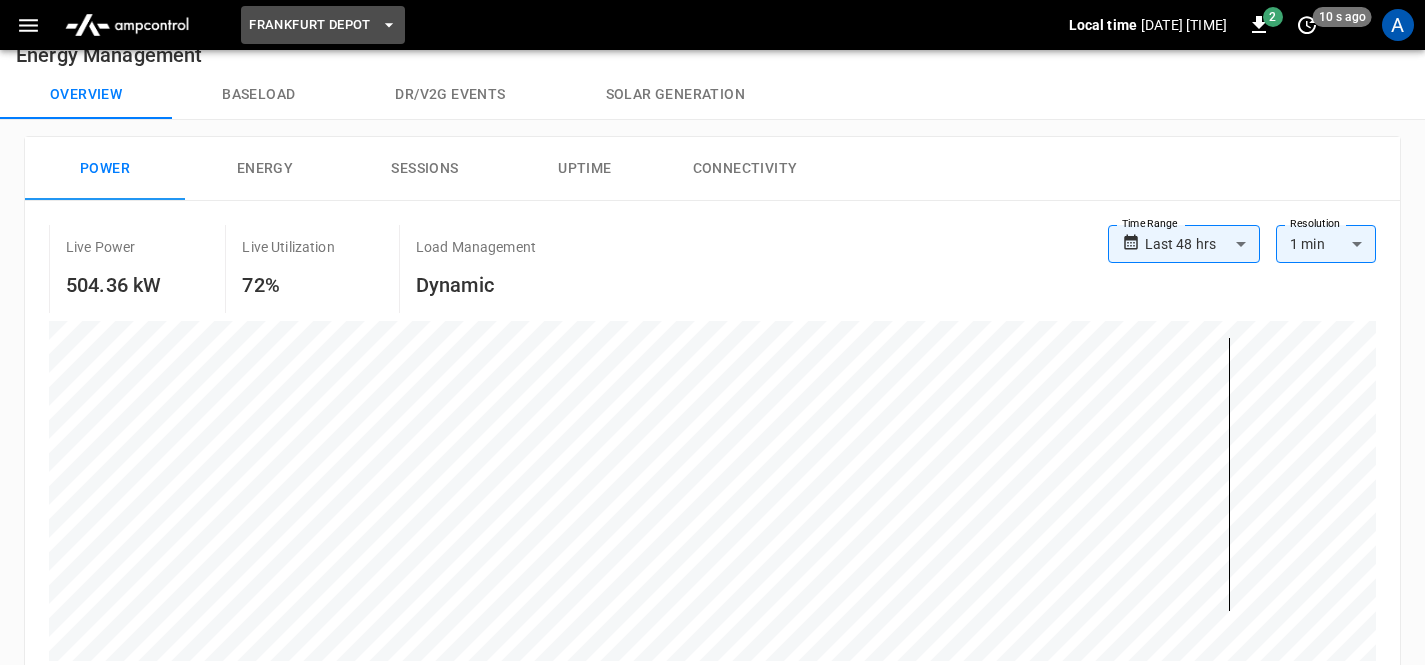 click on "Frankfurt Depot" at bounding box center [310, 25] 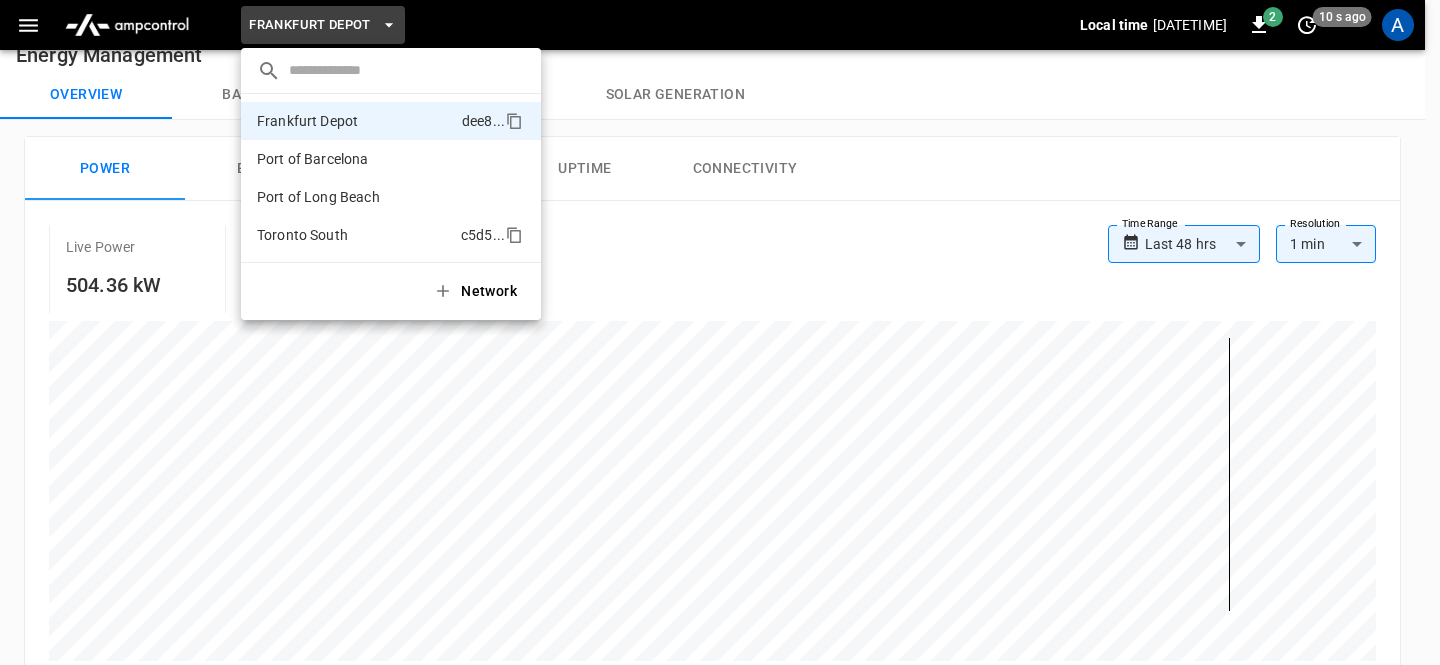 click on "Toronto South c5d5 ..." at bounding box center (391, 235) 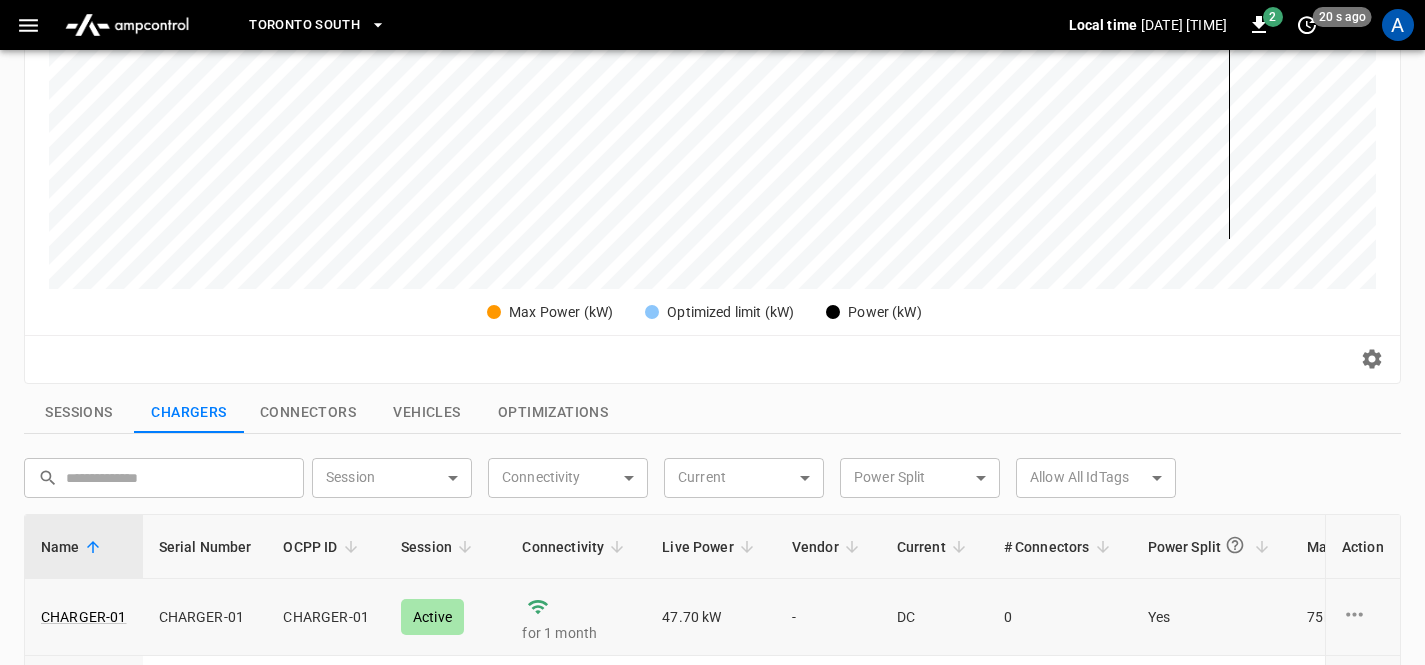 scroll, scrollTop: 489, scrollLeft: 0, axis: vertical 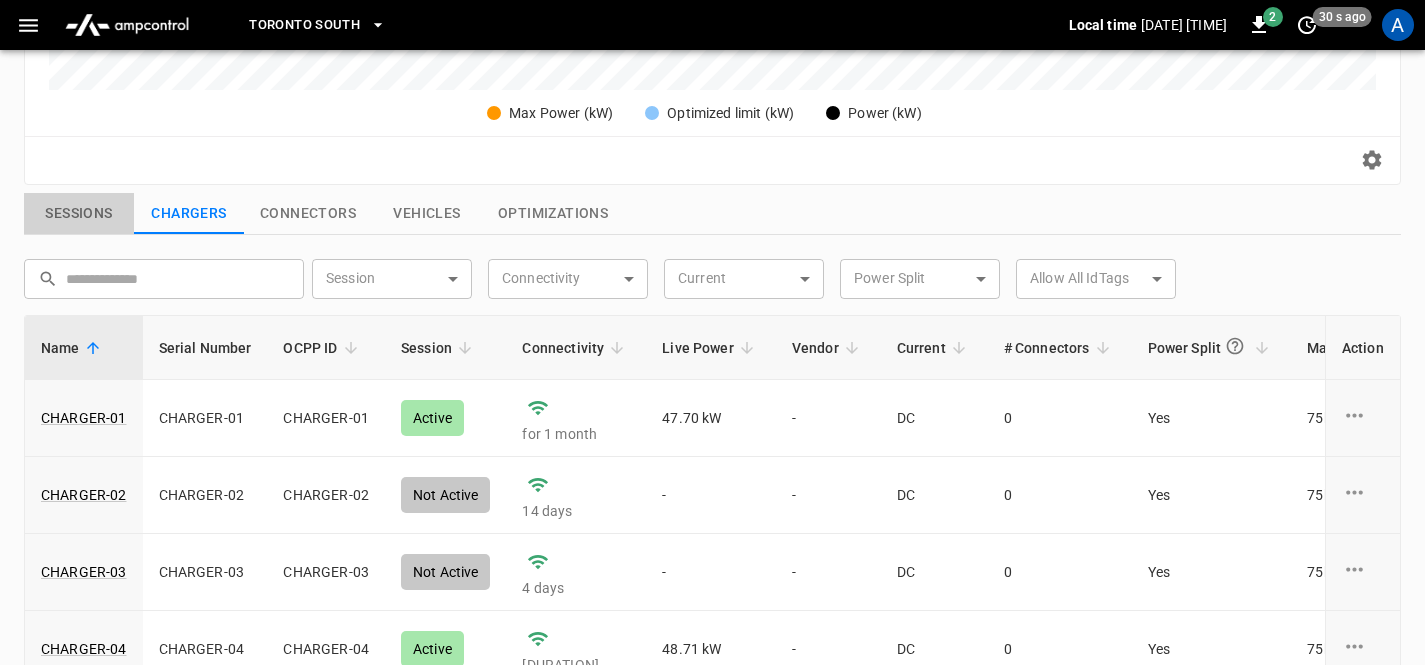 click on "Sessions" at bounding box center (79, 214) 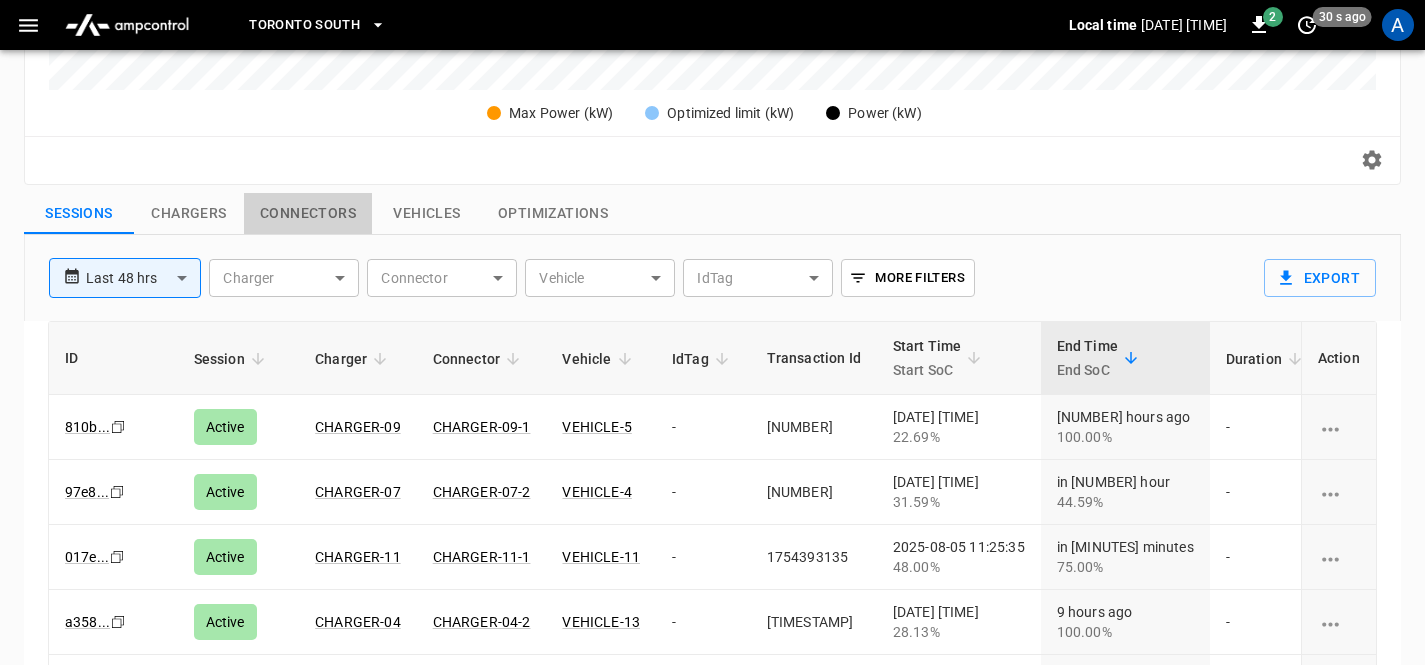 click on "Connectors" at bounding box center [308, 214] 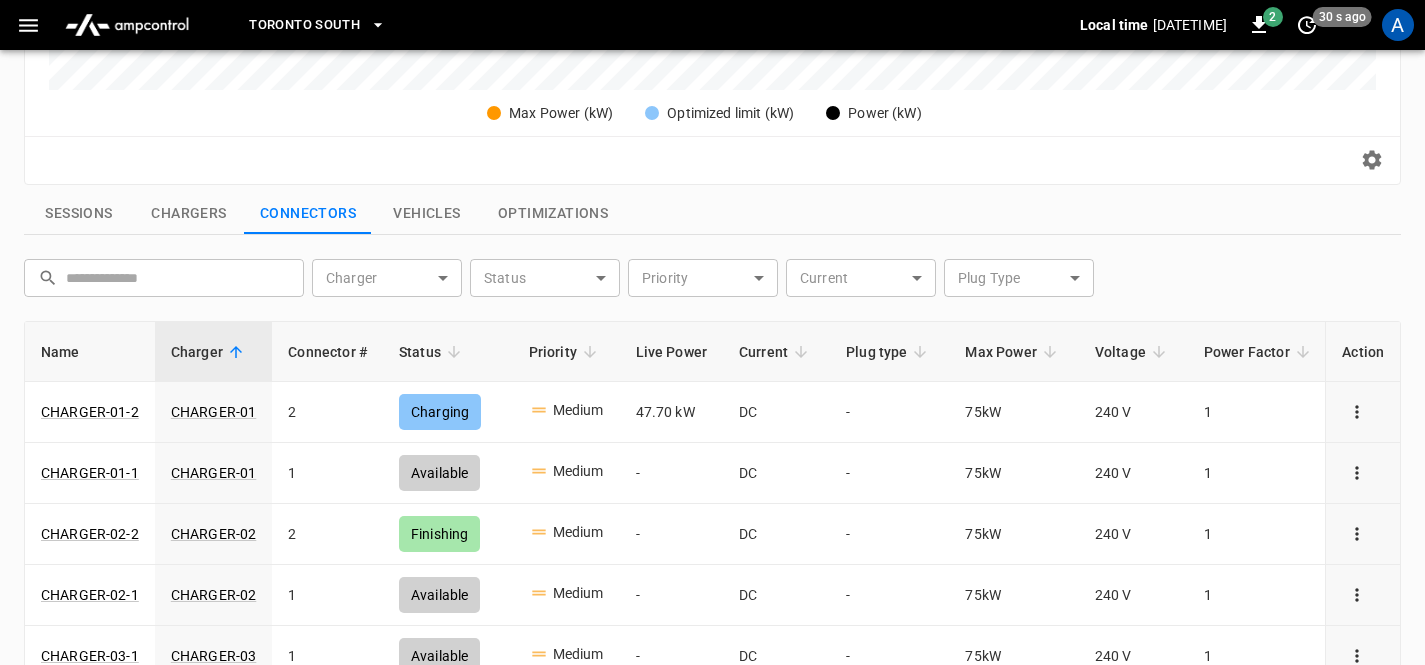 click on "Vehicles" at bounding box center [427, 214] 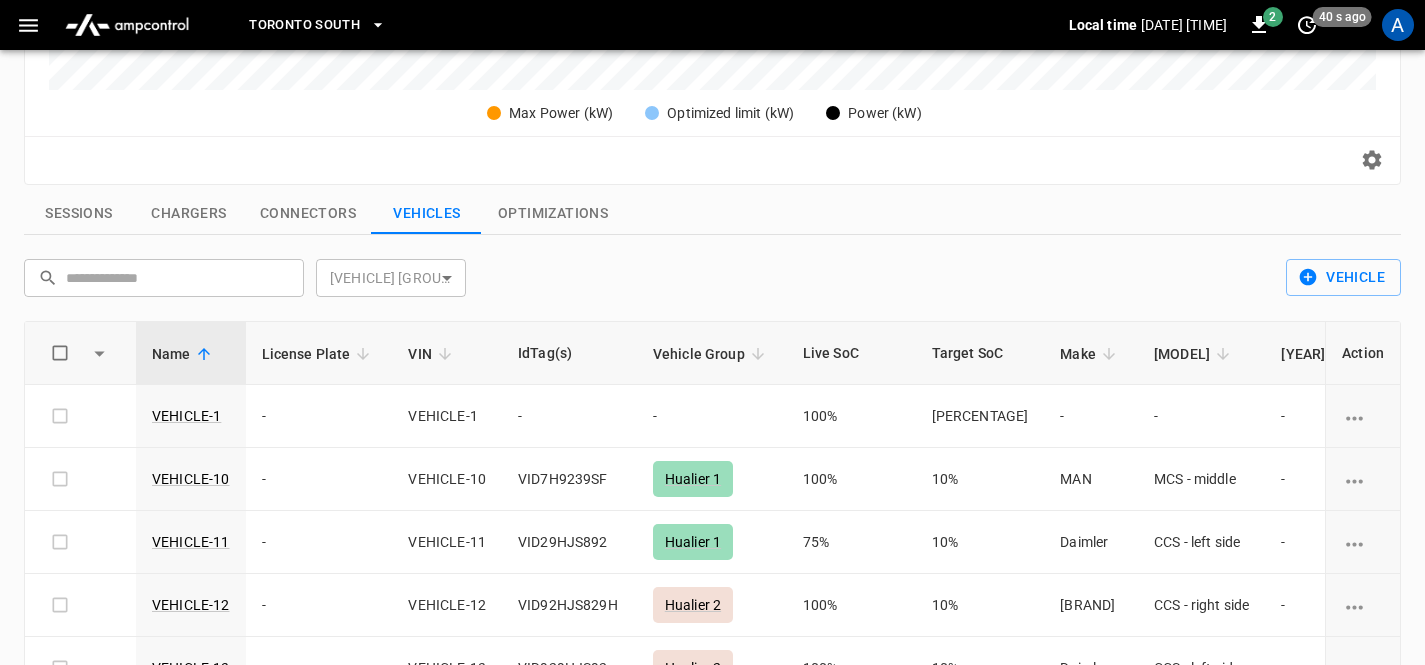 click on "Optimizations" at bounding box center [553, 214] 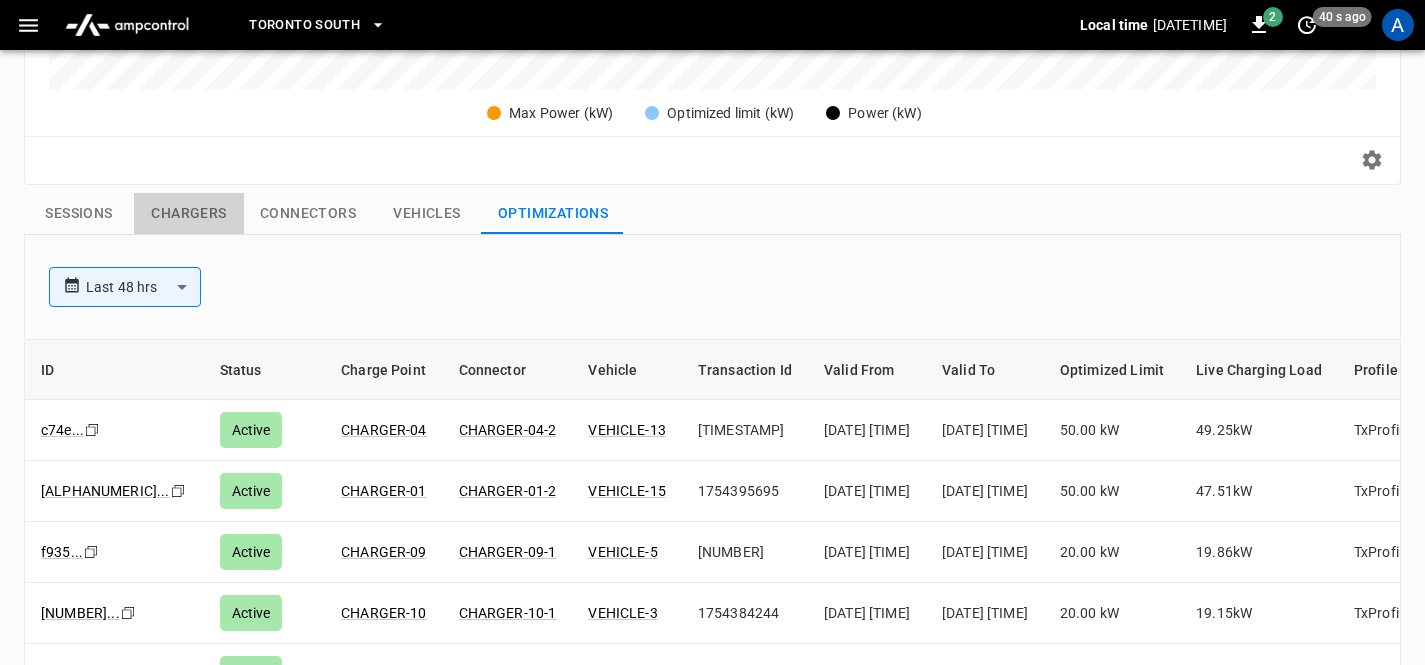 click on "Chargers" at bounding box center [189, 214] 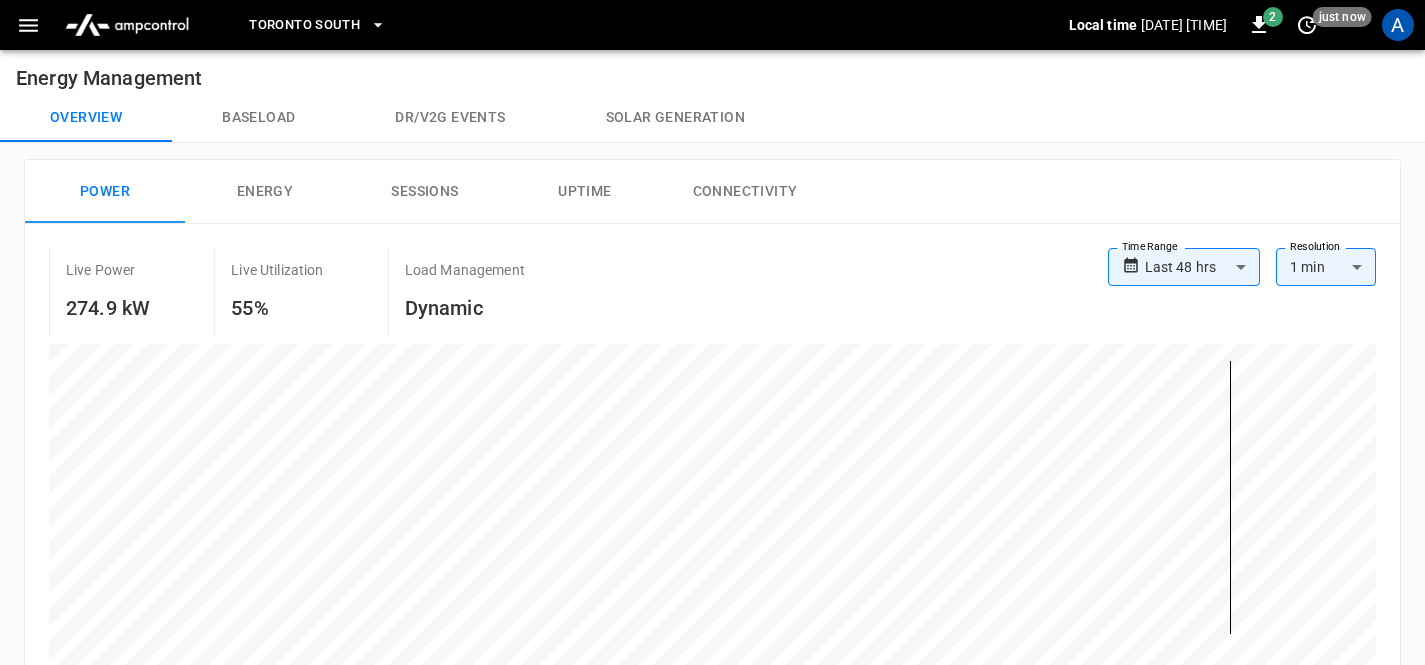 scroll, scrollTop: 0, scrollLeft: 0, axis: both 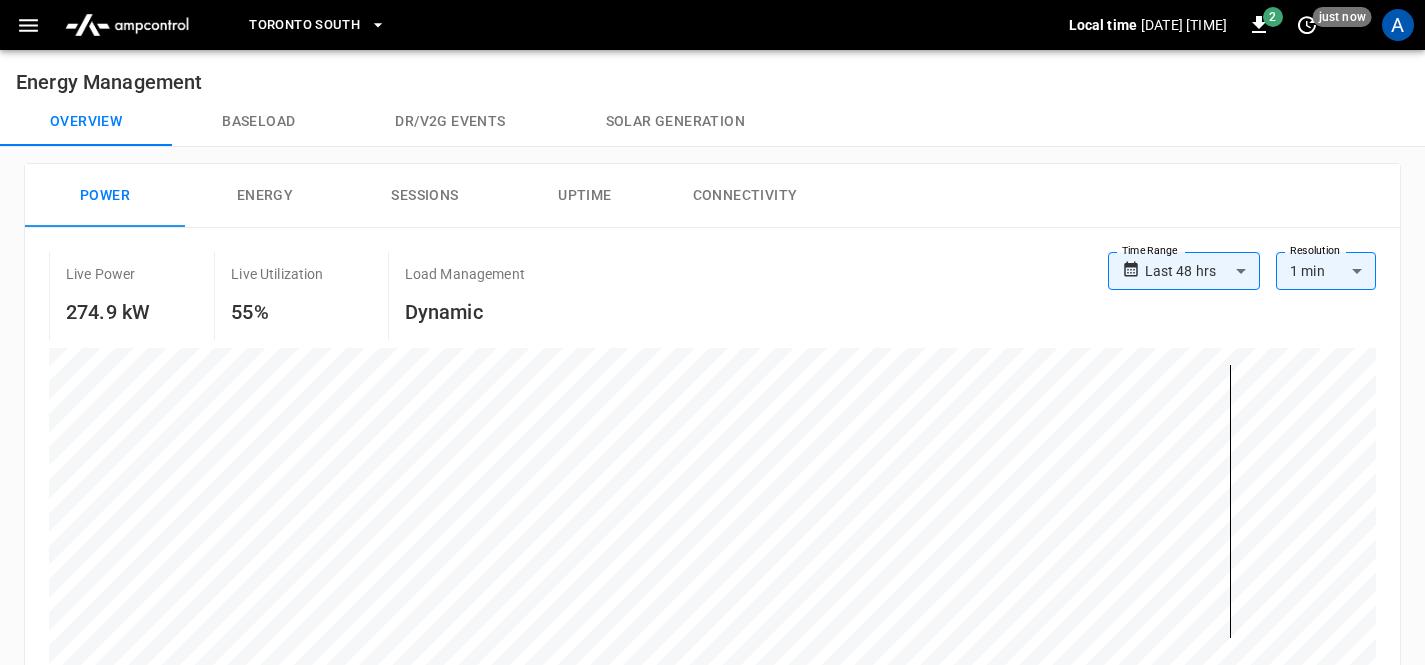 click on "**********" at bounding box center [712, 798] 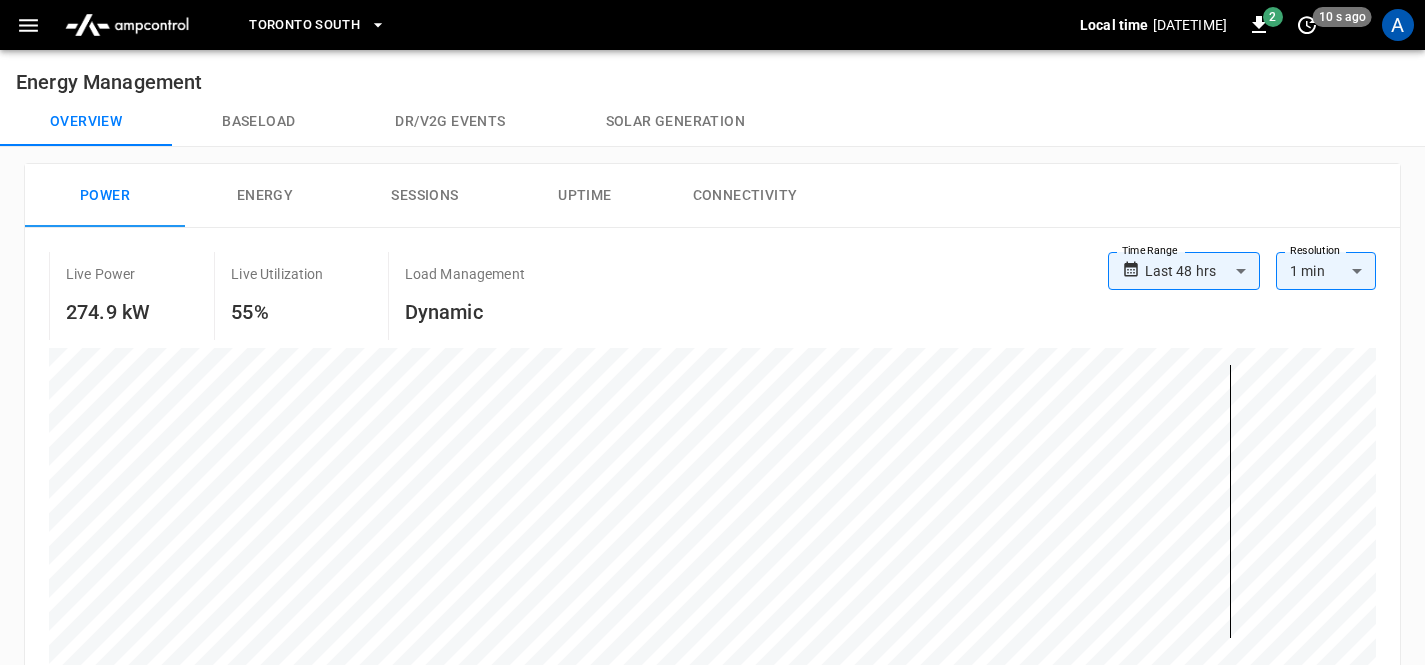 drag, startPoint x: 300, startPoint y: 193, endPoint x: 365, endPoint y: 198, distance: 65.192024 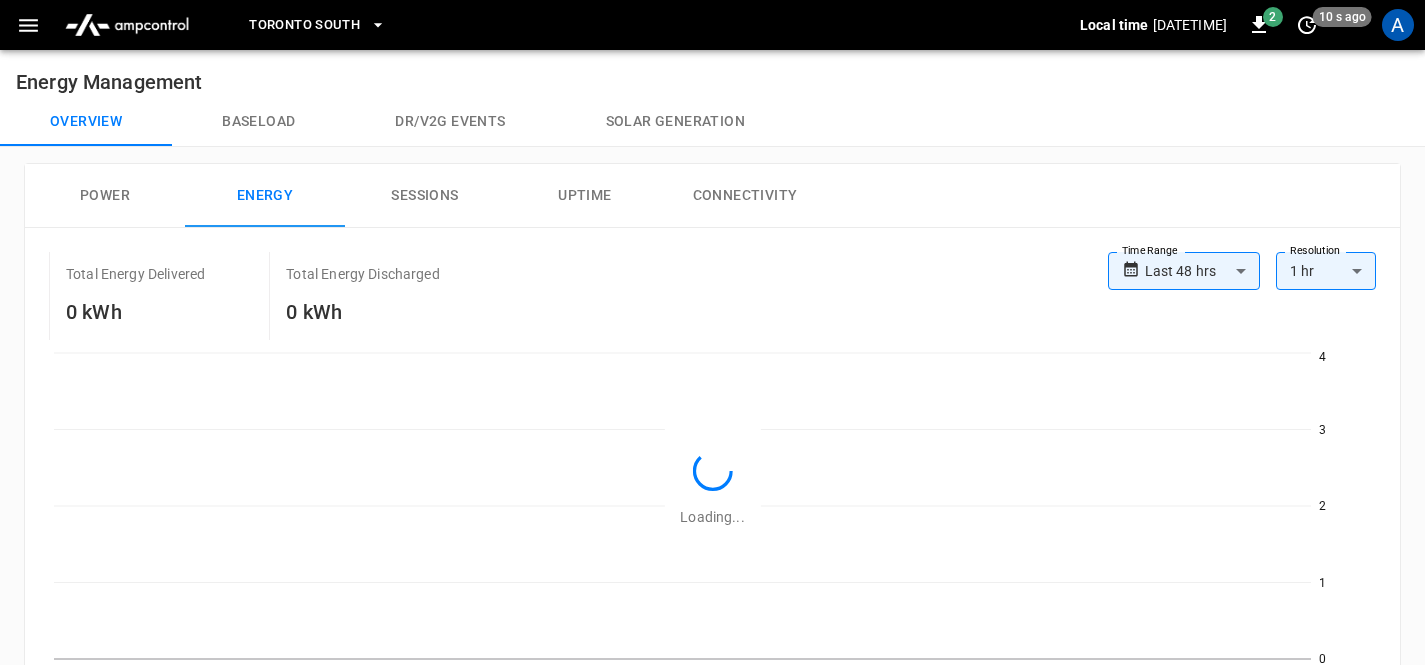 click on "Sessions" at bounding box center (425, 196) 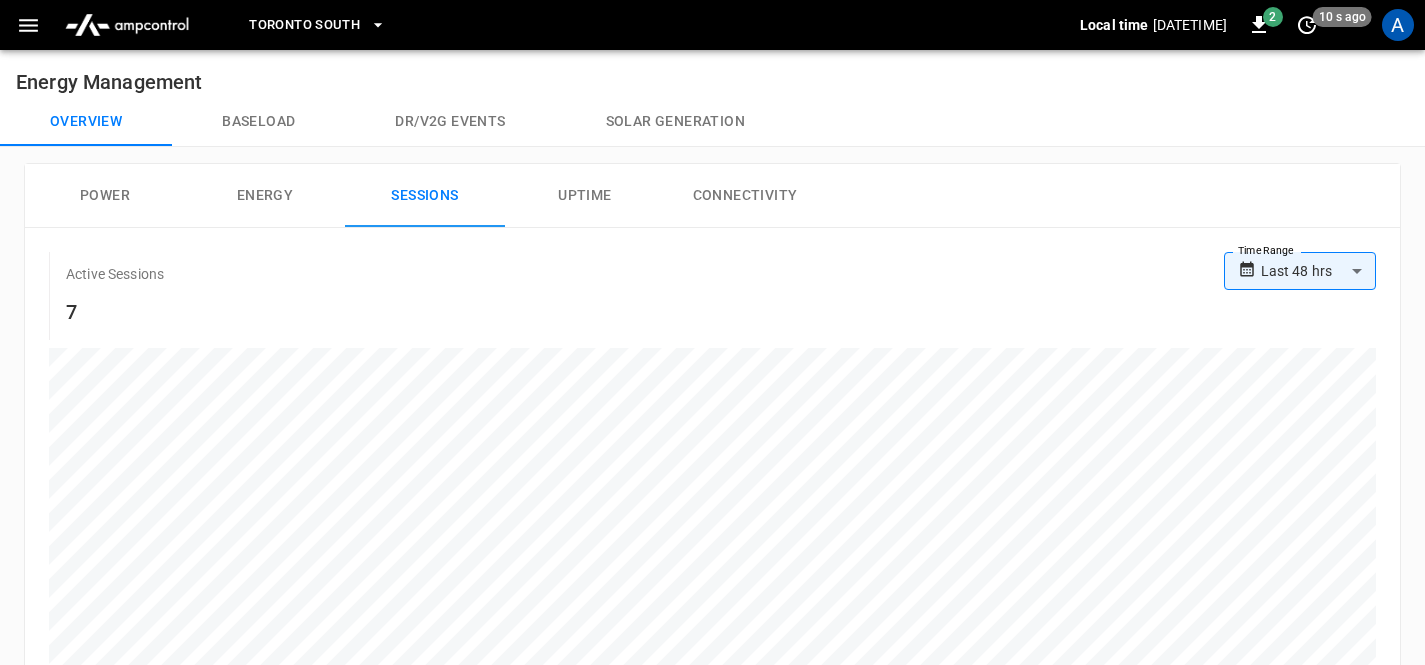 click on "Power" at bounding box center [105, 196] 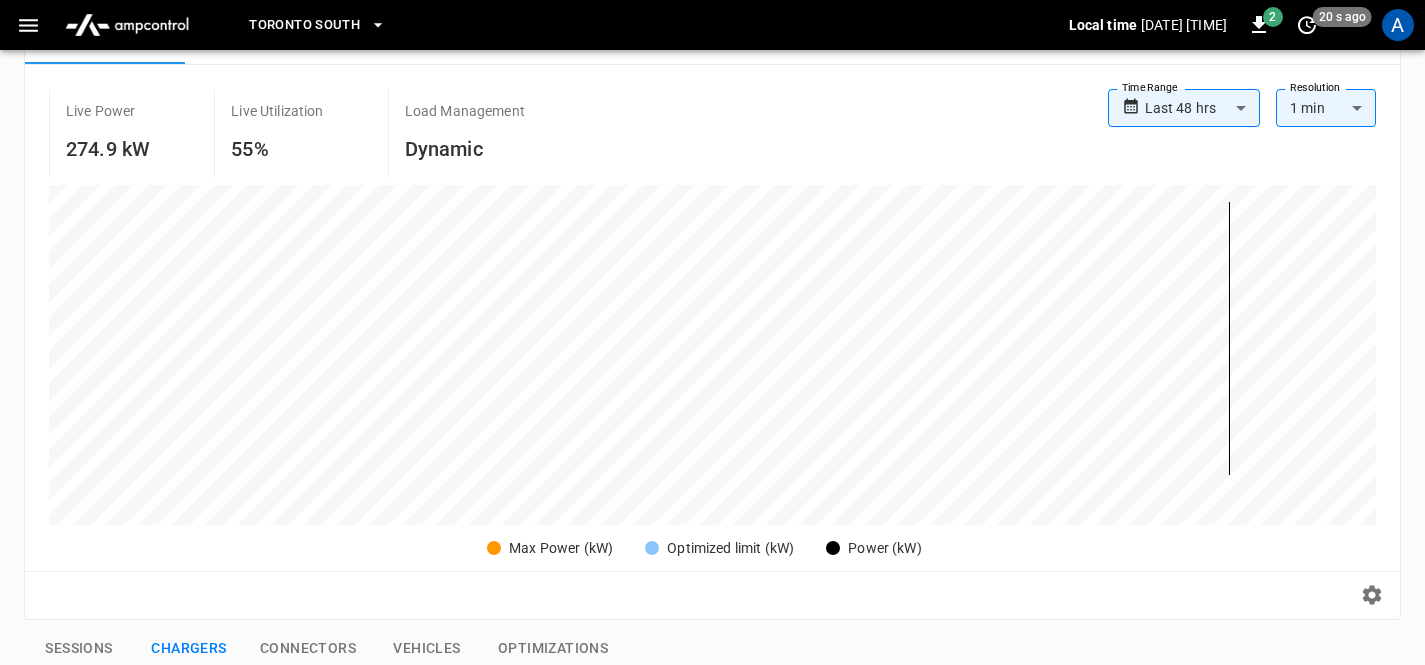 scroll, scrollTop: 616, scrollLeft: 0, axis: vertical 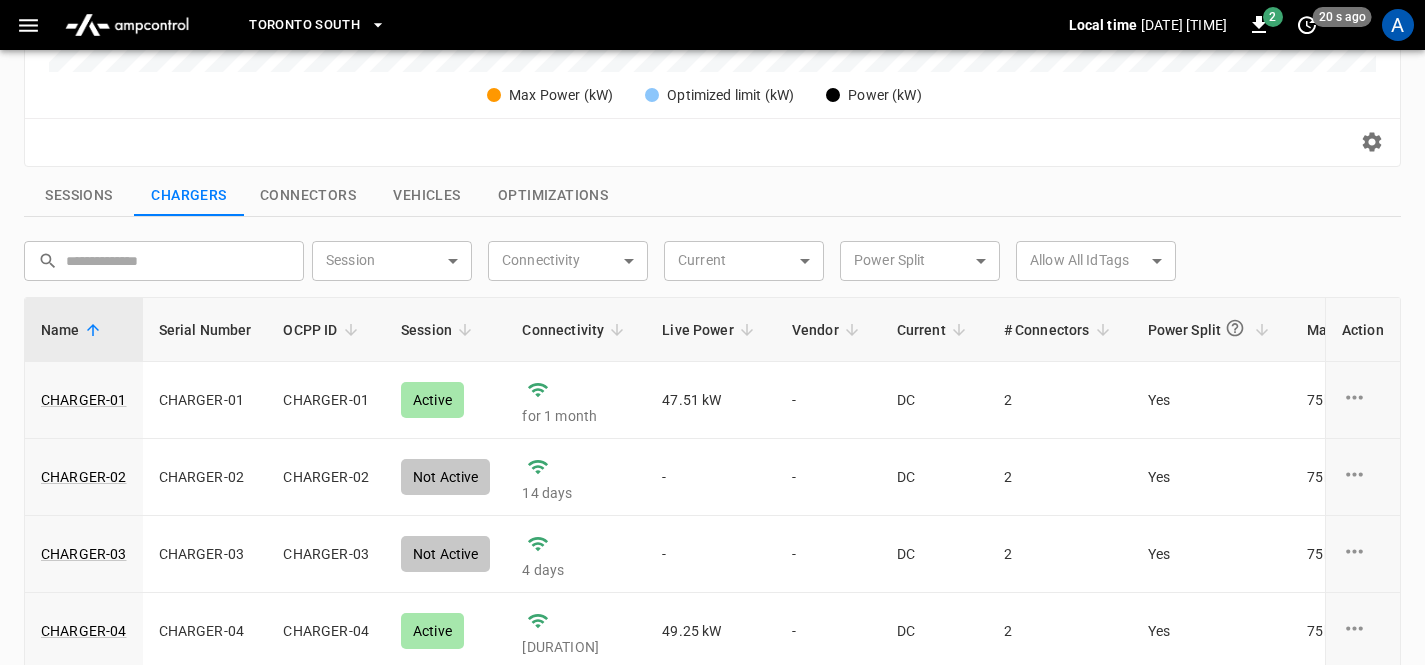 click on "Sessions" at bounding box center (79, 196) 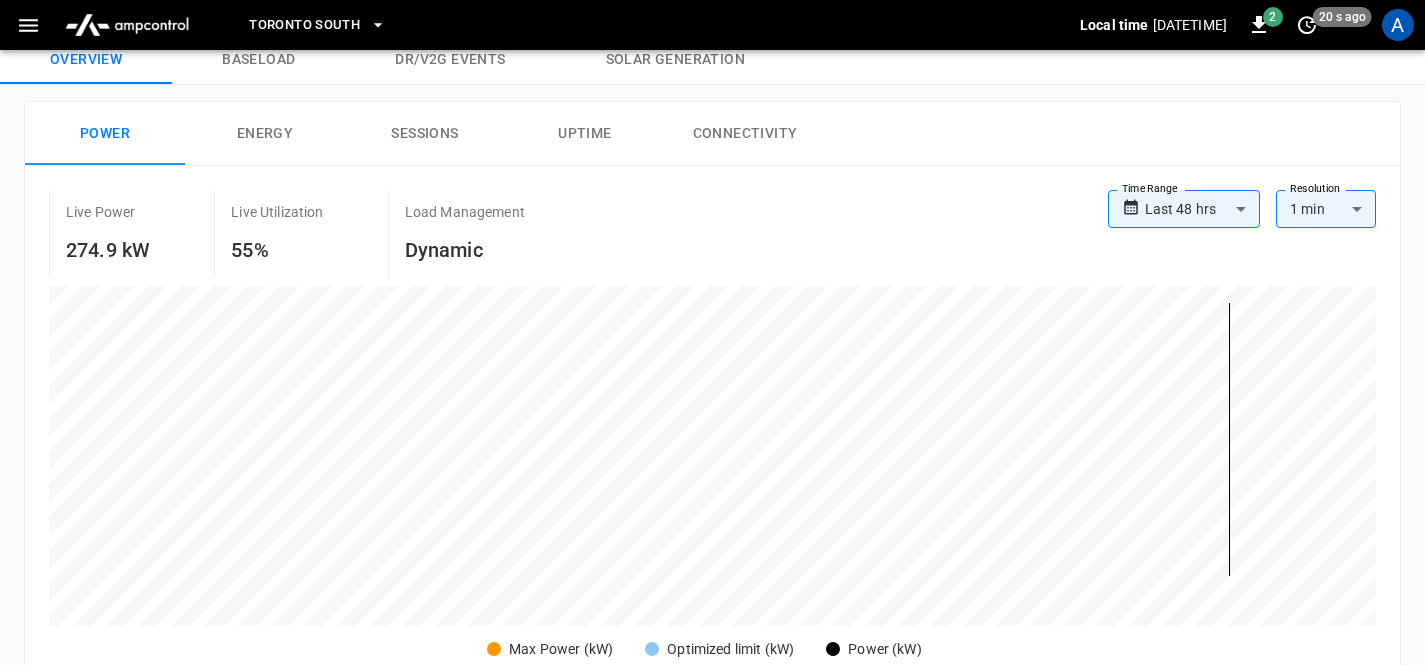 scroll, scrollTop: 0, scrollLeft: 0, axis: both 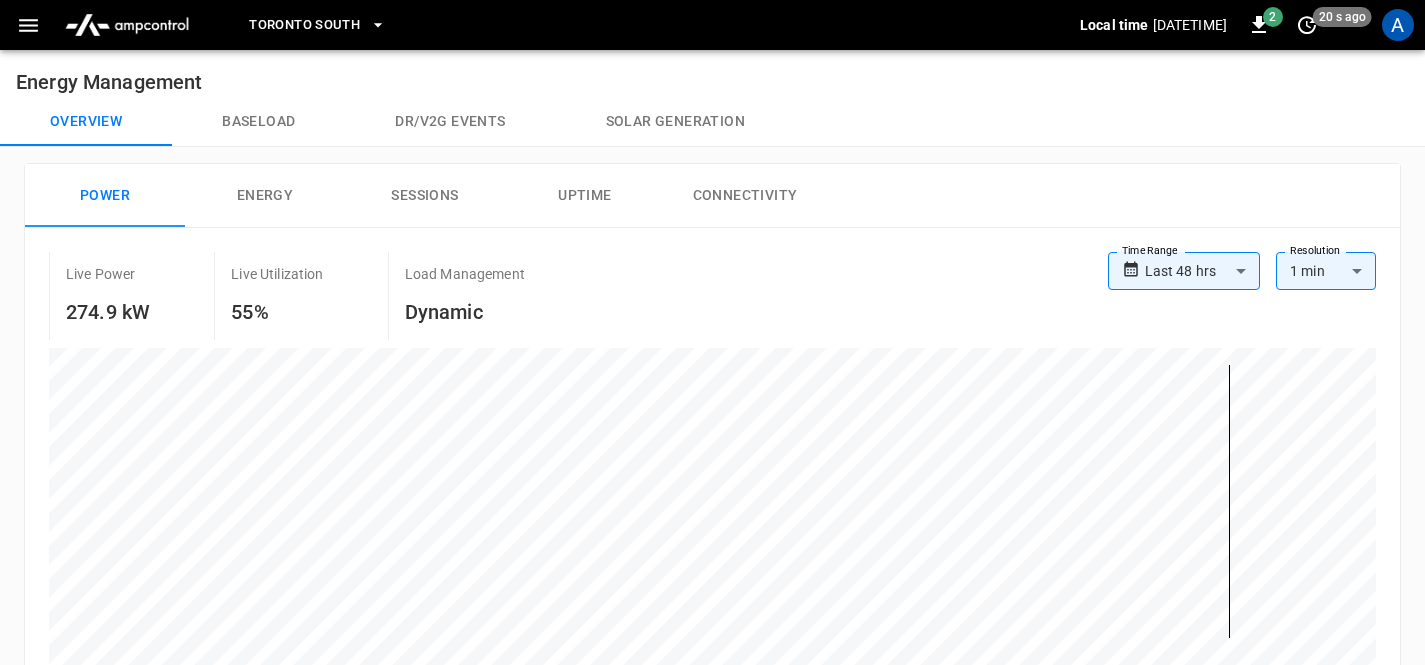 click on "**********" at bounding box center [712, 801] 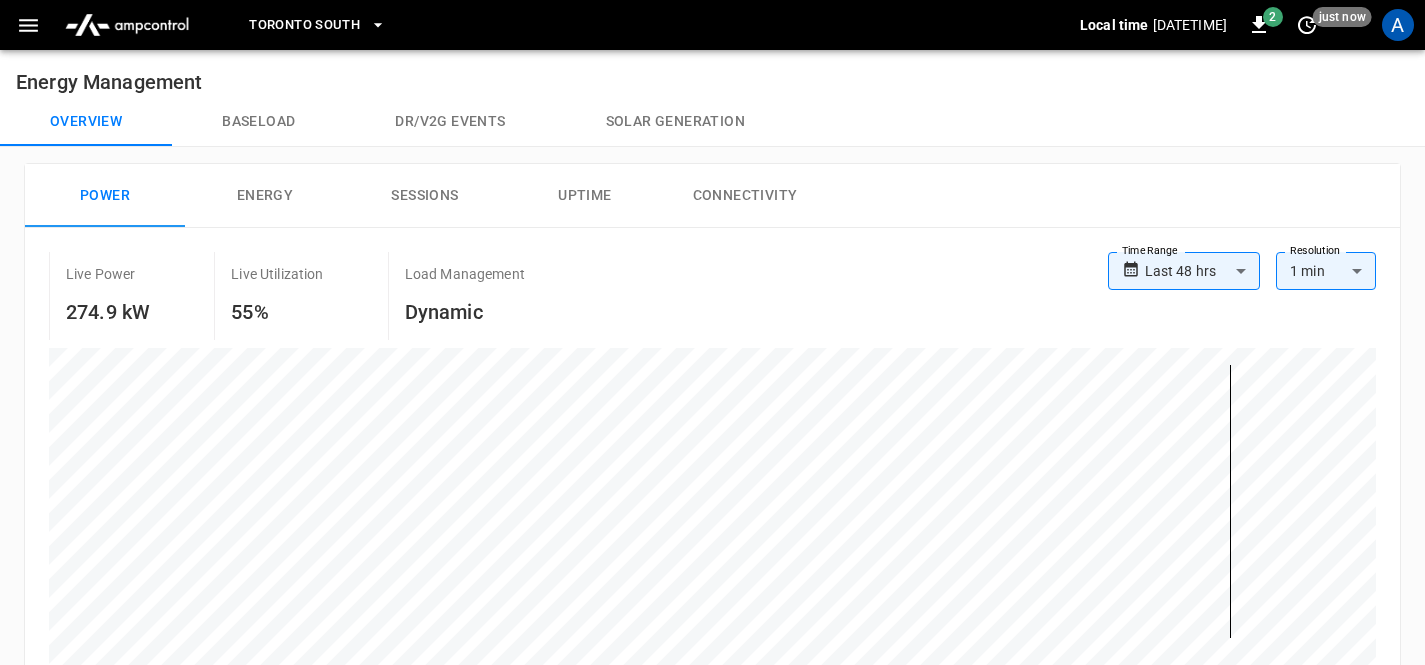 click on "Energy" at bounding box center (265, 196) 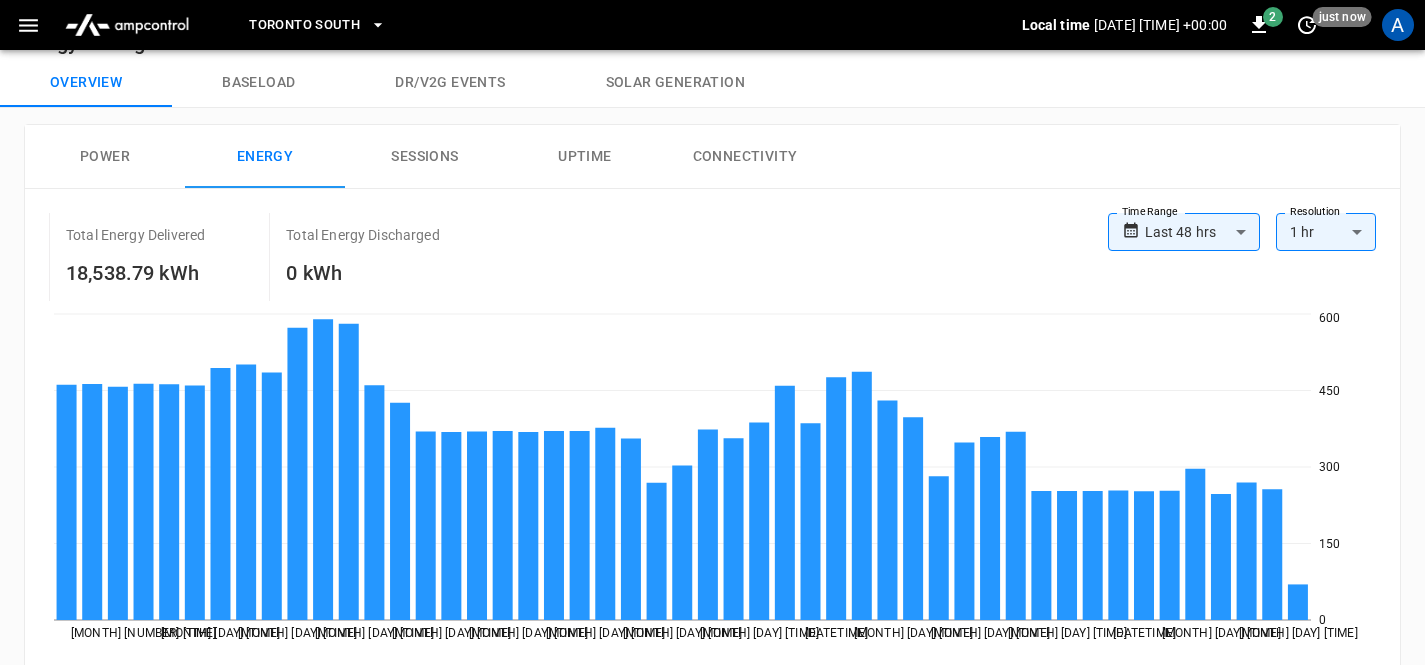scroll, scrollTop: 42, scrollLeft: 0, axis: vertical 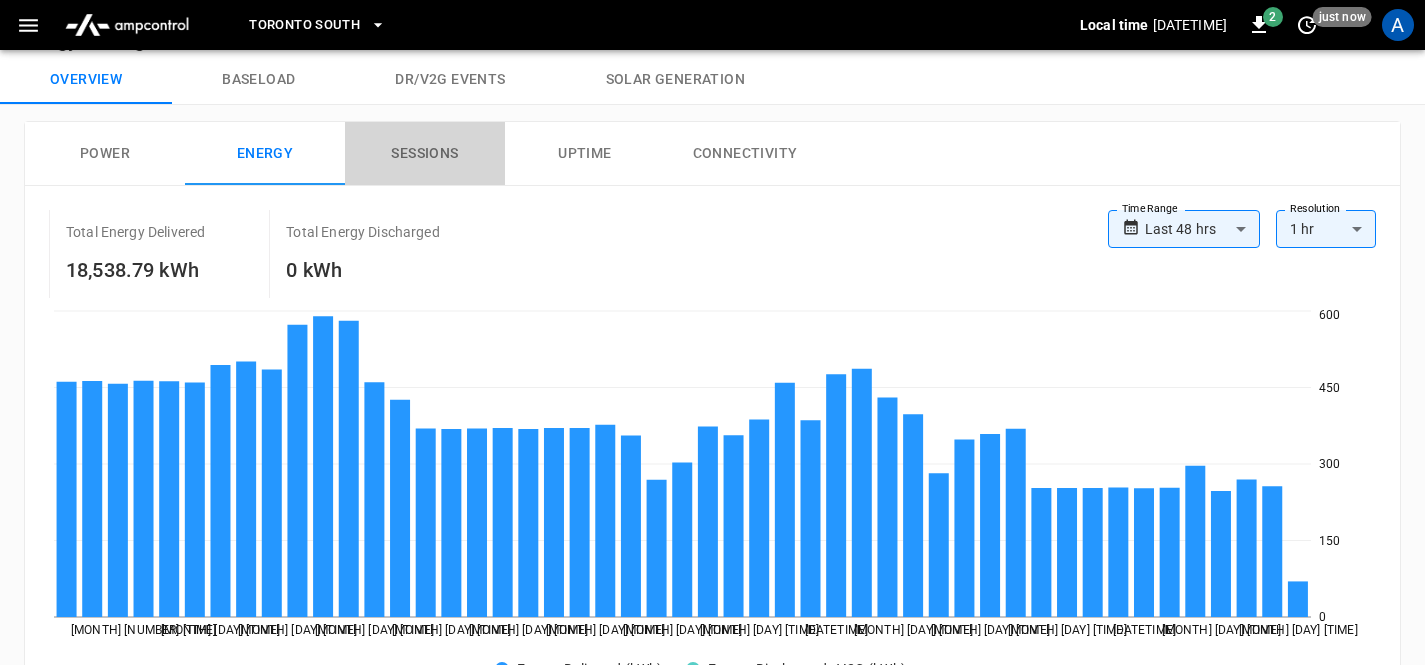 click on "Sessions" at bounding box center (425, 154) 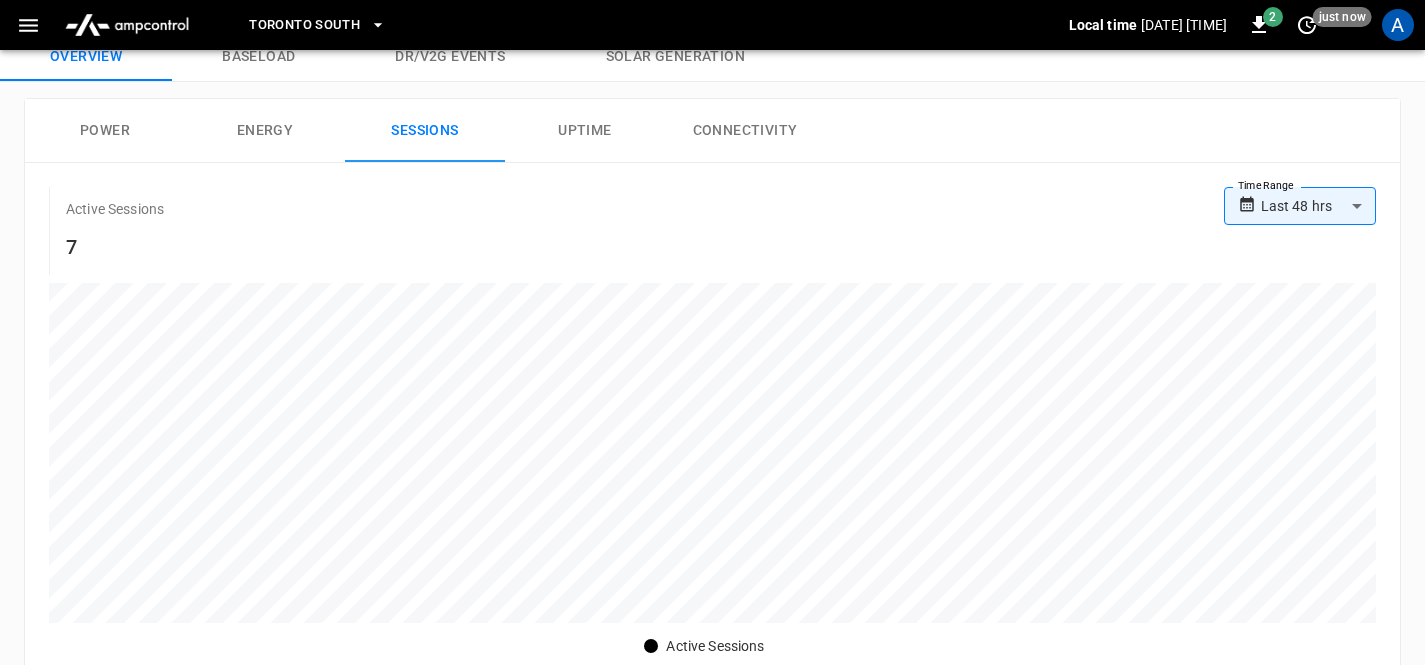 scroll, scrollTop: 69, scrollLeft: 0, axis: vertical 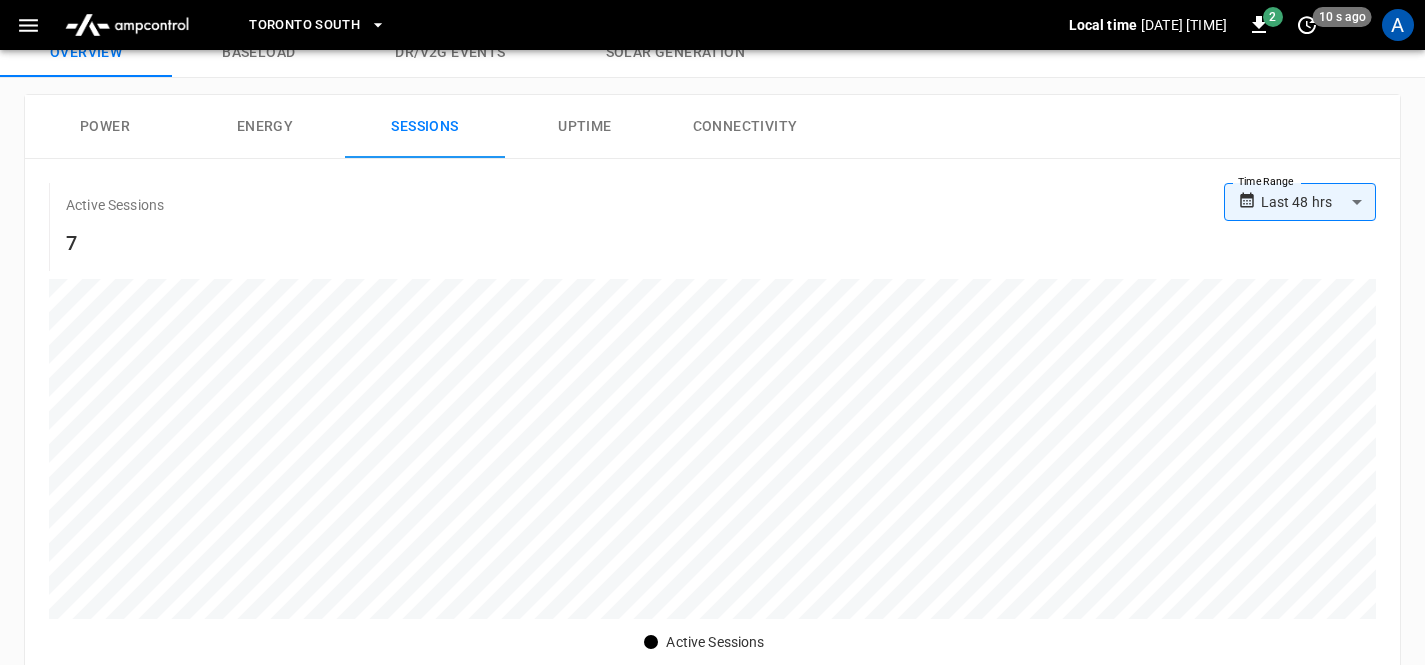 click on "Uptime" at bounding box center (585, 127) 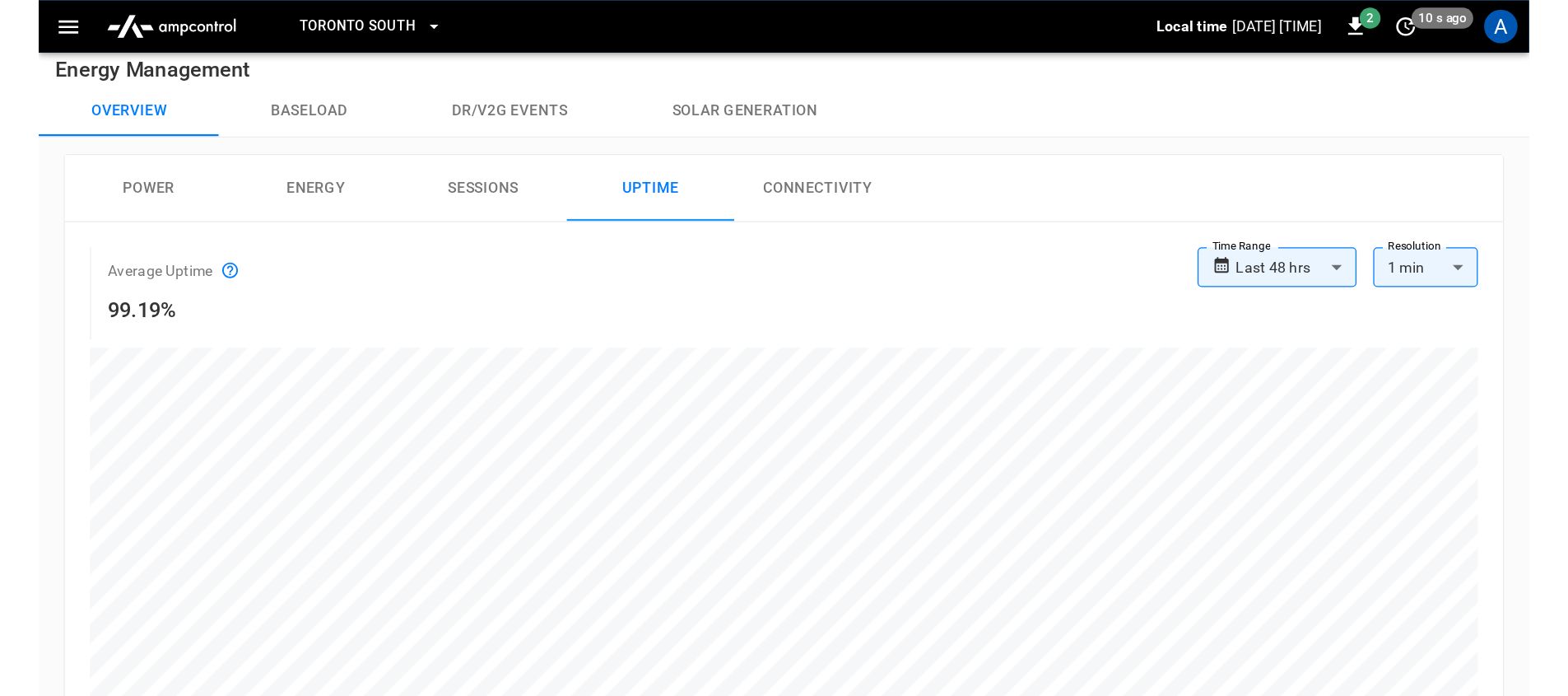 scroll, scrollTop: 0, scrollLeft: 0, axis: both 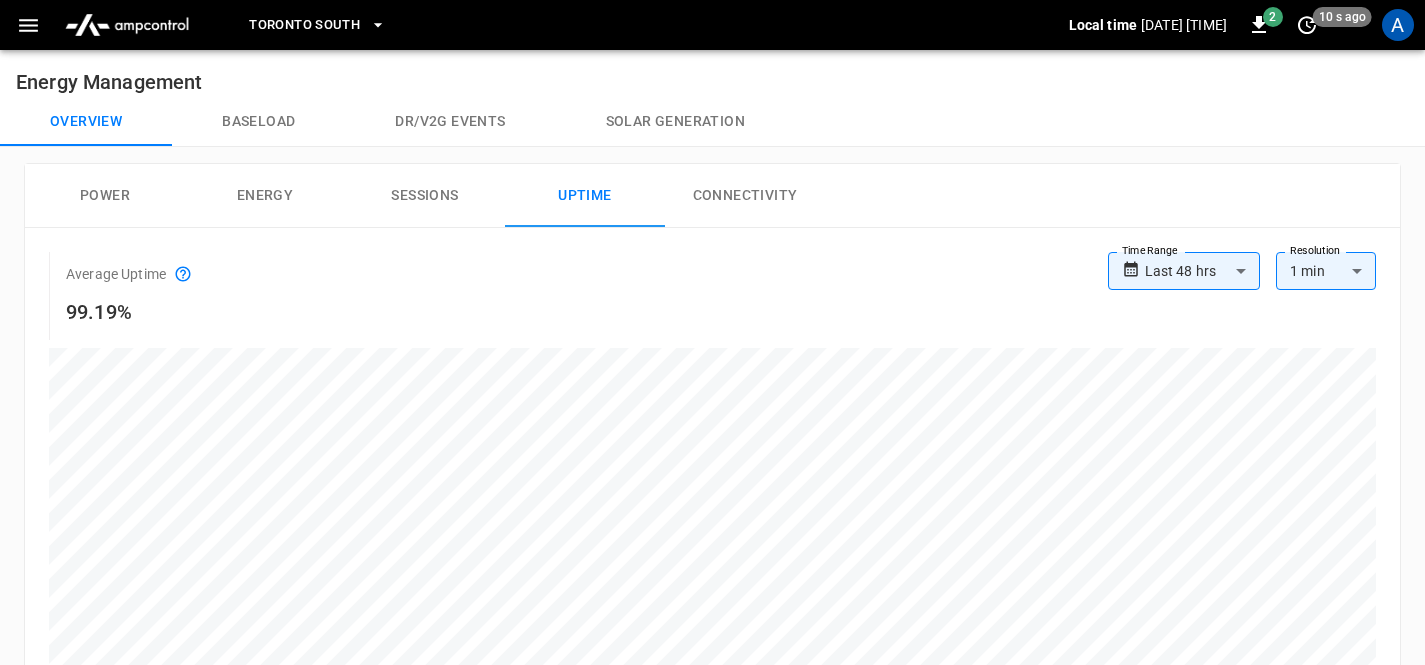 click on "Connectivity" at bounding box center (745, 196) 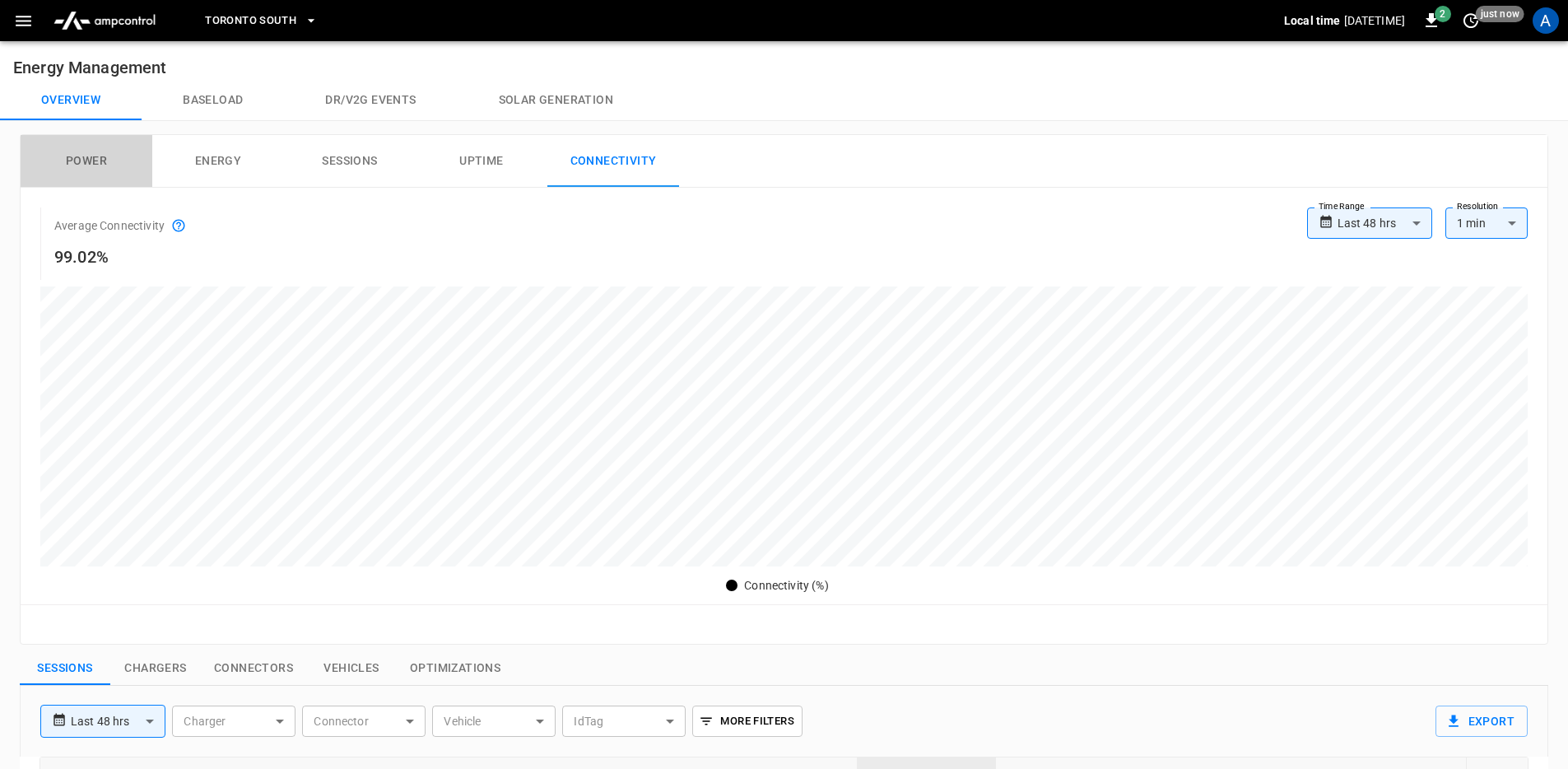 click on "Power" at bounding box center [86, 161] 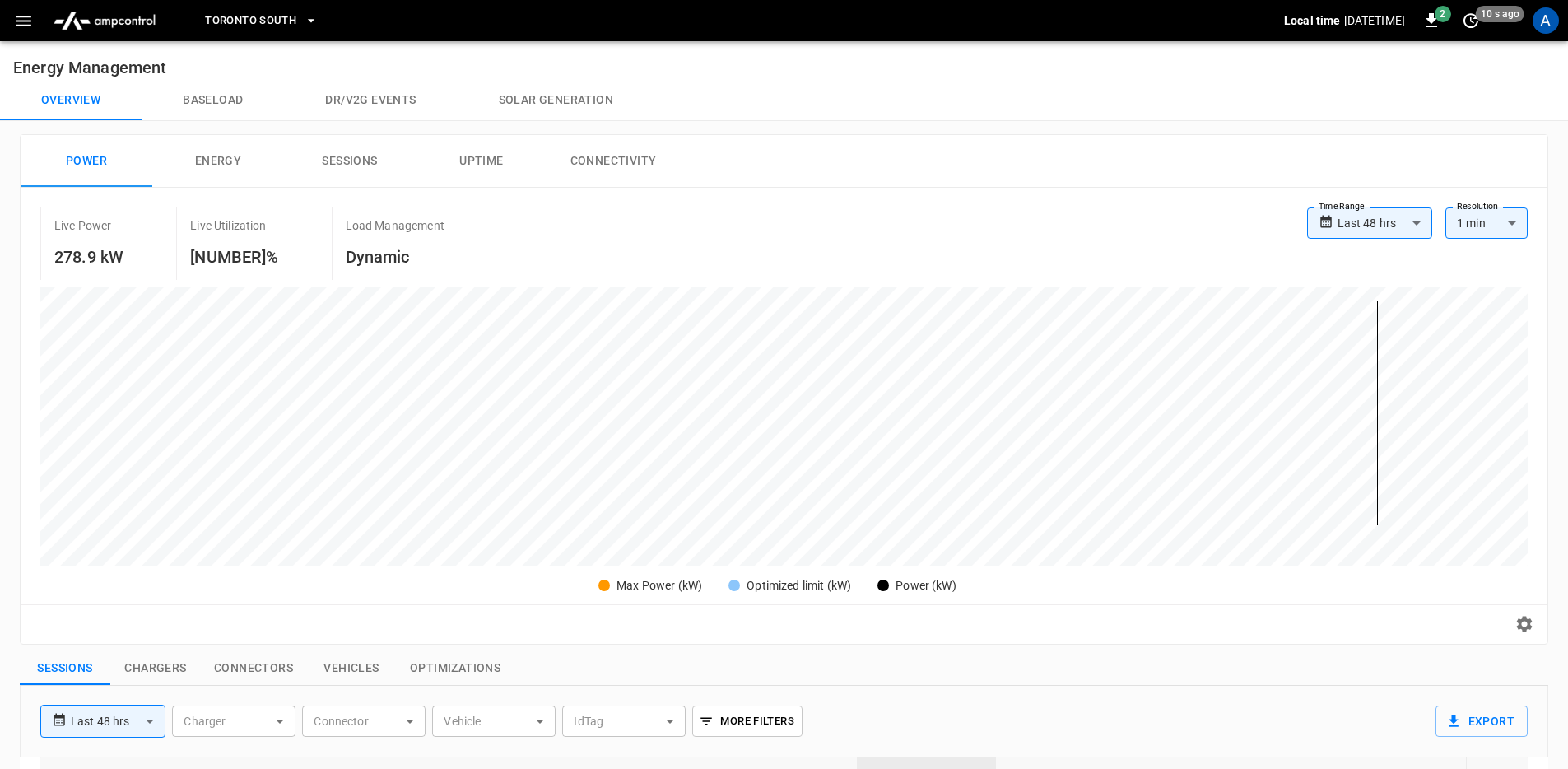 click on "Overview Baseload Dr/V2G events Solar generation" at bounding box center (784, 100) 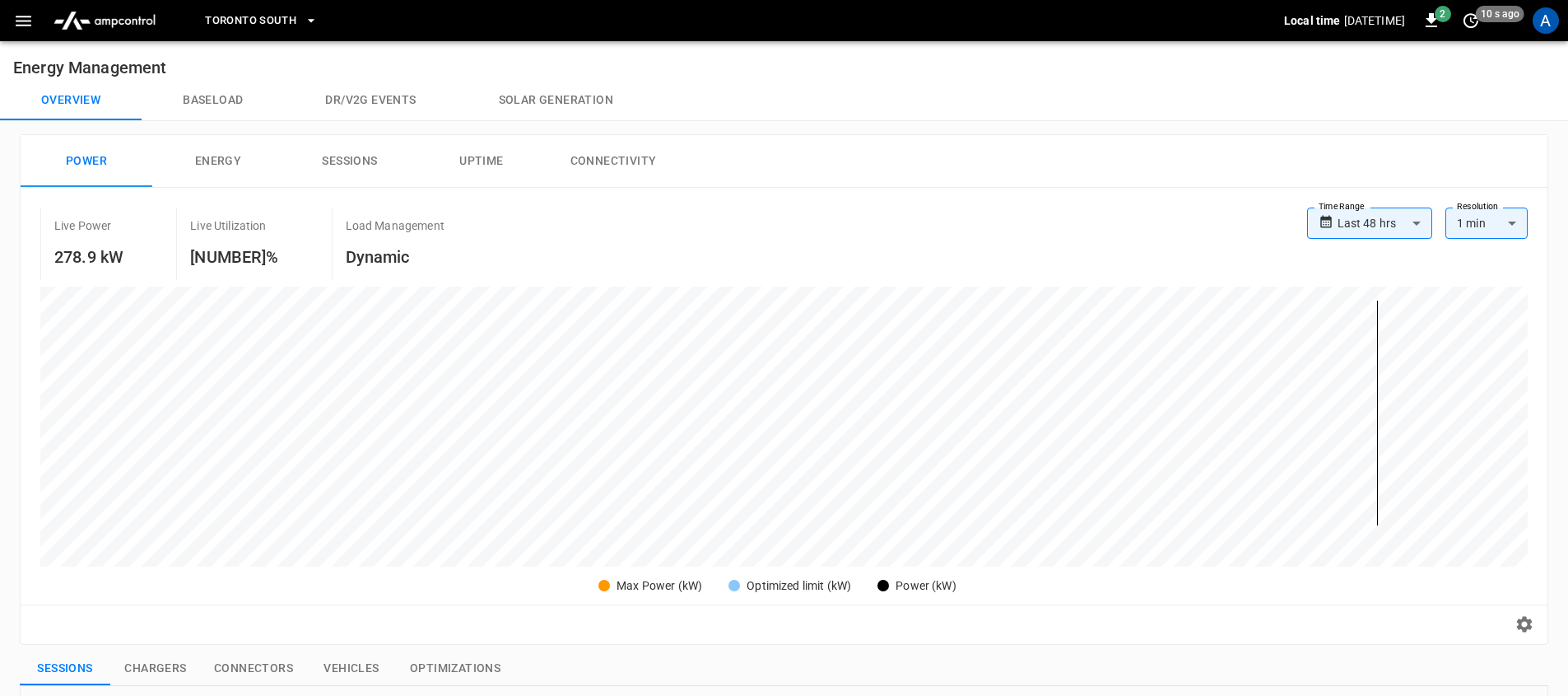 click on "Overview Baseload Dr/V2G events Solar generation" at bounding box center (784, 100) 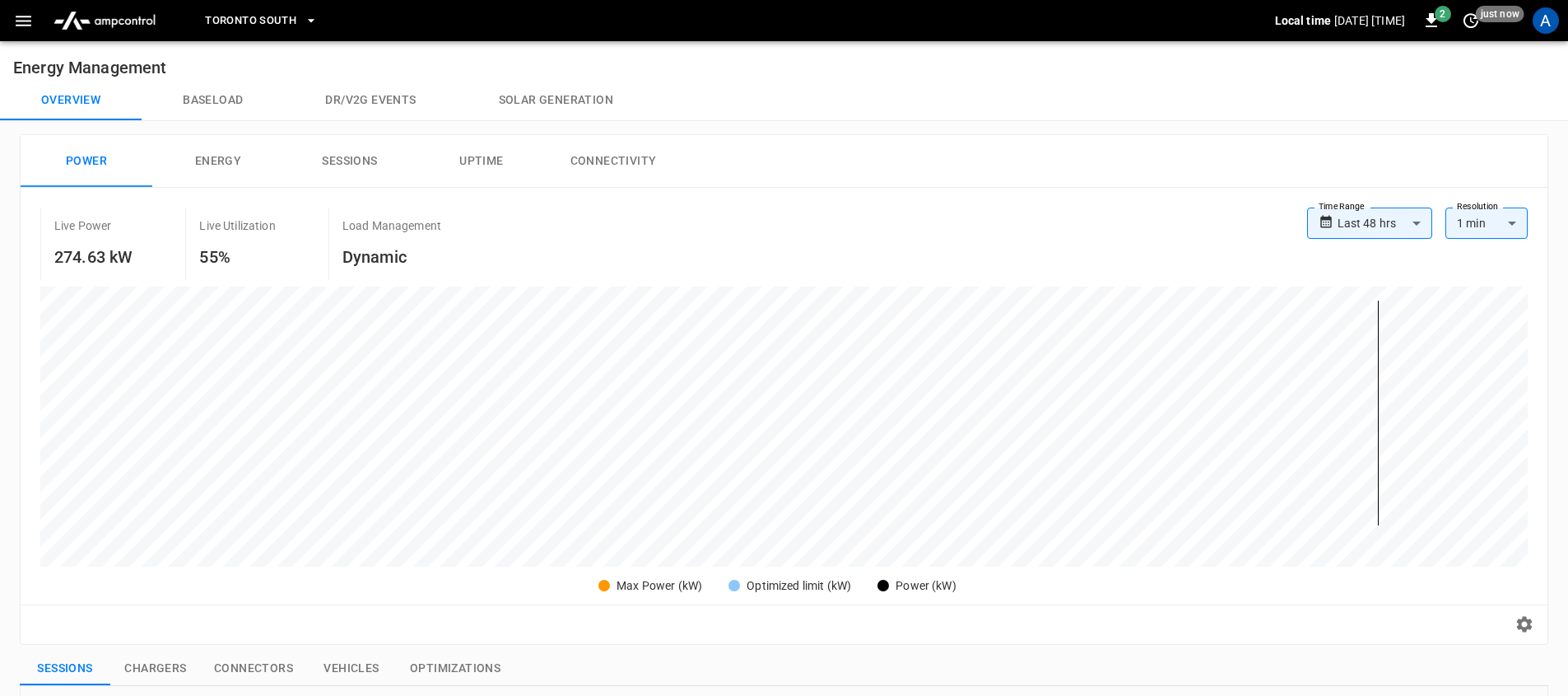 scroll, scrollTop: 0, scrollLeft: 0, axis: both 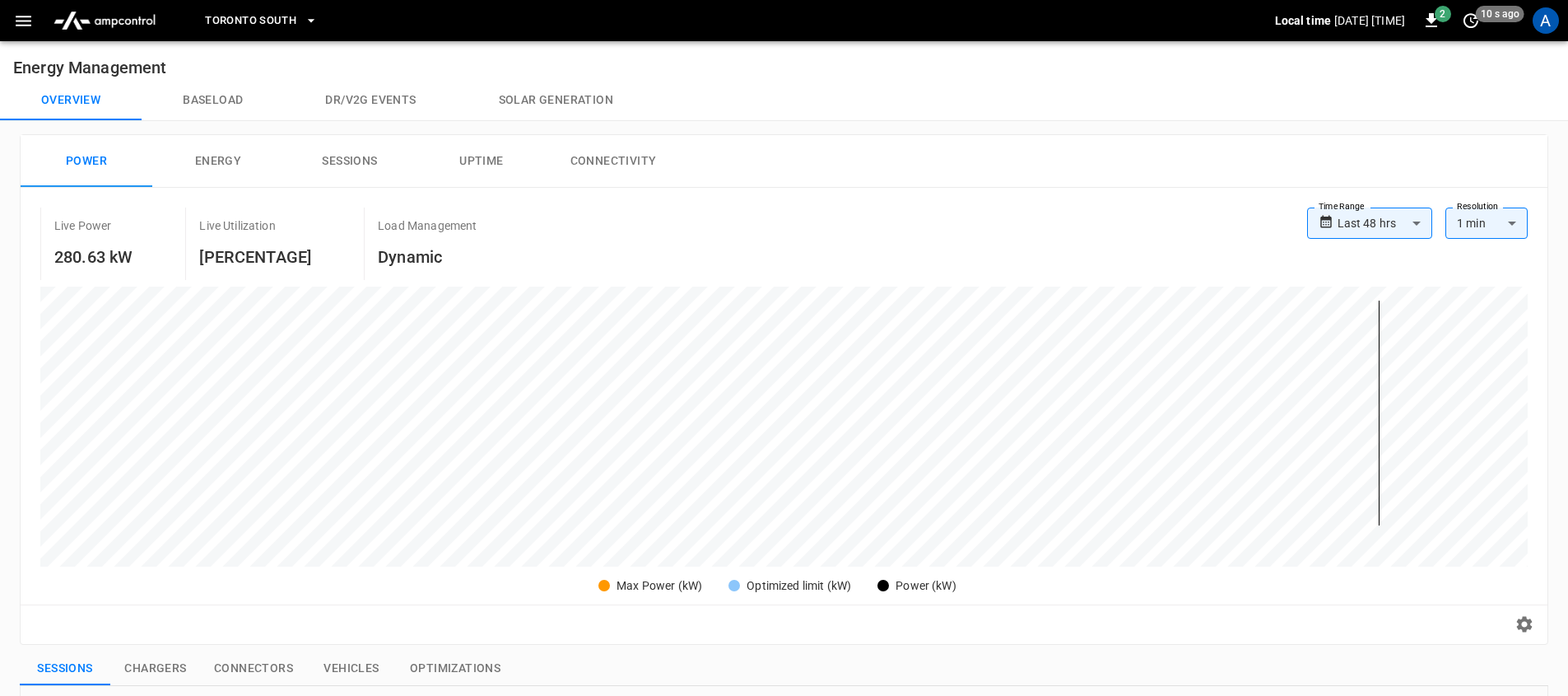 click on "Baseload" at bounding box center (212, 100) 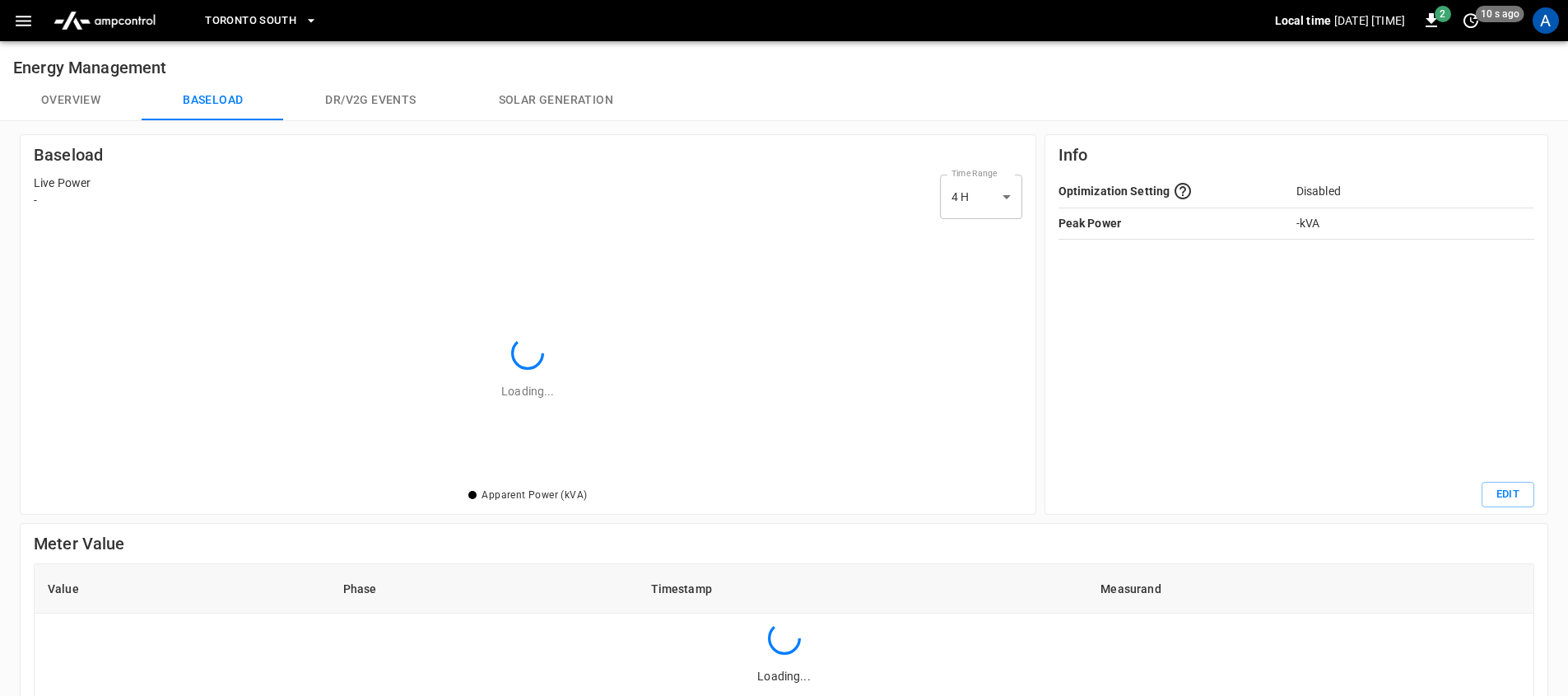 scroll, scrollTop: 2, scrollLeft: 2, axis: both 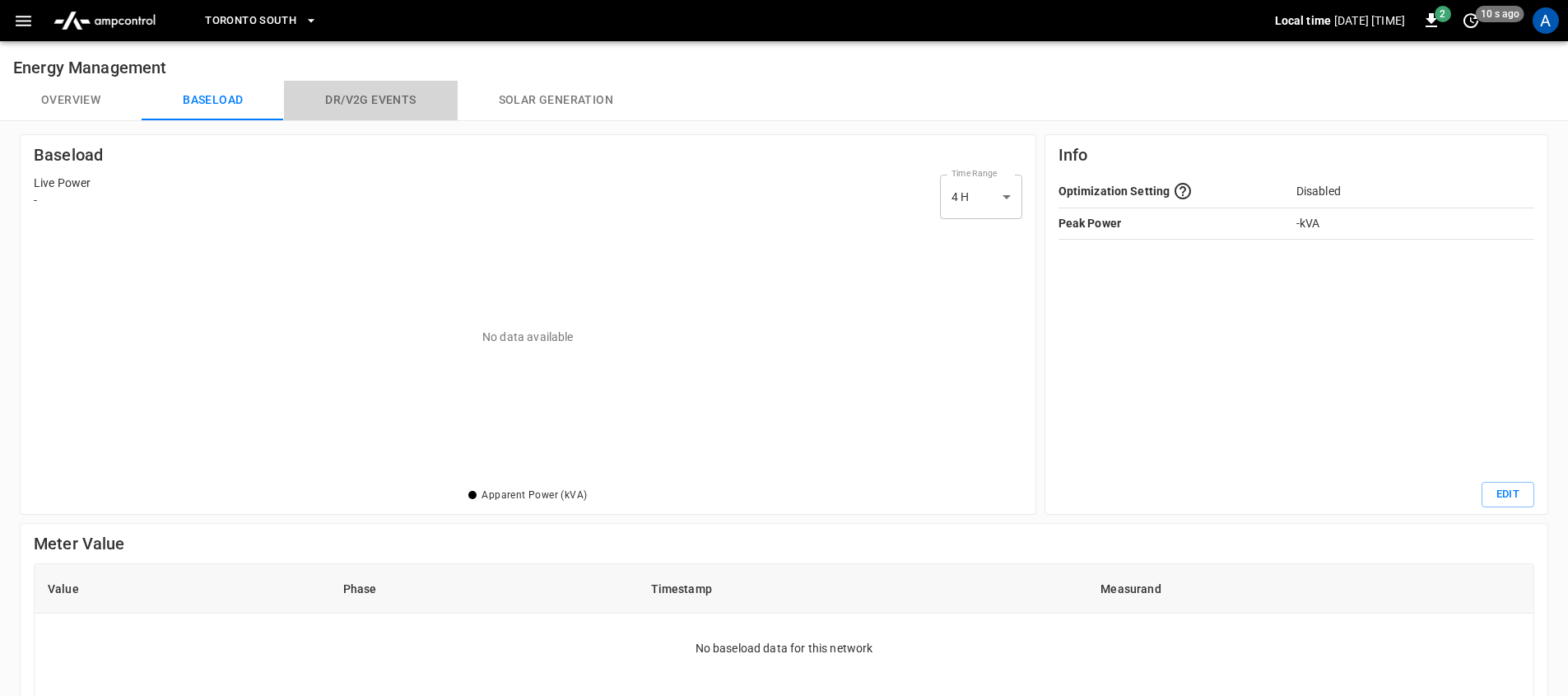 click on "Dr/V2G events" at bounding box center [370, 100] 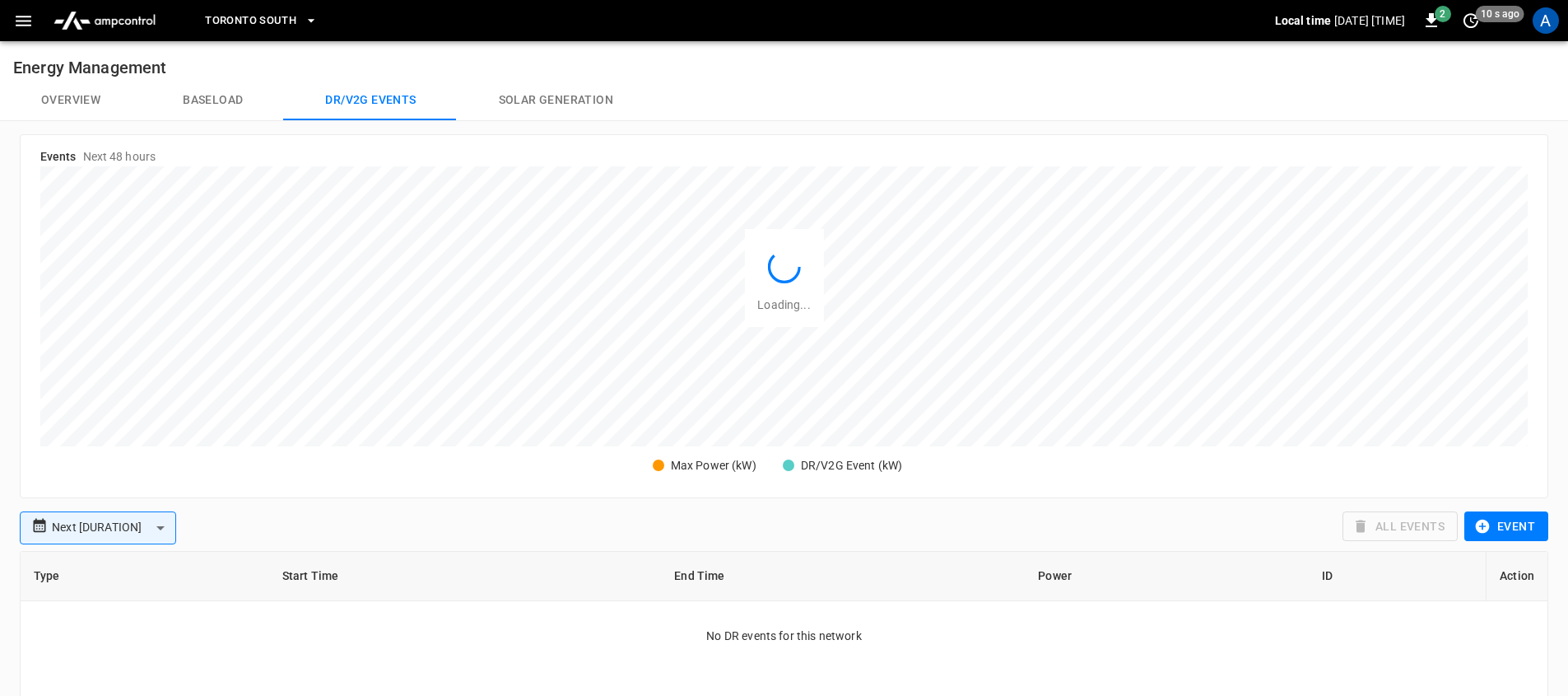 click on "Solar generation" at bounding box center (556, 100) 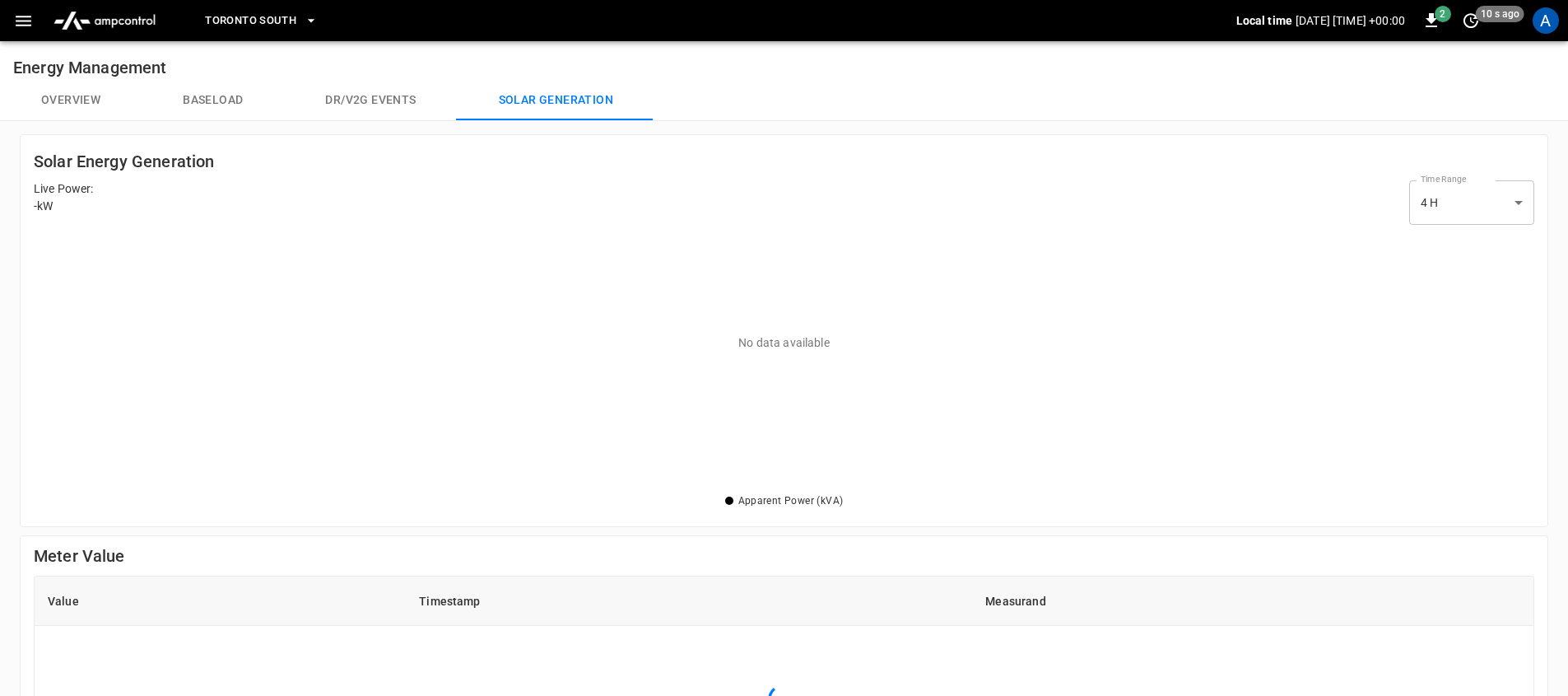 scroll, scrollTop: 2, scrollLeft: 2, axis: both 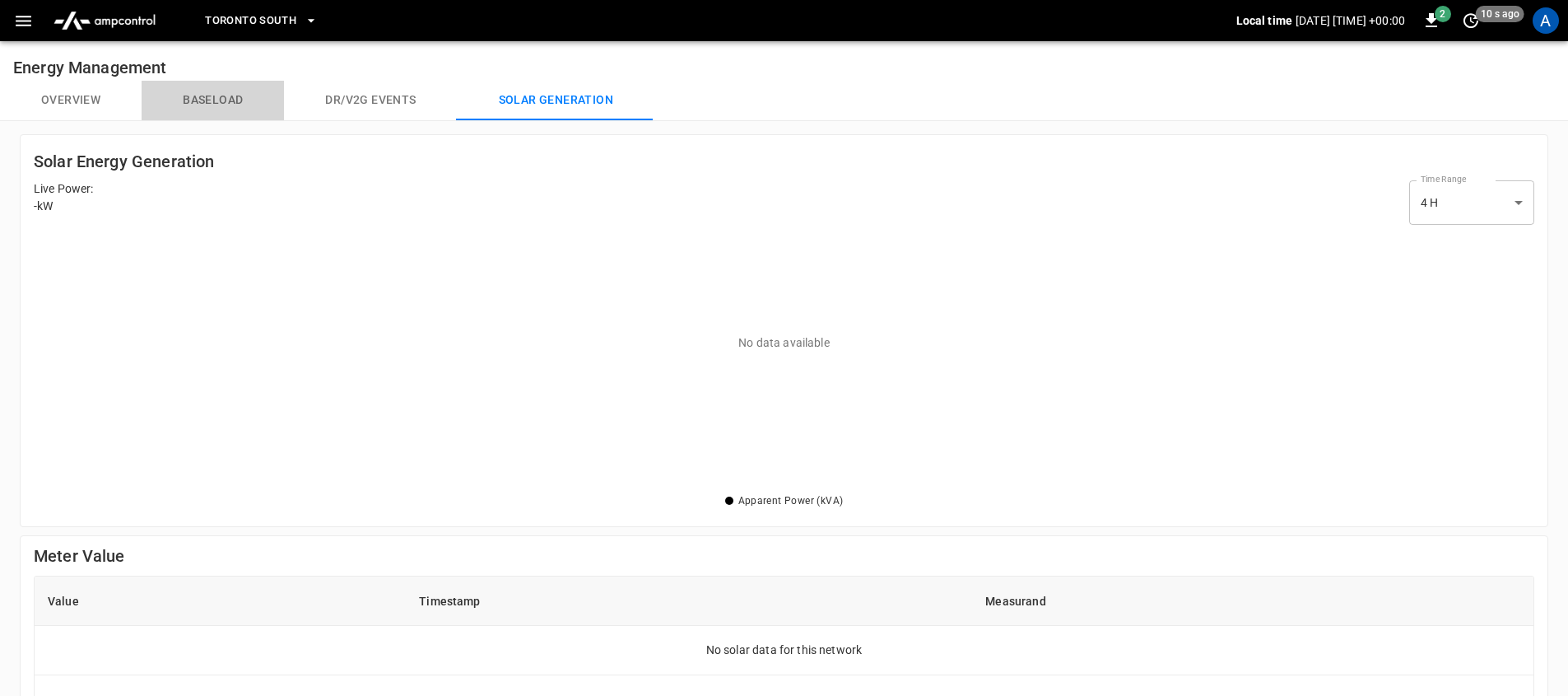 click on "Baseload" at bounding box center [212, 100] 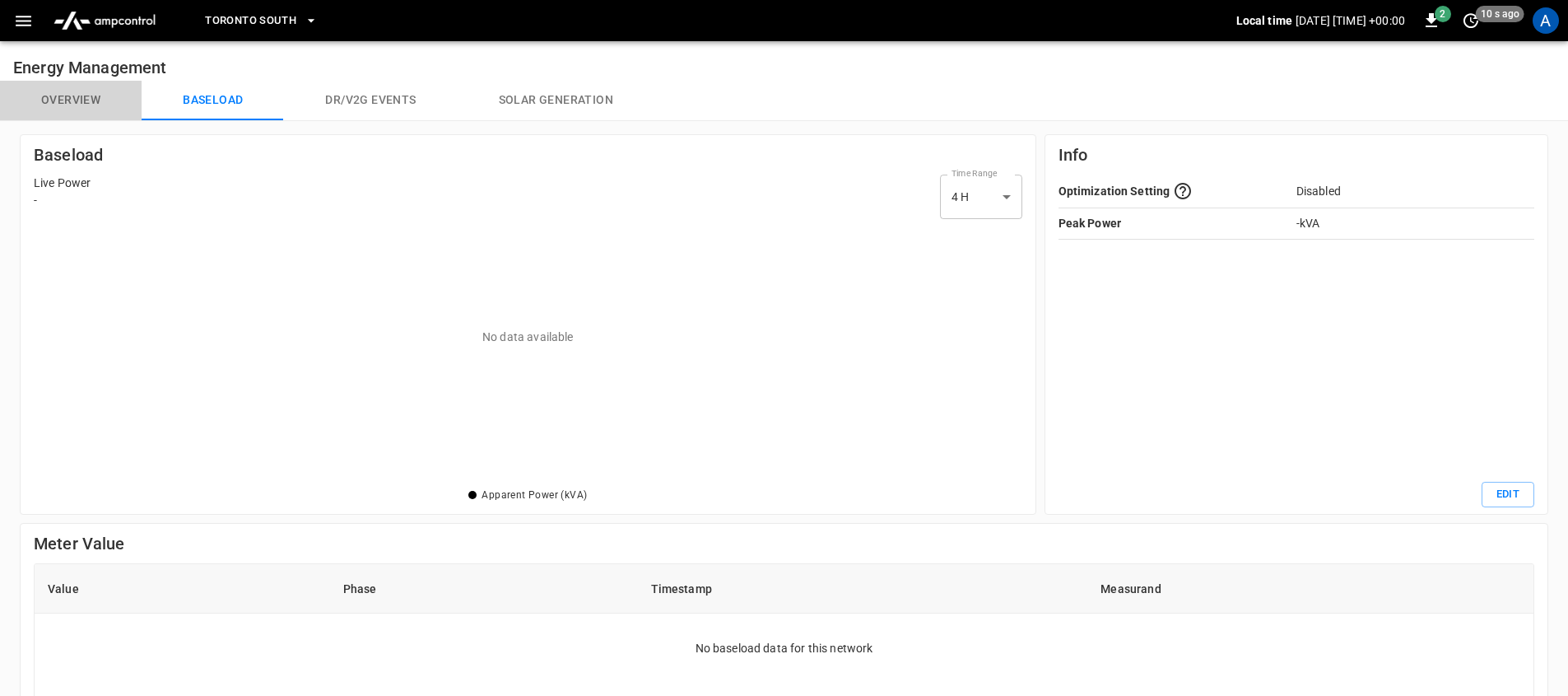 click on "Overview" at bounding box center (71, 100) 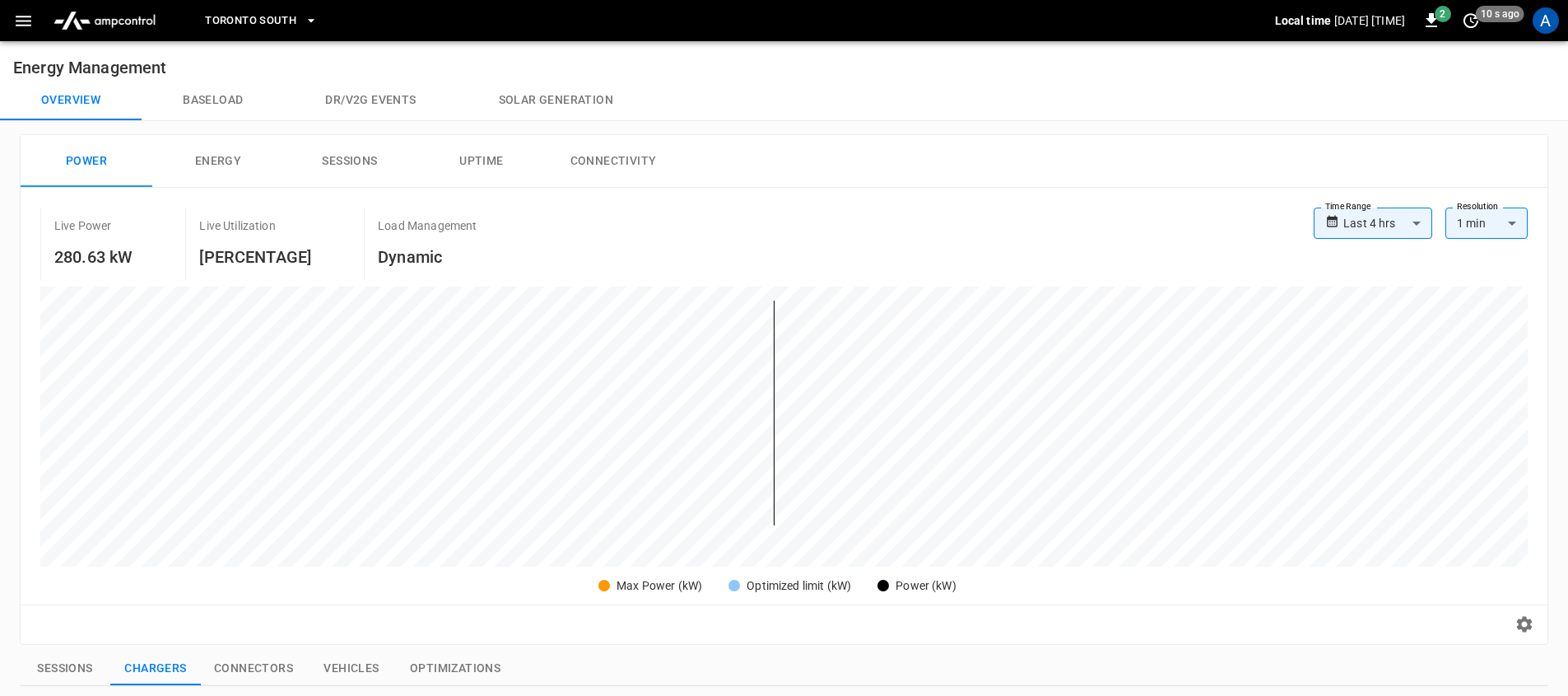 click on "Baseload" at bounding box center [212, 100] 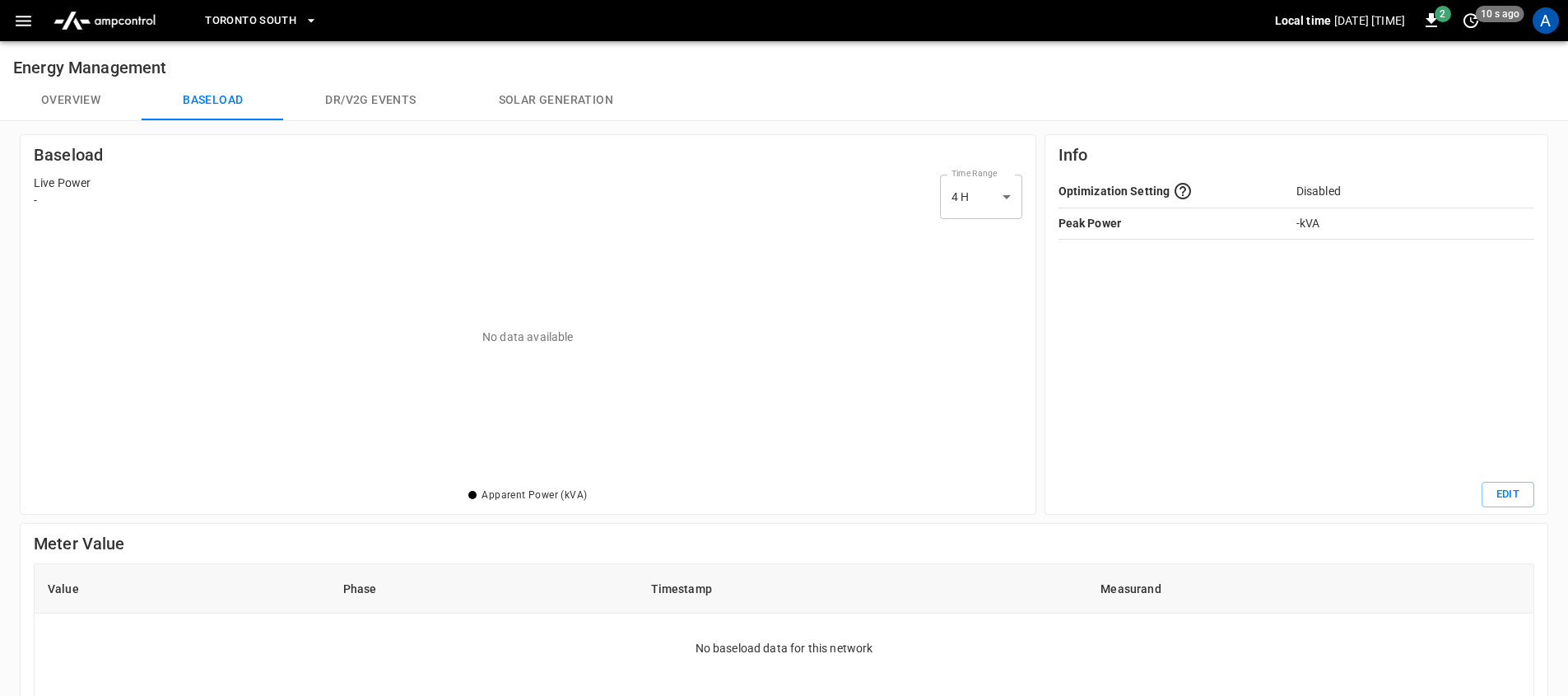 scroll, scrollTop: 2, scrollLeft: 2, axis: both 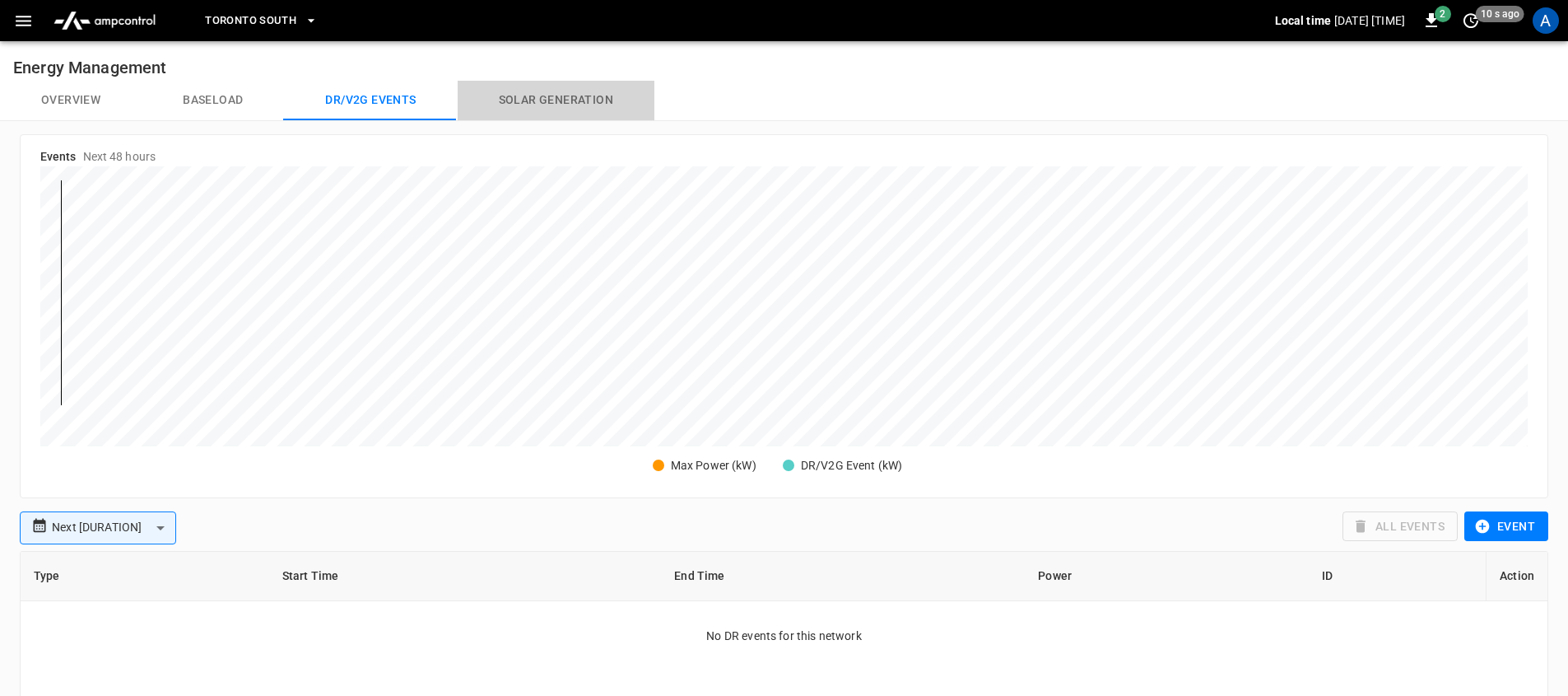 click on "Solar generation" at bounding box center (556, 100) 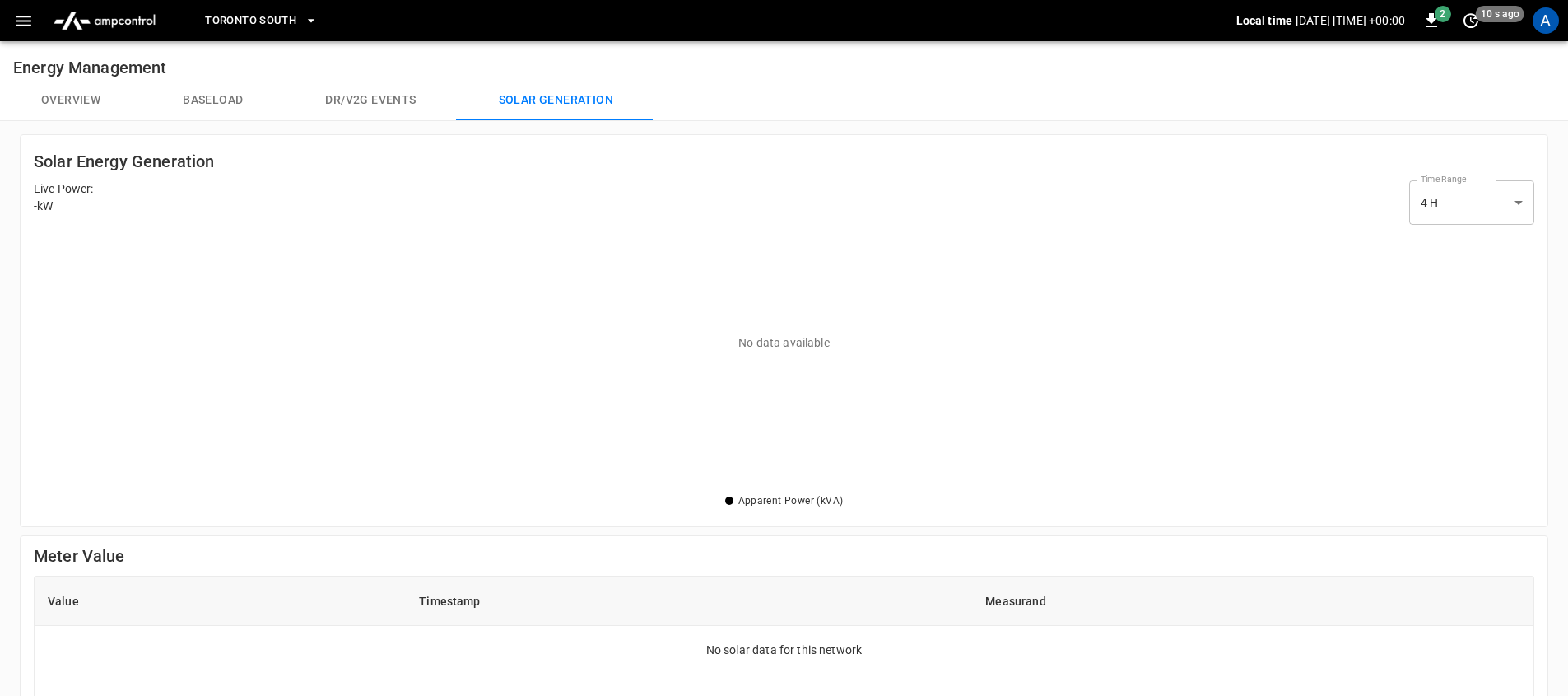 scroll, scrollTop: 2, scrollLeft: 2, axis: both 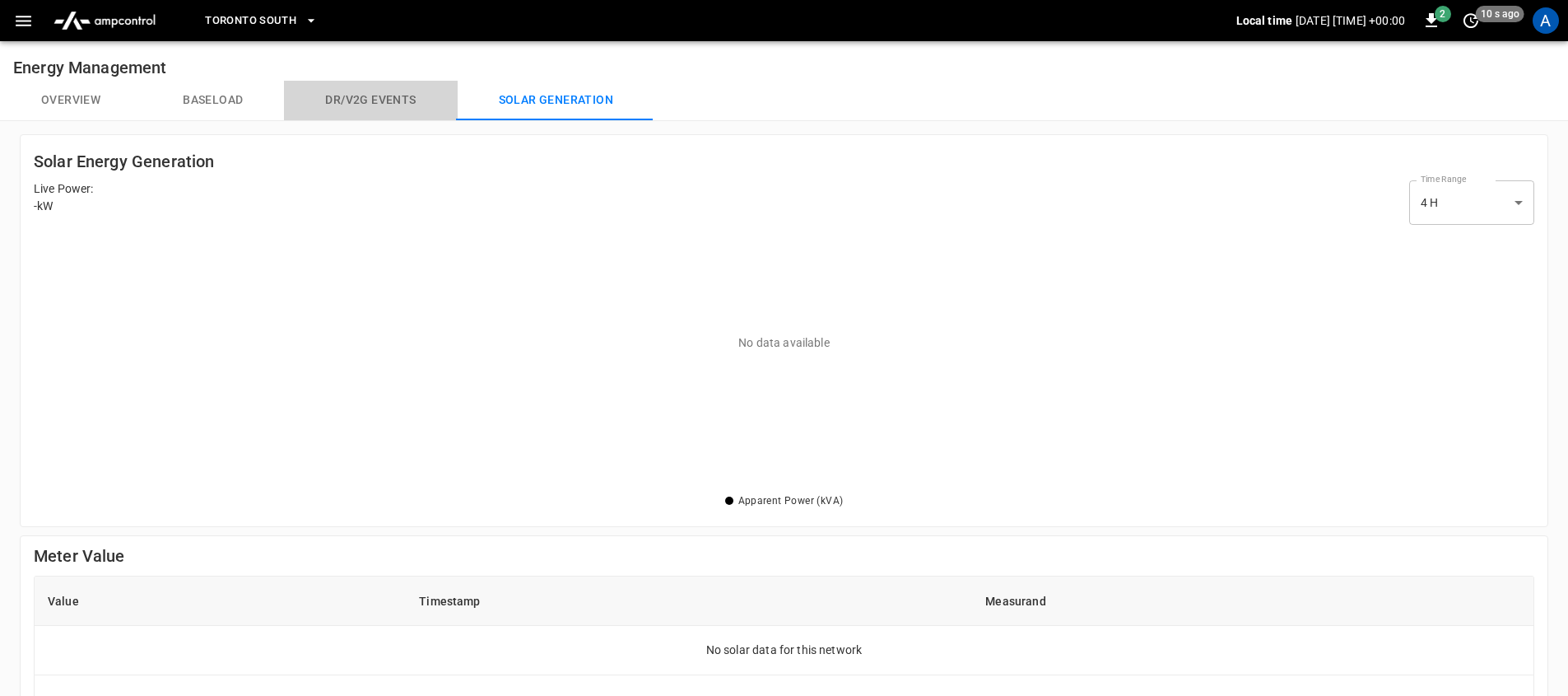 click on "Dr/V2G events" at bounding box center (370, 100) 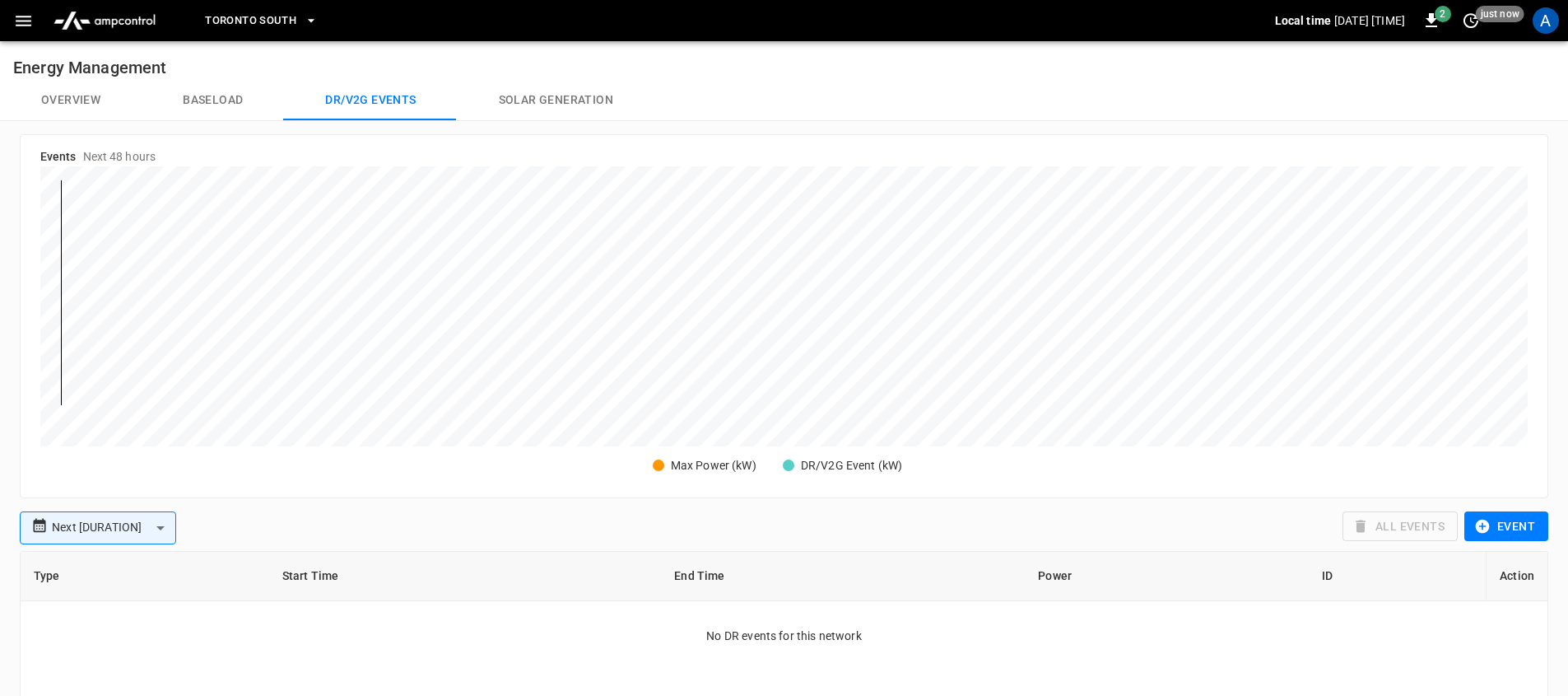 click on "Overview" at bounding box center [71, 100] 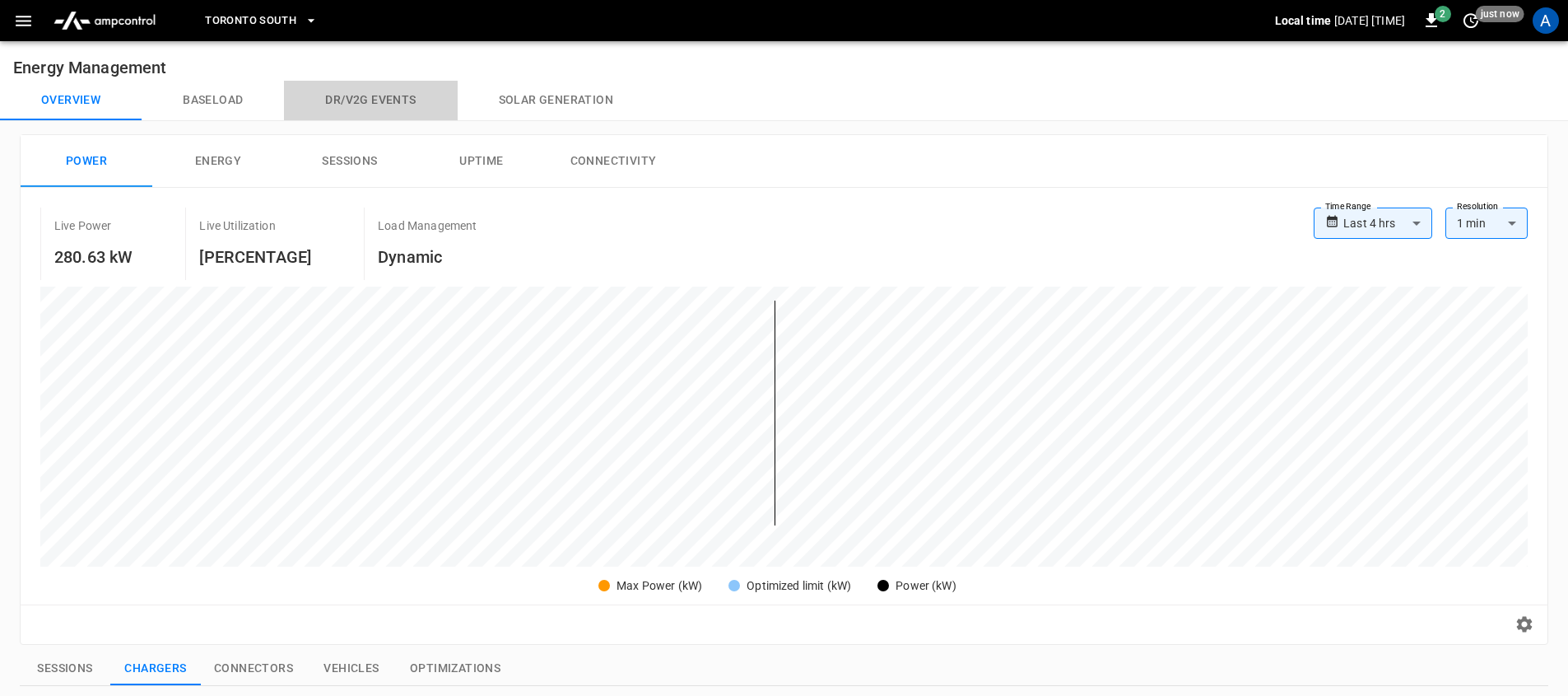 click on "Dr/V2G events" at bounding box center (370, 100) 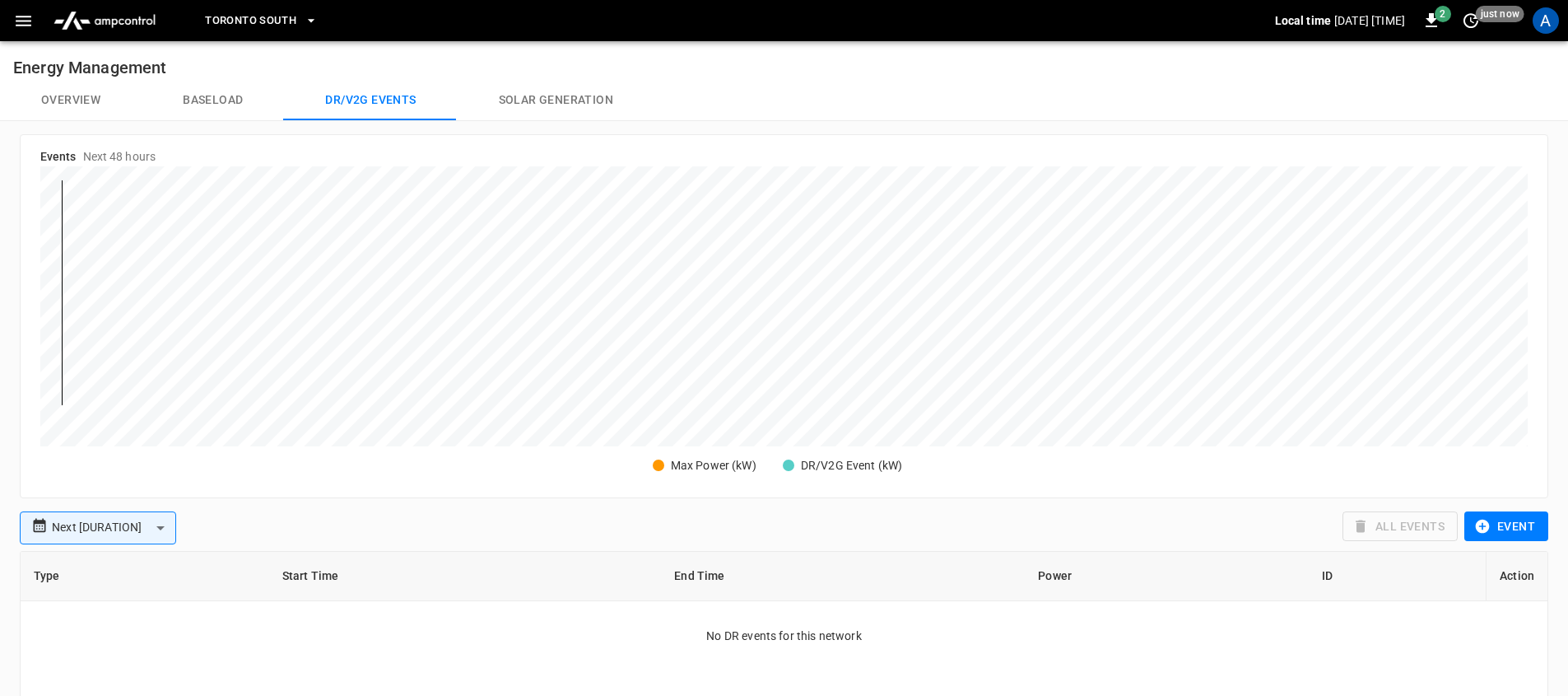click on "Overview" at bounding box center (71, 100) 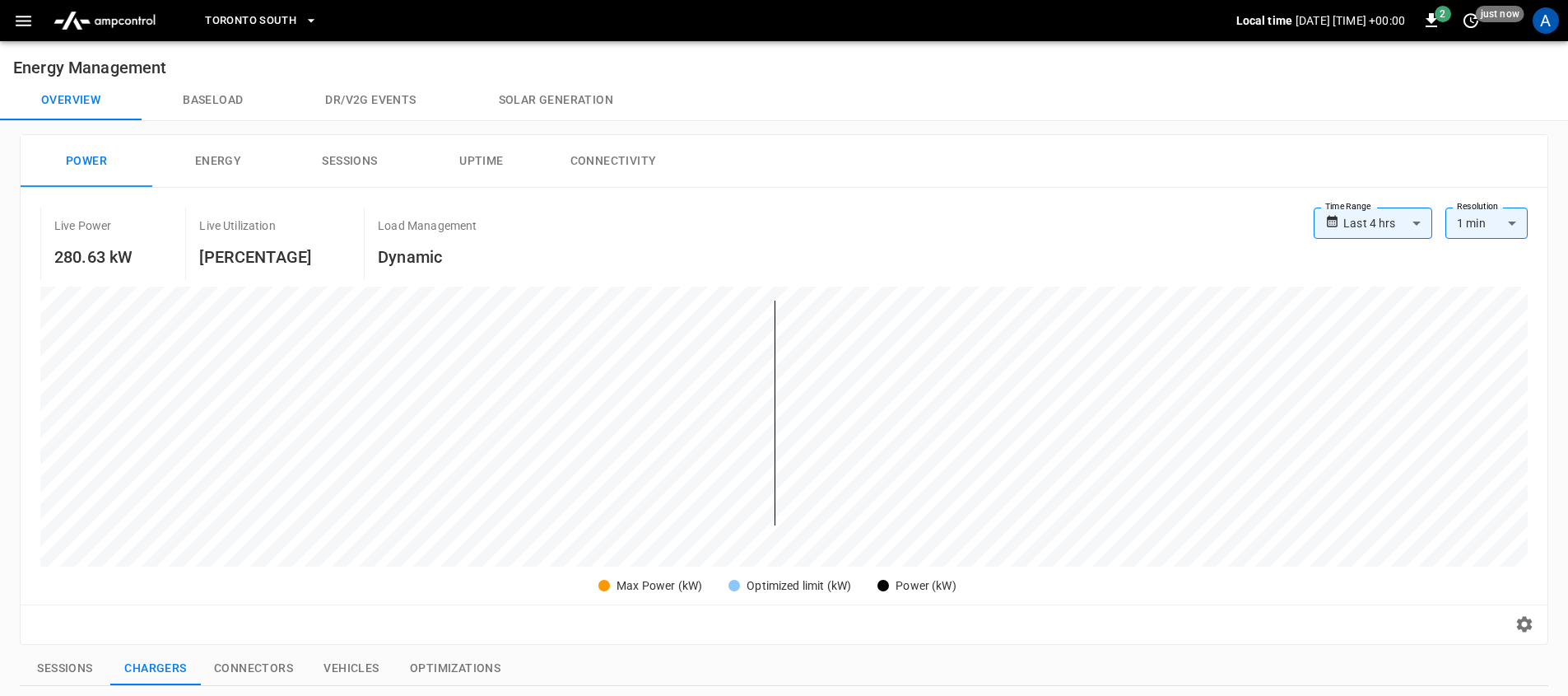 click on "Dr/V2G events" at bounding box center [370, 100] 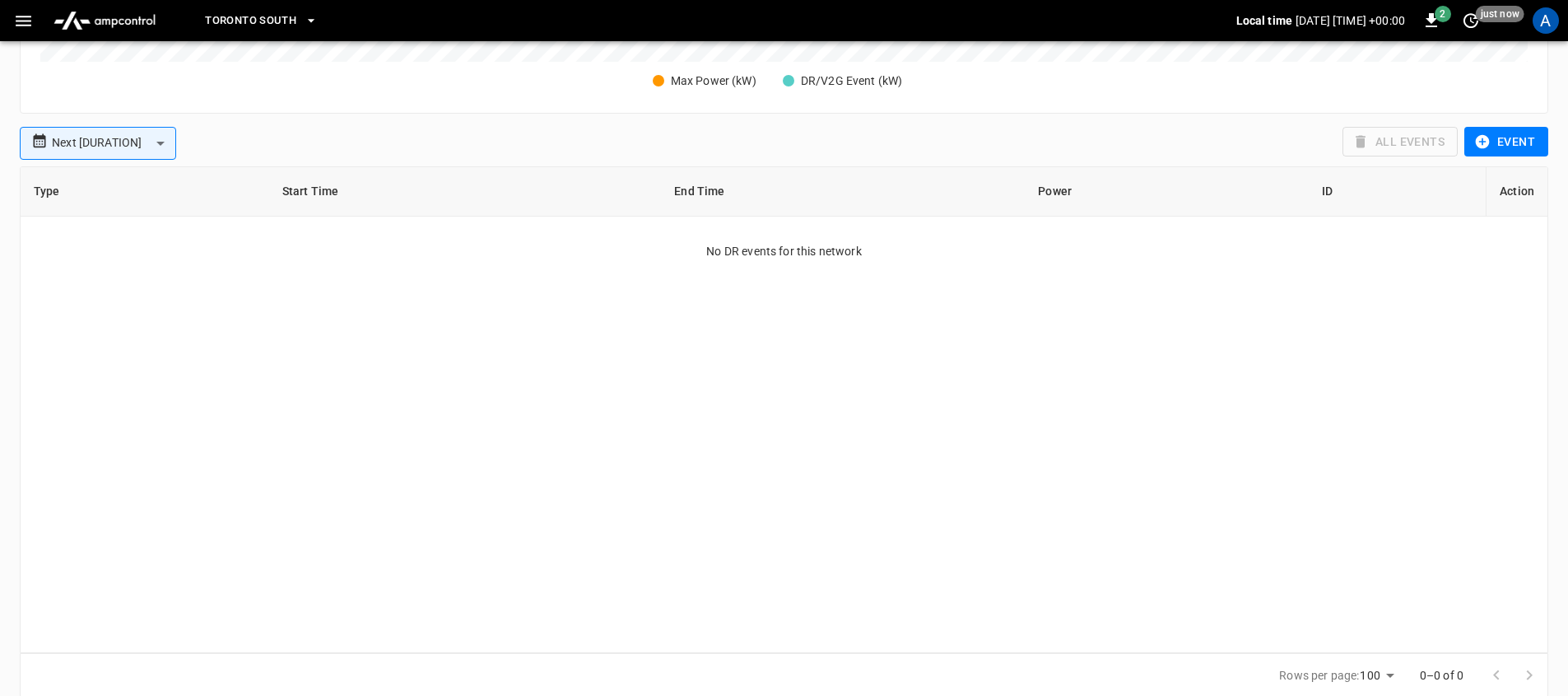 scroll, scrollTop: 0, scrollLeft: 0, axis: both 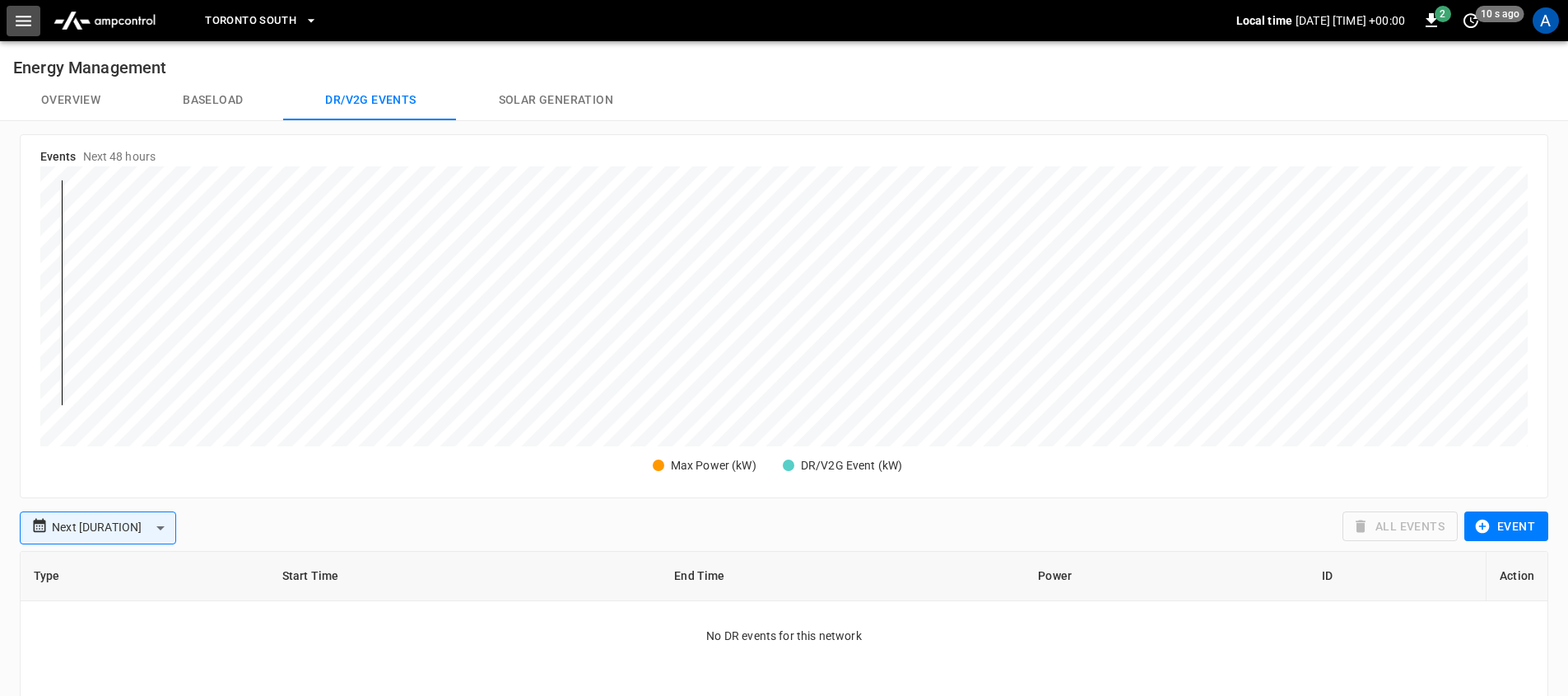 click 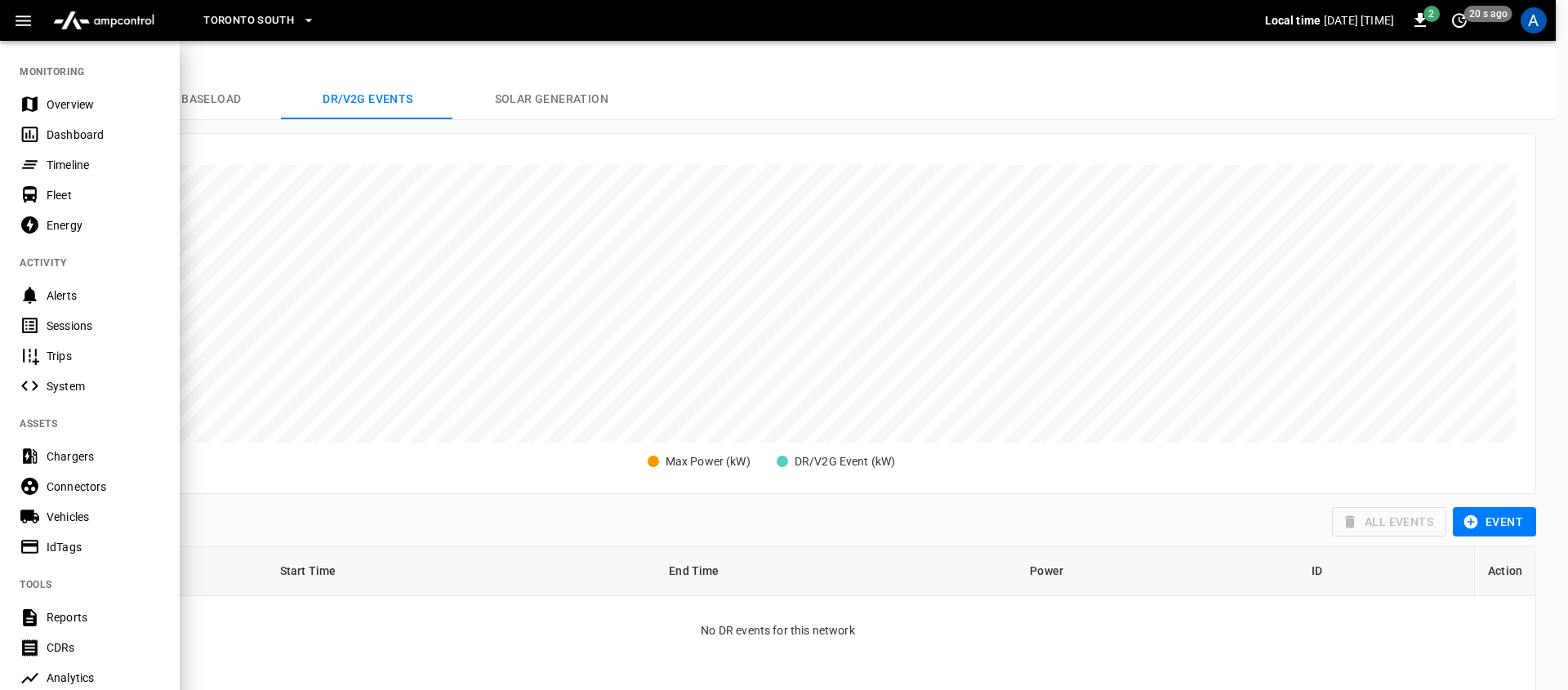 click on "Sessions" at bounding box center [103, 326] 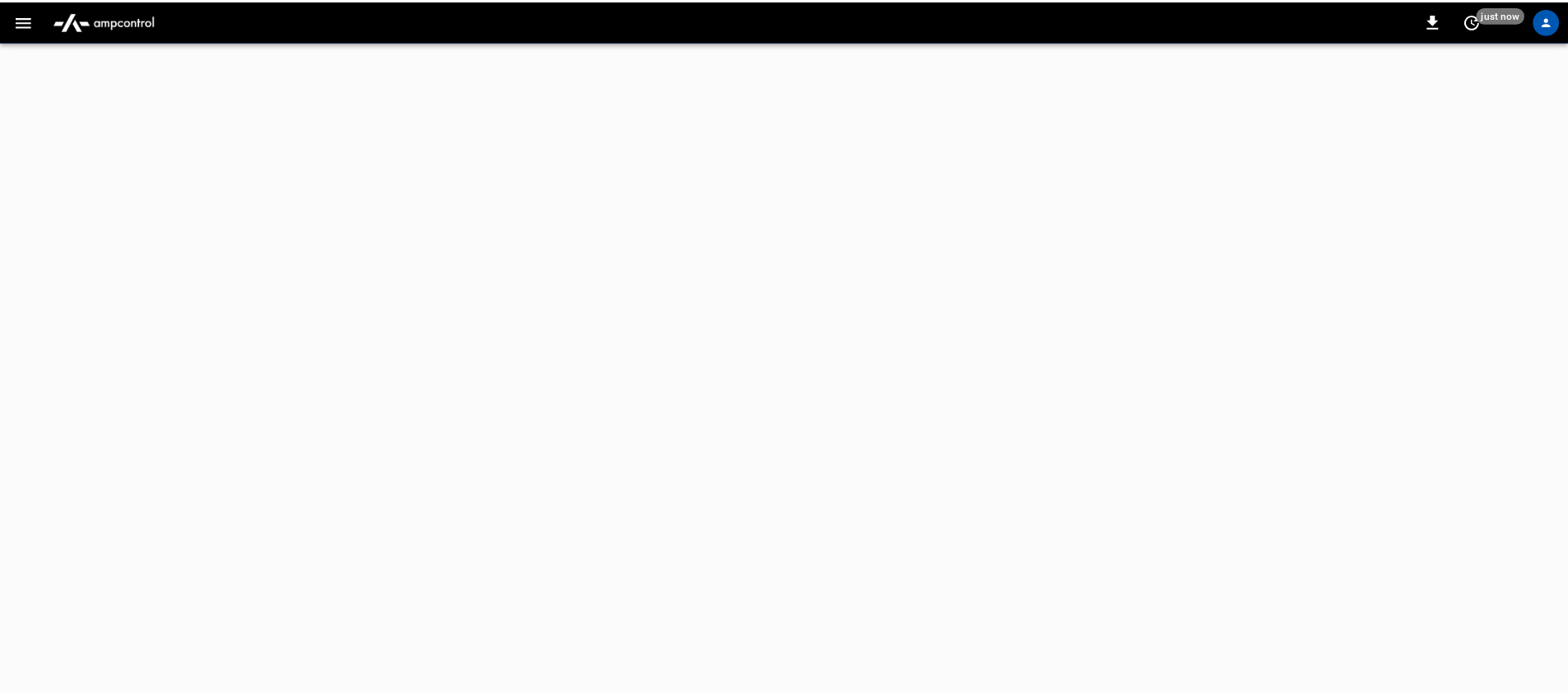 scroll, scrollTop: 0, scrollLeft: 0, axis: both 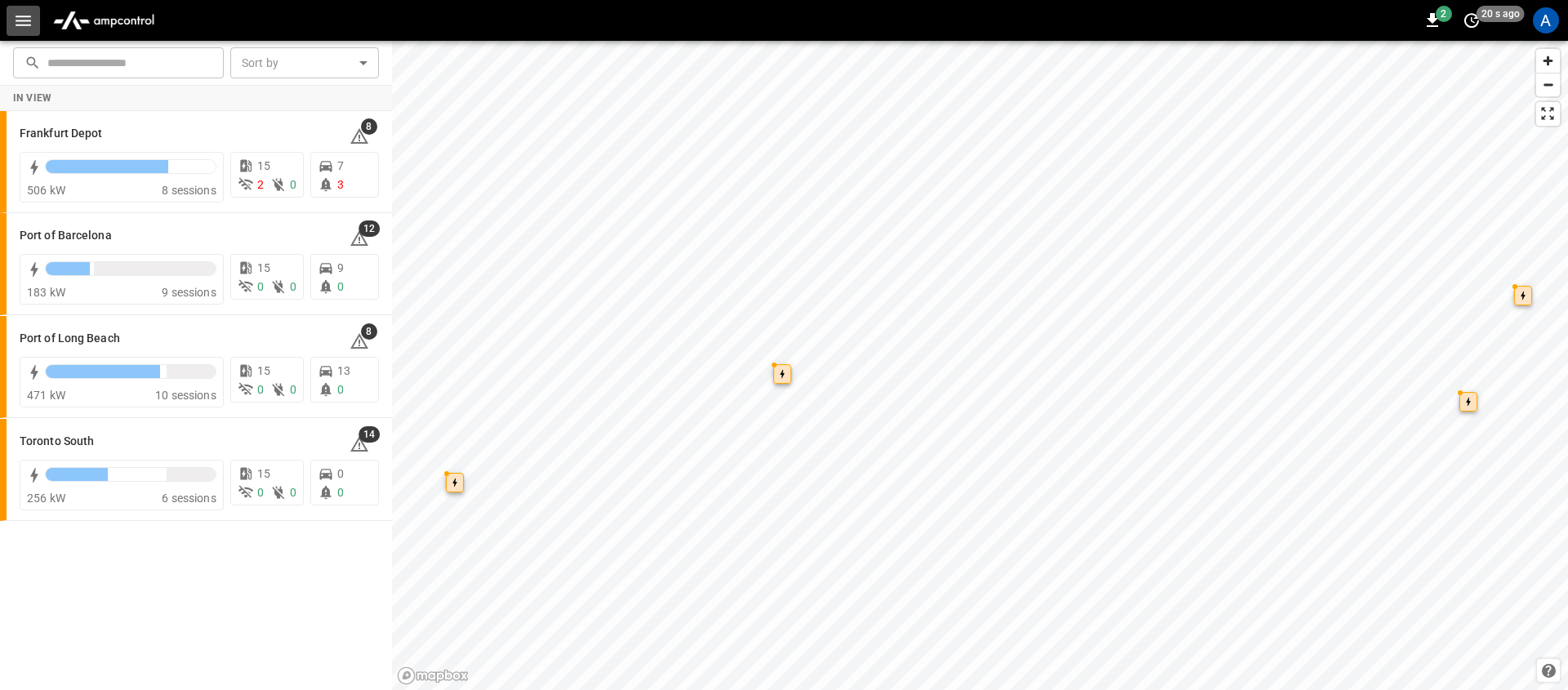 click 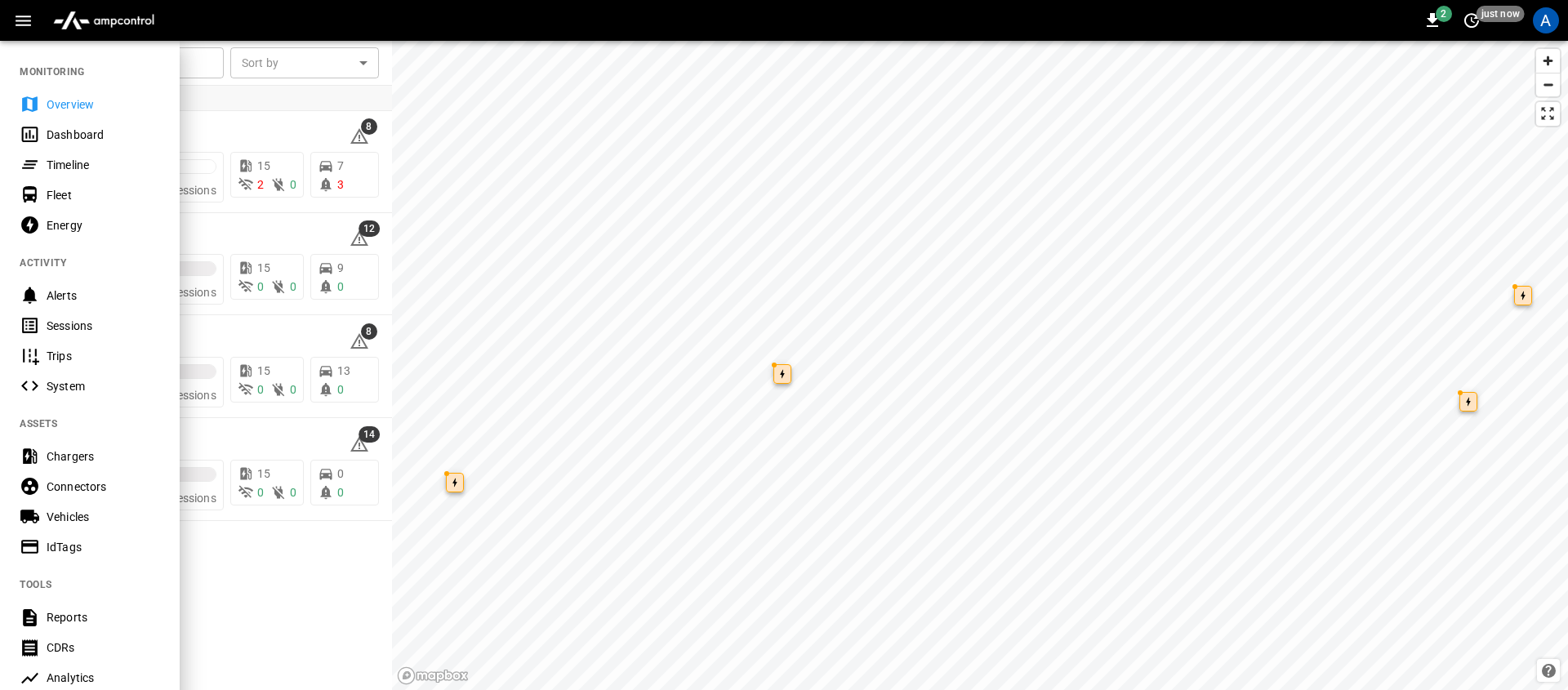 drag, startPoint x: 90, startPoint y: 538, endPoint x: 285, endPoint y: 568, distance: 197.2942 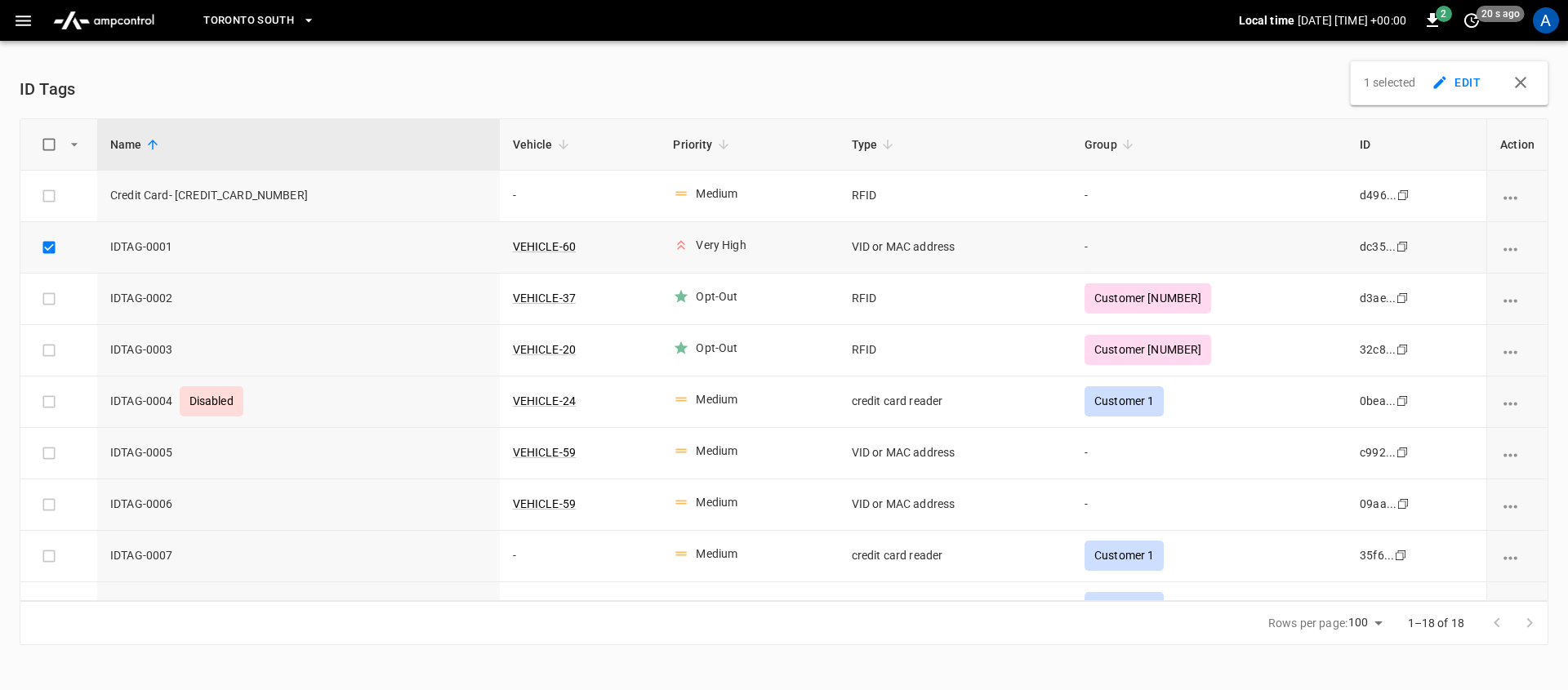 click at bounding box center (1517, 247) 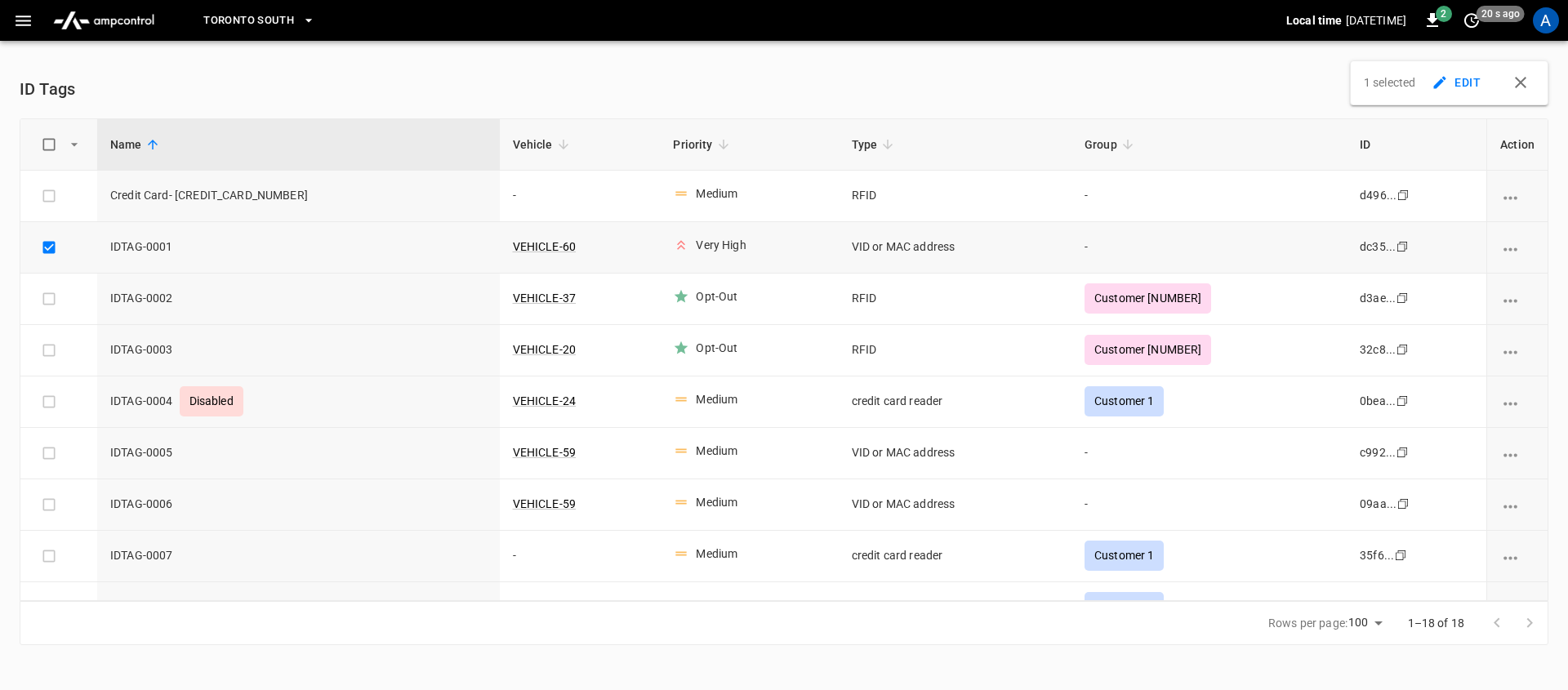click 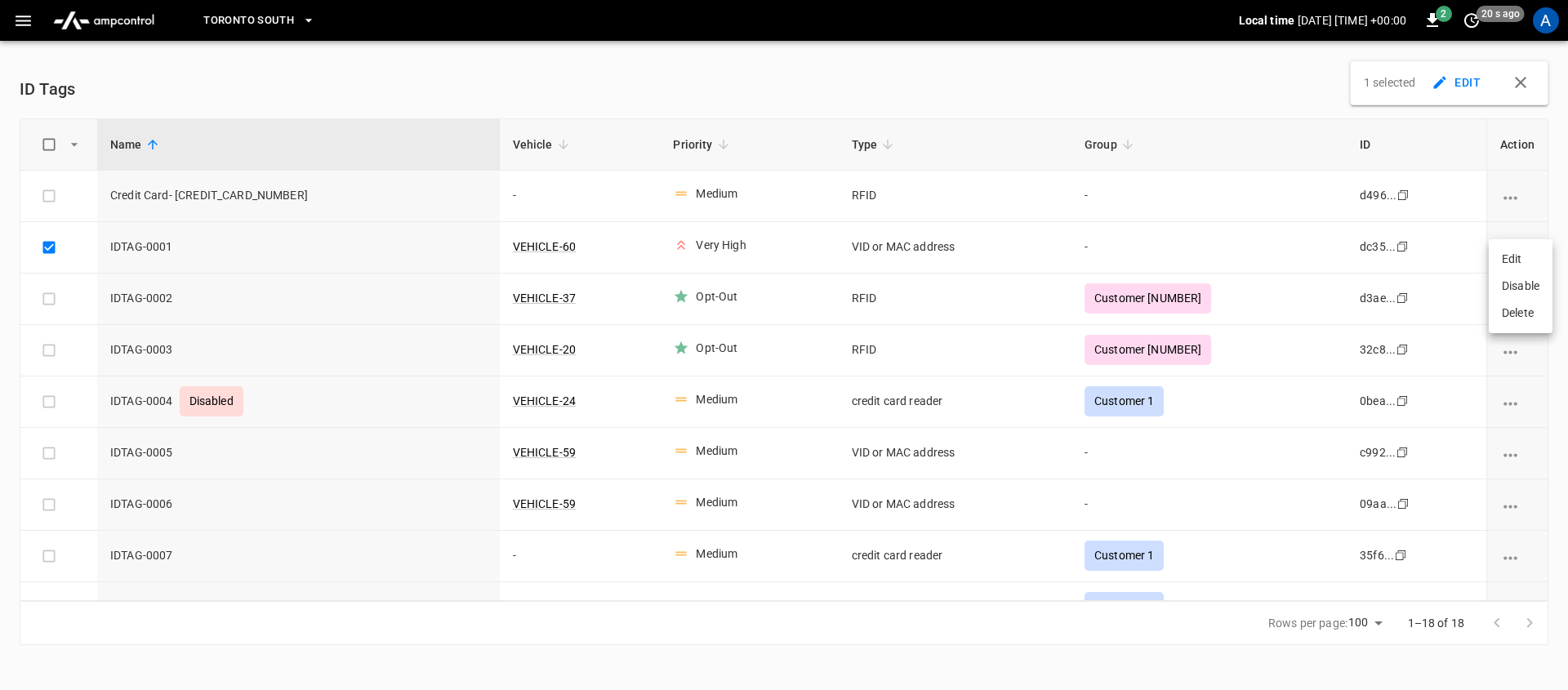 click at bounding box center [784, 345] 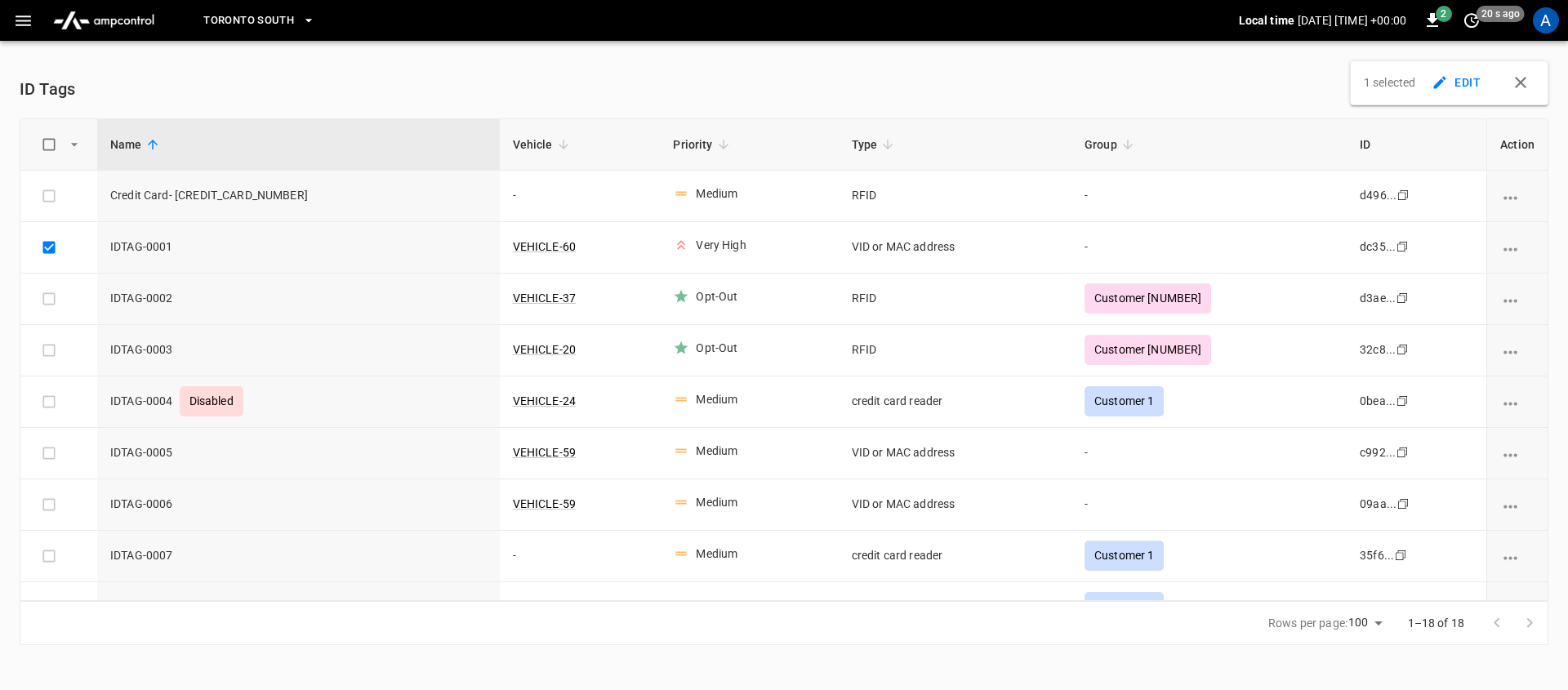 click on "Toronto South Local time 2025-08-05 13:36:50 +00:00 2 20 s ago A ID Tags 1 selected EDIT Name Vehicle Priority Type Group ID Action Credit Card- 12345678 - Medium RFID - d496... Copy IDTAG-0001 VEHICLE-60 Very High VID or MAC address - dc35... Copy IDTAG-0002 VEHICLE-37 Opt-Out RFID Customer 2 d3ae... Copy IDTAG-0003 VEHICLE-20 Opt-Out RFID Customer 2 32c8... Copy IDTAG-0004 Disabled VEHICLE-24 Medium credit card reader Customer 1 0bea... Copy IDTAG-0005 VEHICLE-59 Medium VID or MAC address - c992... Copy IDTAG-0006 VEHICLE-59 Medium VID or MAC address - 09aa... Copy IDTAG-0007 - Medium credit card reader Customer 1 35f6... Copy IDTAG-0008 VEHICLE-55 Medium credit card reader Customer 1 78f5... Copy IDTAG-0009 Disabled VEHICLE-22 Medium RFID - 1657... Copy VD29SHJ92J VEHICLE-17 Very High VID or MAC address Haulier 4 3847... Copy VID29HJS892 VEHICLE-11 Low VID or MAC address Haulier 3 1db8... Copy VID7H9239SF VEHICLE-10 Medium VID or MAC address Haulier 1 ab62... Copy VID87GH7GA90 VEHICLE-14 Medium Haulier 1" at bounding box center [784, 332] 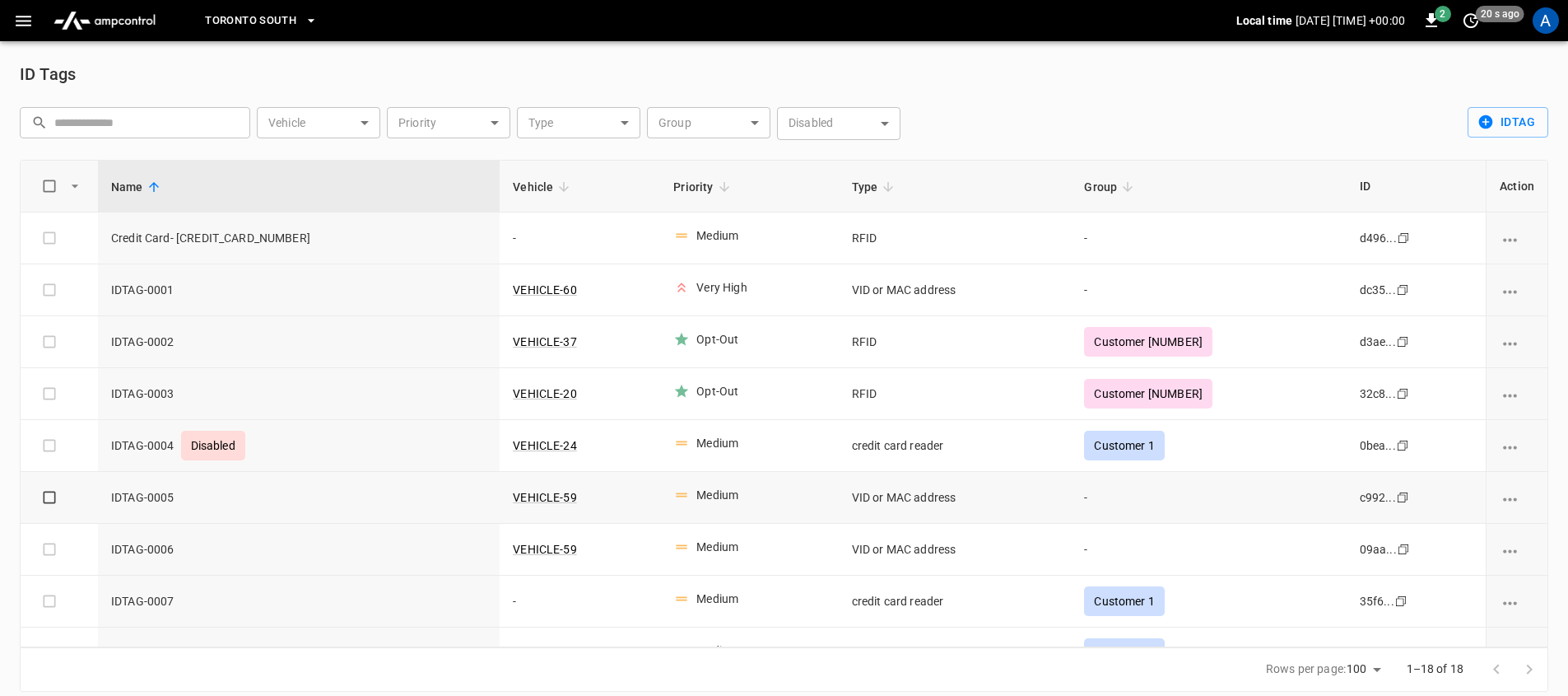 click 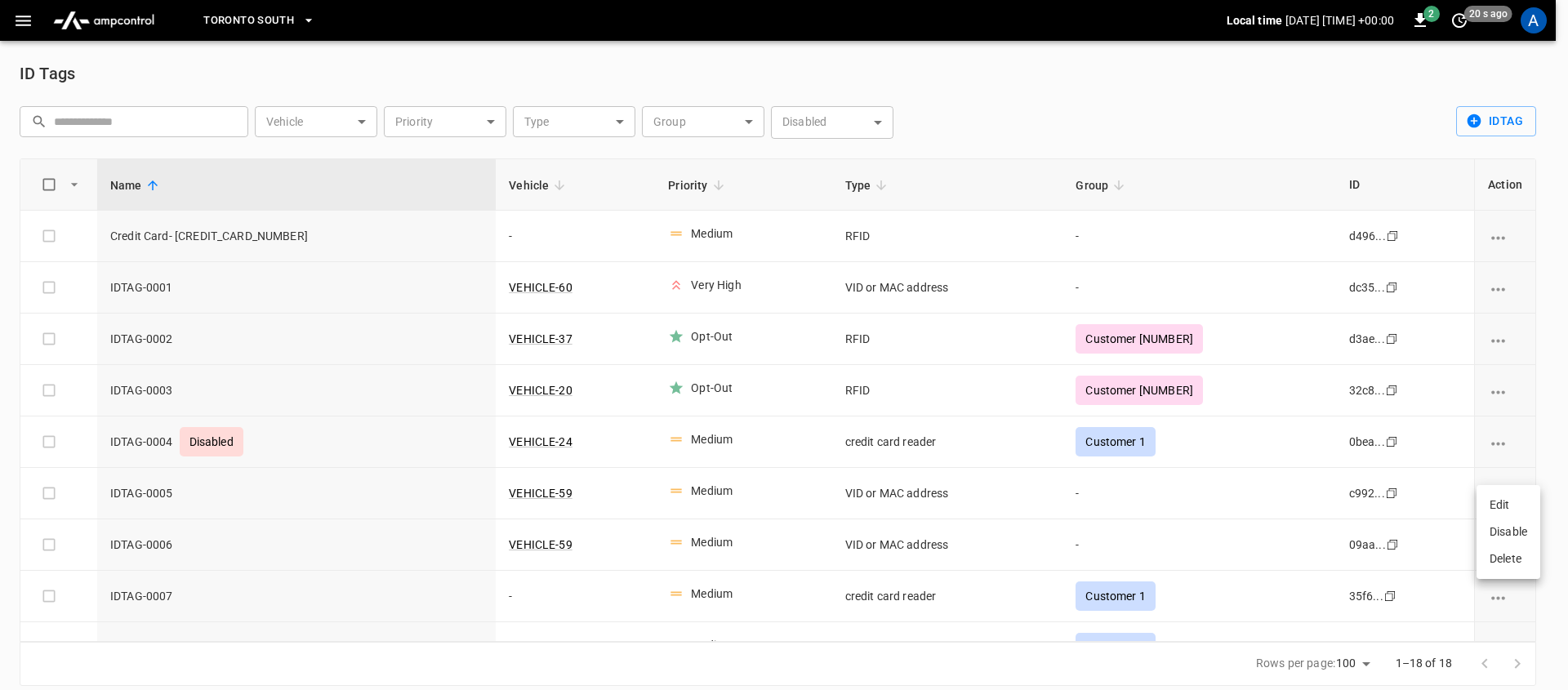 click on "Edit Disable Delete" at bounding box center (1508, 532) 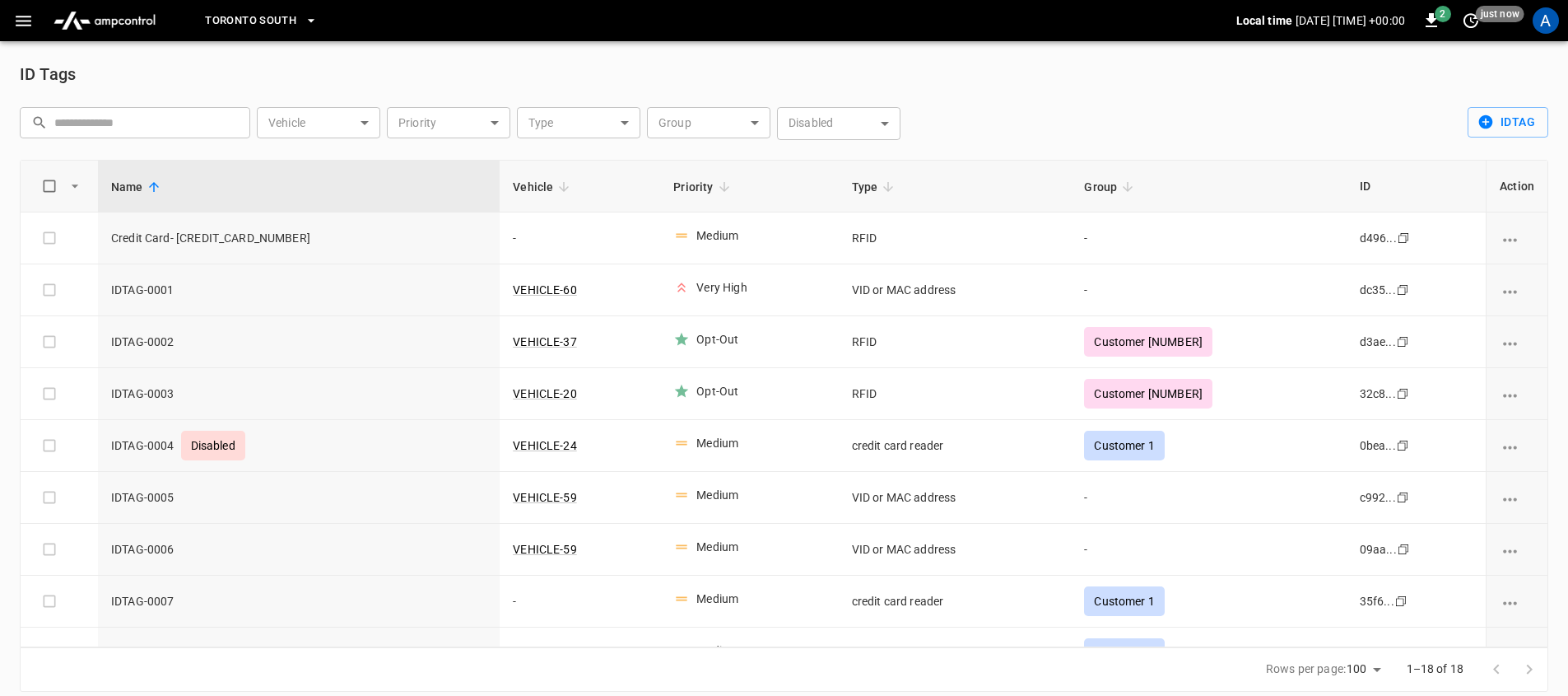 click on "ID Tags ​ ​ Vehicle ​ Vehicle Priority ​ Priority Type ​ Type Group ​ Group Disabled ​ Disabled idTag Name Vehicle Priority Type Group ID Action Credit Card- 12345678 - Medium RFID - d496... Copy IDTAG-0001 VEHICLE-60 Very High VID or MAC address - dc35... Copy IDTAG-0002 VEHICLE-37 Opt-Out RFID Customer 2 d3ae... Copy IDTAG-0003 VEHICLE-20 Opt-Out RFID Customer 2 32c8... Copy IDTAG-0004 Disabled VEHICLE-24 Medium credit card reader Customer 1 0bea... Copy IDTAG-0005 VEHICLE-59 Medium VID or MAC address - c992... Copy IDTAG-0006 VEHICLE-59 Medium VID or MAC address - 09aa... Copy IDTAG-0007 - Medium credit card reader Customer 1 35f6... Copy IDTAG-0008 VEHICLE-55 Medium credit card reader Customer 1 78f5... Copy IDTAG-0009 Disabled VEHICLE-22 Medium RFID - 1657... Copy VD29SHJ92J VEHICLE-17 Very High VID or MAC address Haulier 4 3847... Copy VID29HJS892 VEHICLE-11 Low VID or MAC address Haulier 3 1db8... Copy VID7H9239SF VEHICLE-10 Medium VID or MAC address Haulier 1 ab62... Copy VID87GH7GA90" at bounding box center [784, 376] 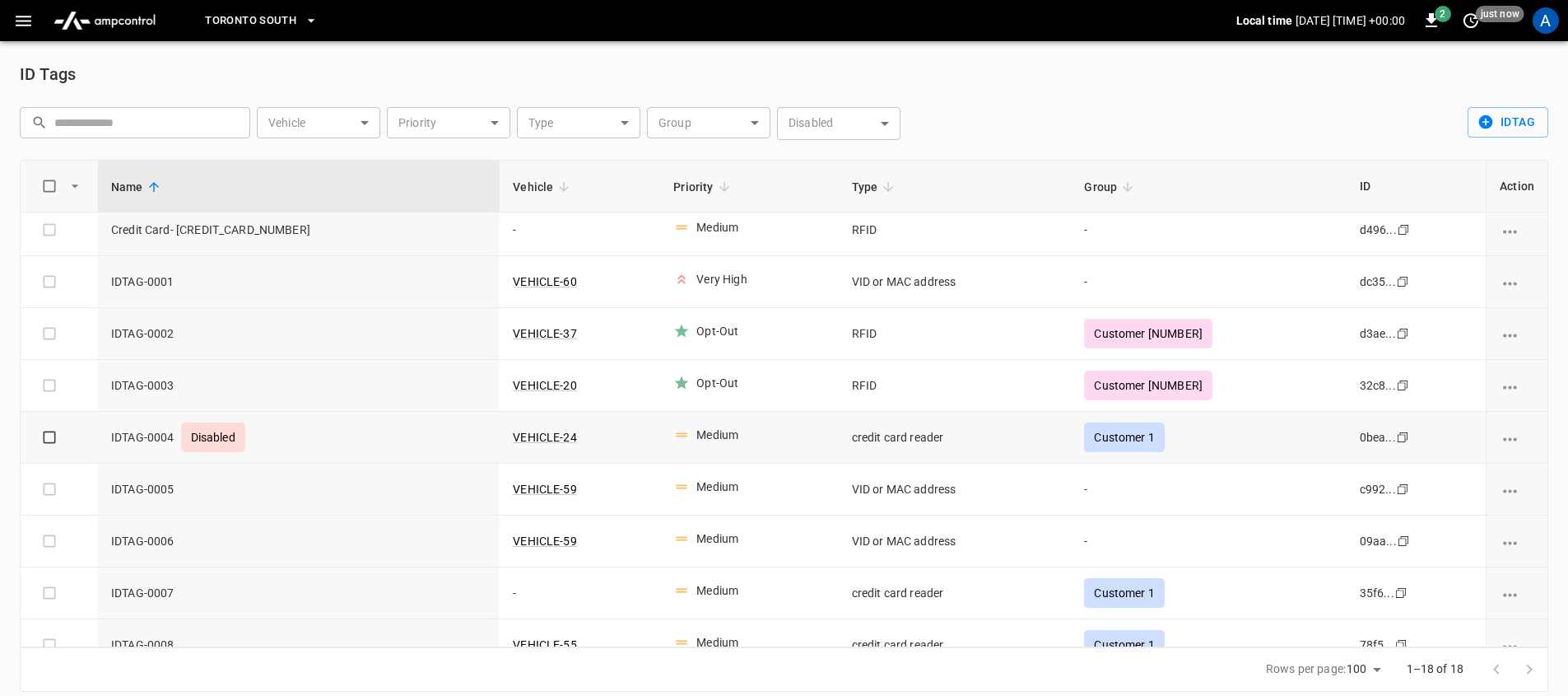 scroll, scrollTop: 22, scrollLeft: 0, axis: vertical 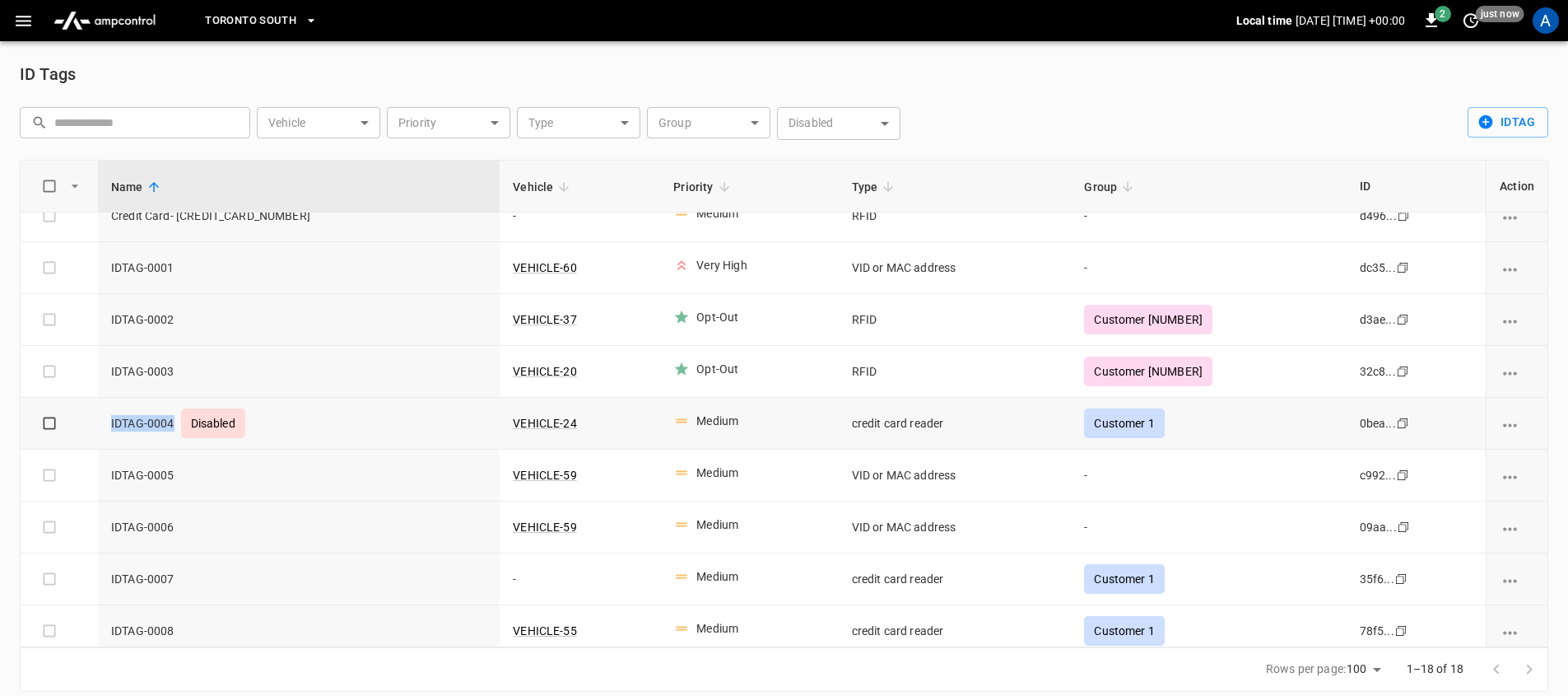 drag, startPoint x: 286, startPoint y: 420, endPoint x: 141, endPoint y: 418, distance: 145.01379 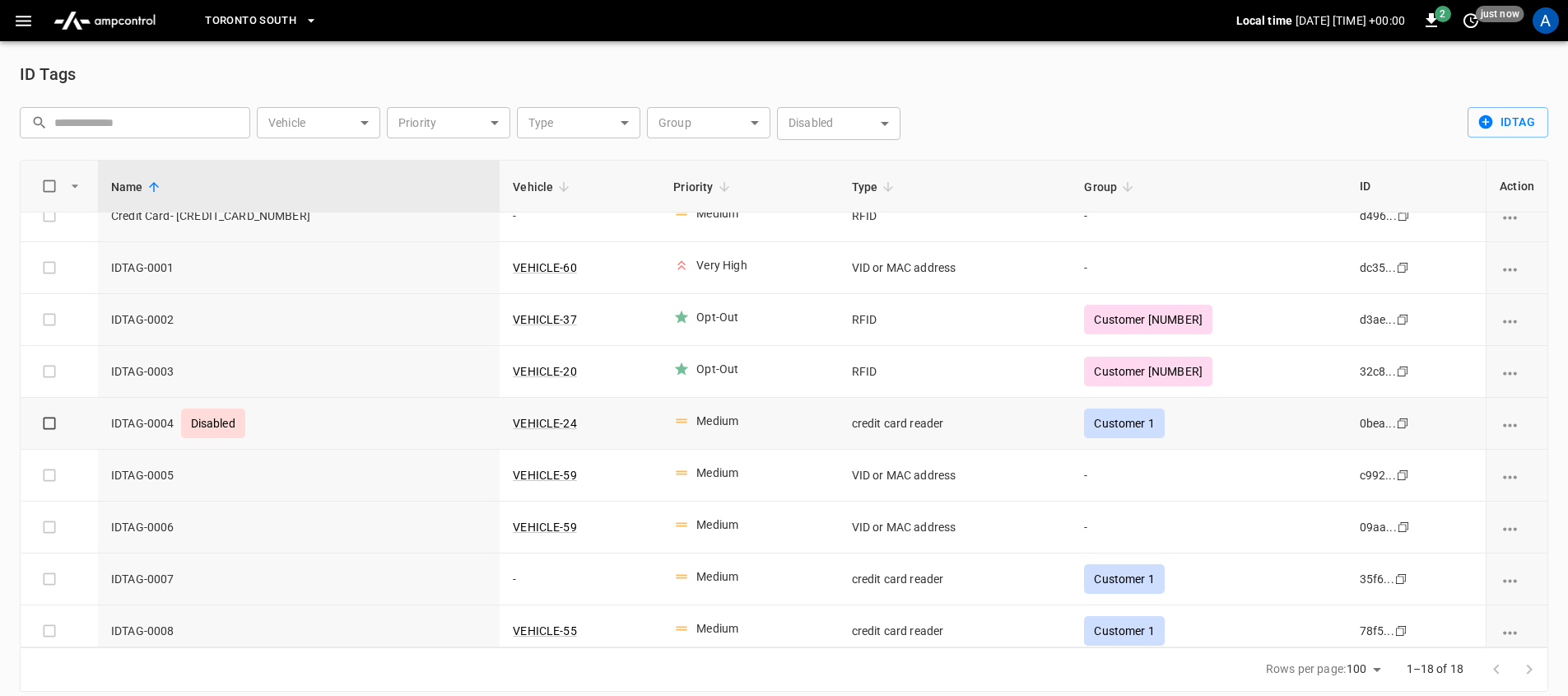 click on "IDTAG-0004 Disabled" at bounding box center (299, 423) 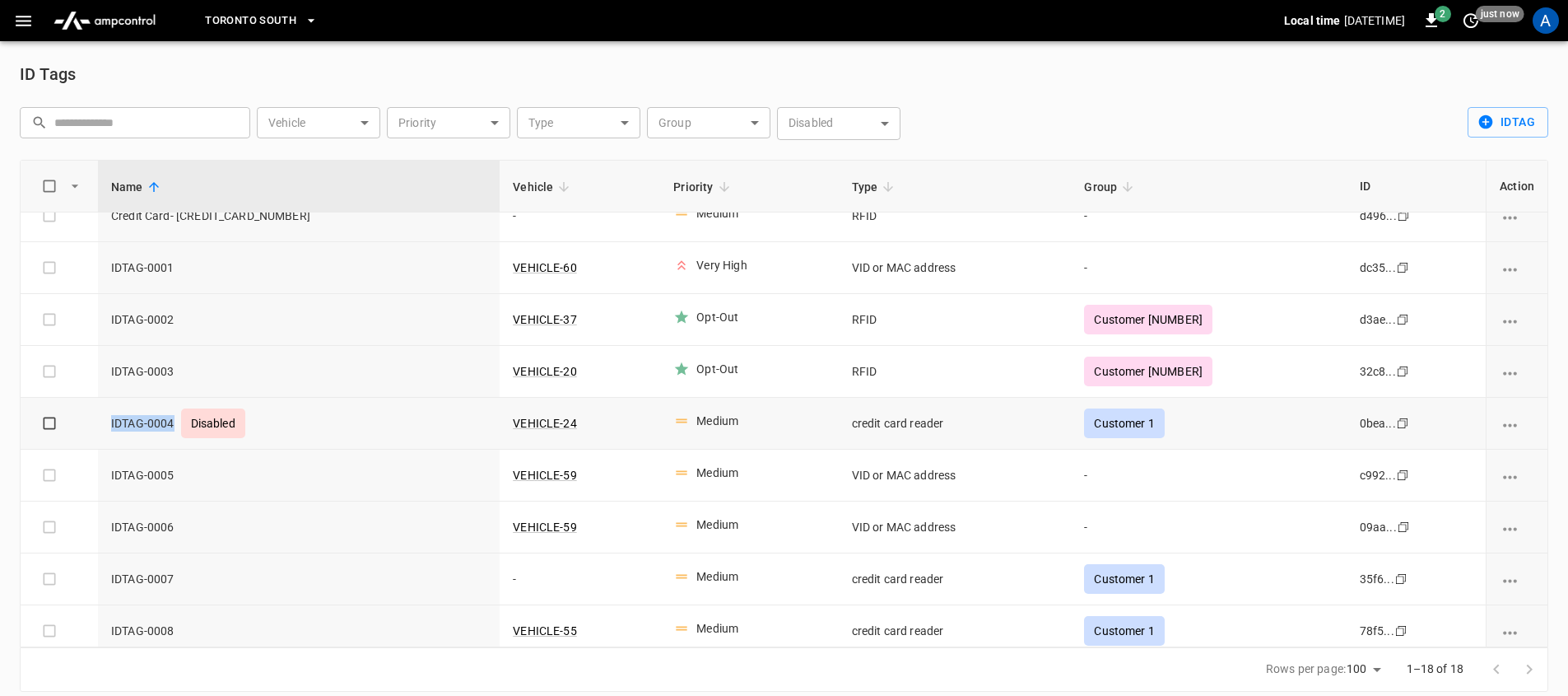 drag, startPoint x: 108, startPoint y: 421, endPoint x: 271, endPoint y: 420, distance: 163.00307 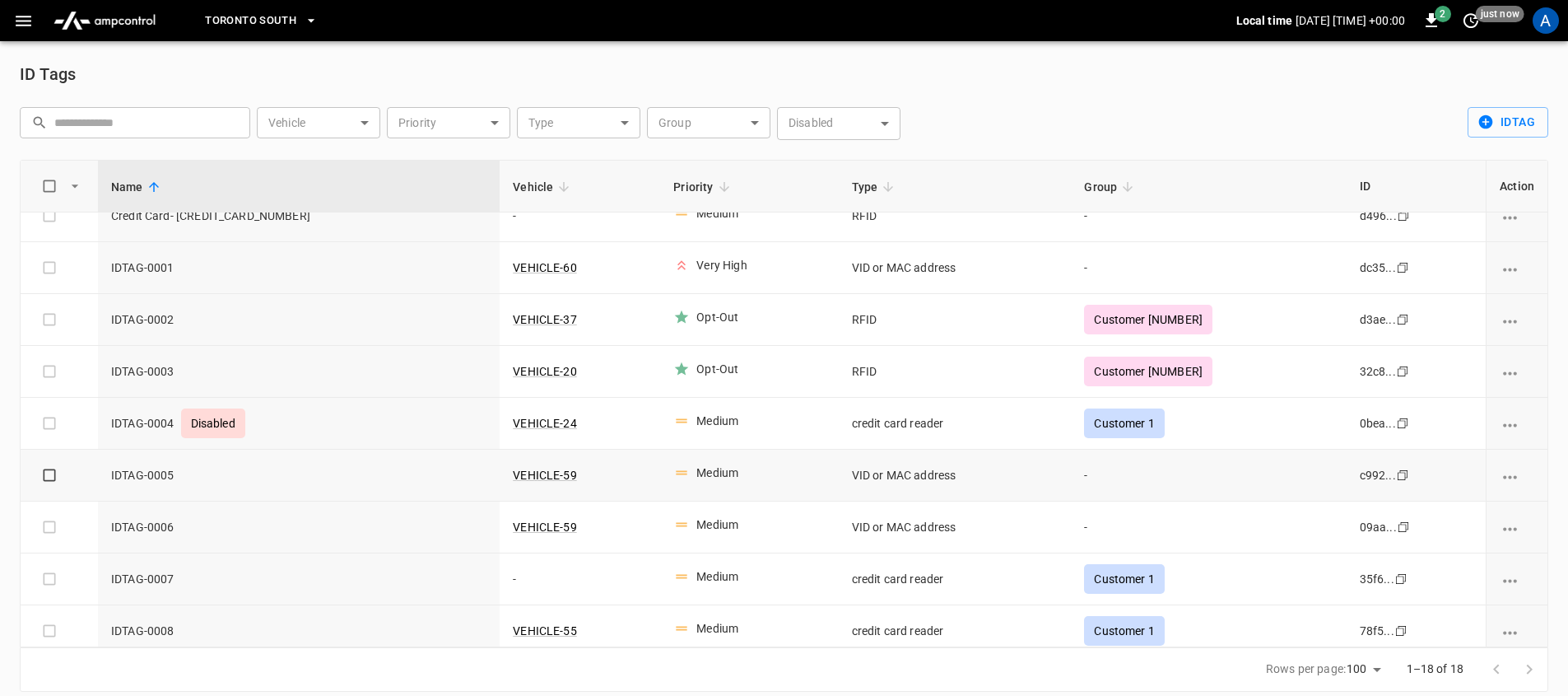 click at bounding box center [1517, 475] 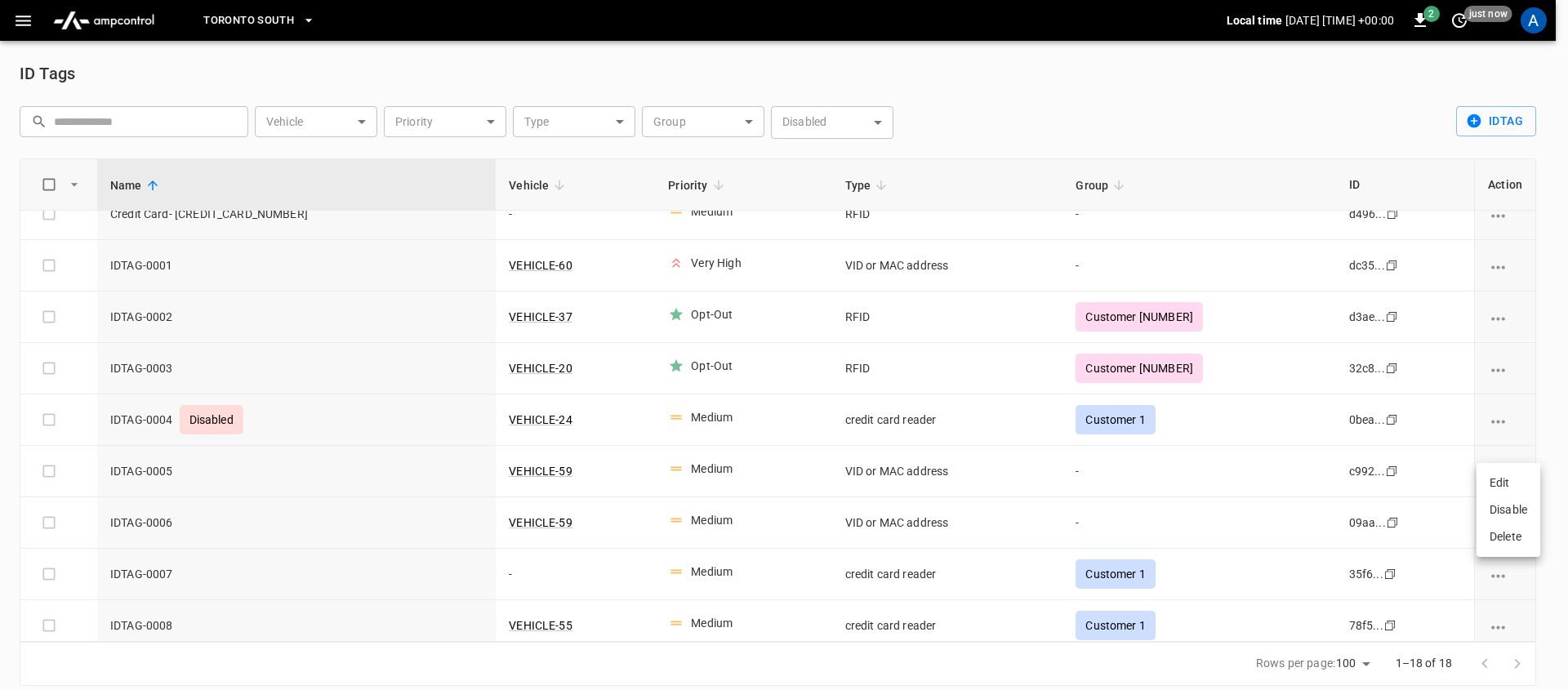 click on "Edit" at bounding box center (1508, 483) 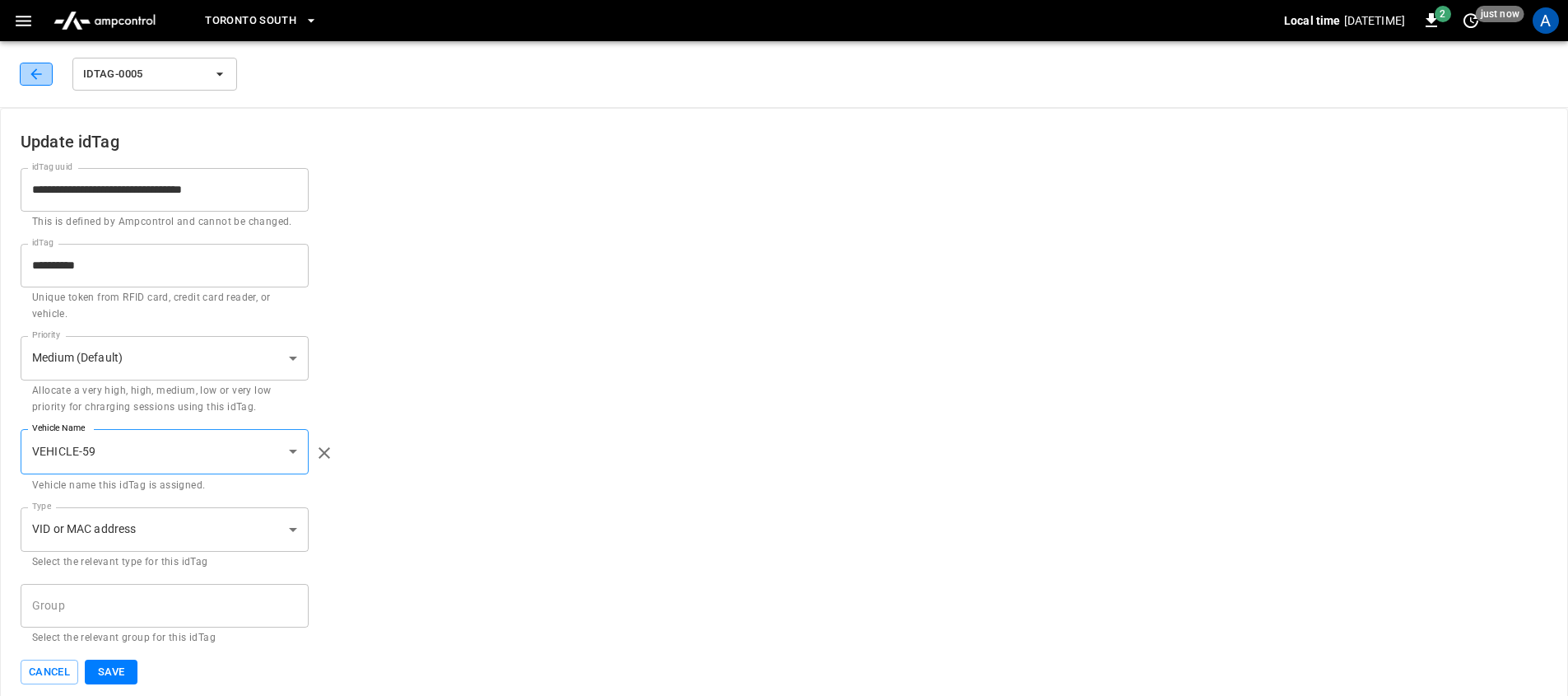 click at bounding box center [36, 74] 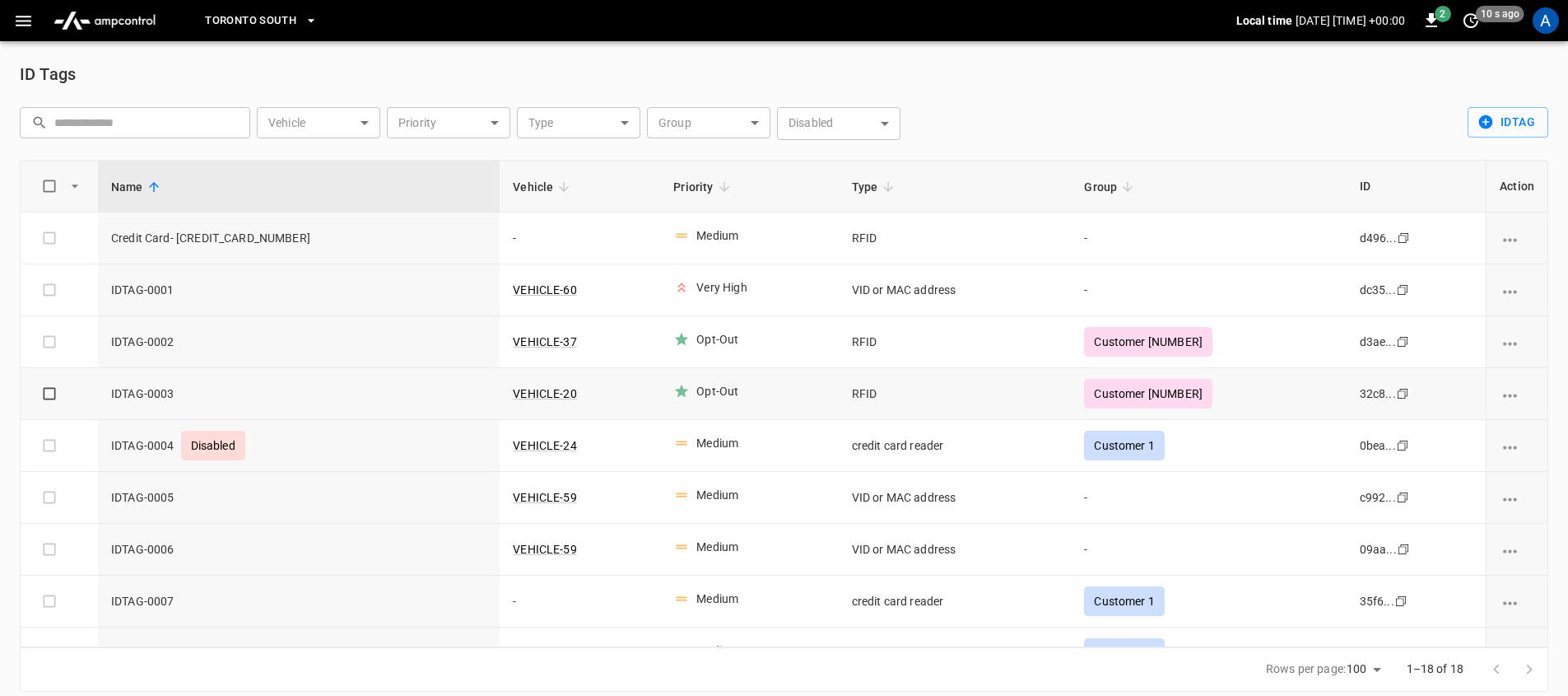 click 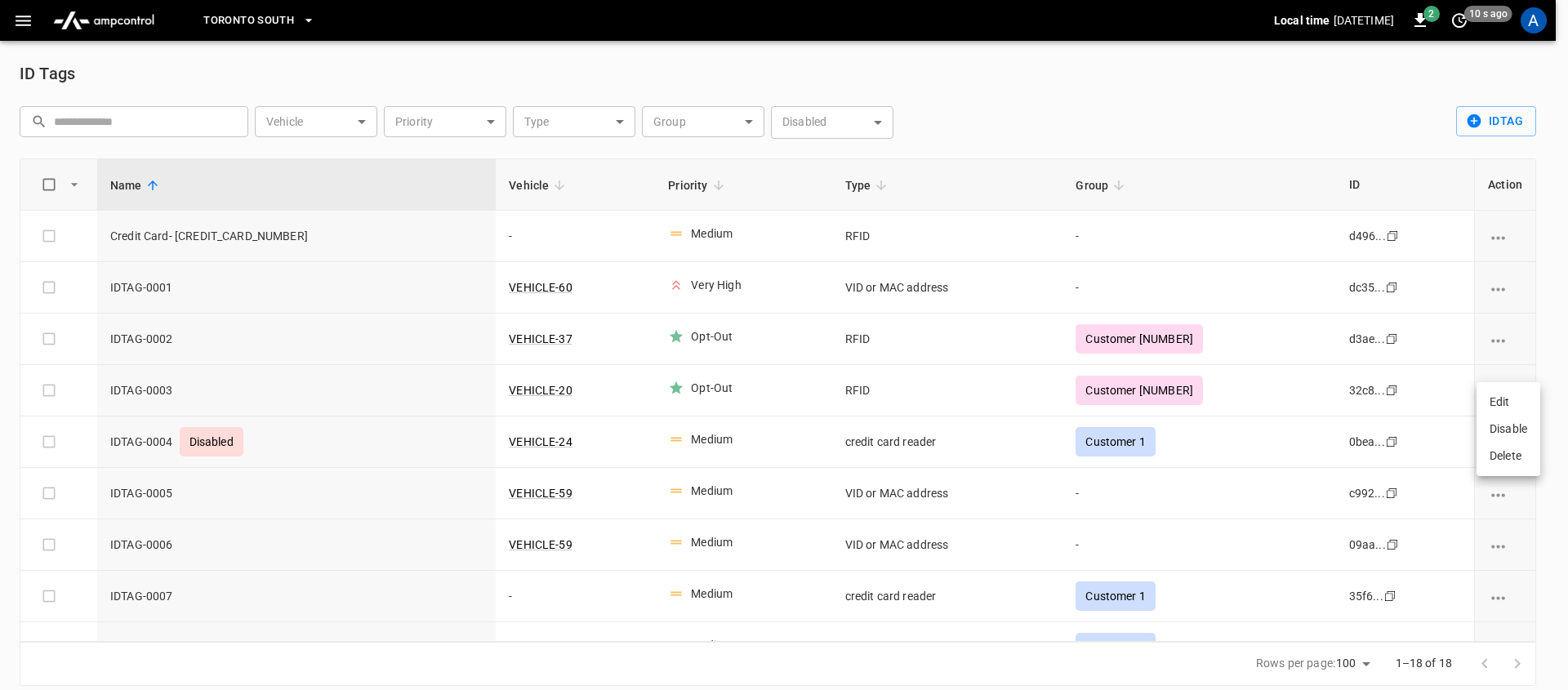 click at bounding box center [784, 345] 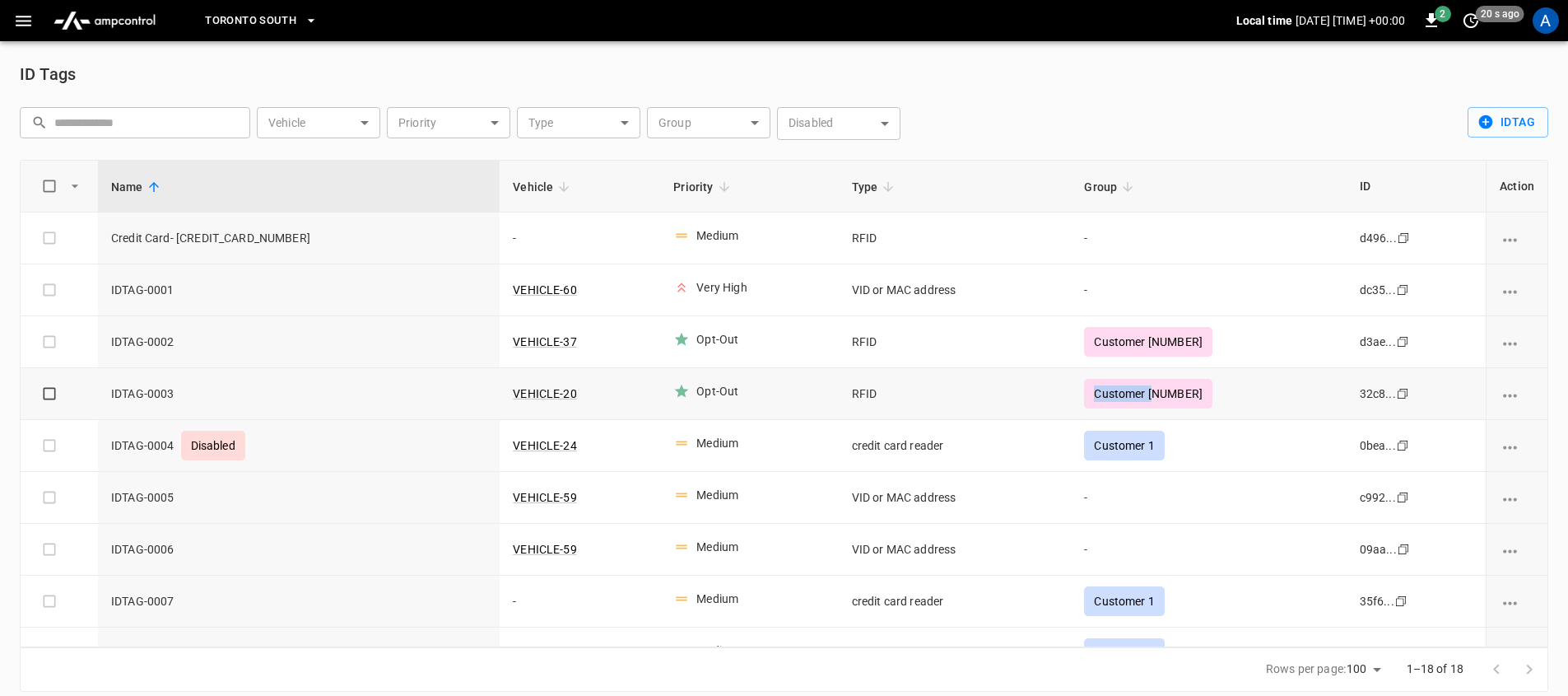 drag, startPoint x: 1120, startPoint y: 389, endPoint x: 1198, endPoint y: 396, distance: 78.31347 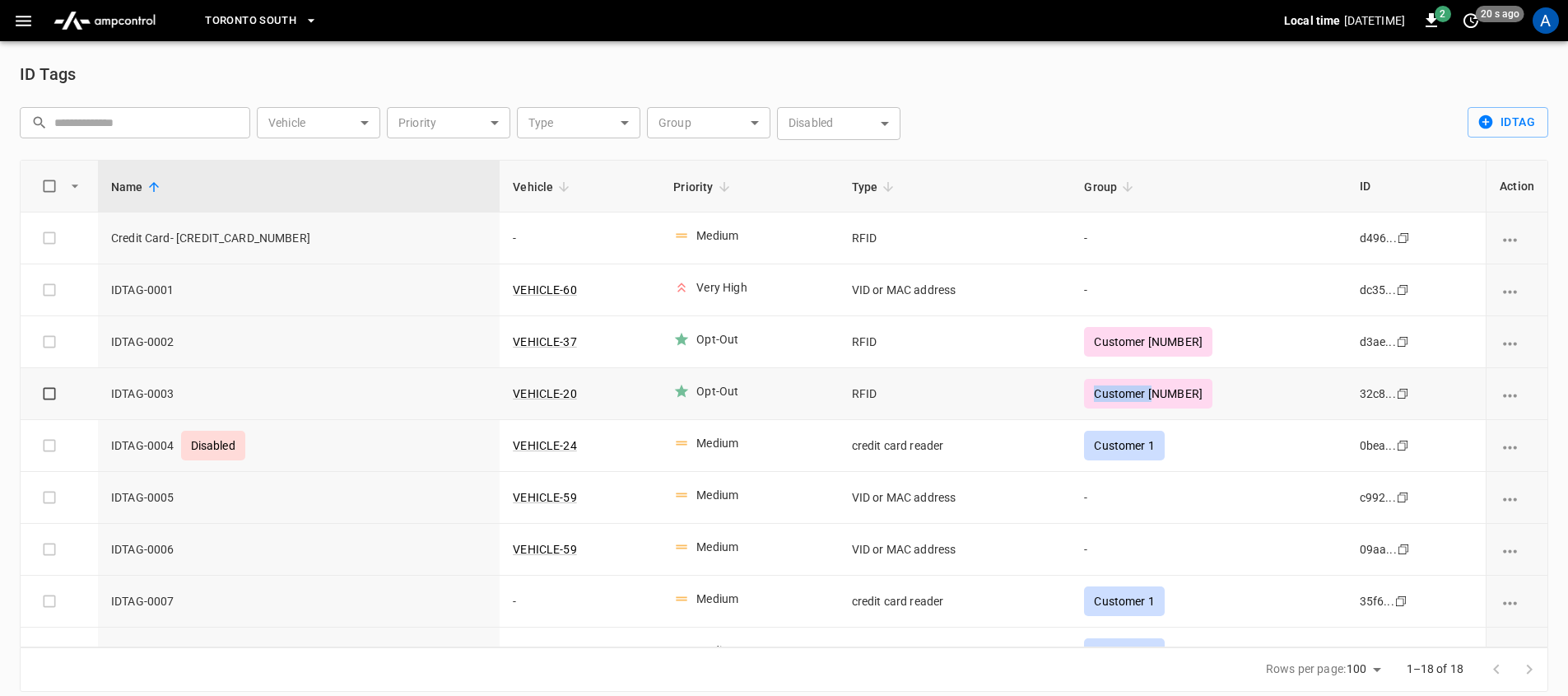 click on "Customer 2" at bounding box center [1208, 394] 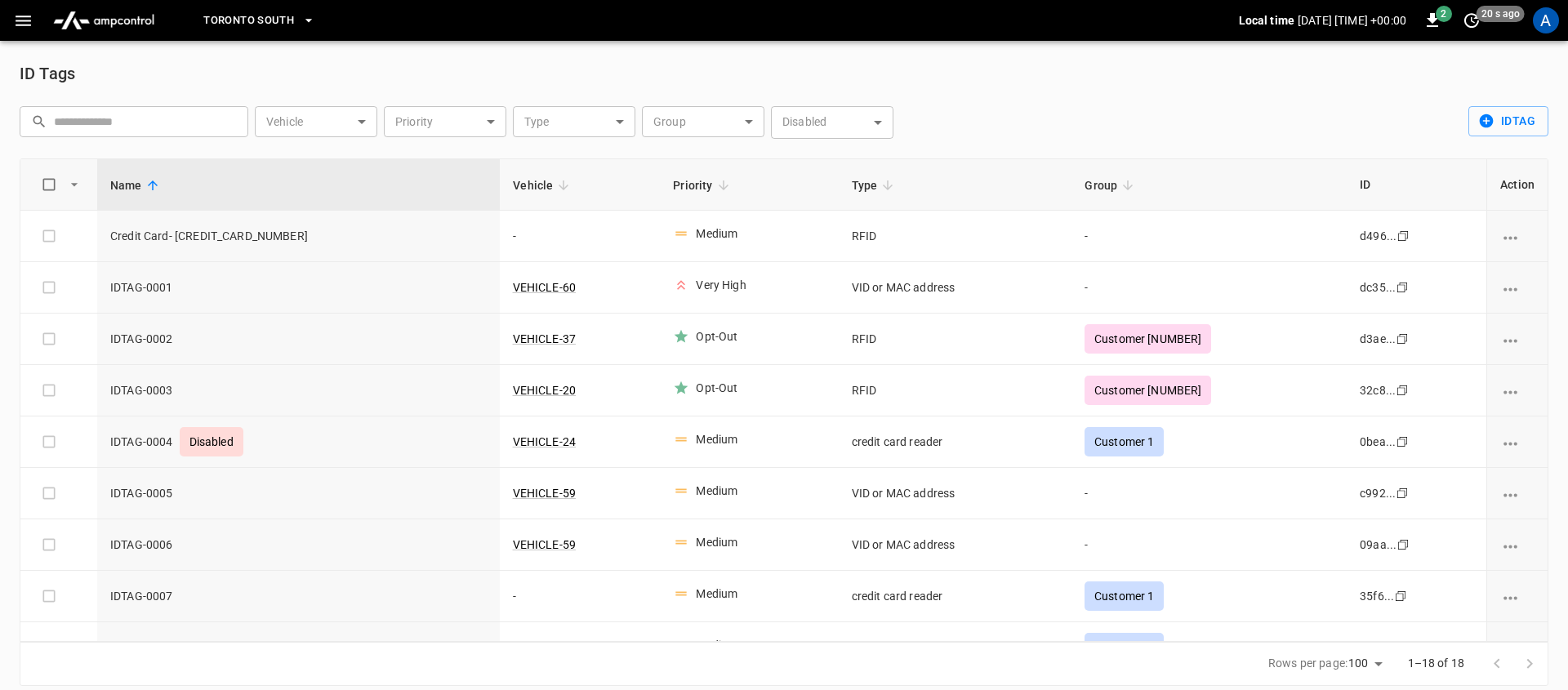 click on "Toronto South Local time 2025-08-05 13:38:19 +00:00 2 20 s ago A ID Tags ​ ​ Vehicle ​ Vehicle Priority ​ Priority Type ​ Type Group ​ Group Disabled ​ Disabled idTag Name Vehicle Priority Type Group ID Action Credit Card- 12345678 - Medium RFID - d496... Copy IDTAG-0001 VEHICLE-60 Very High VID or MAC address - dc35... Copy IDTAG-0002 VEHICLE-37 Opt-Out RFID Customer 2 d3ae... Copy IDTAG-0003 VEHICLE-20 Opt-Out RFID Customer 2 32c8... Copy IDTAG-0004 Disabled VEHICLE-24 Medium credit card reader Customer 1 0bea... Copy IDTAG-0005 VEHICLE-59 Medium VID or MAC address - c992... Copy IDTAG-0006 VEHICLE-59 Medium VID or MAC address - 09aa... Copy IDTAG-0007 - Medium credit card reader Customer 1 35f6... Copy IDTAG-0008 VEHICLE-55 Medium credit card reader Customer 1 78f5... Copy IDTAG-0009 Disabled VEHICLE-22 Medium RFID - 1657... Copy VD29SHJ92J VEHICLE-17 Very High VID or MAC address Haulier 4 3847... Copy VID29HJS892 VEHICLE-11 Low VID or MAC address Haulier 3 1db8... Copy VID7H9239SF VEHICLE-10" at bounding box center (784, 353) 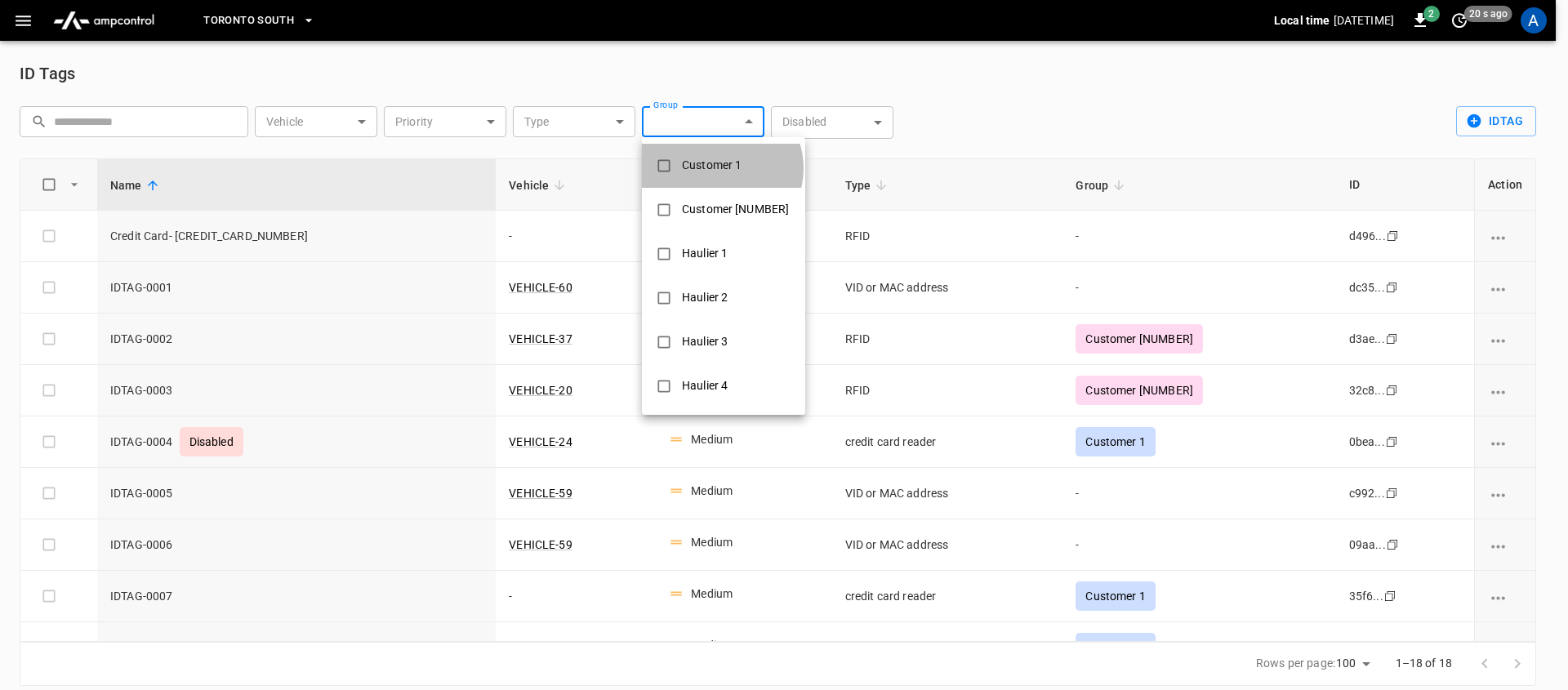 click on "Customer 1" at bounding box center (711, 165) 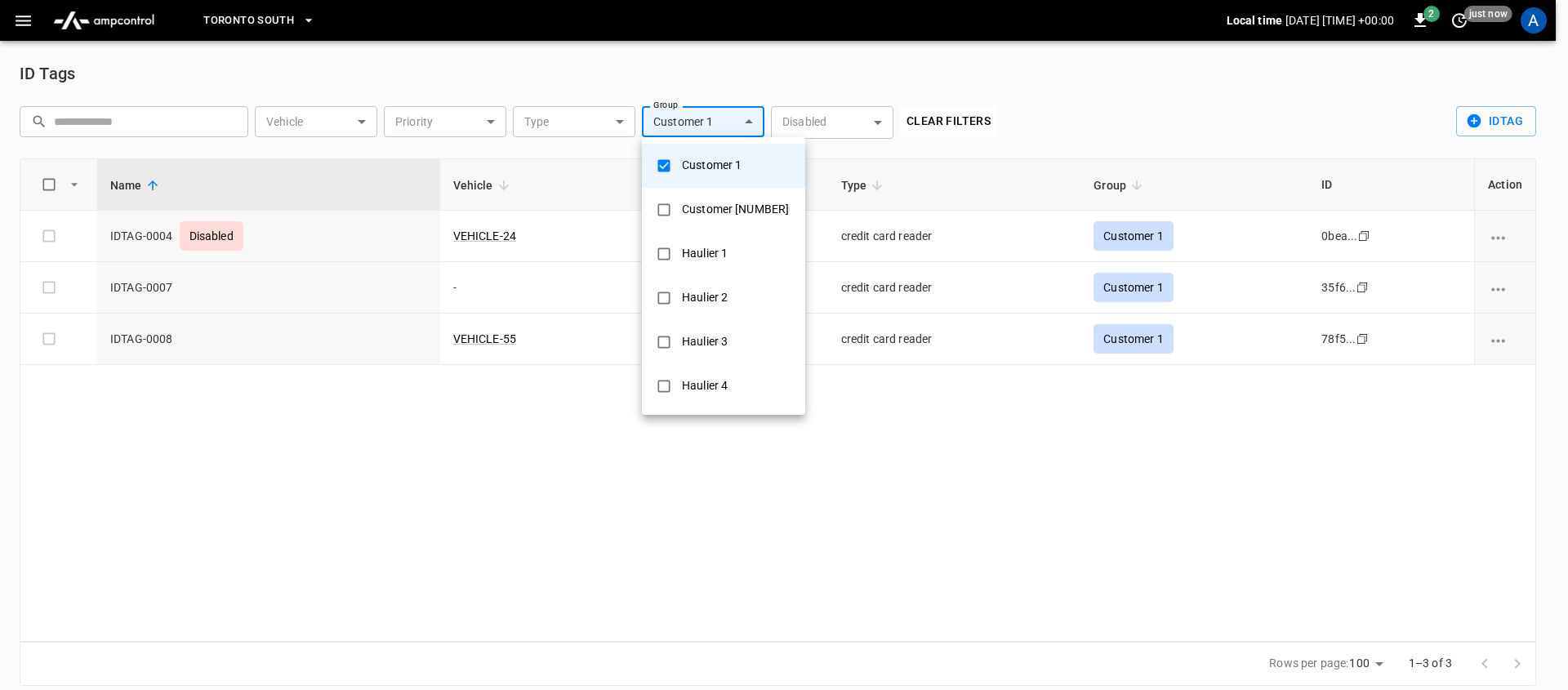 click at bounding box center (784, 345) 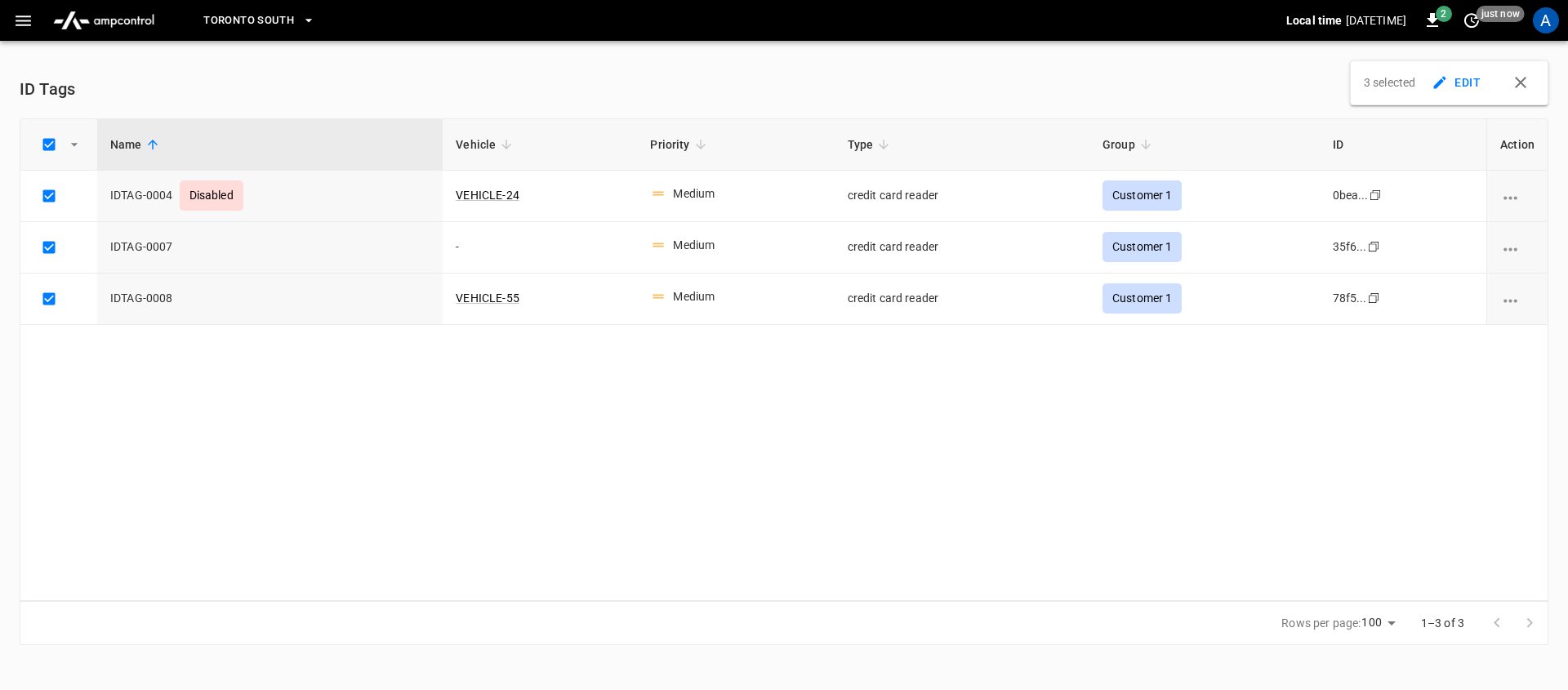 click on "EDIT" at bounding box center [1458, 82] 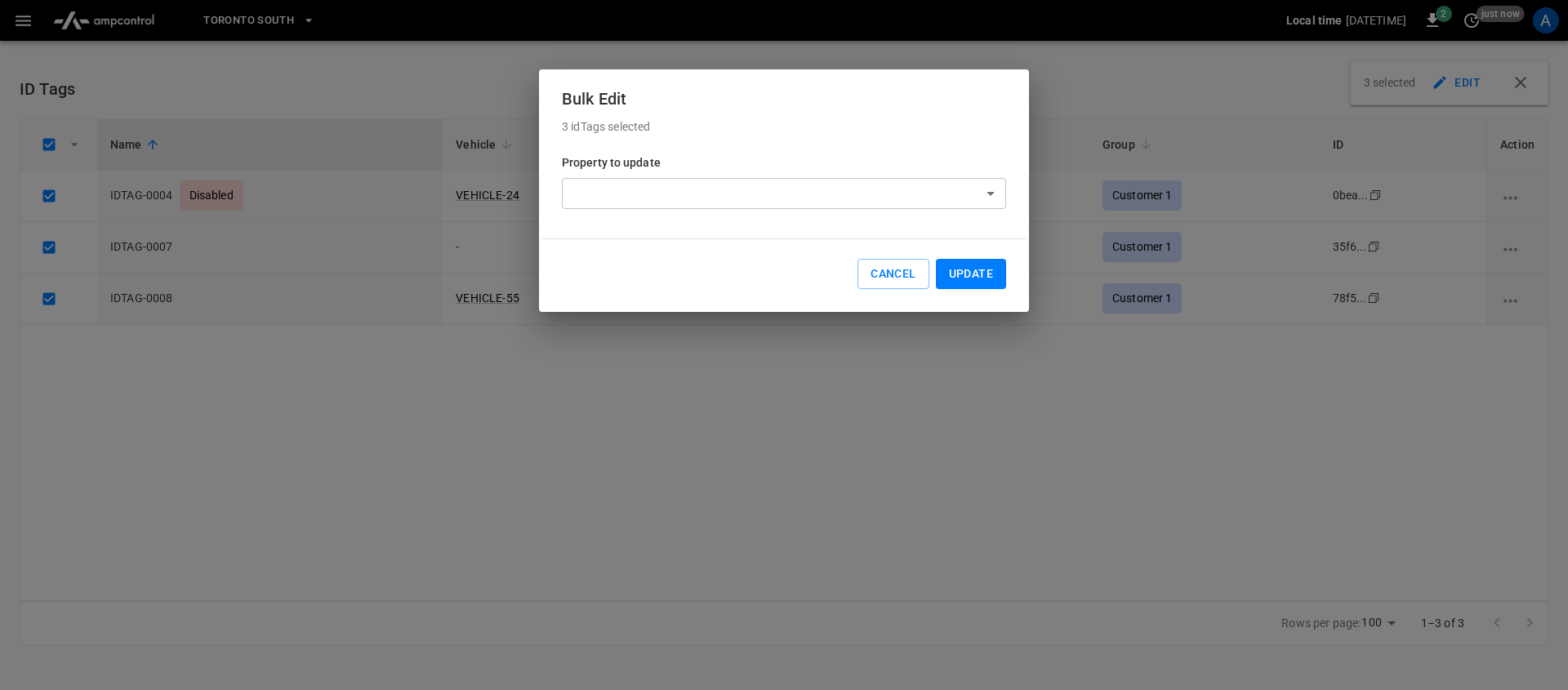 click on "Toronto South Local time 2025-08-05 13:38:28 +00:00 2 just now A ID Tags 3 selected EDIT Name Vehicle Priority Type Group ID Action IDTAG-0004 Disabled VEHICLE-24 Medium credit card reader Customer 1 0bea... Copy IDTAG-0007 - Medium credit card reader Customer 1 35f6... Copy IDTAG-0008 VEHICLE-55 Medium credit card reader Customer 1 78f5... Copy Rows per page: 100 *** 1–3 of 3 Refresh now Update every 5 sec Update every 30 sec Off Ampcontrol Demo Account Ampcontrol Account wonmoon+demo-account-admin@ampcontrol.io admin Profile Settings Notifications Settings Logout Edit Re-enable Delete Edit Disable Delete Edit Disable Delete Bulk Edit 3 idTags selected Property to update ​ ​ Cancel Update" at bounding box center [784, 332] 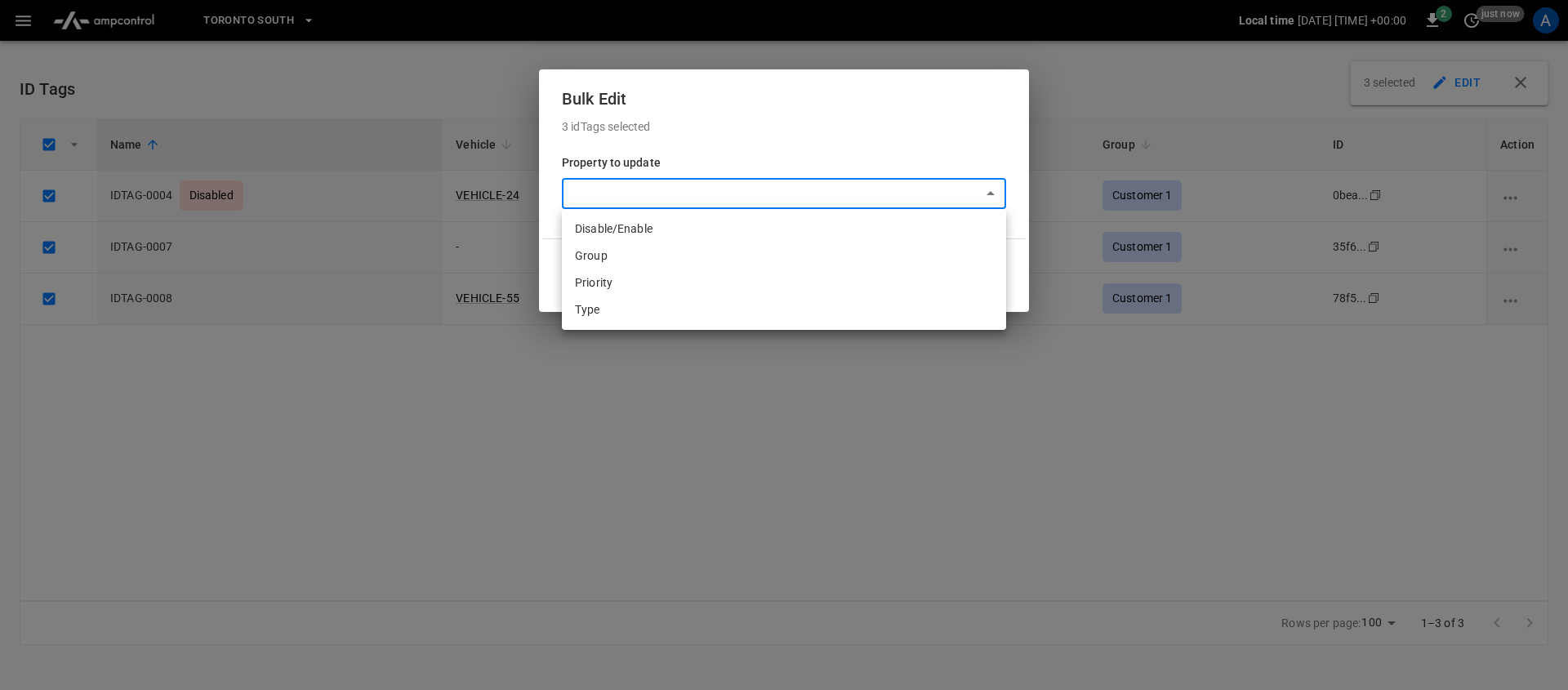 click on "Disable/Enable" at bounding box center [784, 229] 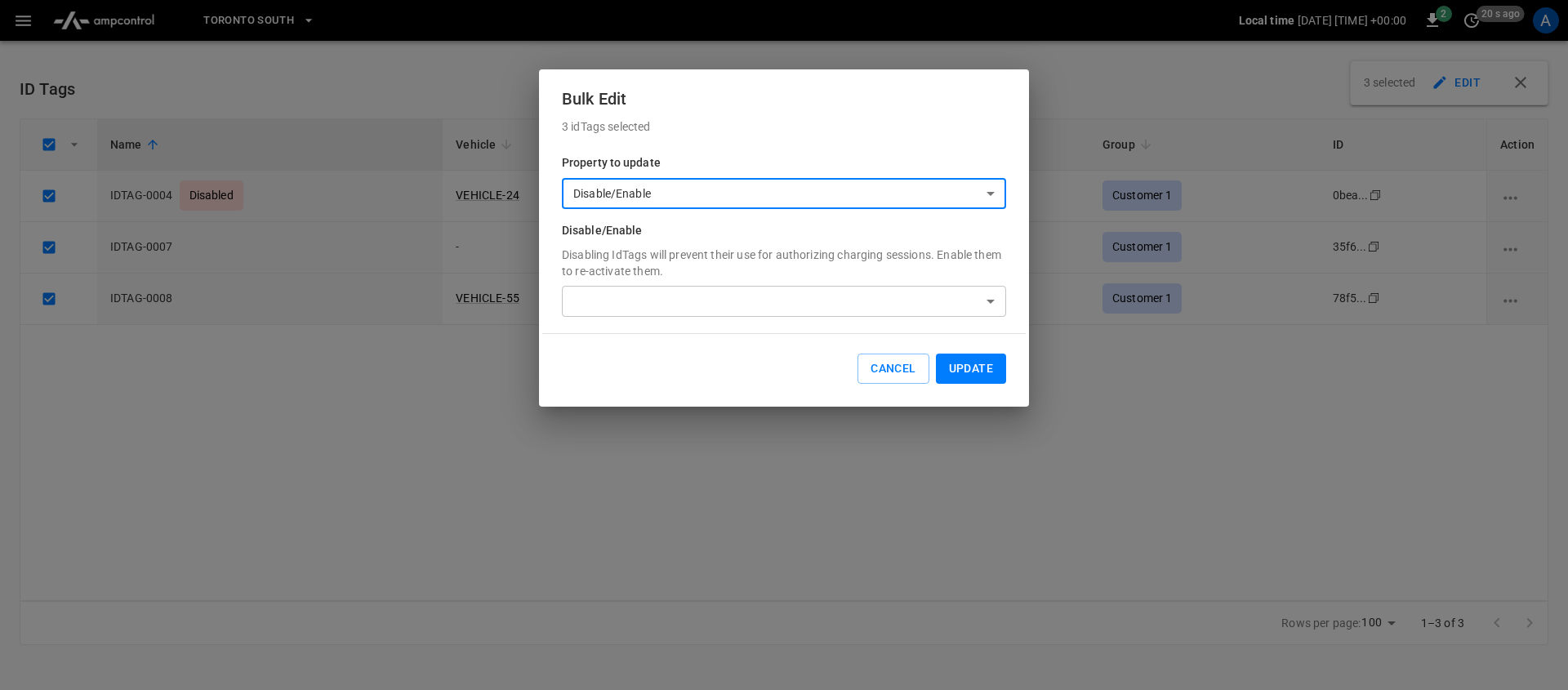 click on "Toronto South Local time 2025-08-05 13:38:46 +00:00 2 20 s ago A ID Tags 3 selected EDIT Name Vehicle Priority Type Group ID Action IDTAG-0004 Disabled VEHICLE-24 Medium credit card reader Customer 1 0bea... Copy IDTAG-0007 - Medium credit card reader Customer 1 35f6... Copy IDTAG-0008 VEHICLE-55 Medium credit card reader Customer 1 78f5... Copy Rows per page: 100 *** 1–3 of 3 Refresh now Update every 5 sec Update every 30 sec Off Ampcontrol Demo Account Ampcontrol Account wonmoon+demo-account-admin@ampcontrol.io admin Profile Settings Notifications Settings Logout Edit Re-enable Delete Edit Disable Delete Edit Disable Delete Bulk Edit 3 idTags selected Property to update Disable/Enable ******** ​ Disable/Enable Disabling IdTags will prevent their use for authorizing charging sessions. Enable them to re-activate them. ​ ​ Cancel Update" at bounding box center (784, 332) 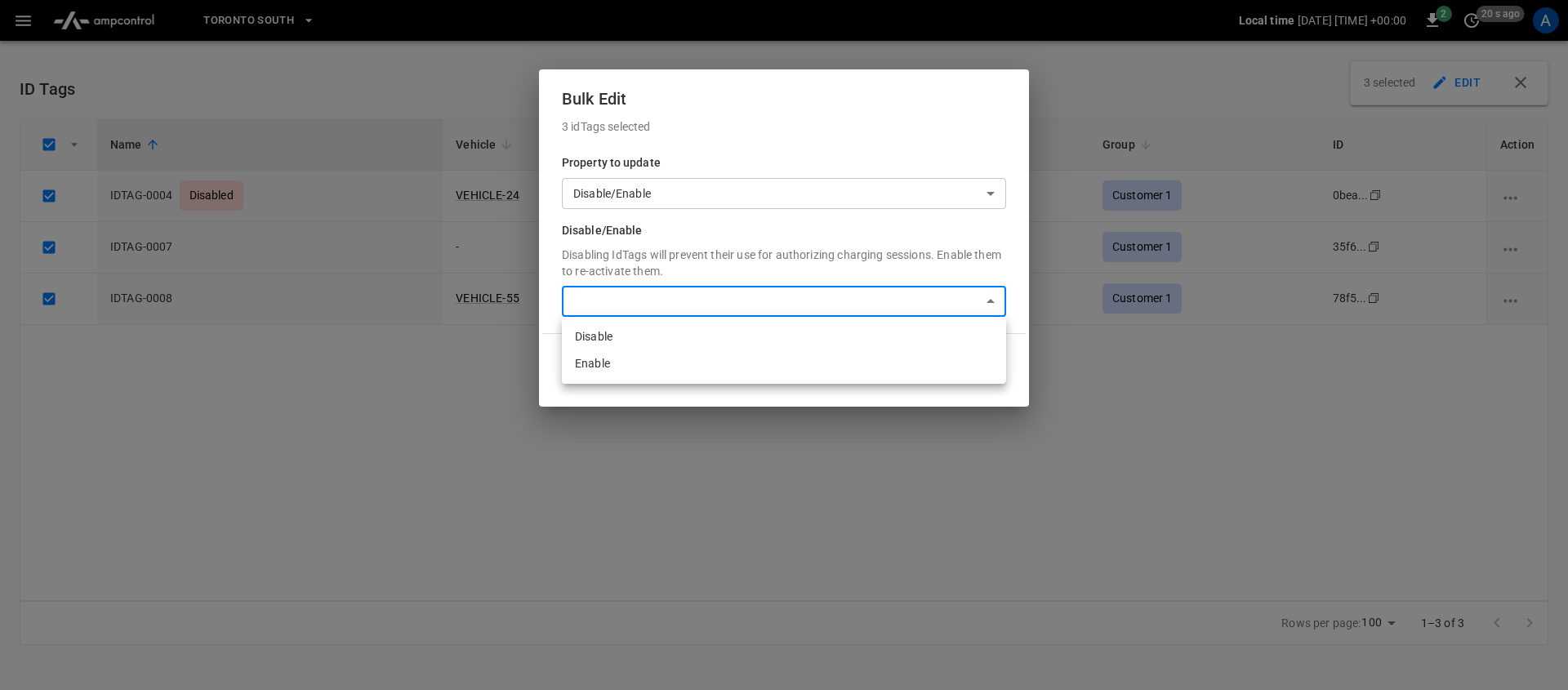 click at bounding box center (784, 345) 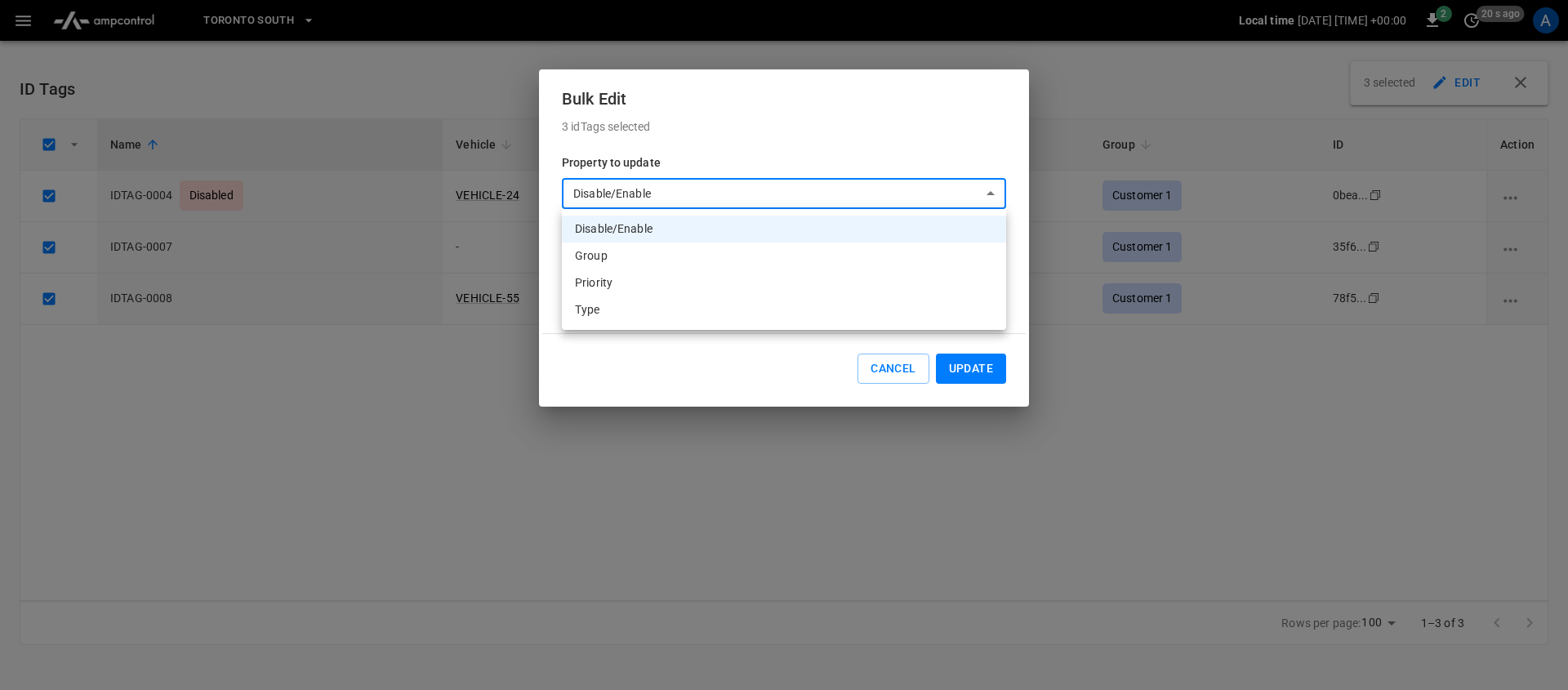 click on "Toronto South Local time 2025-08-05 13:38:48 +00:00 2 20 s ago A ID Tags 3 selected EDIT Name Vehicle Priority Type Group ID Action IDTAG-0004 Disabled VEHICLE-24 Medium credit card reader Customer 1 0bea... Copy IDTAG-0007 - Medium credit card reader Customer 1 35f6... Copy IDTAG-0008 VEHICLE-55 Medium credit card reader Customer 1 78f5... Copy Rows per page: 100 *** 1–3 of 3 Refresh now Update every 5 sec Update every 30 sec Off Ampcontrol Demo Account Ampcontrol Account wonmoon+demo-account-admin@ampcontrol.io admin Profile Settings Notifications Settings Logout Edit Re-enable Delete Edit Disable Delete Edit Disable Delete Bulk Edit 3 idTags selected Property to update Disable/Enable ******** ​ Disable/Enable Disabling IdTags will prevent their use for authorizing charging sessions. Enable them to re-activate them. ​ ​ Cancel Update Disable/Enable Group Priority Type" at bounding box center [784, 332] 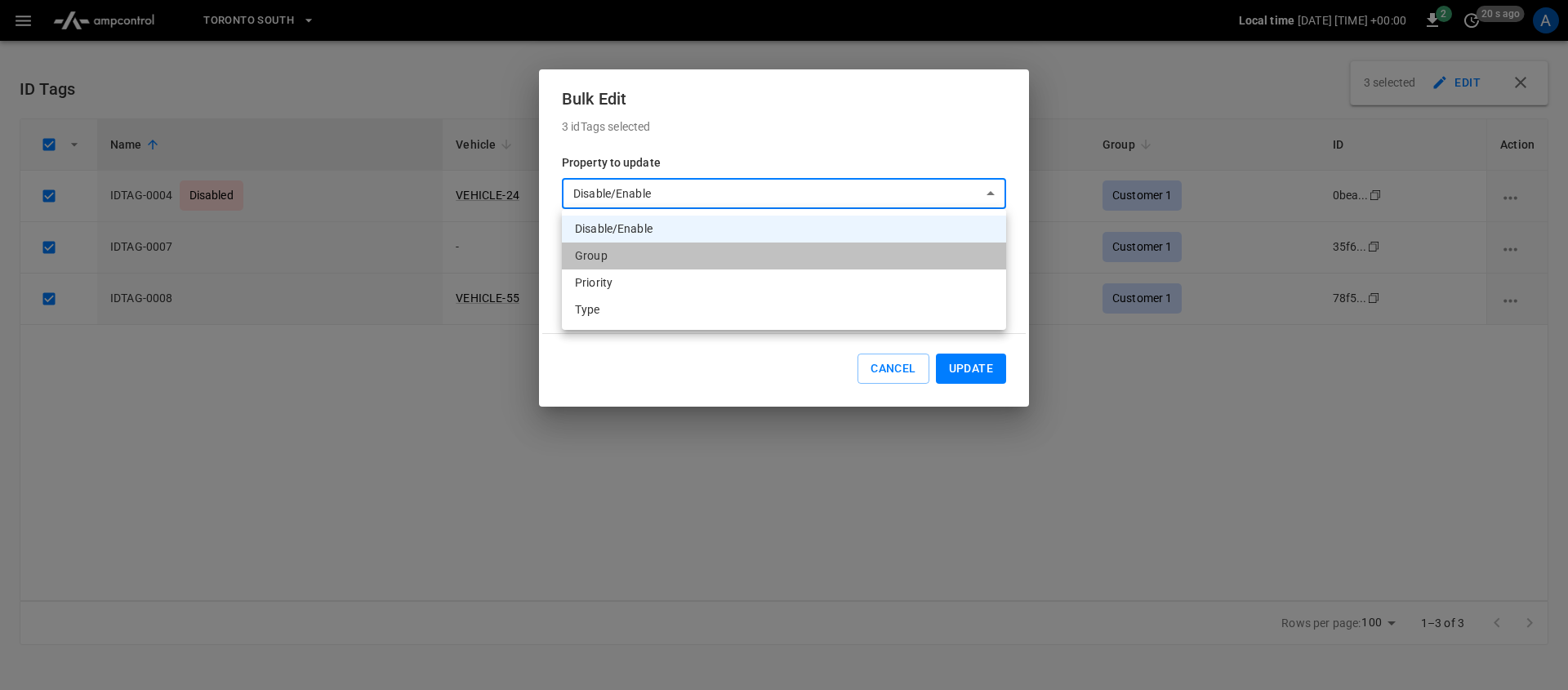 click on "Group" at bounding box center (784, 256) 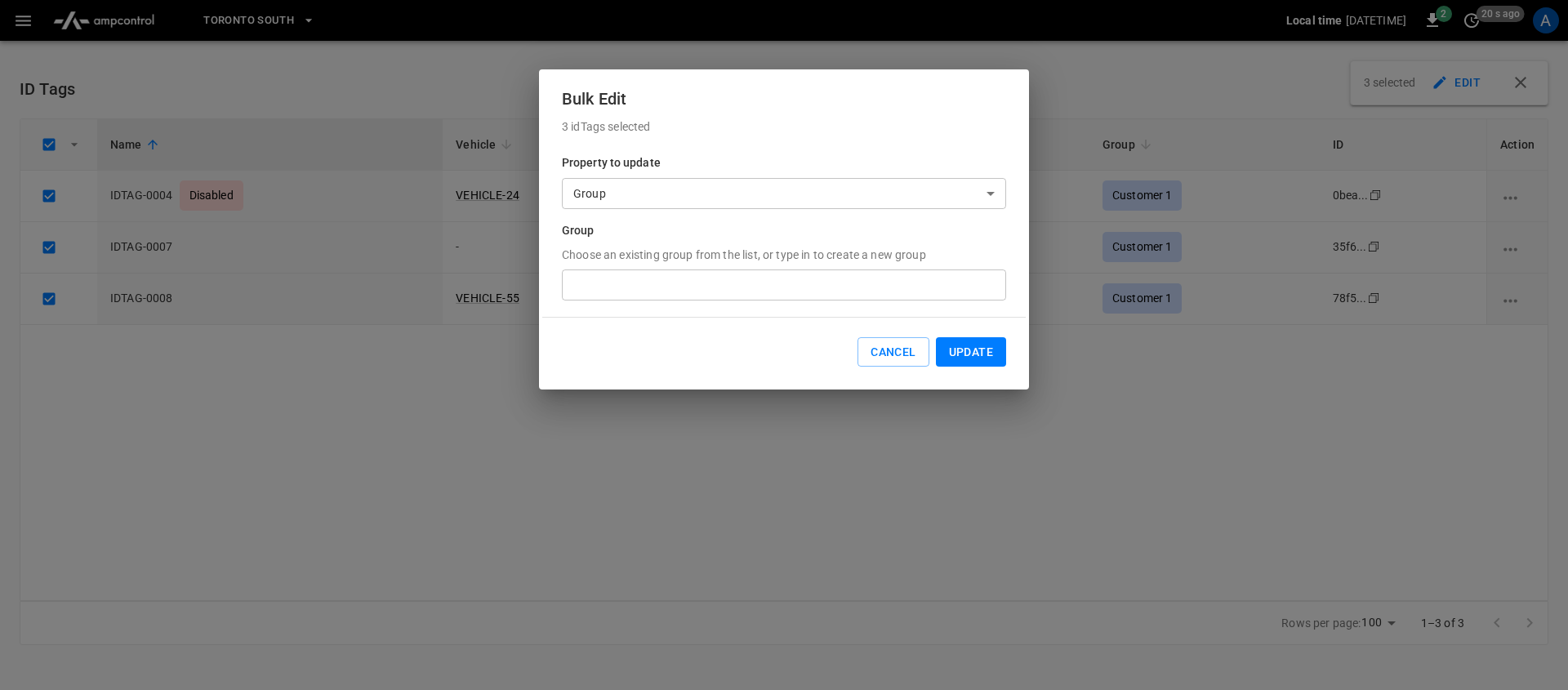 click on "**********" at bounding box center [784, 217] 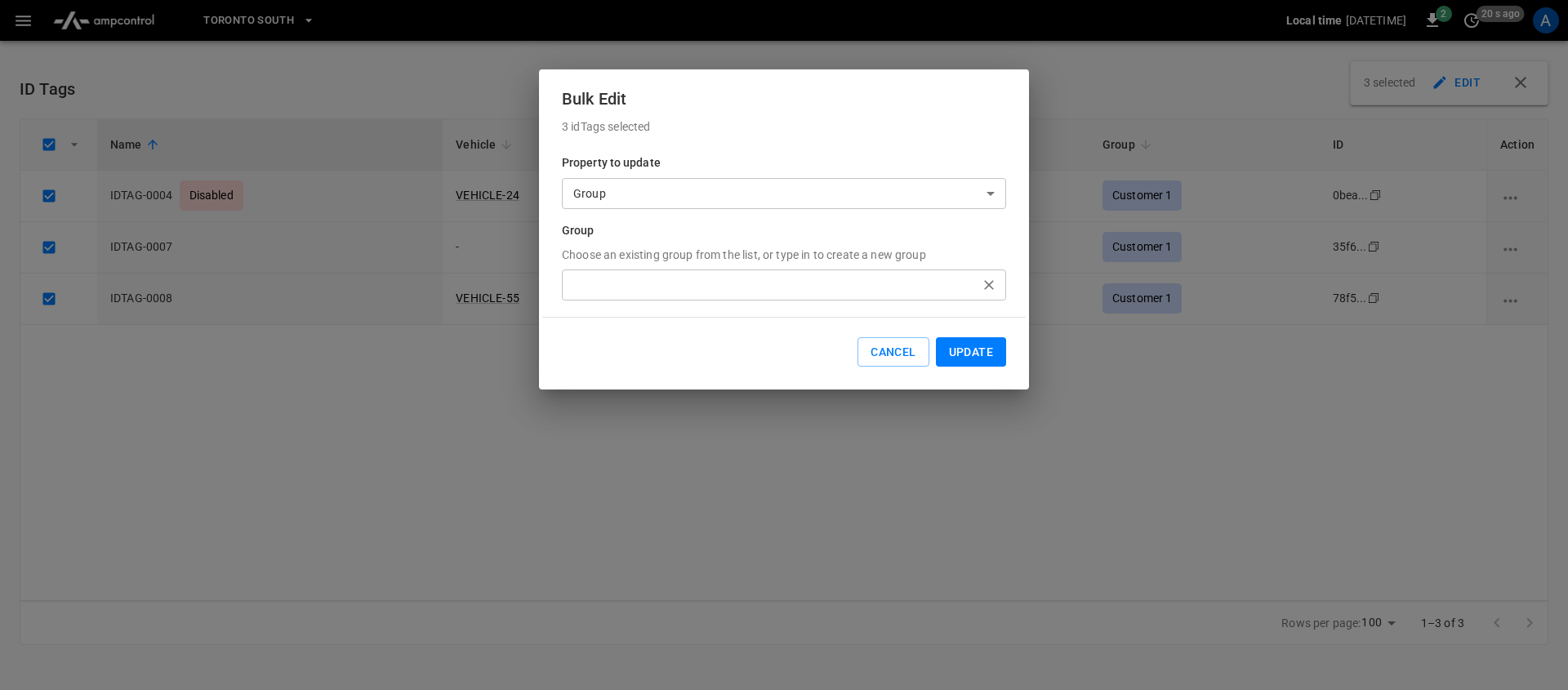 click on "​" at bounding box center (784, 284) 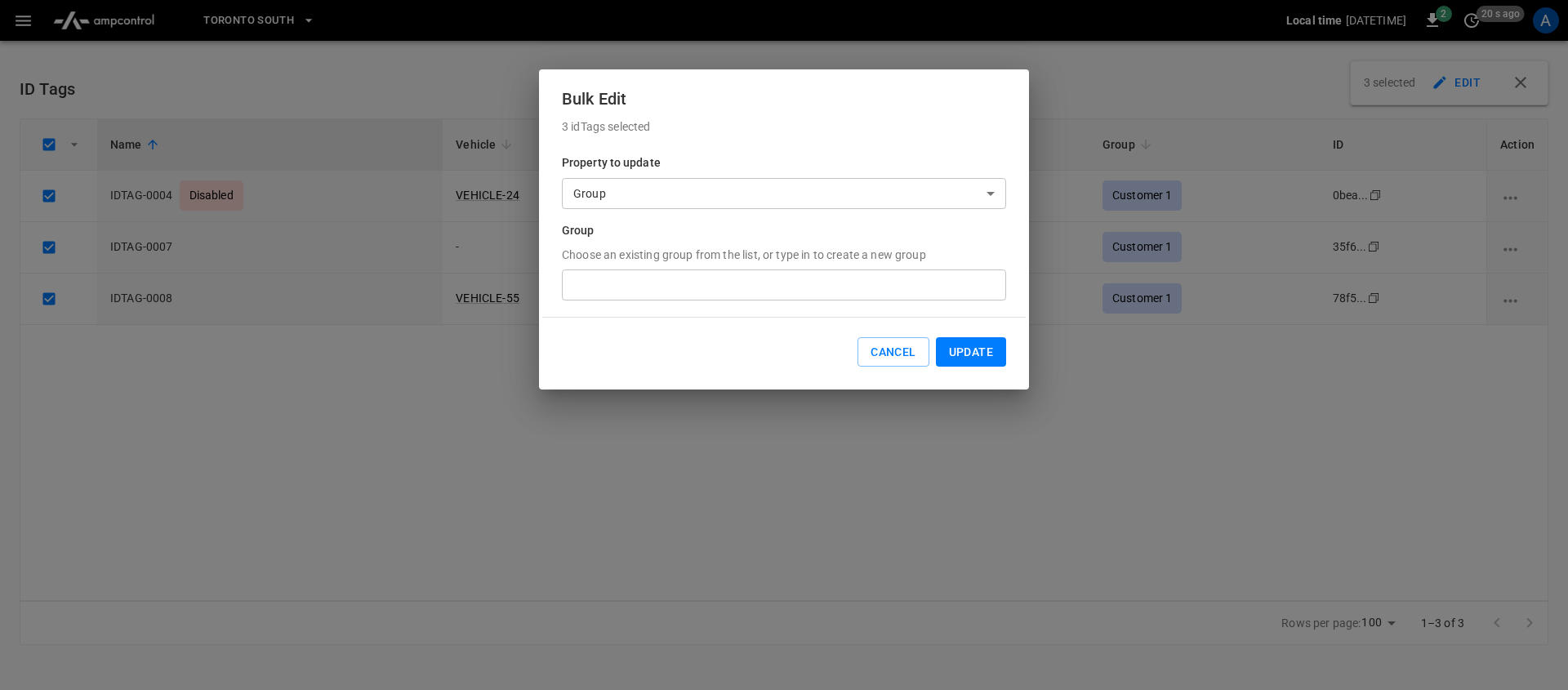 click on "Group" at bounding box center [784, 231] 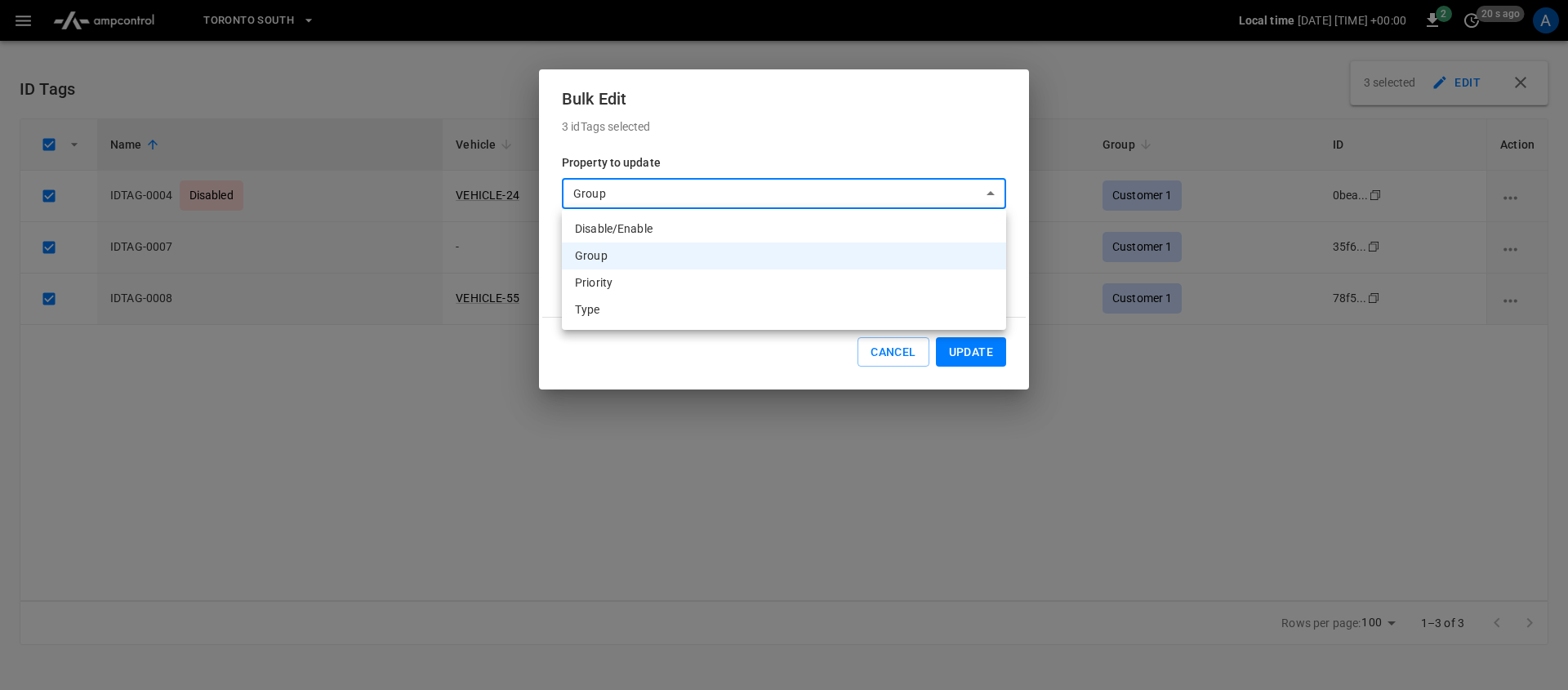 click on "**********" at bounding box center (784, 332) 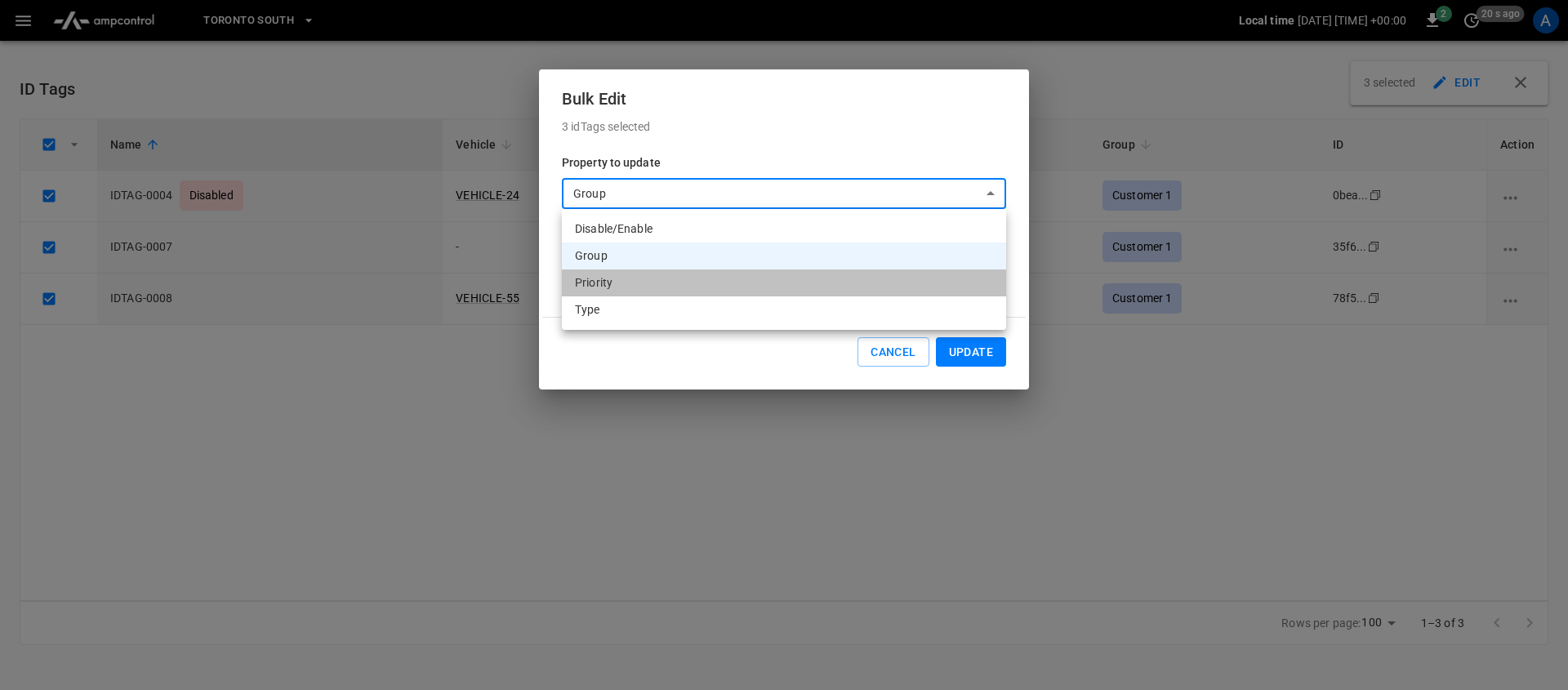 click on "Priority" at bounding box center [784, 283] 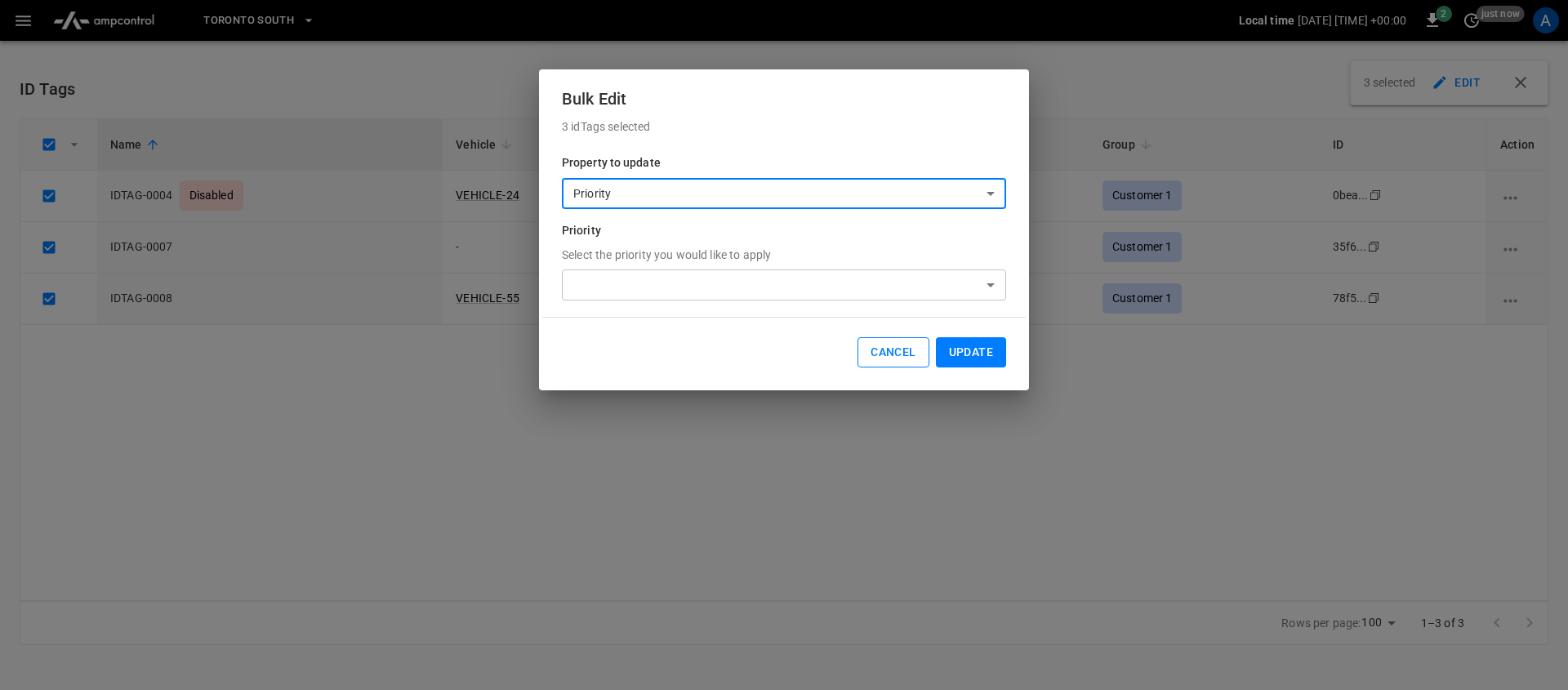 click on "Cancel" at bounding box center [893, 352] 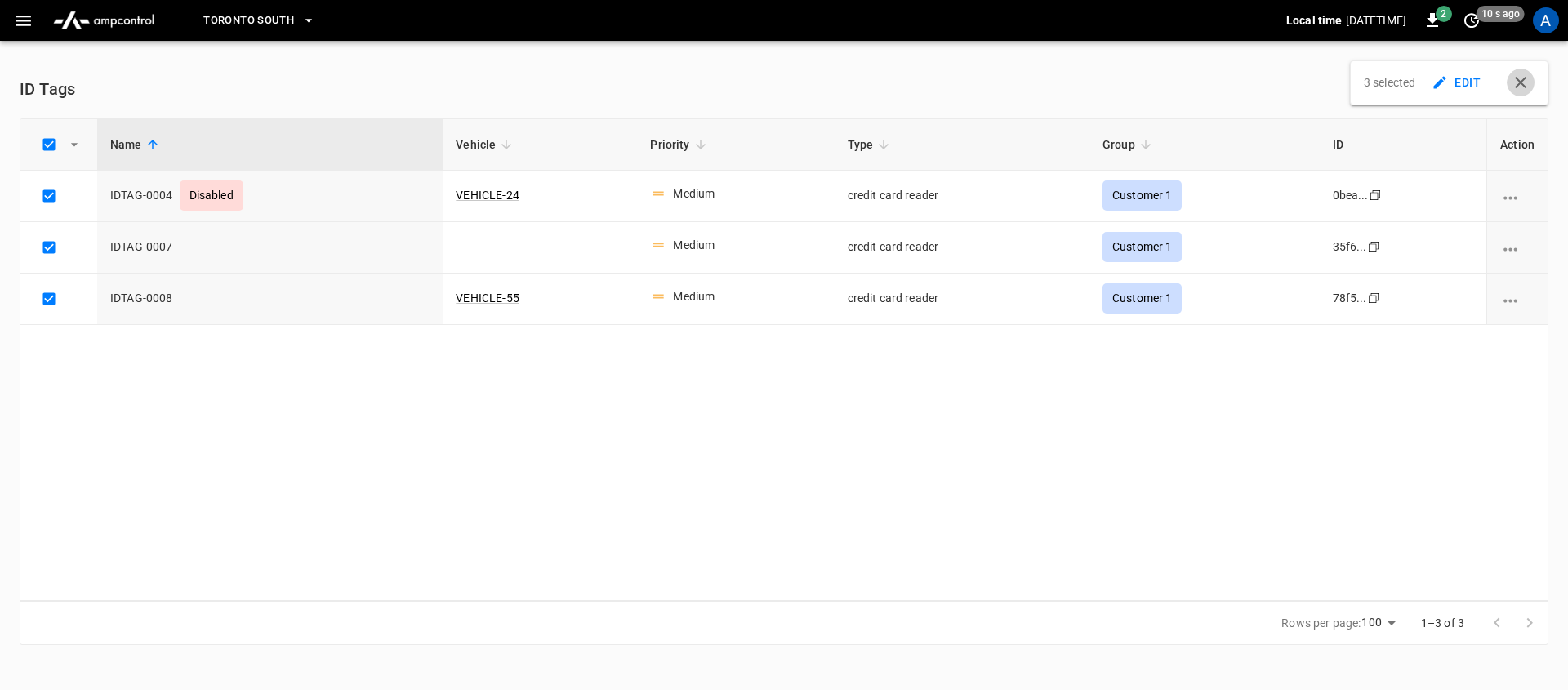 click 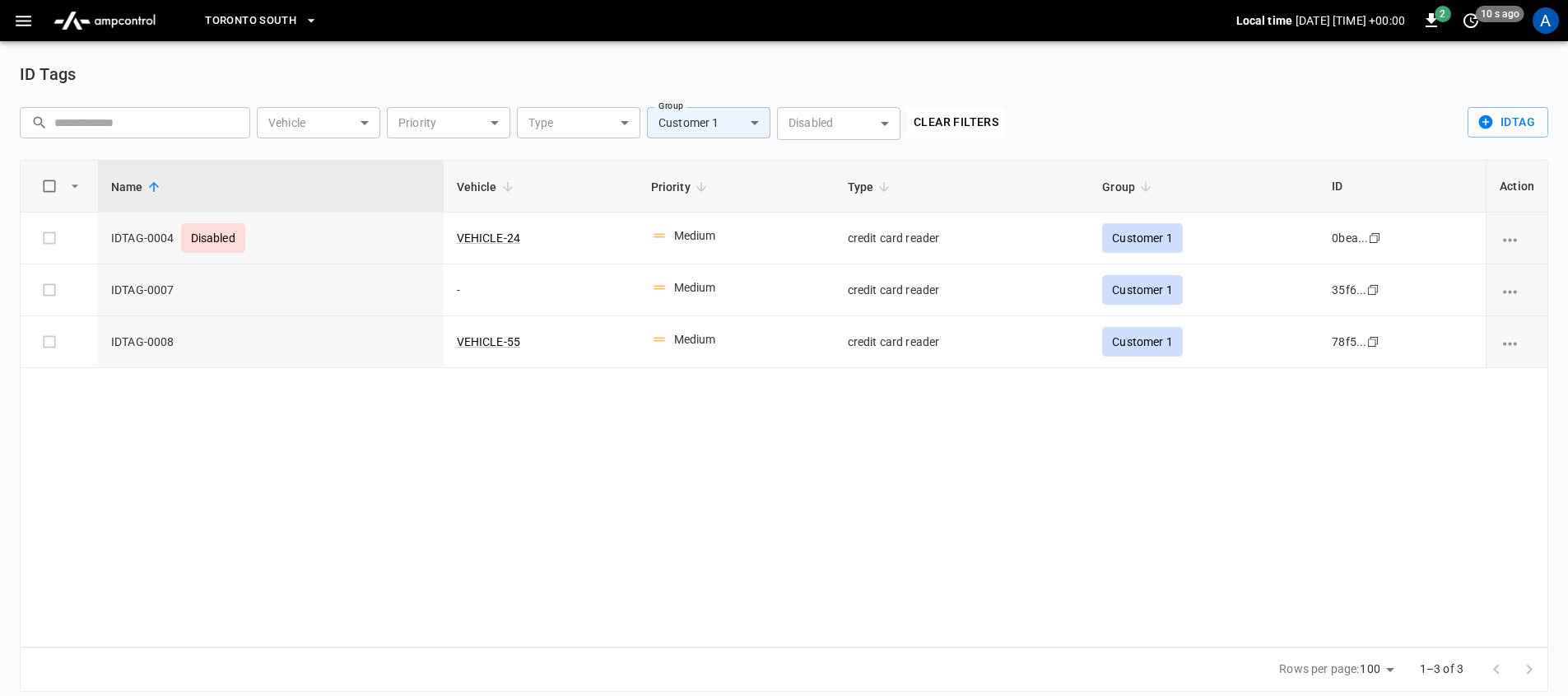 click on "**********" at bounding box center (784, 356) 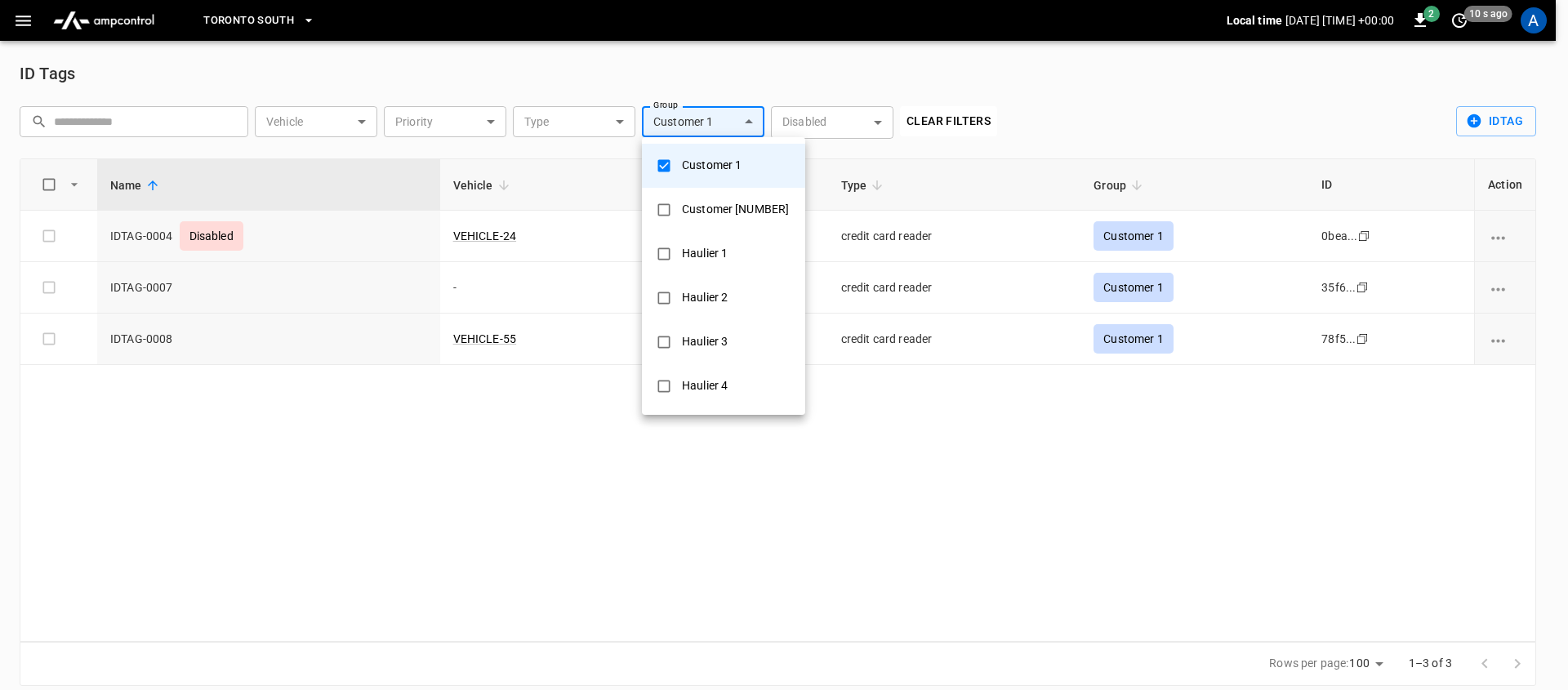 click on "Customer 1" at bounding box center [711, 165] 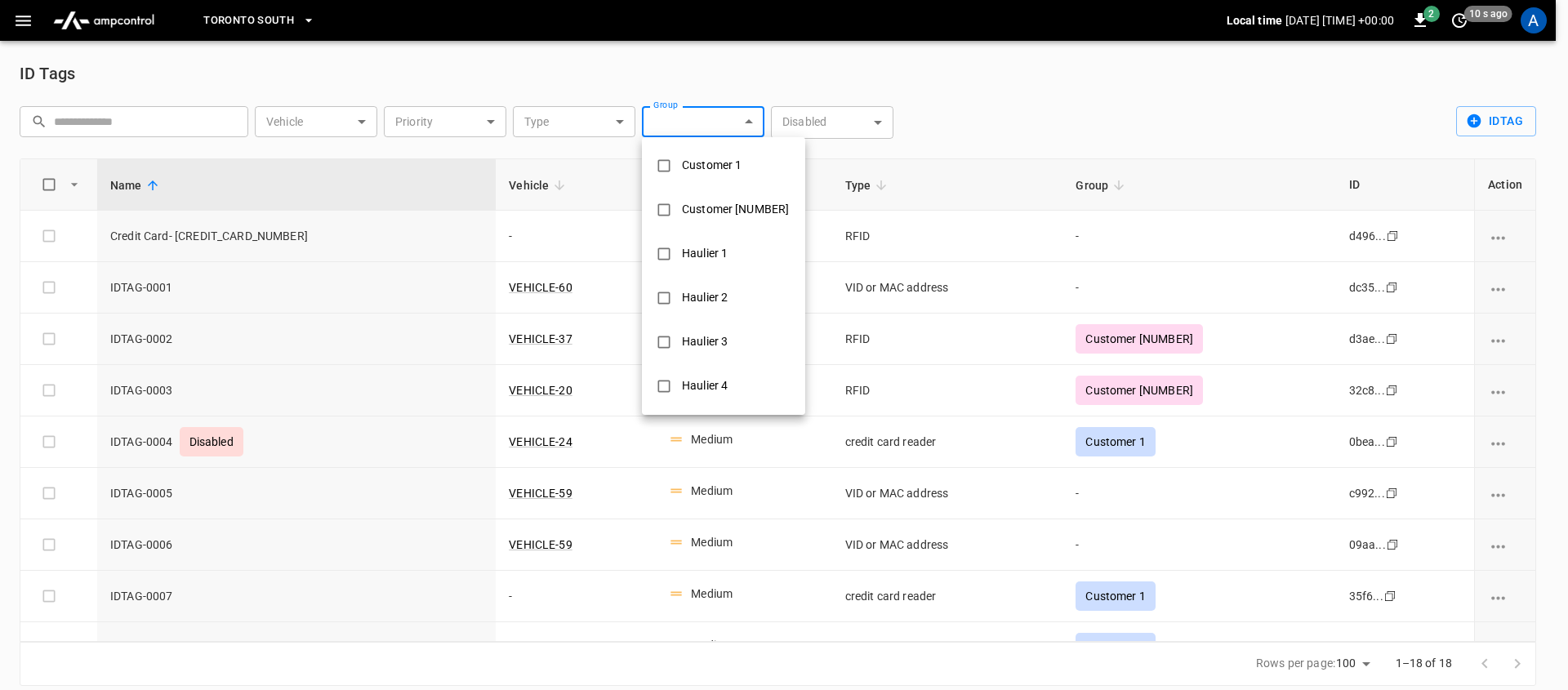 click at bounding box center [784, 345] 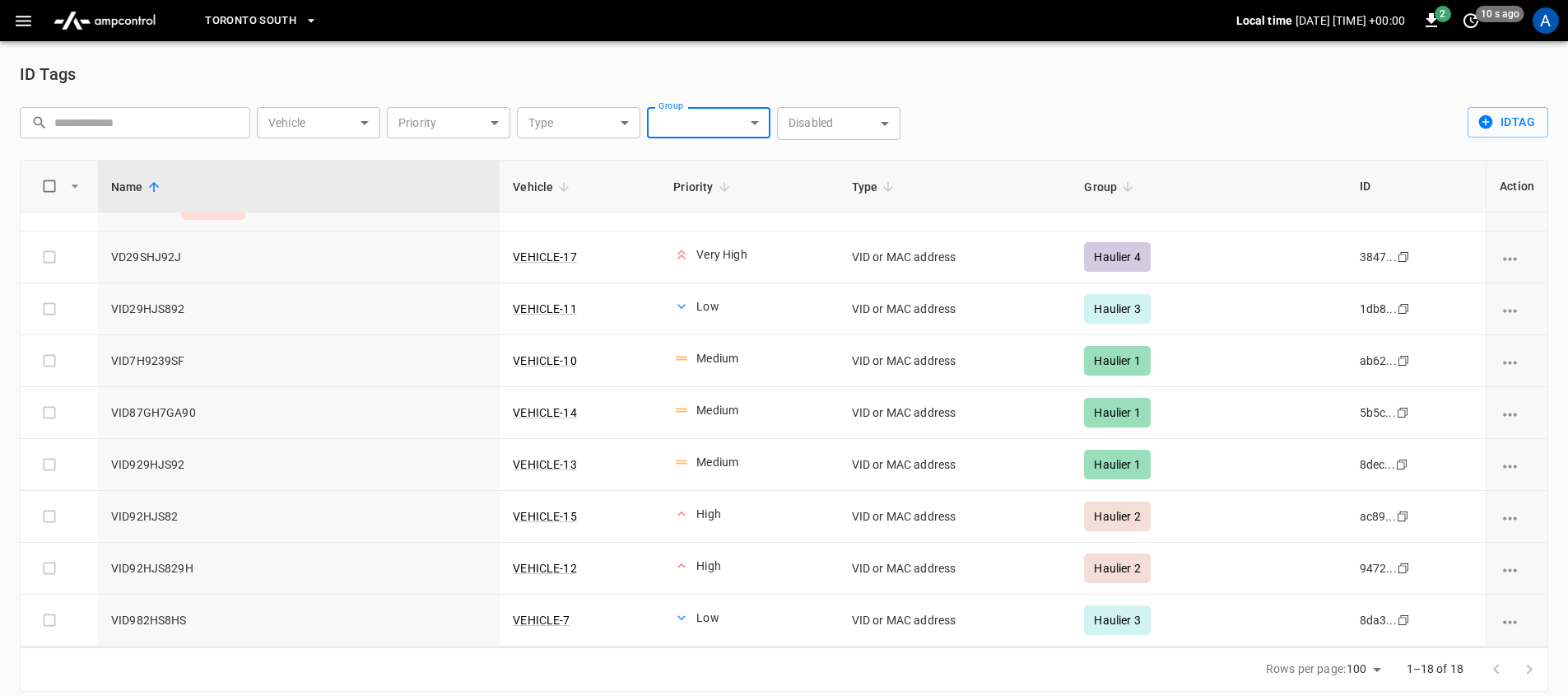 scroll, scrollTop: 0, scrollLeft: 0, axis: both 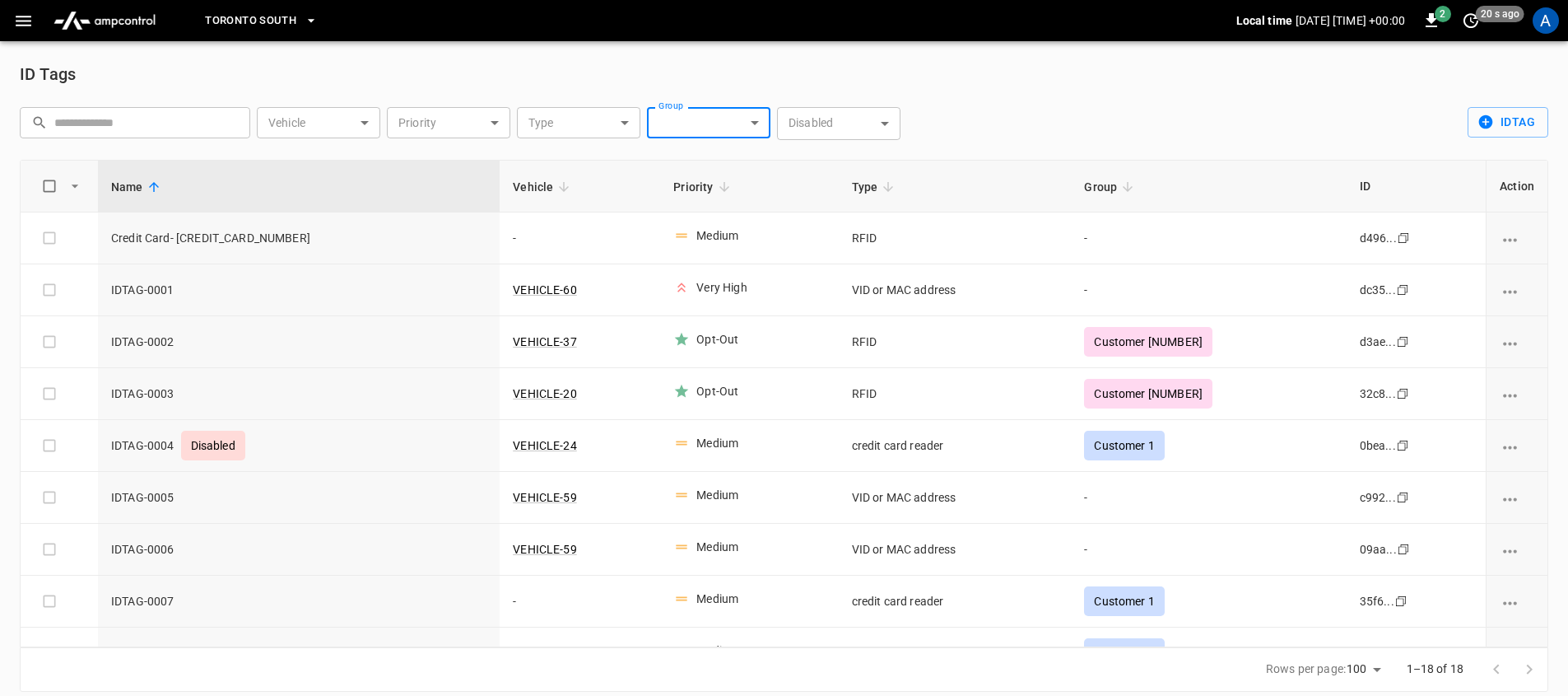 click 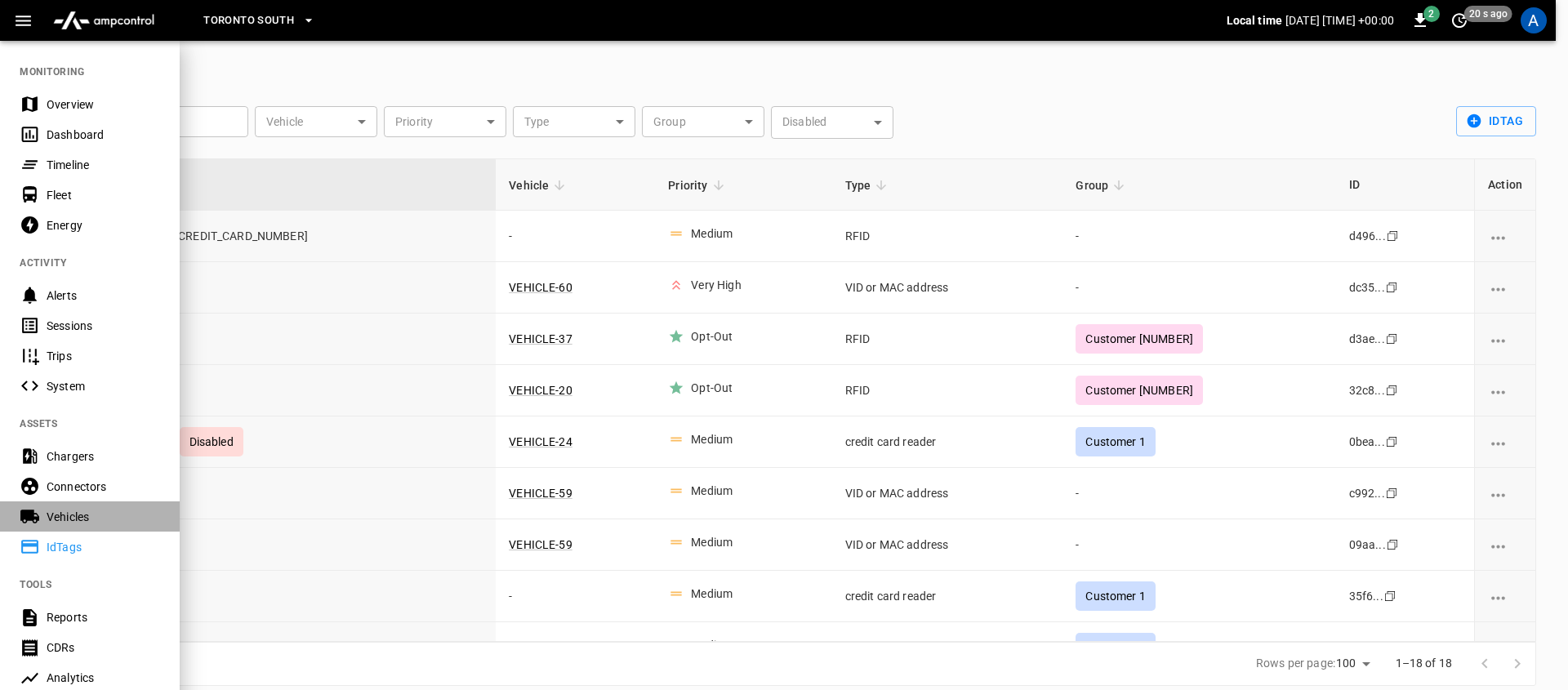 click on "Vehicles" at bounding box center [103, 517] 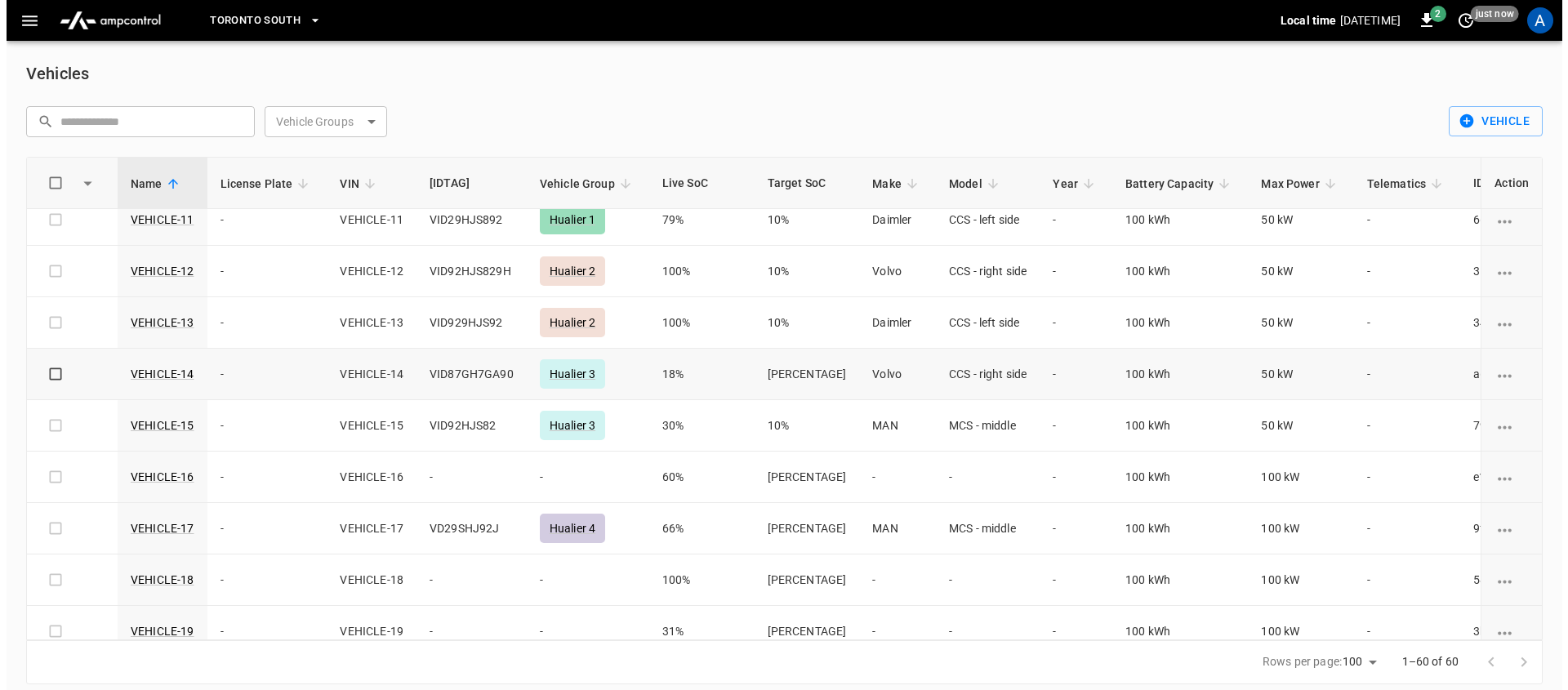 scroll, scrollTop: 0, scrollLeft: 0, axis: both 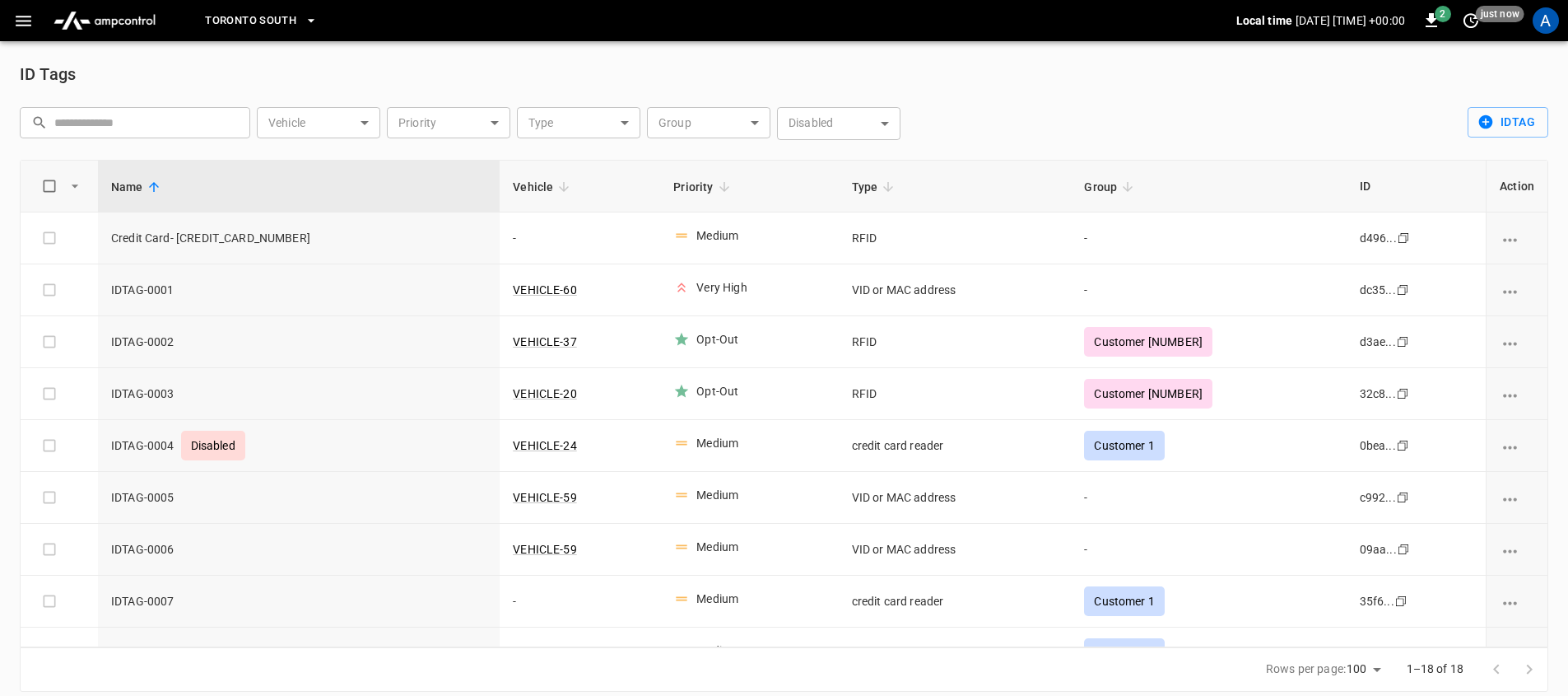 click 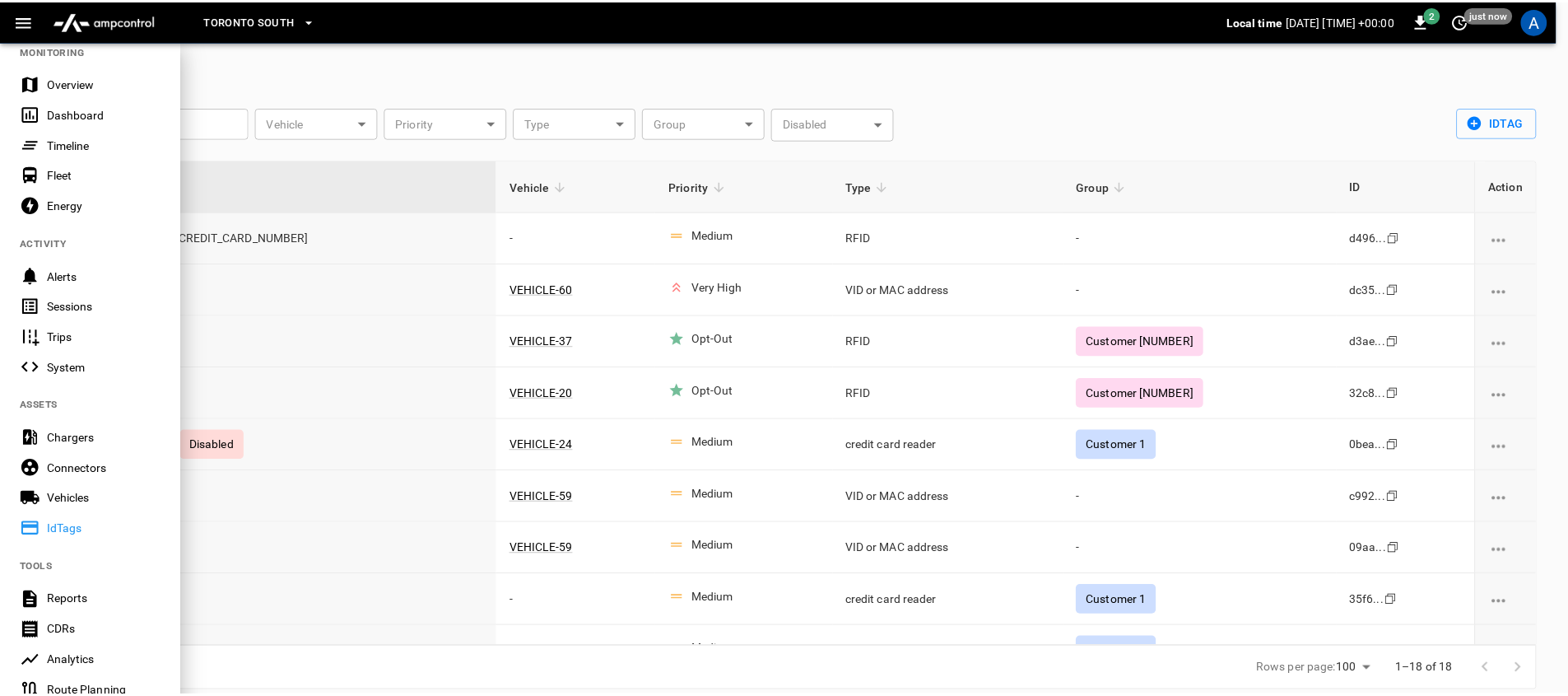 scroll, scrollTop: 121, scrollLeft: 0, axis: vertical 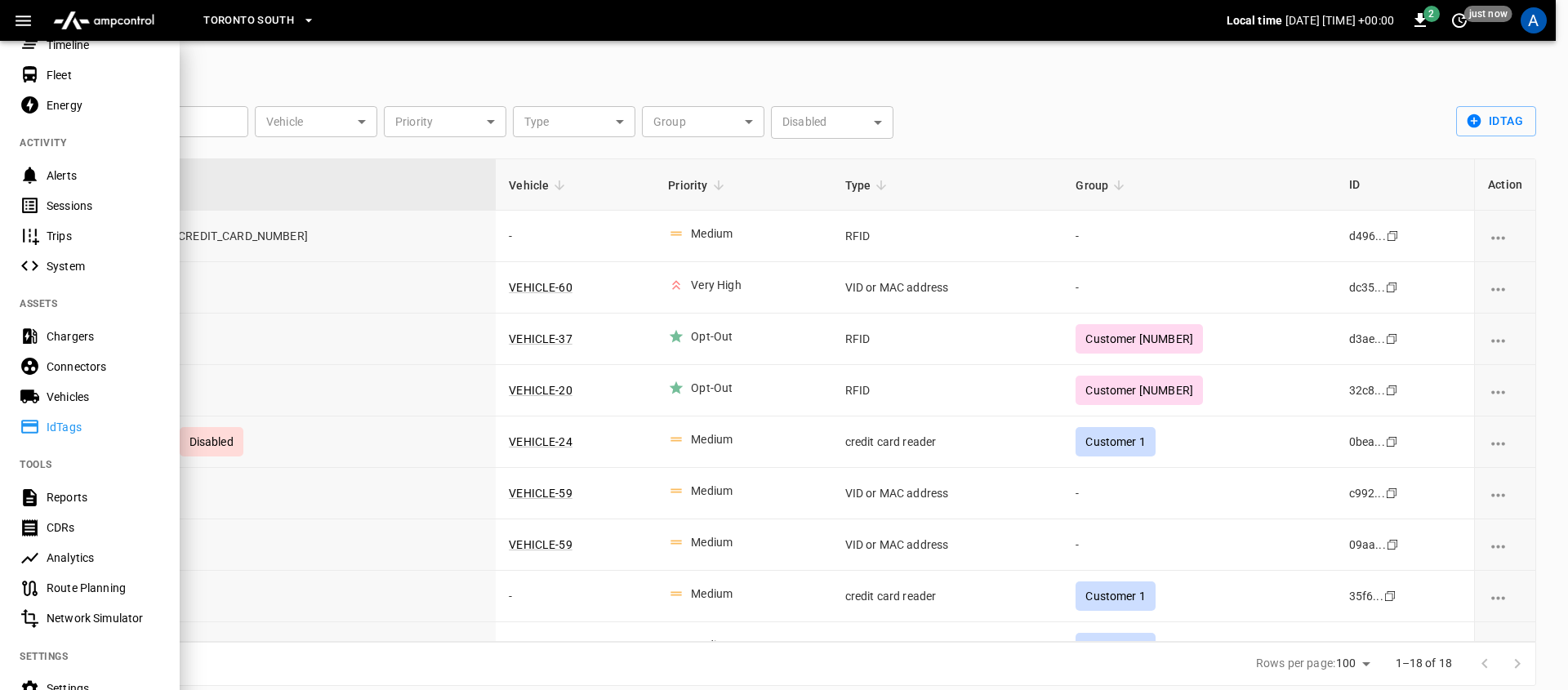 click on "Reports" at bounding box center (103, 497) 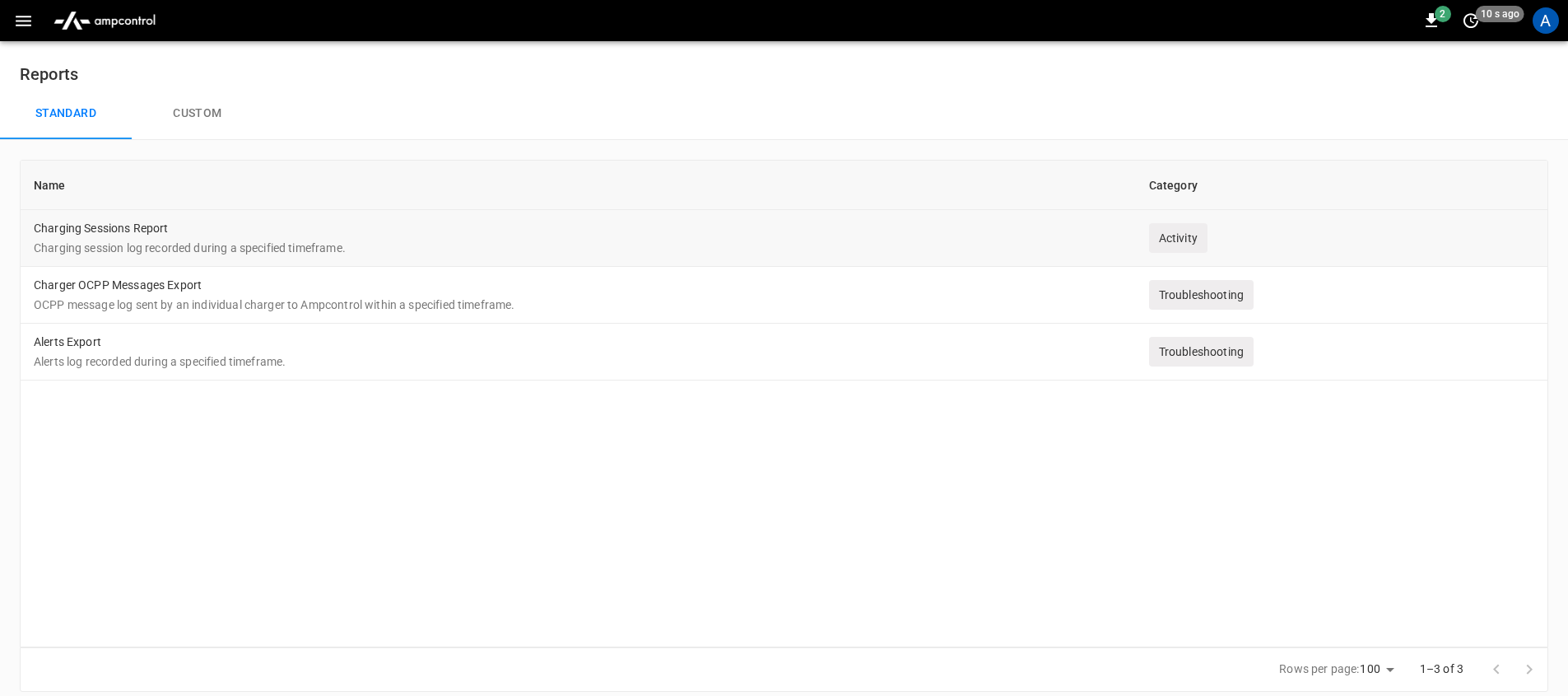 click on "Charging Sessions Report Charging session log recorded during a specified timeframe." at bounding box center (578, 238) 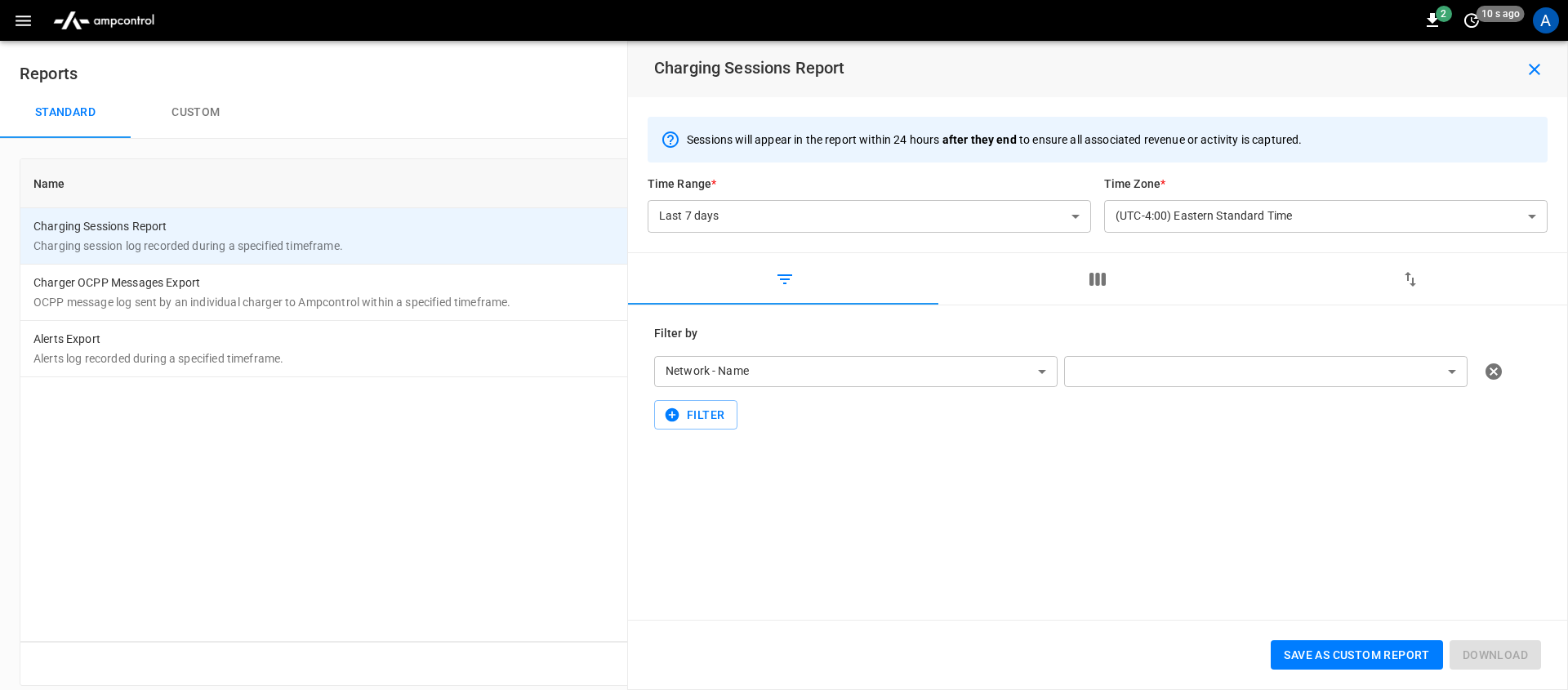 click on "**********" at bounding box center (784, 353) 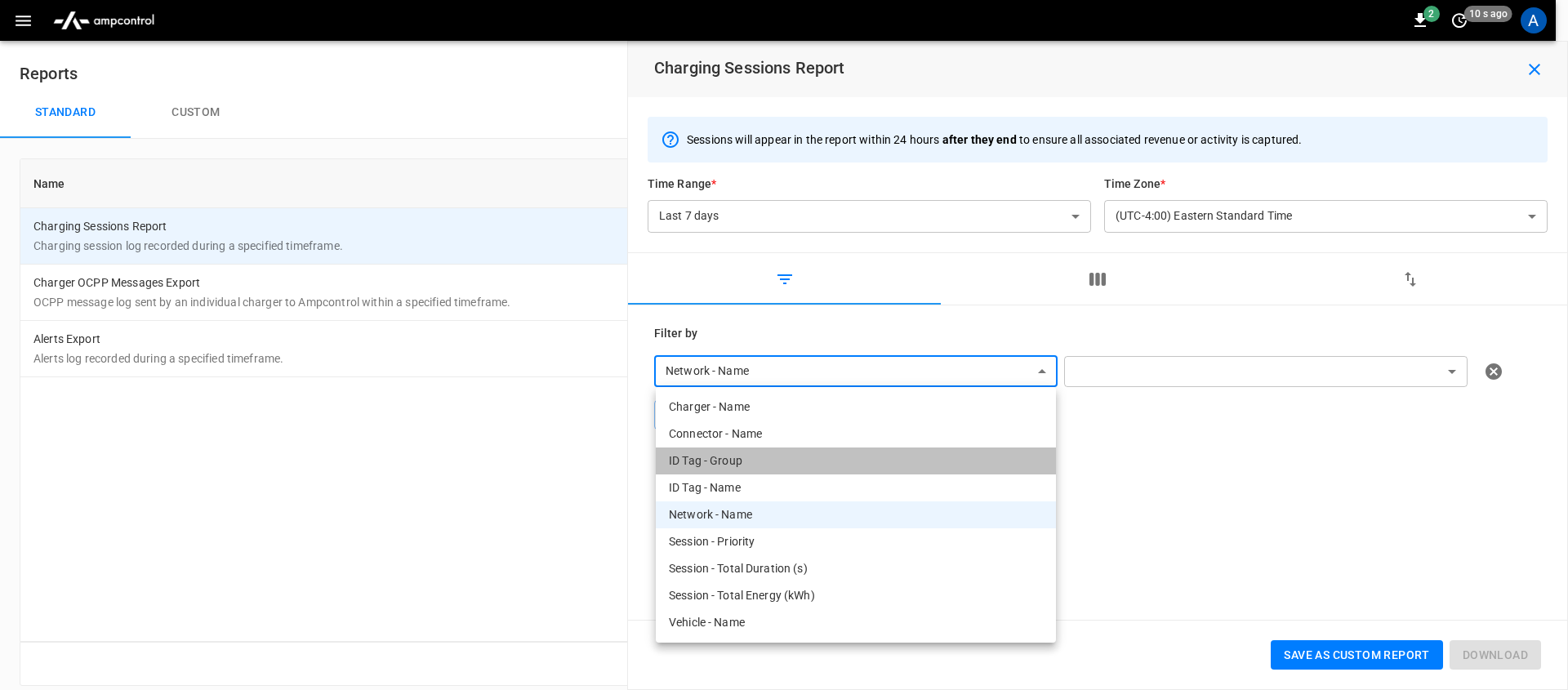 click on "ID Tag - Group" at bounding box center (856, 461) 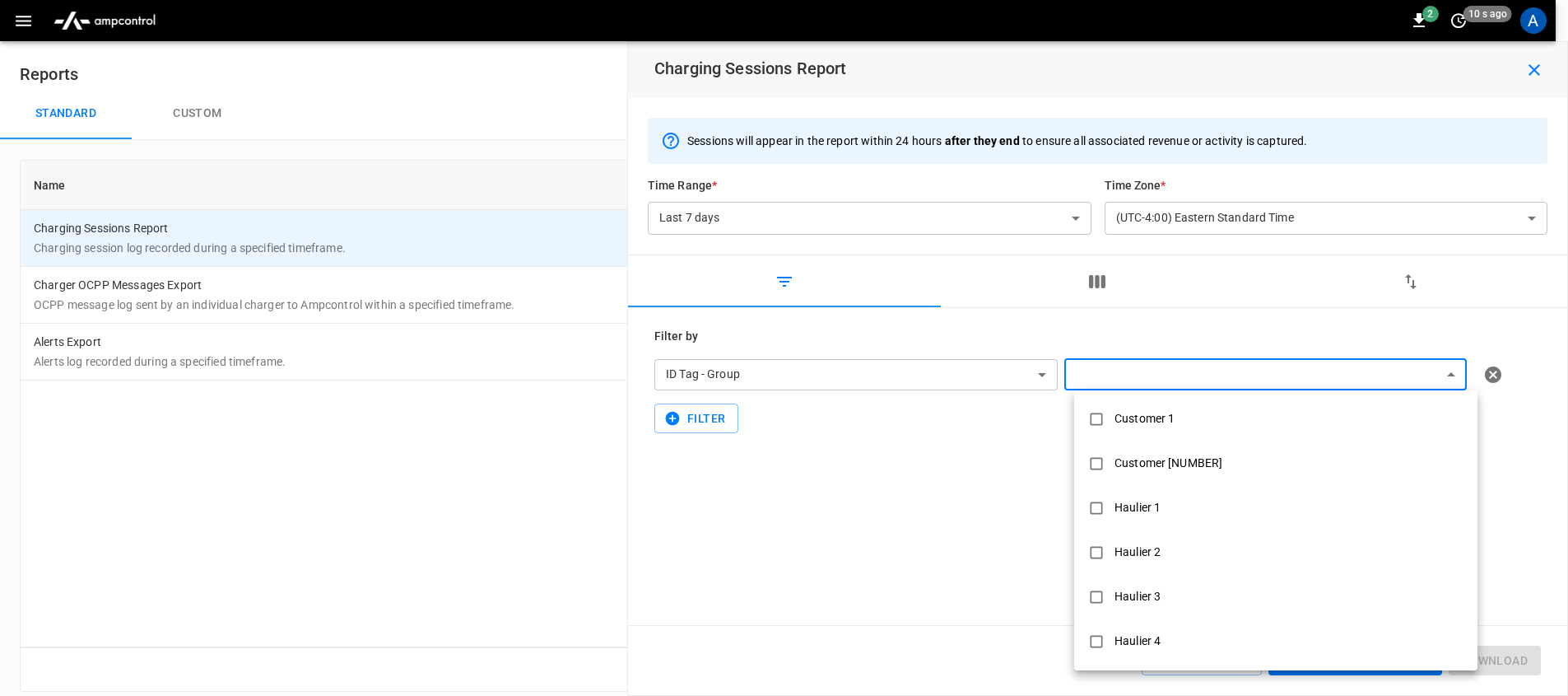 click on "**********" at bounding box center [784, 356] 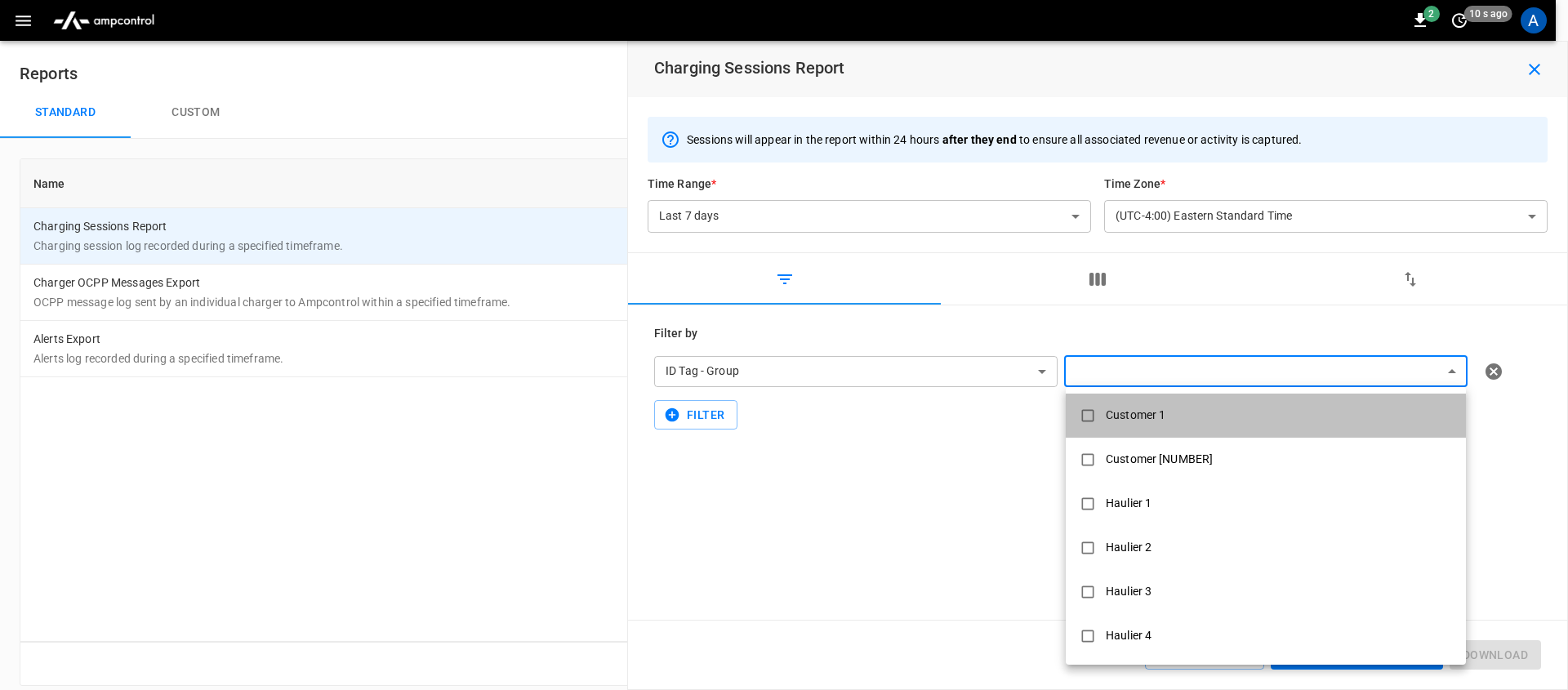 click on "Customer 1" at bounding box center (1135, 415) 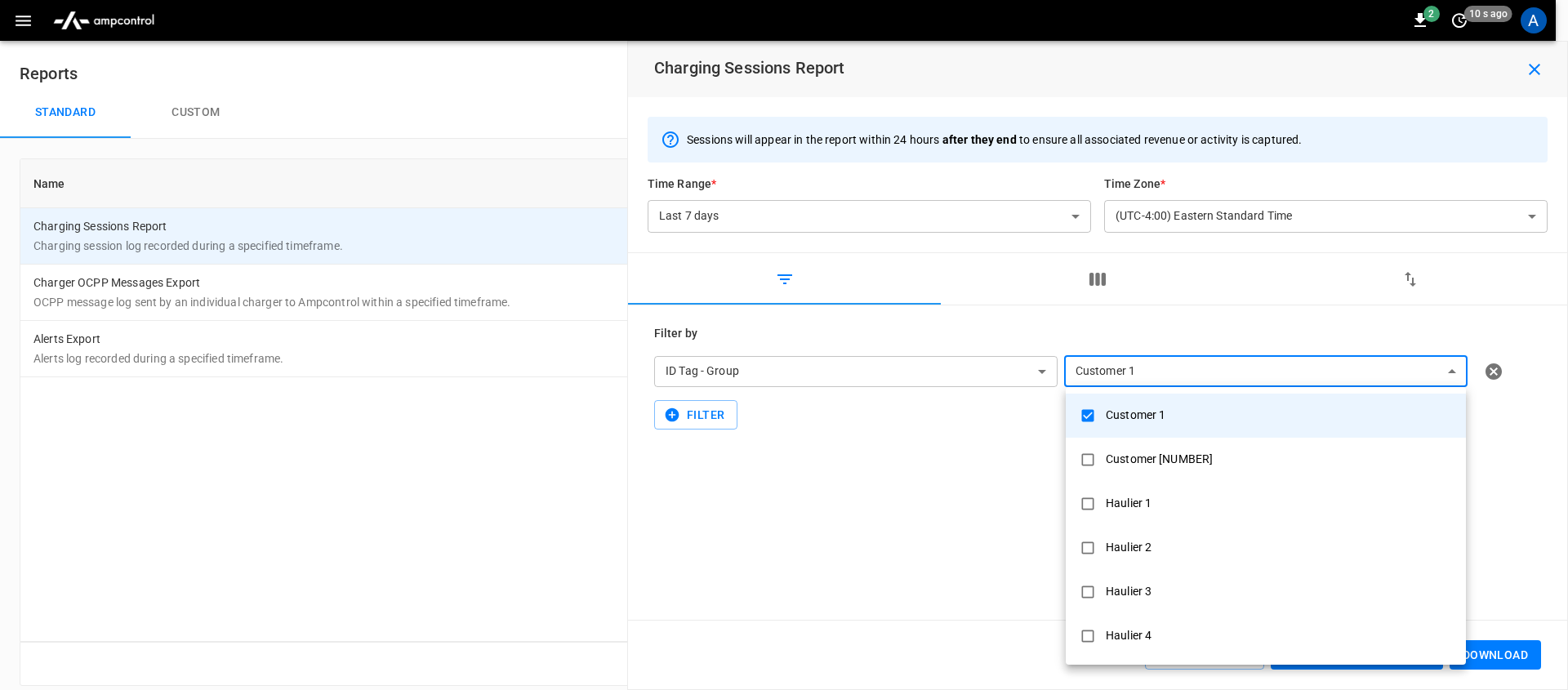 click at bounding box center (784, 345) 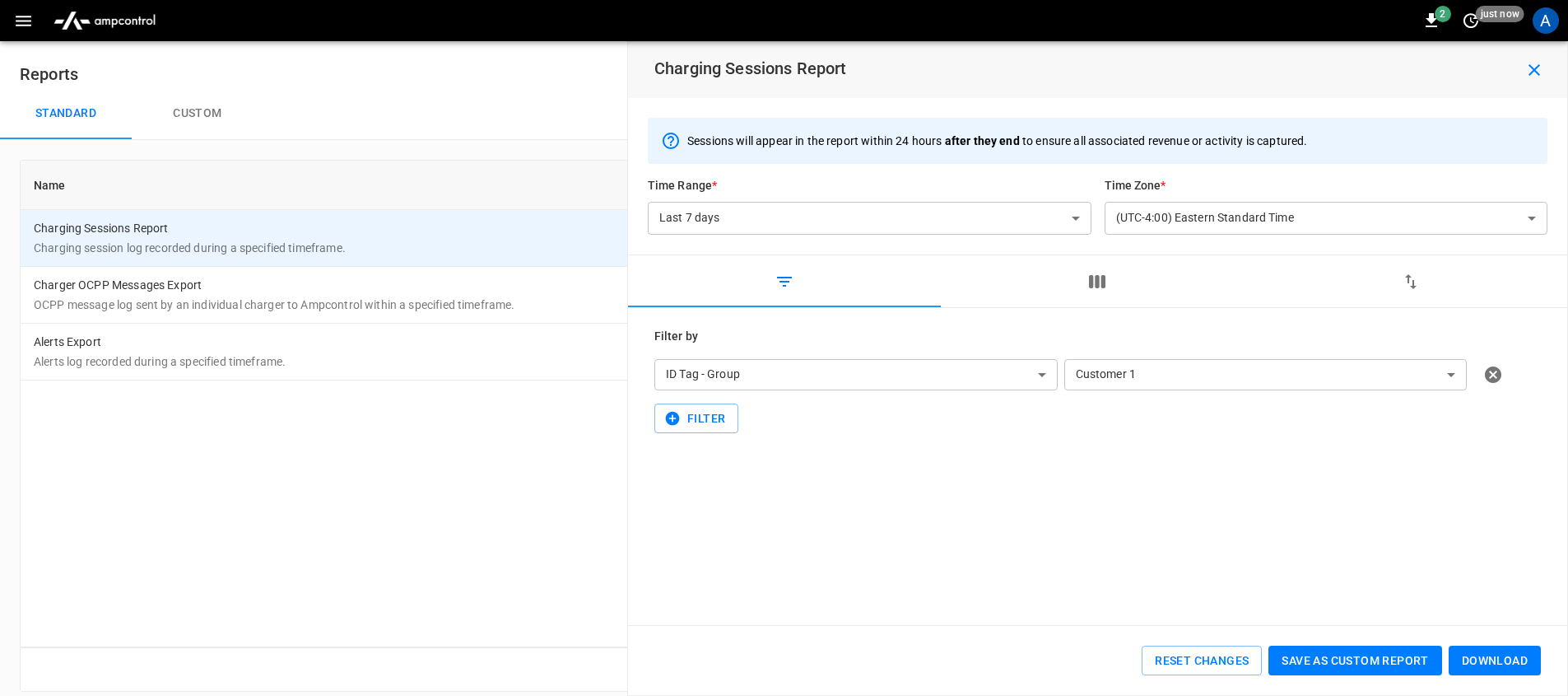 click on "2 just now A" at bounding box center [784, 21] 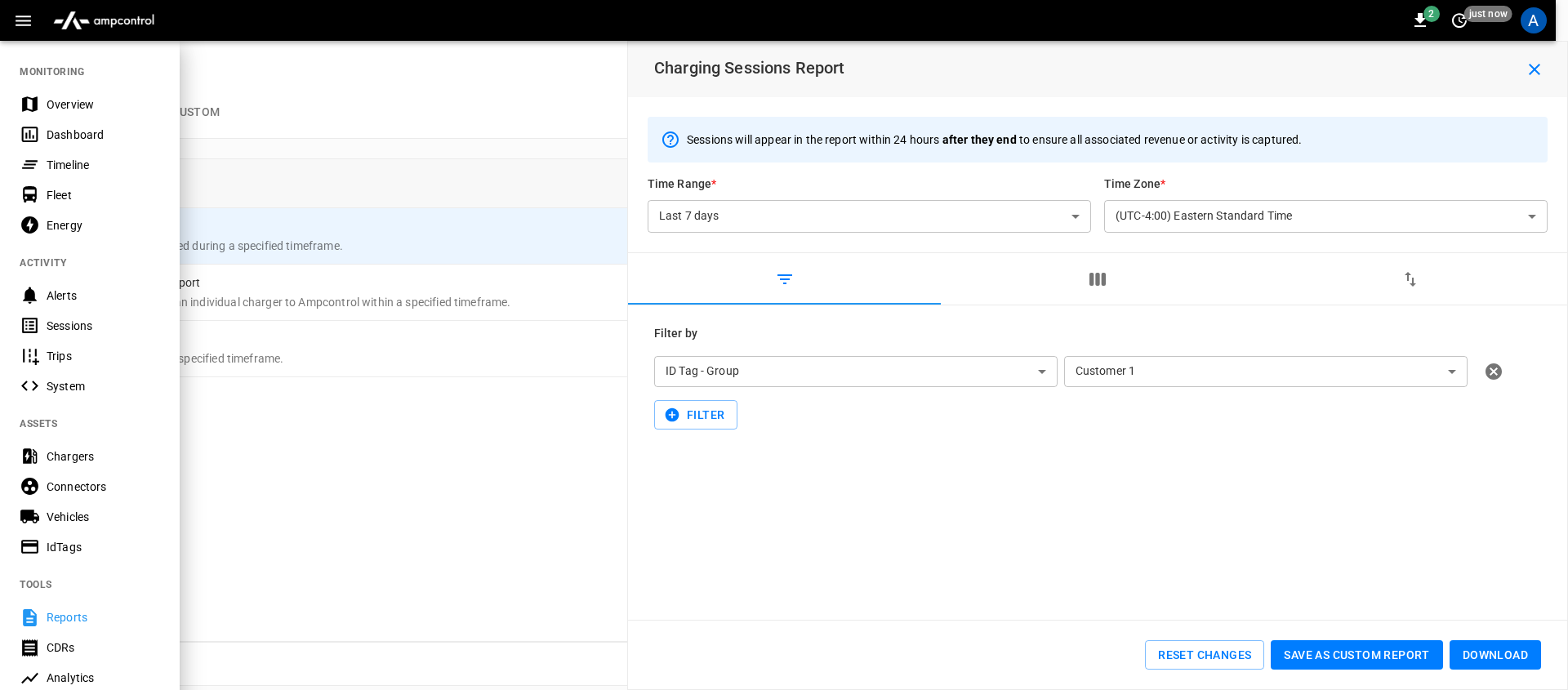 click on "IdTags" at bounding box center [103, 547] 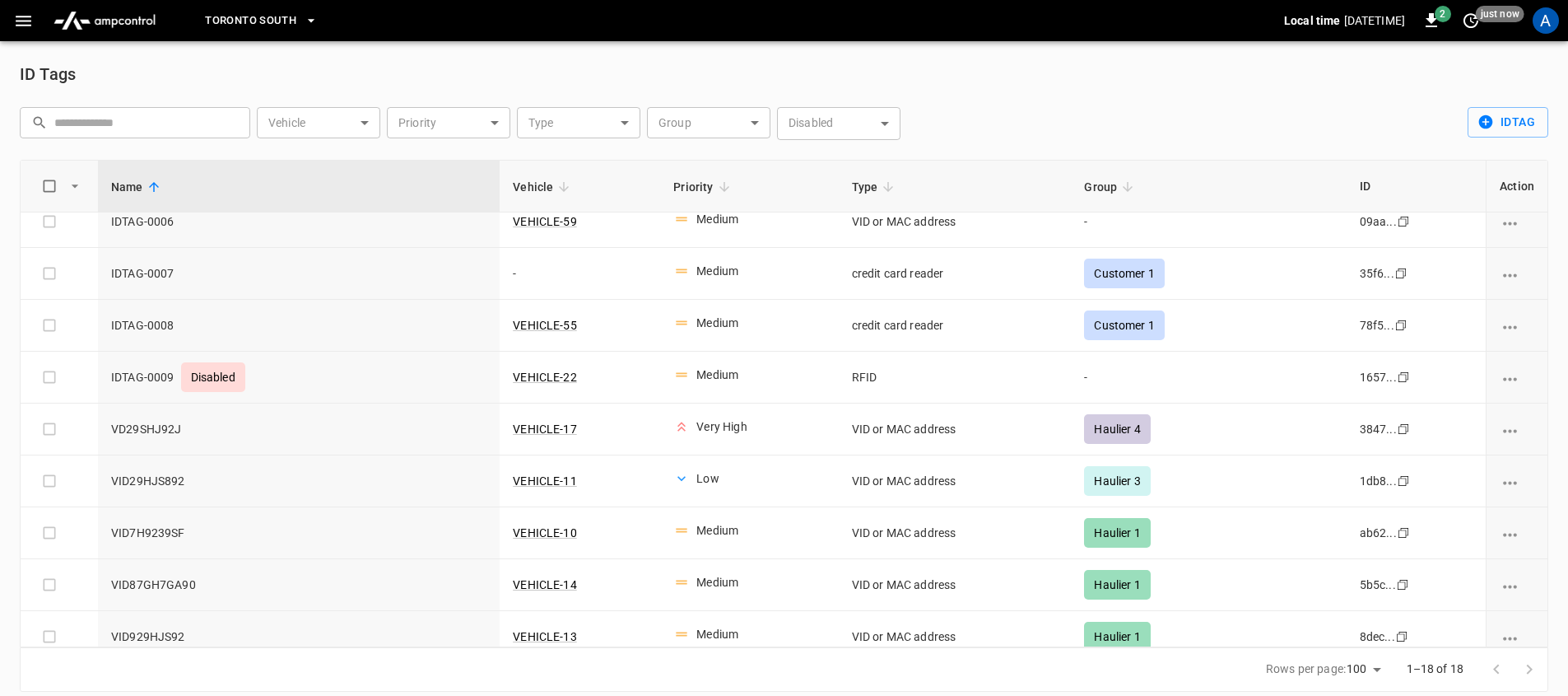 scroll, scrollTop: 500, scrollLeft: 0, axis: vertical 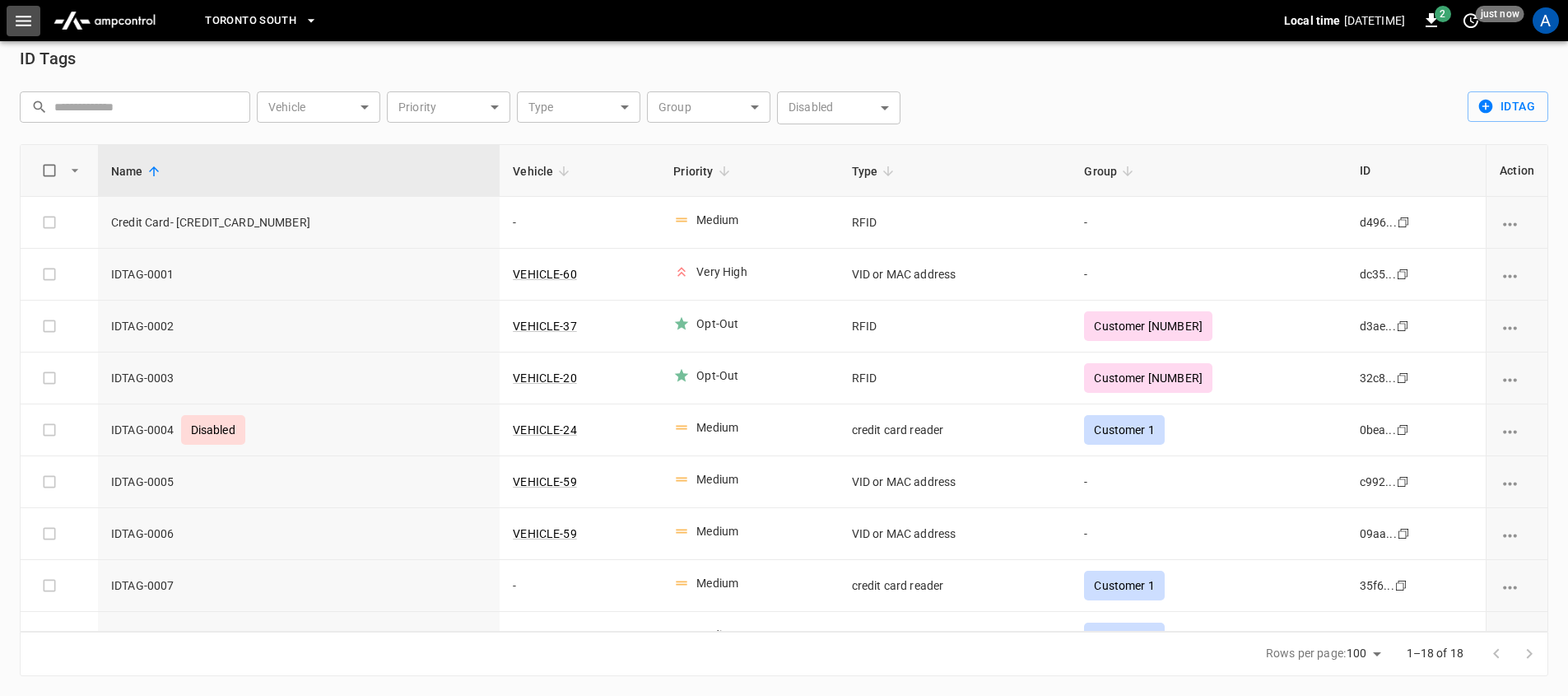 click at bounding box center (23, 21) 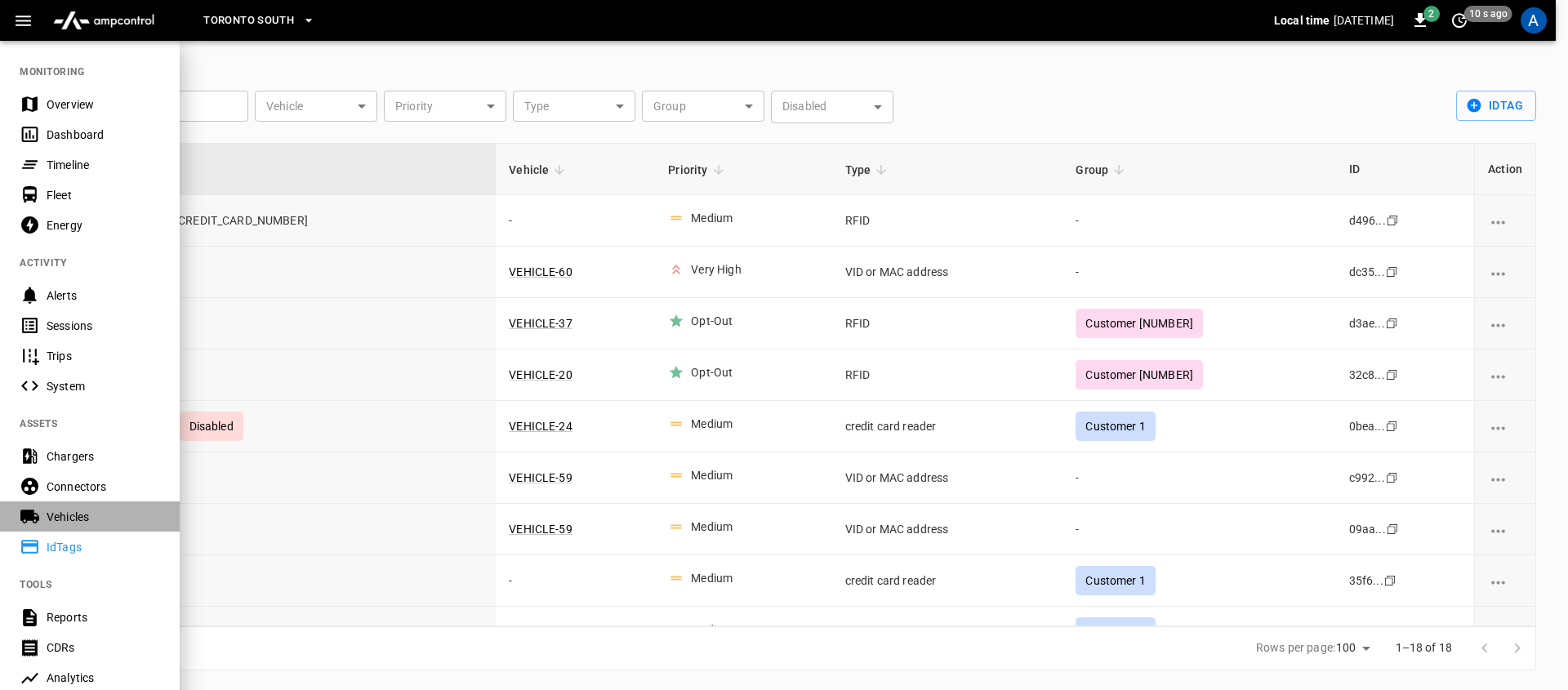 click on "Vehicles" at bounding box center [103, 517] 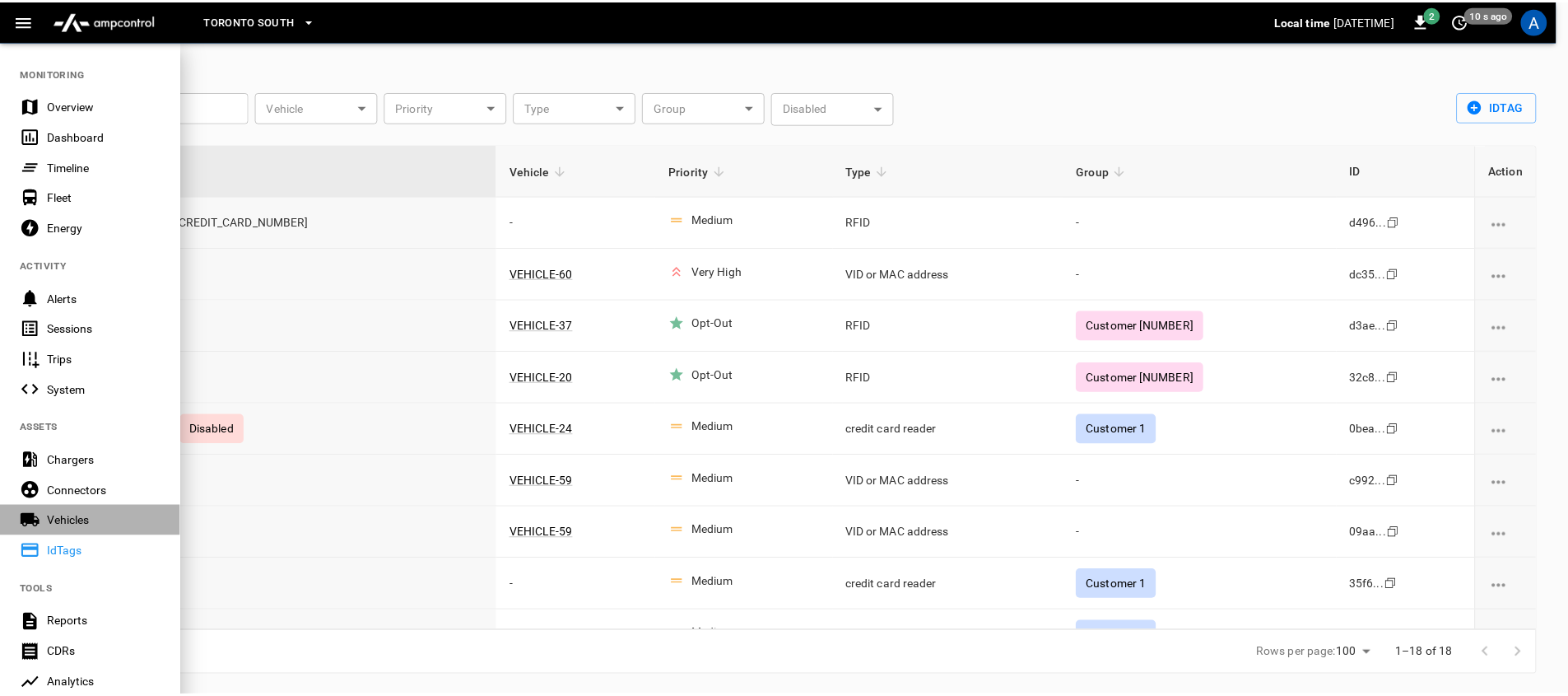 scroll, scrollTop: 14, scrollLeft: 0, axis: vertical 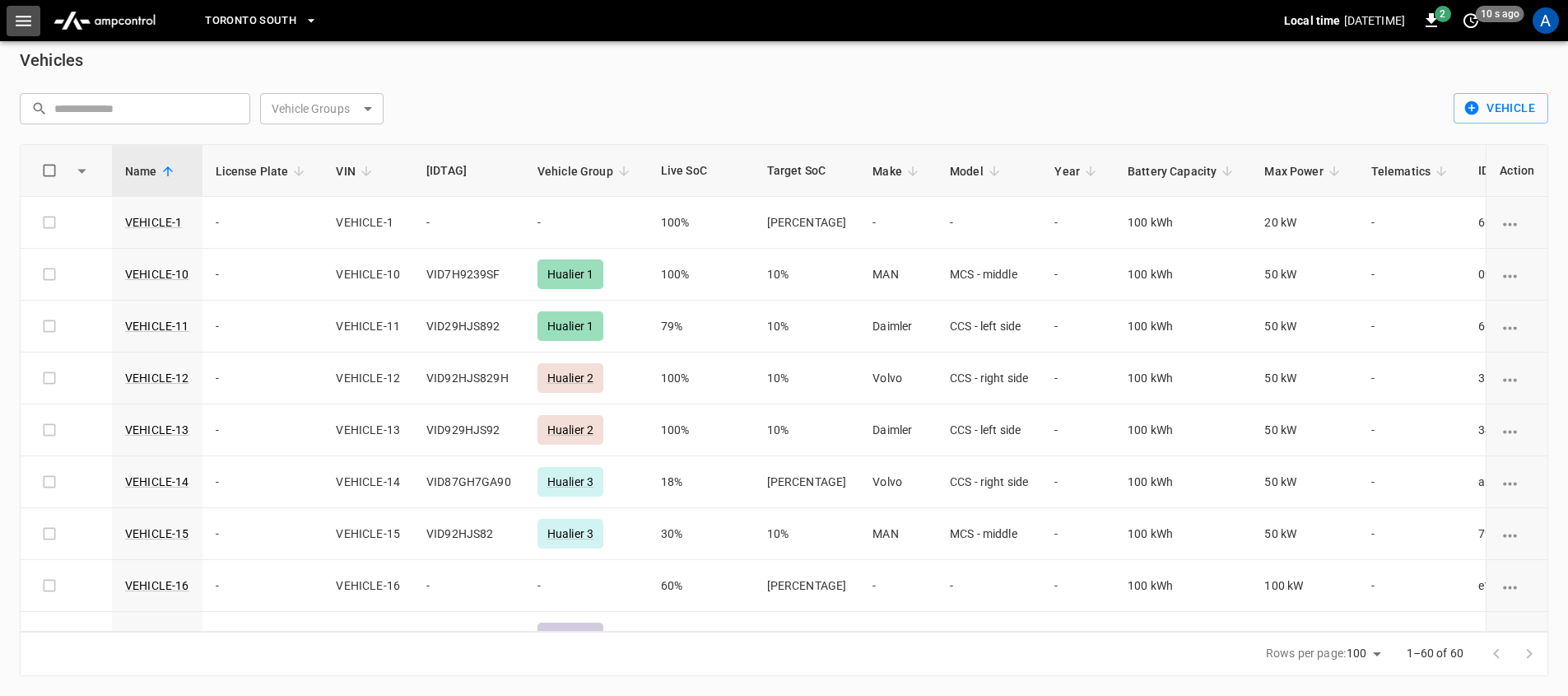 click 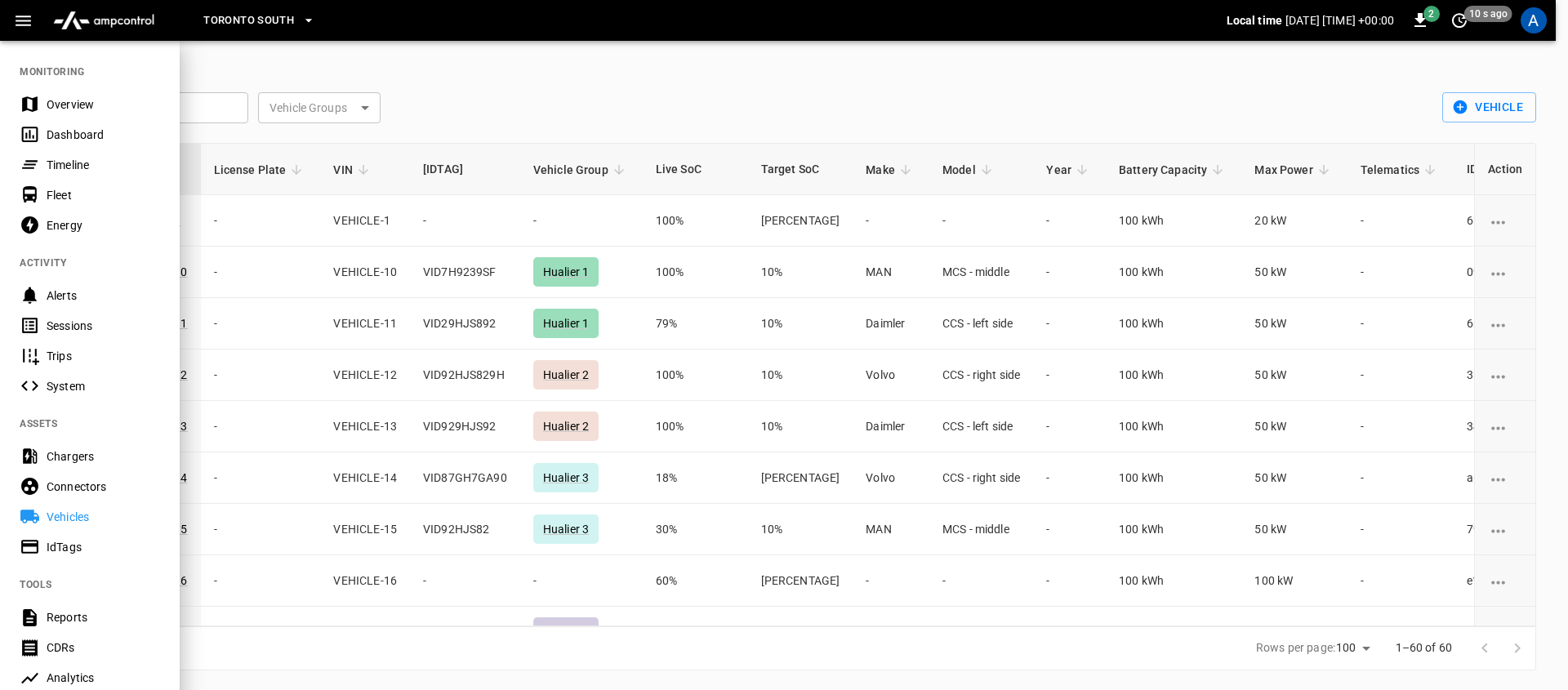 click on "Sessions" at bounding box center [103, 326] 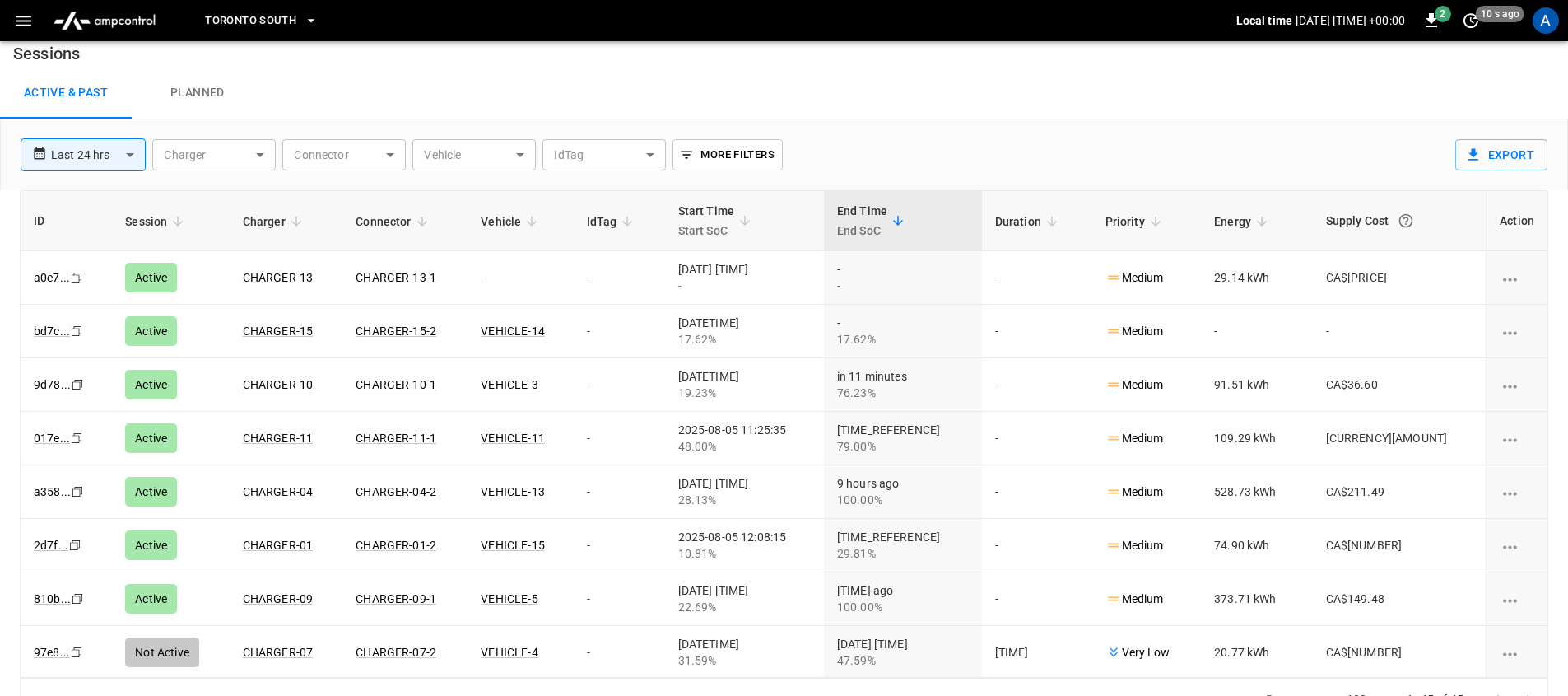 click on "**********" at bounding box center [784, 354] 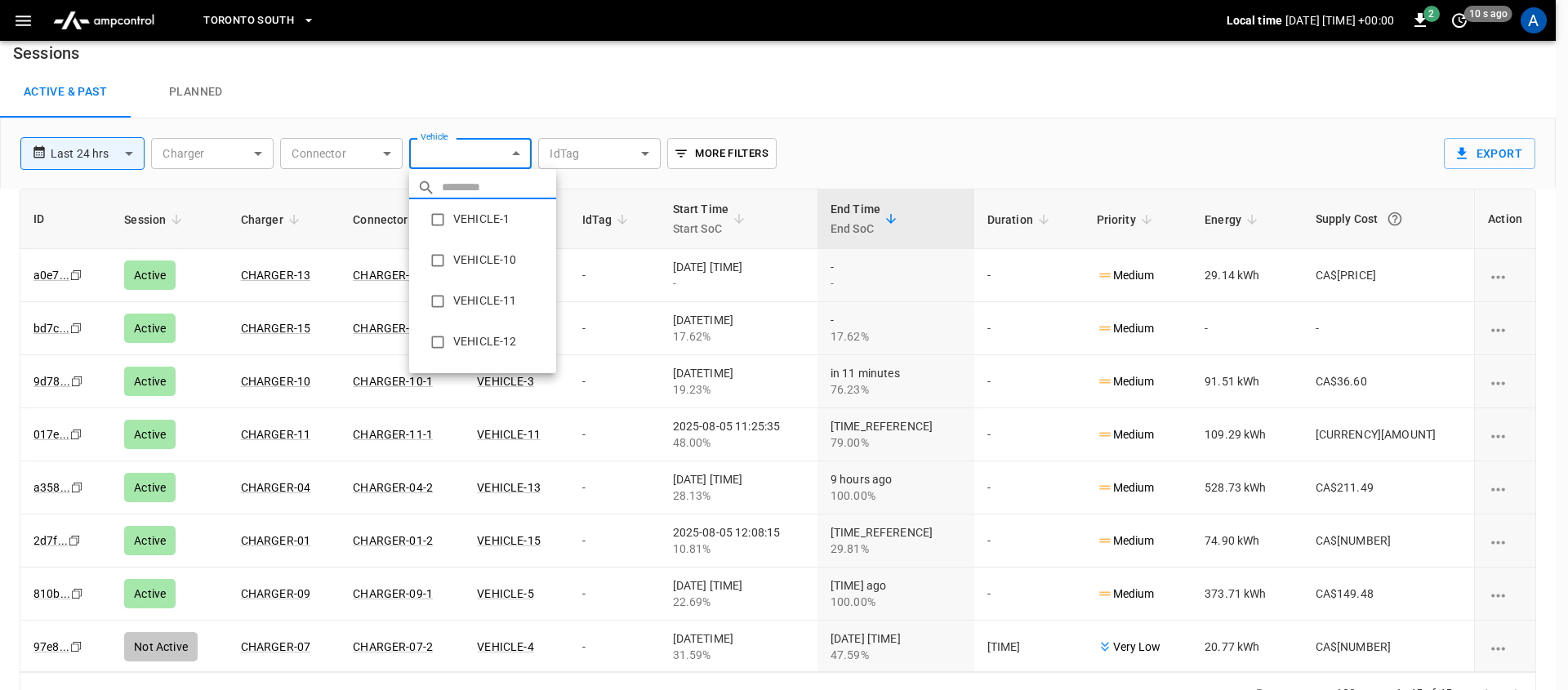 click on "VEHICLE-1" at bounding box center [483, 220] 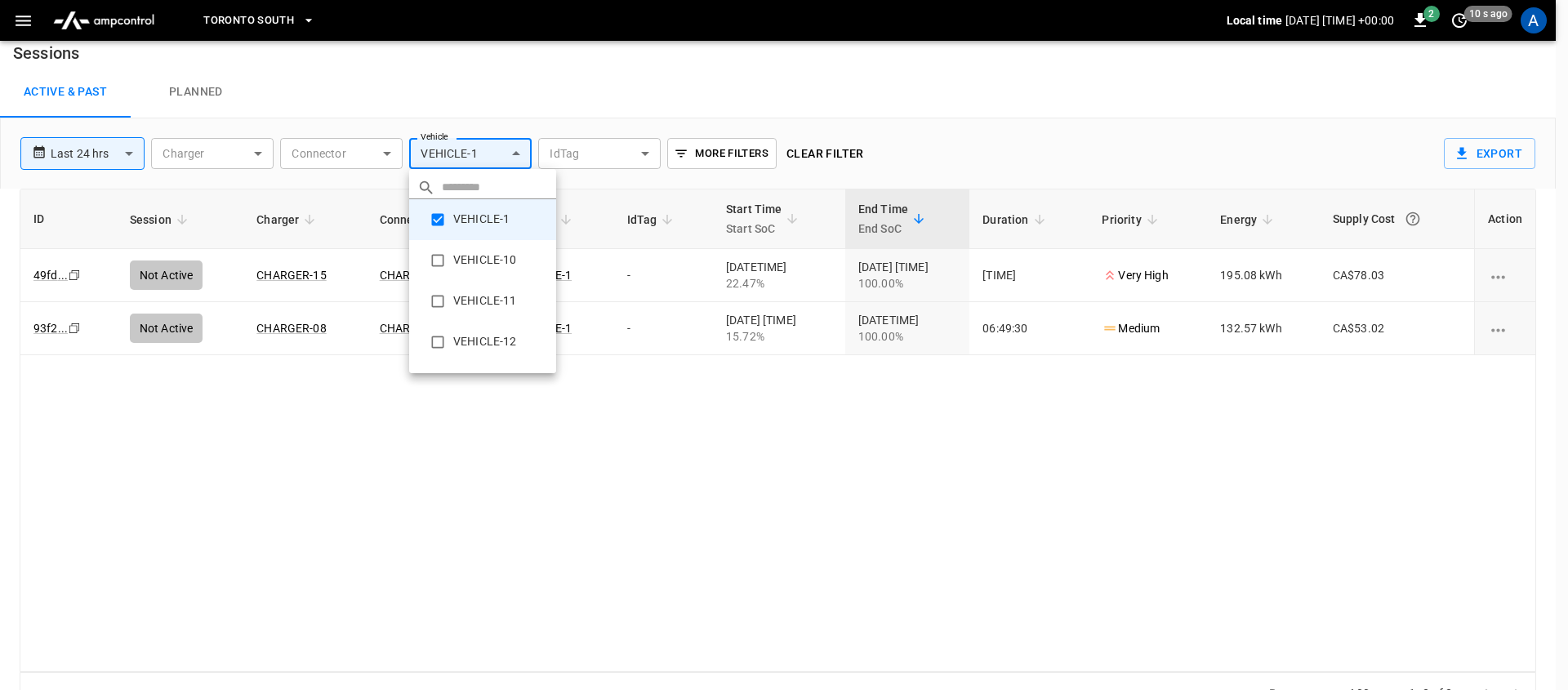 click at bounding box center [784, 345] 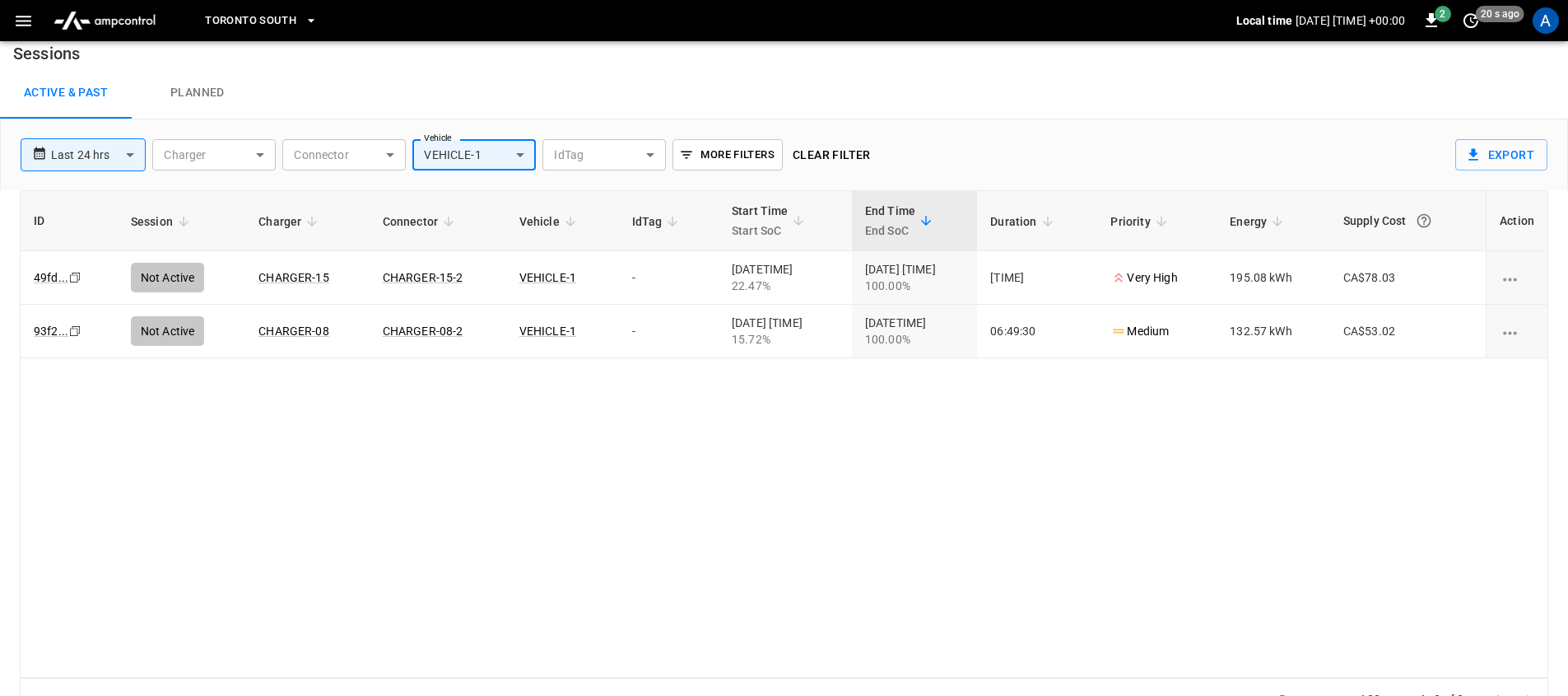click on "**********" at bounding box center [784, 354] 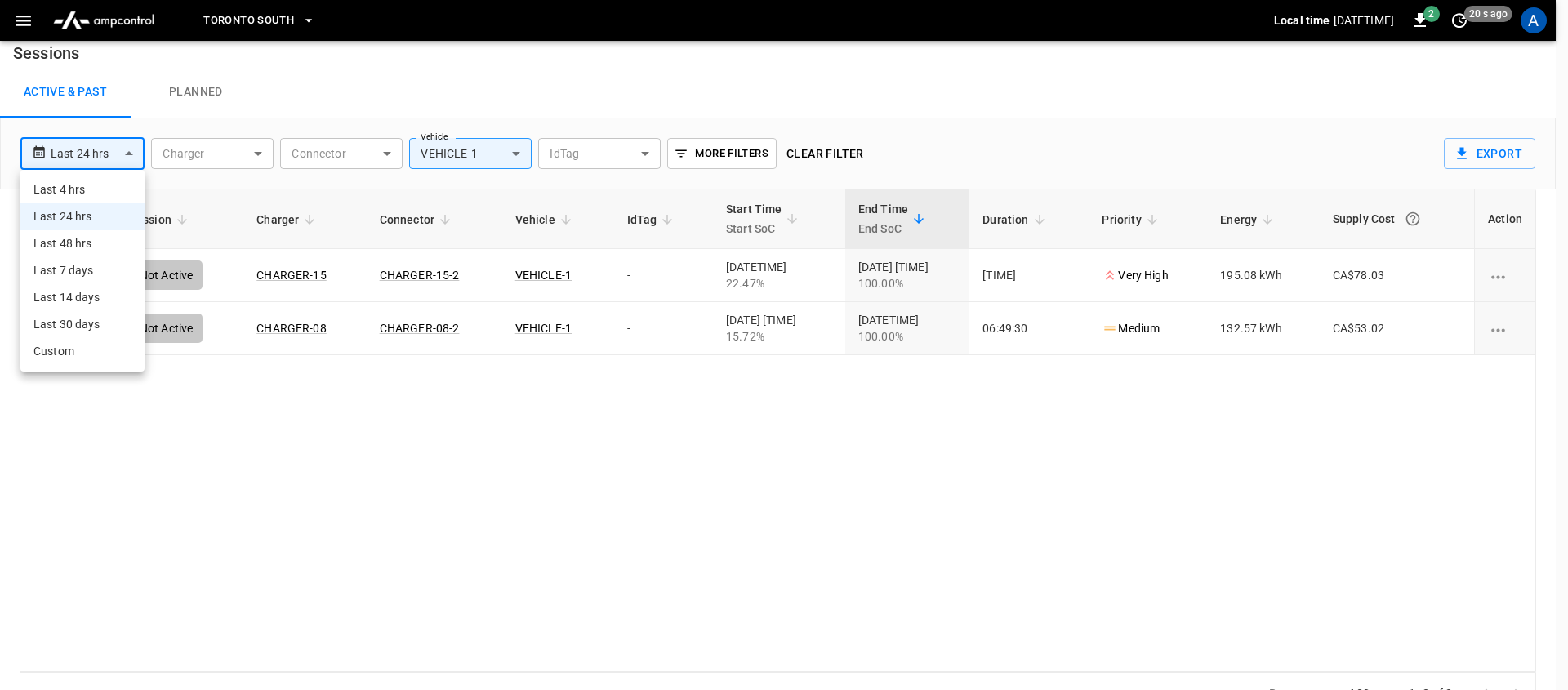 click on "Last 30 days" at bounding box center [82, 324] 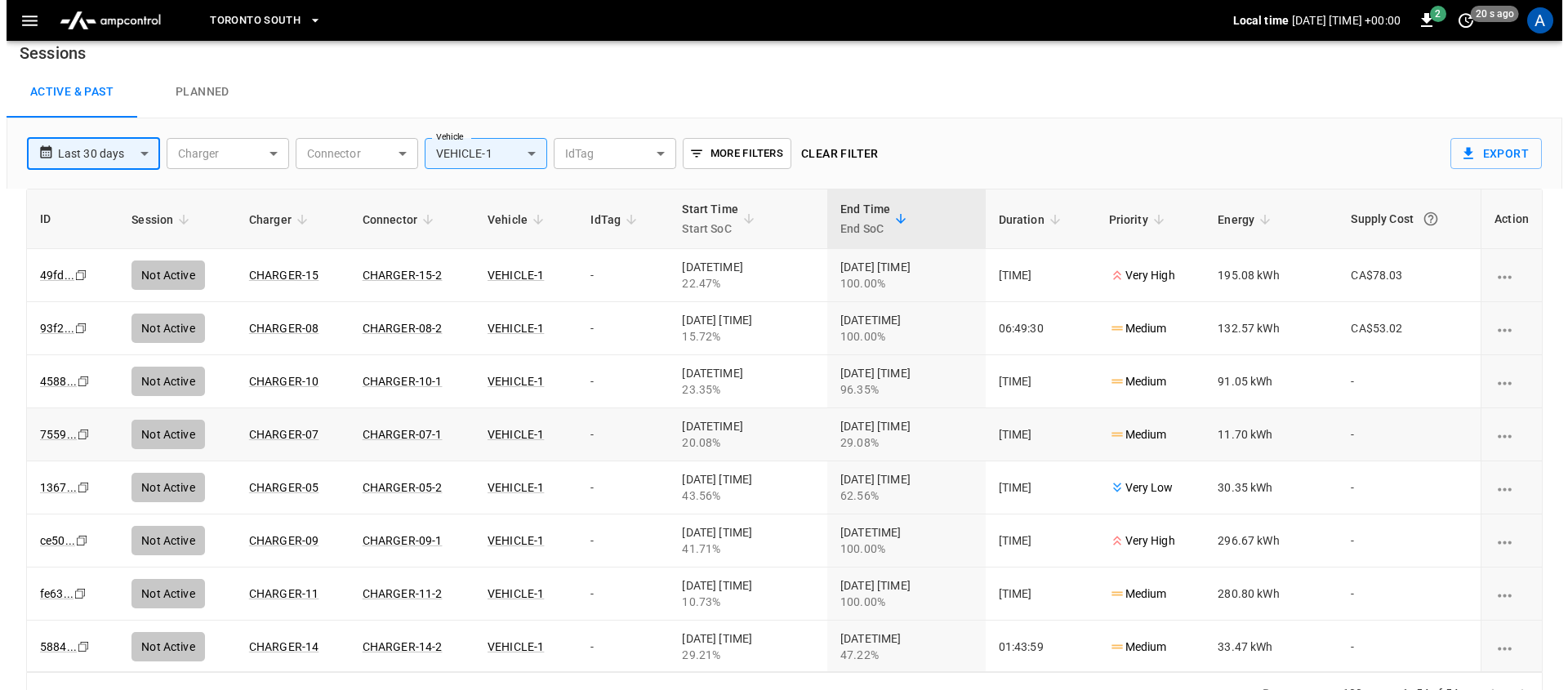 scroll, scrollTop: 0, scrollLeft: 0, axis: both 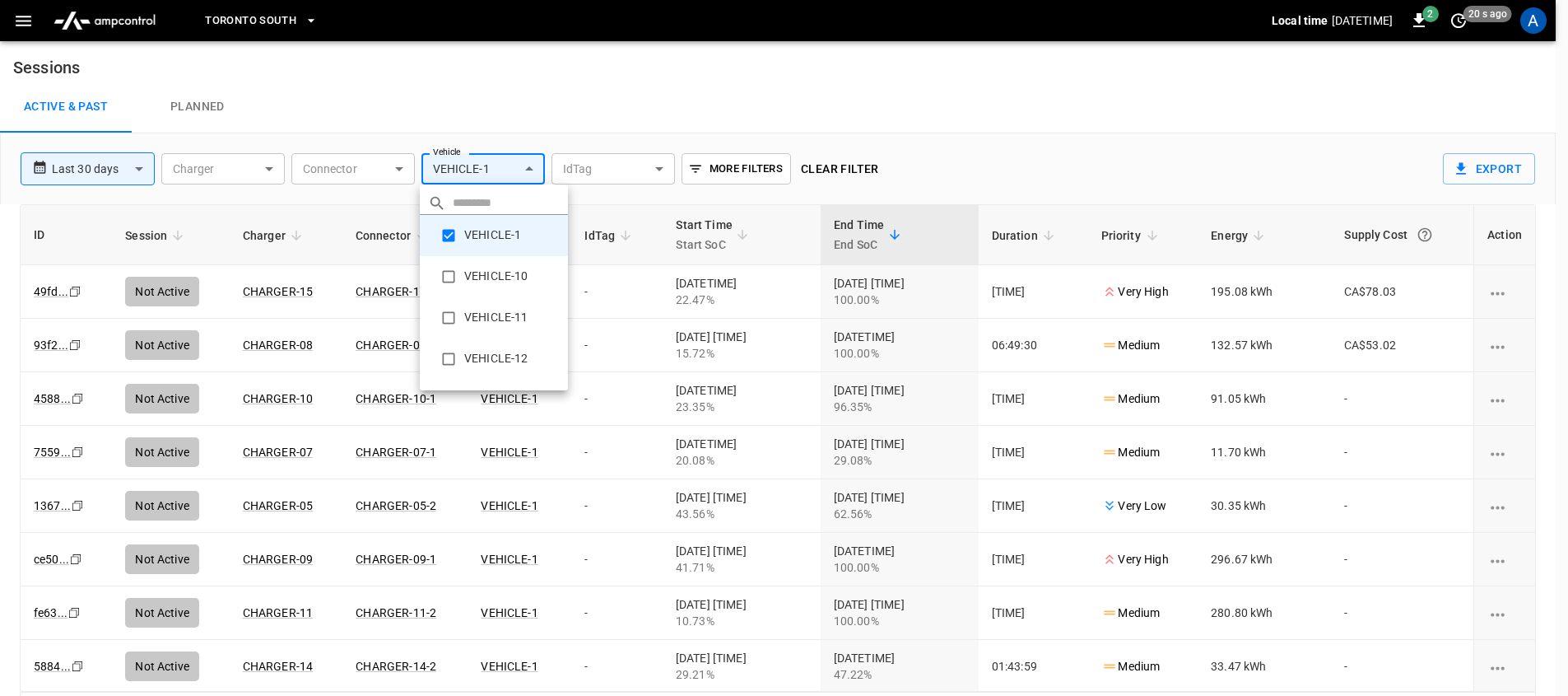 click on "**********" at bounding box center [784, 368] 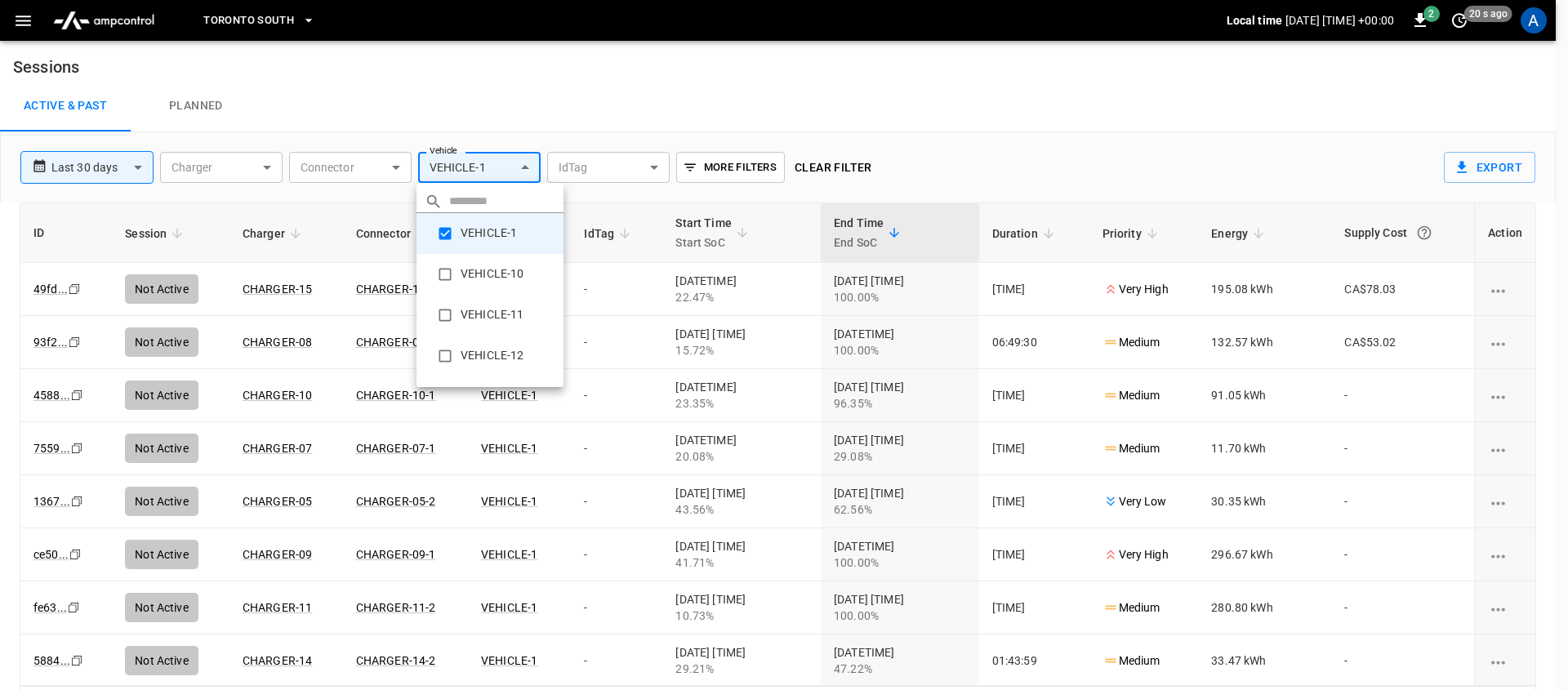 drag, startPoint x: 508, startPoint y: 102, endPoint x: 509, endPoint y: 118, distance: 16.03122 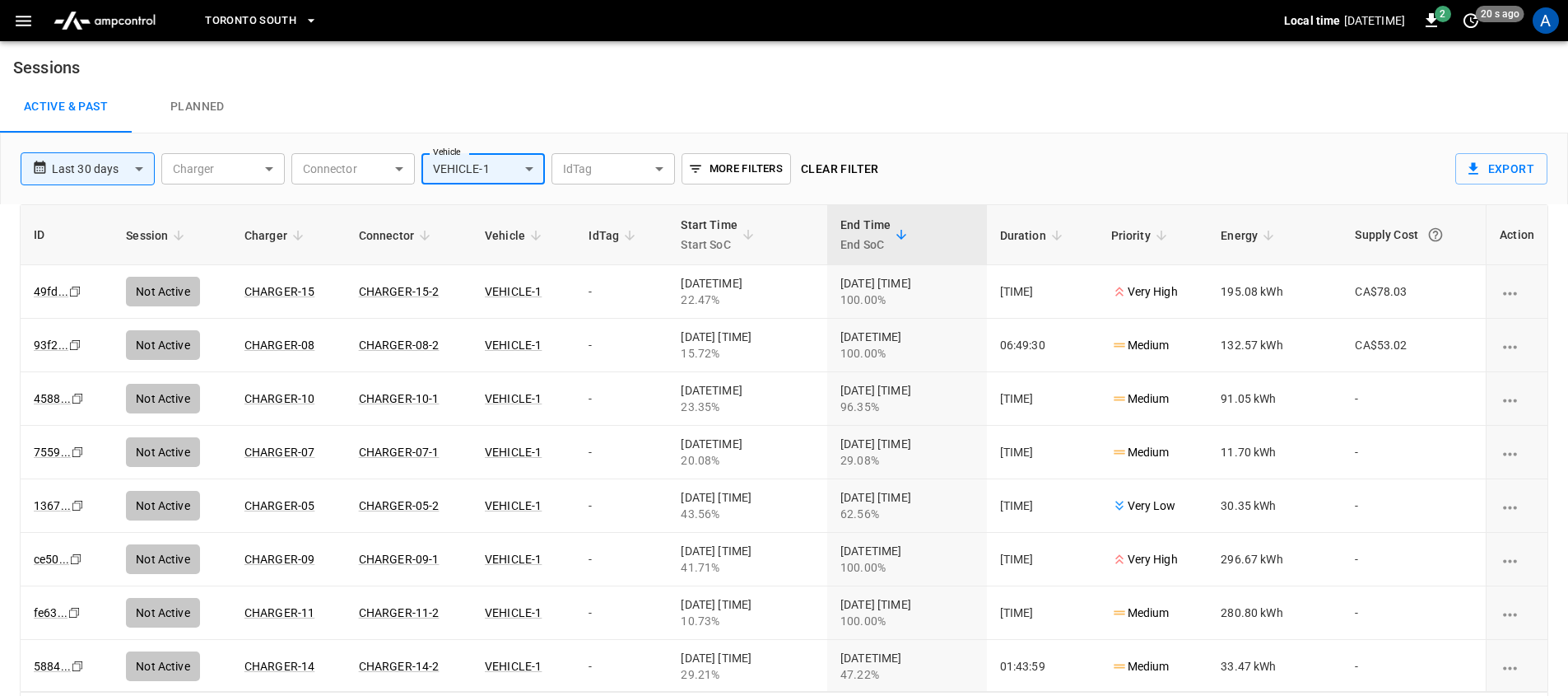 click on "**********" at bounding box center [784, 368] 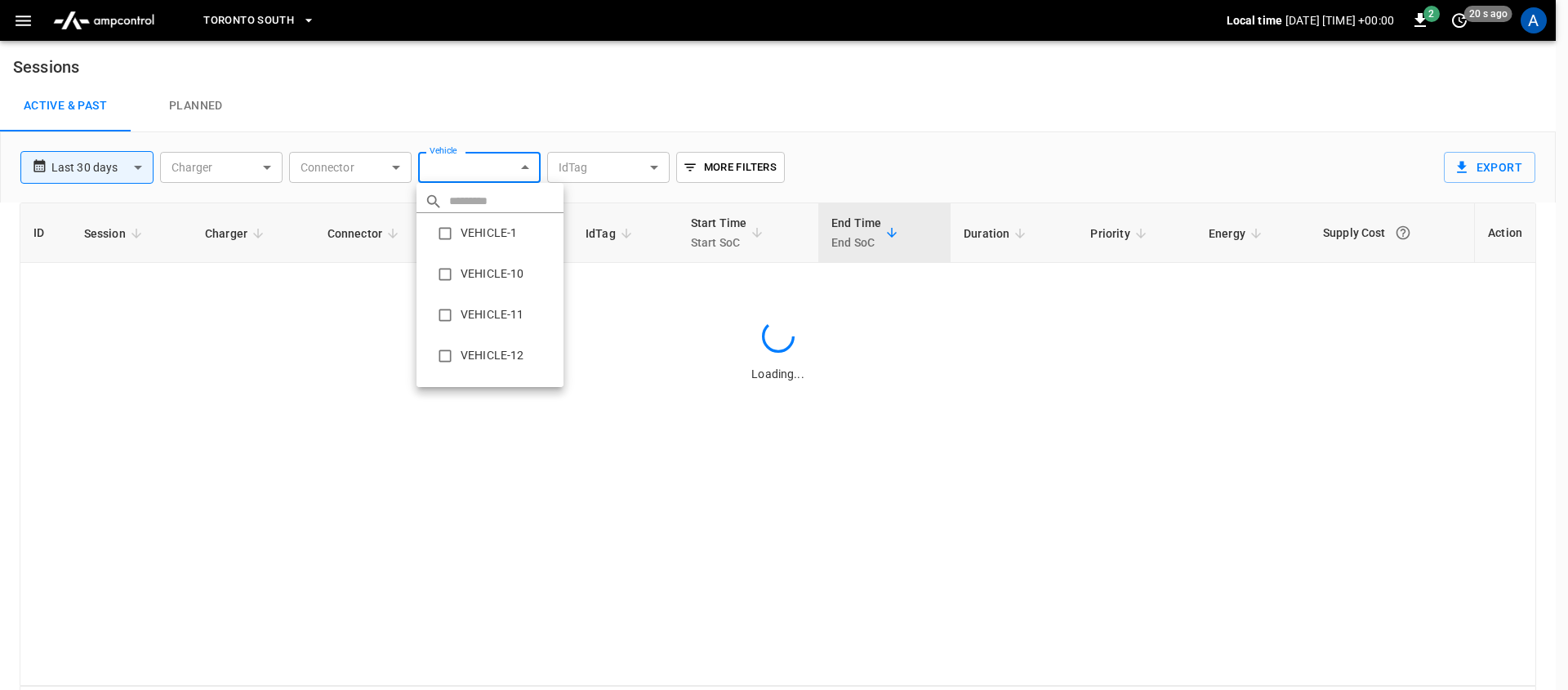 type 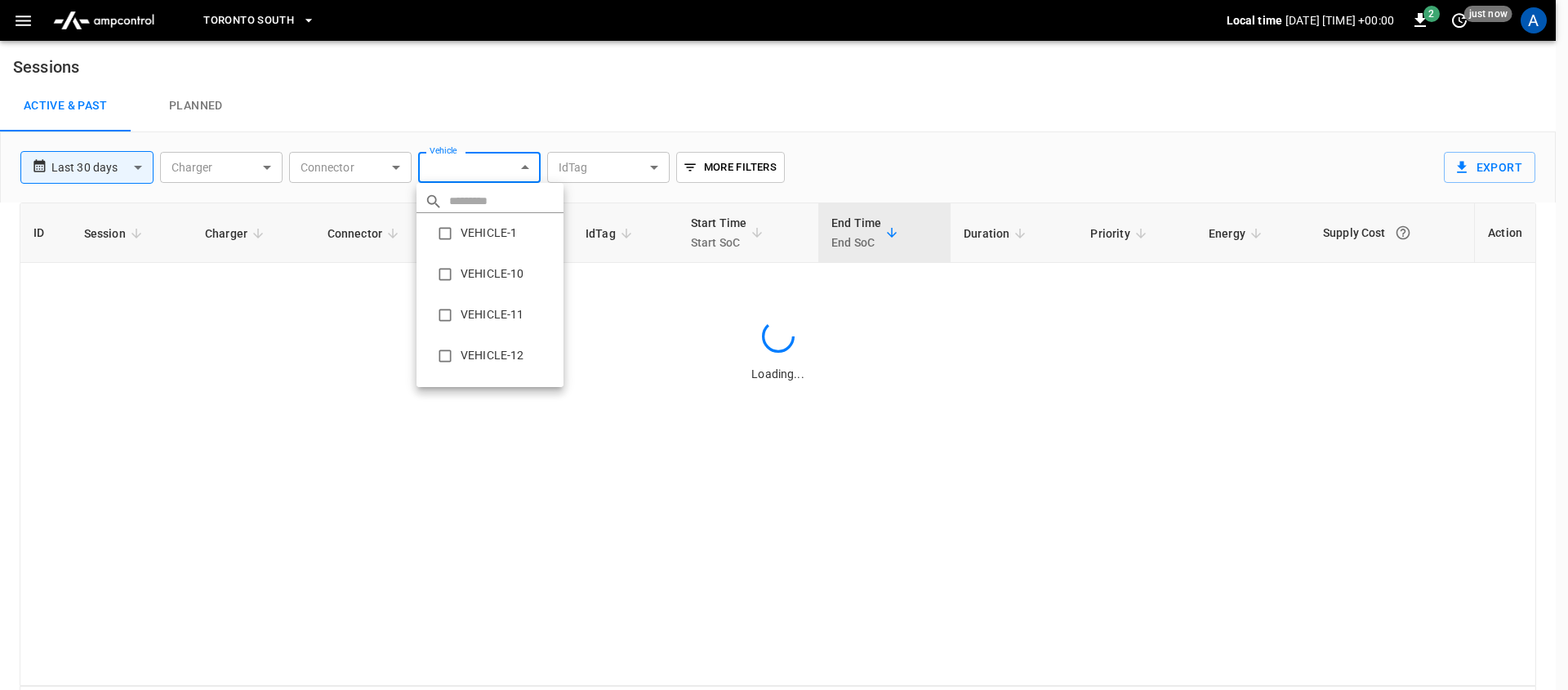 click at bounding box center [784, 345] 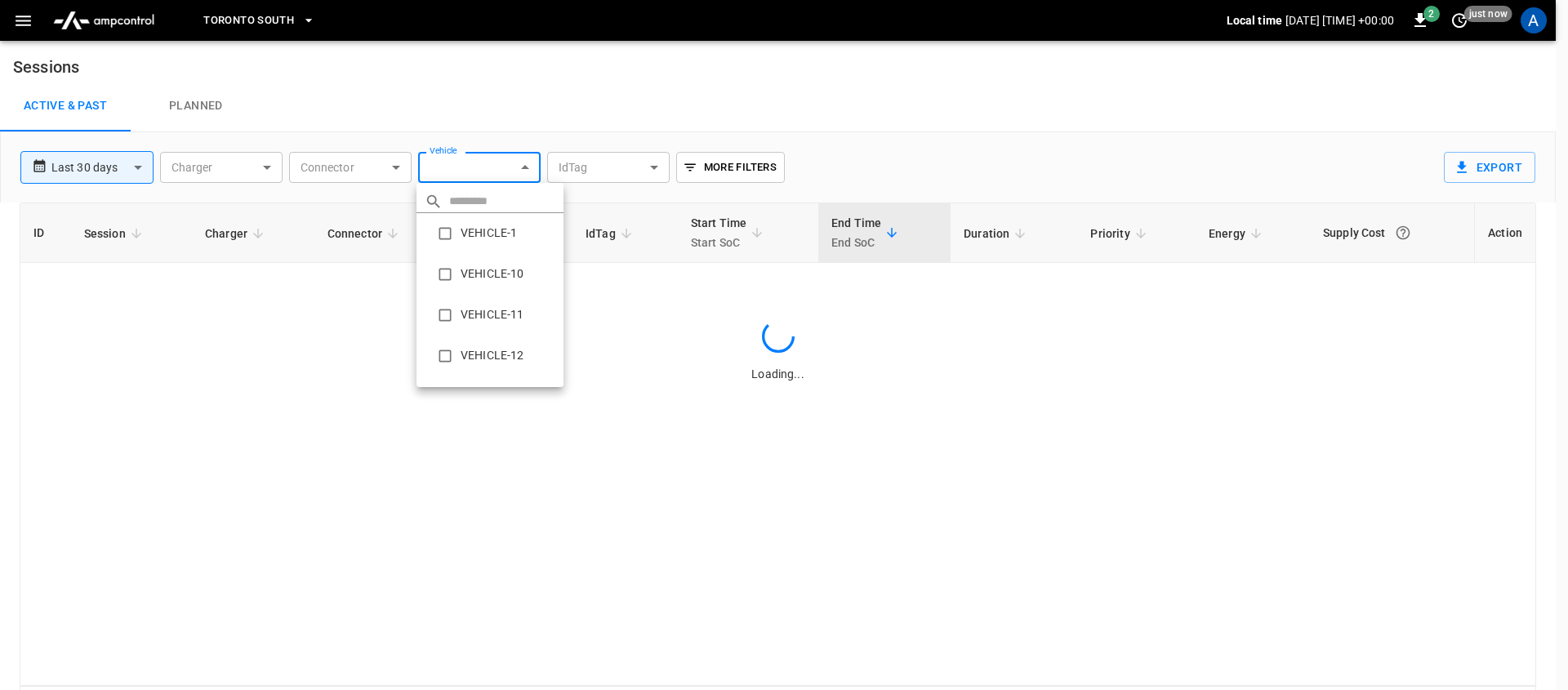 click at bounding box center [784, 345] 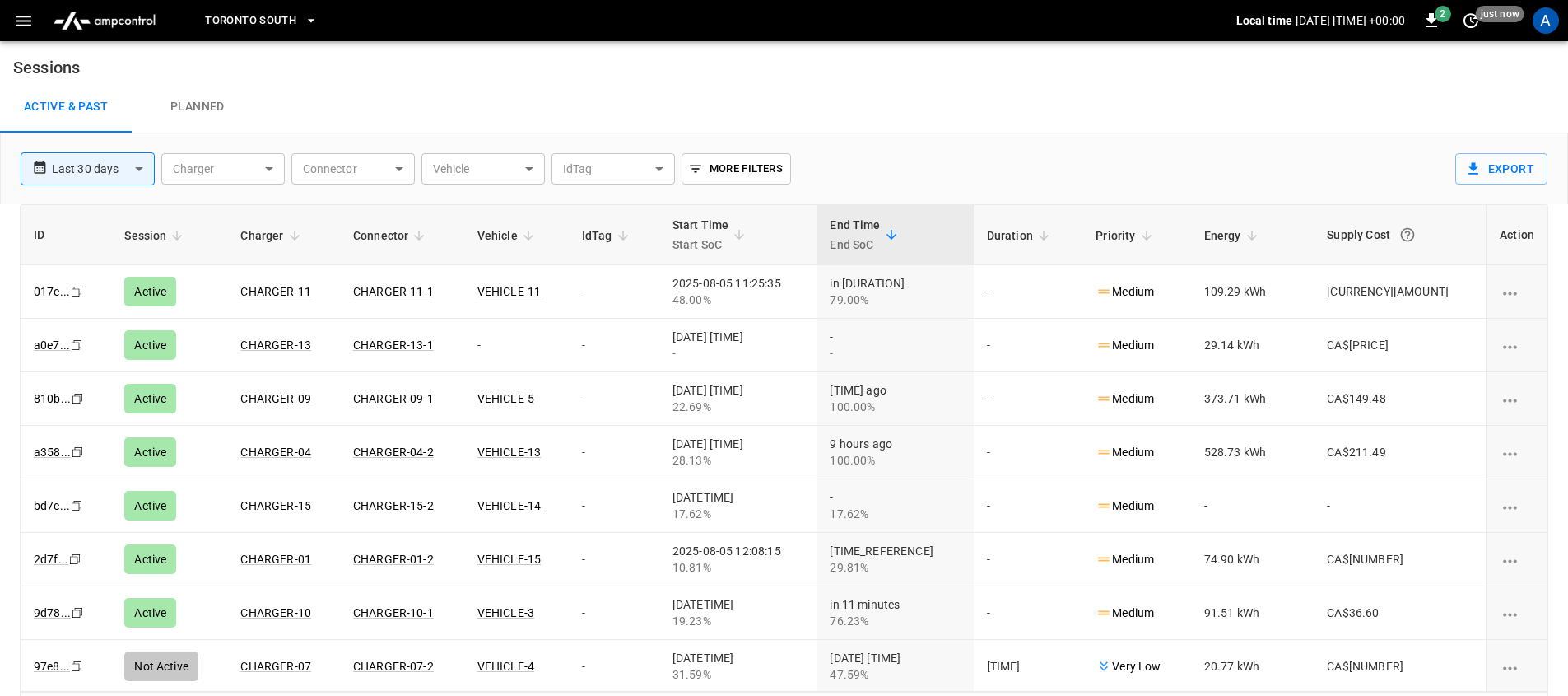 click on "**********" at bounding box center (784, 368) 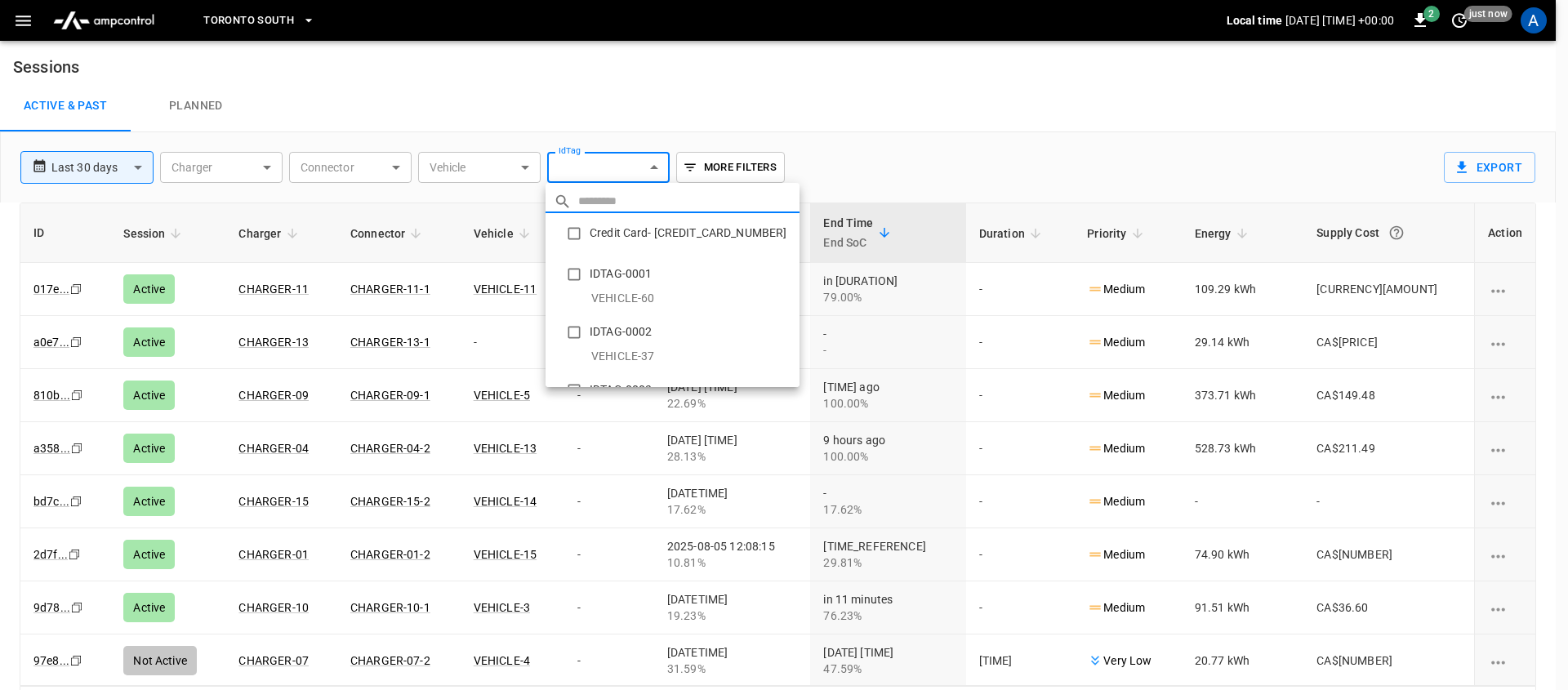 scroll, scrollTop: 145, scrollLeft: 0, axis: vertical 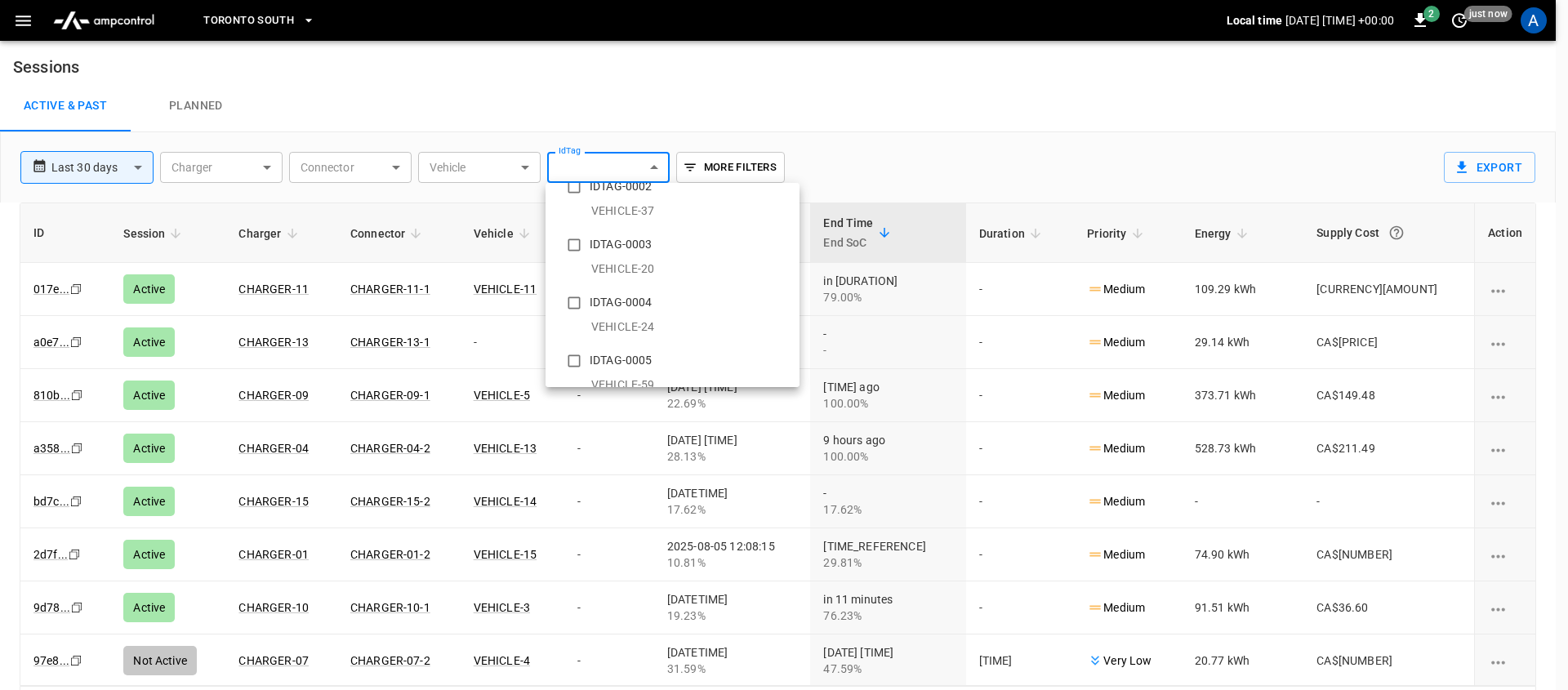 click on "VEHICLE-24" at bounding box center (672, 327) 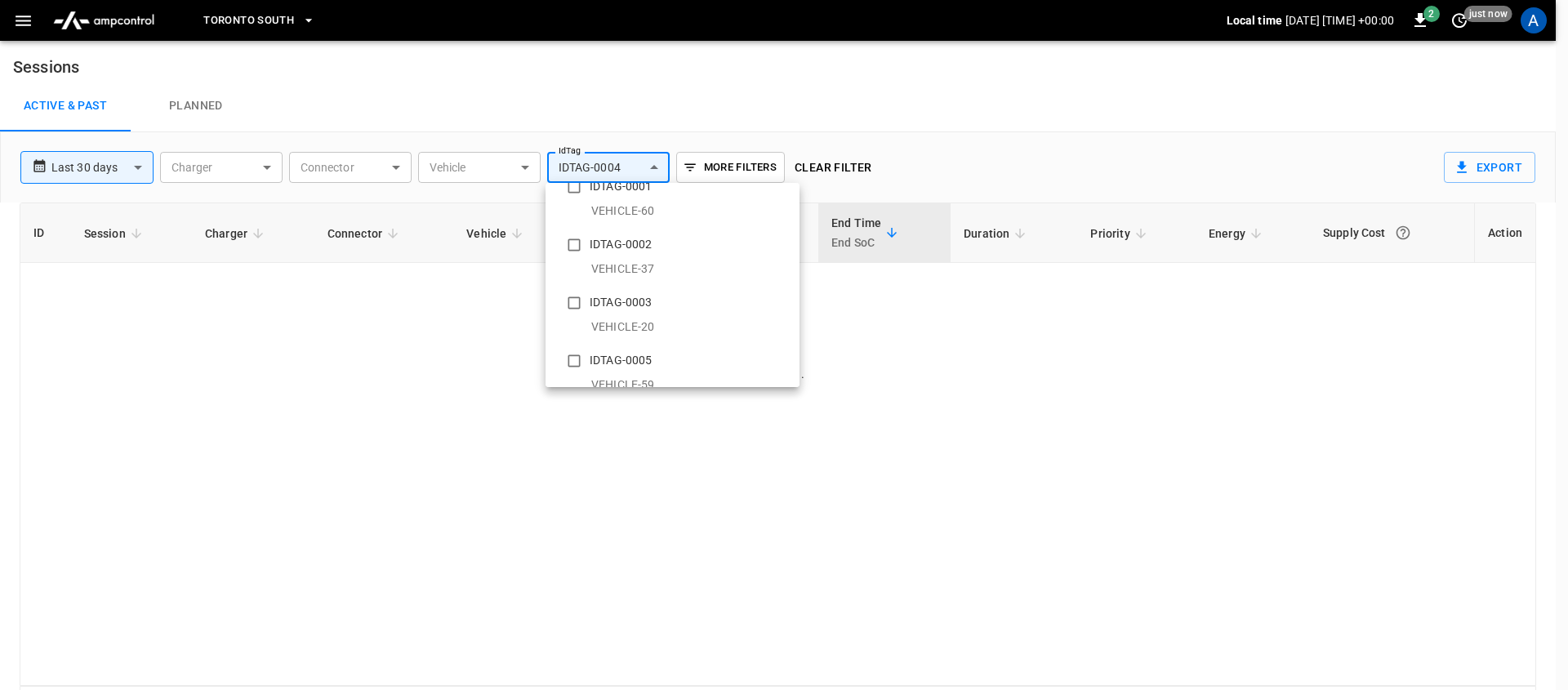 scroll, scrollTop: 0, scrollLeft: 0, axis: both 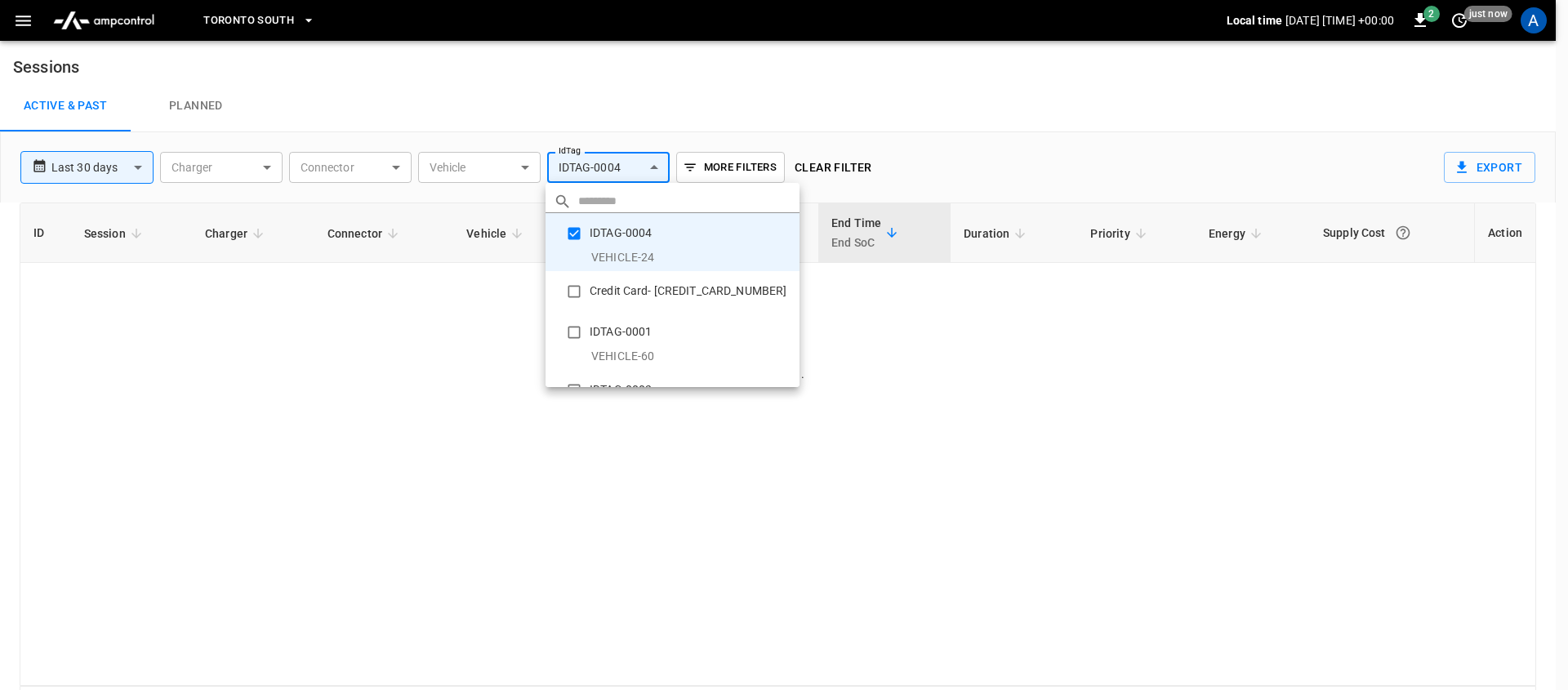 click at bounding box center (784, 345) 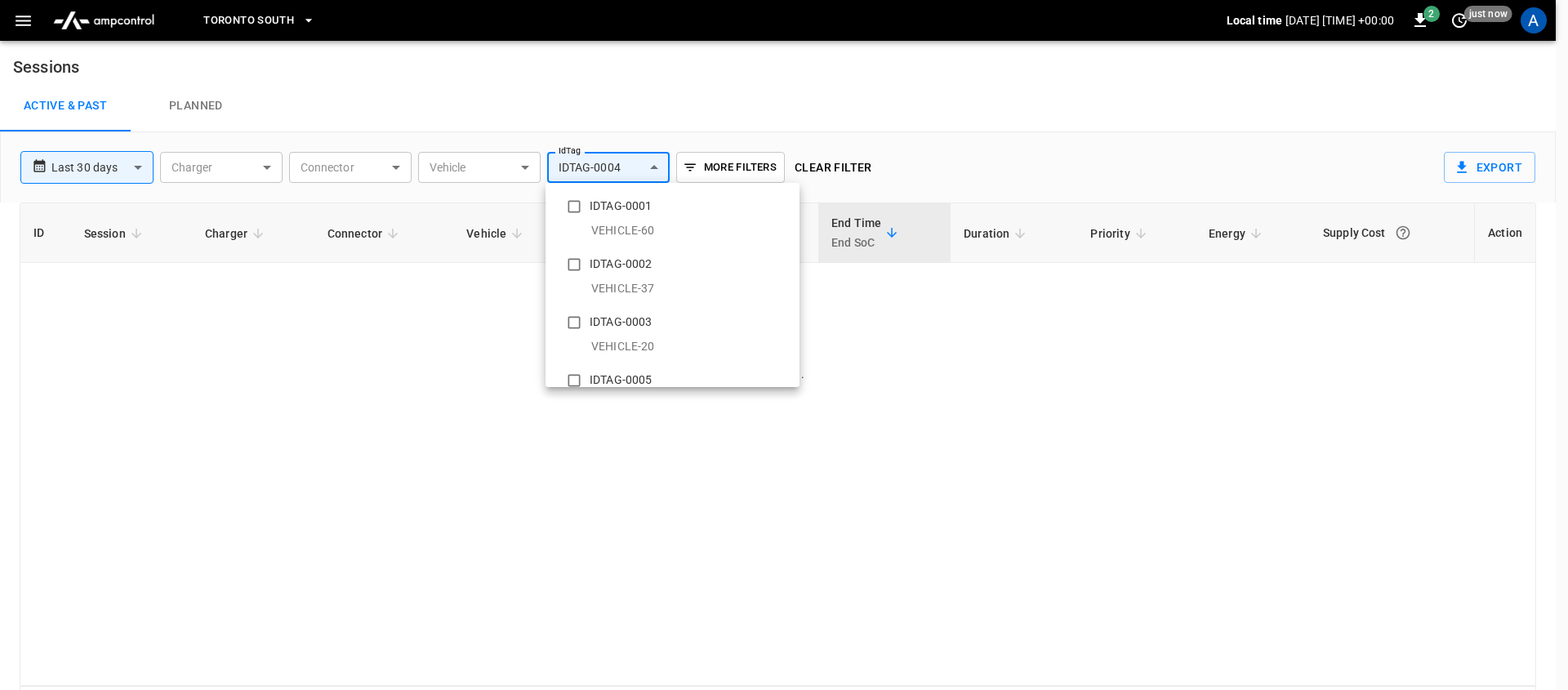 scroll, scrollTop: 128, scrollLeft: 0, axis: vertical 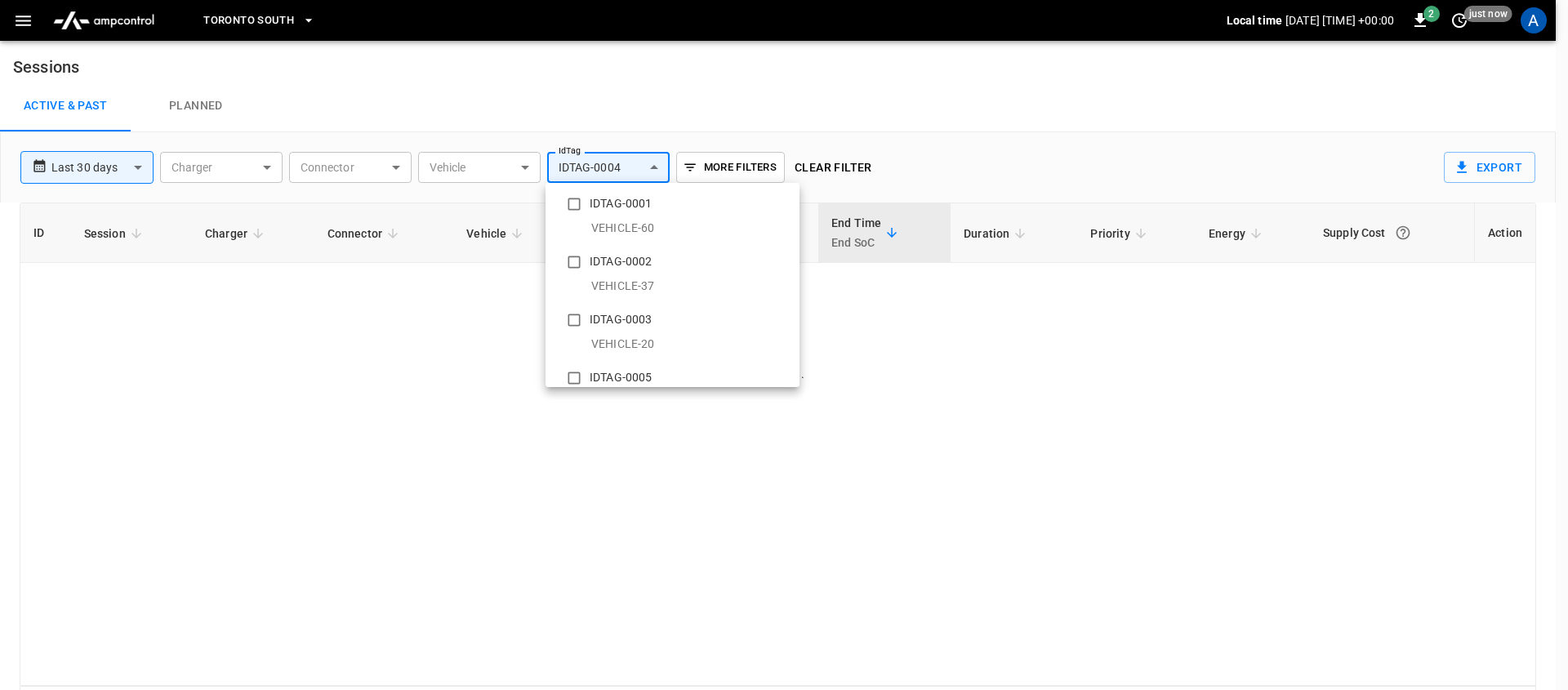 drag, startPoint x: 617, startPoint y: 314, endPoint x: 611, endPoint y: 296, distance: 18.973666 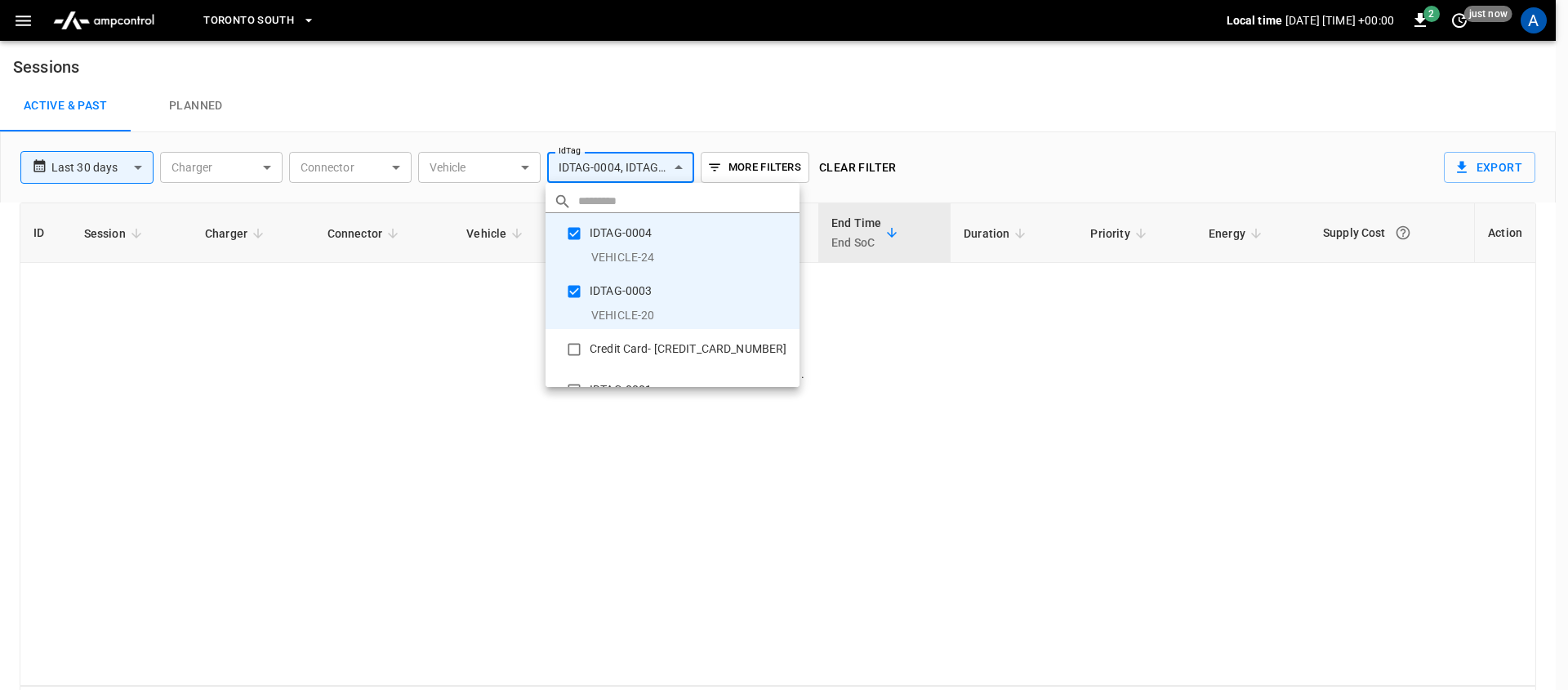 click at bounding box center [784, 345] 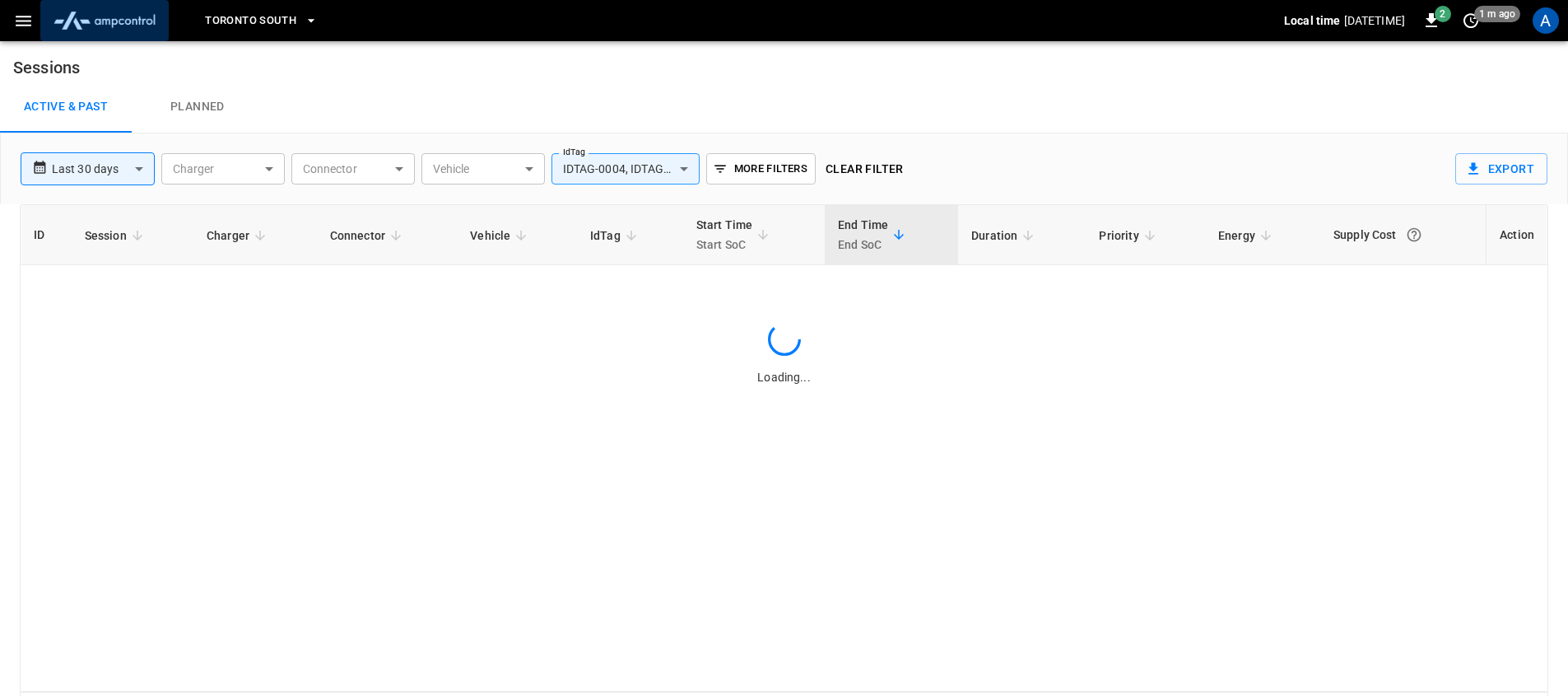 click at bounding box center (105, 21) 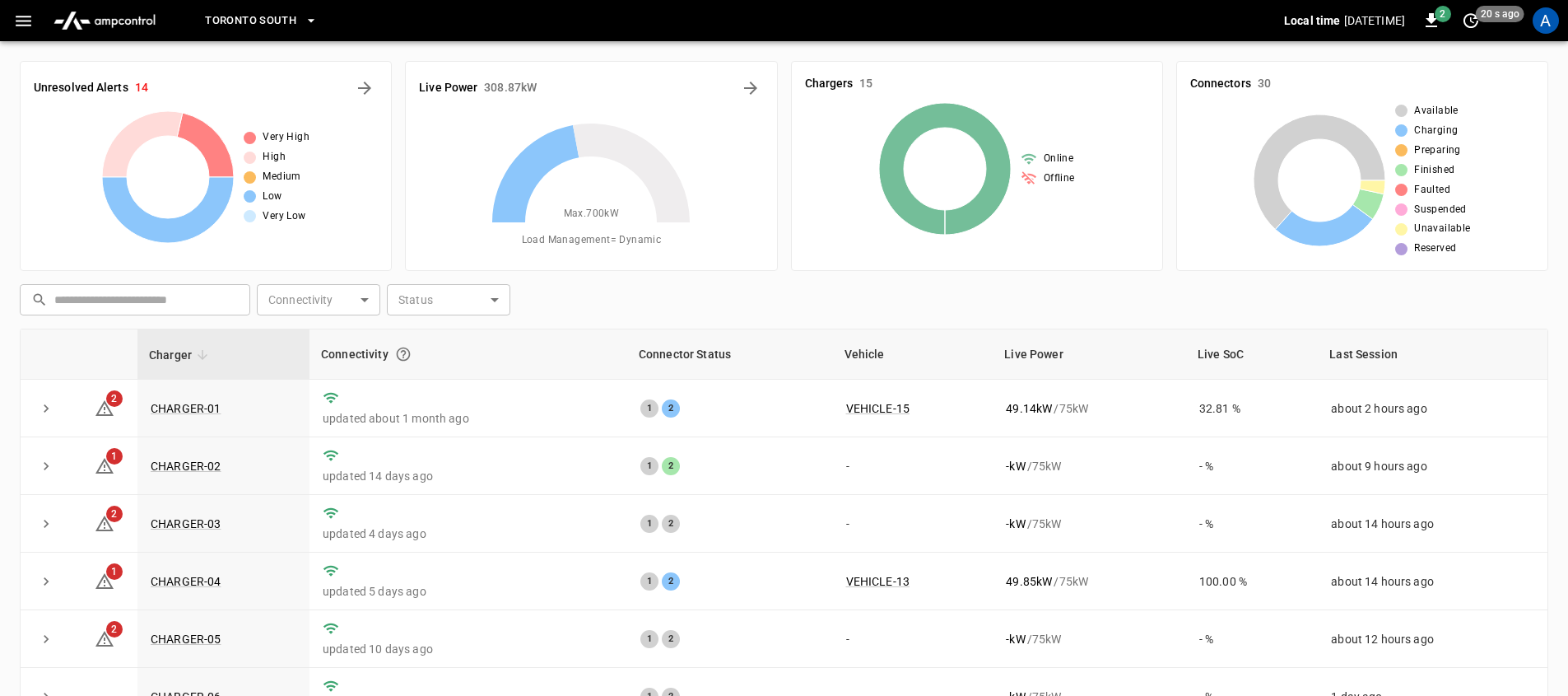 click 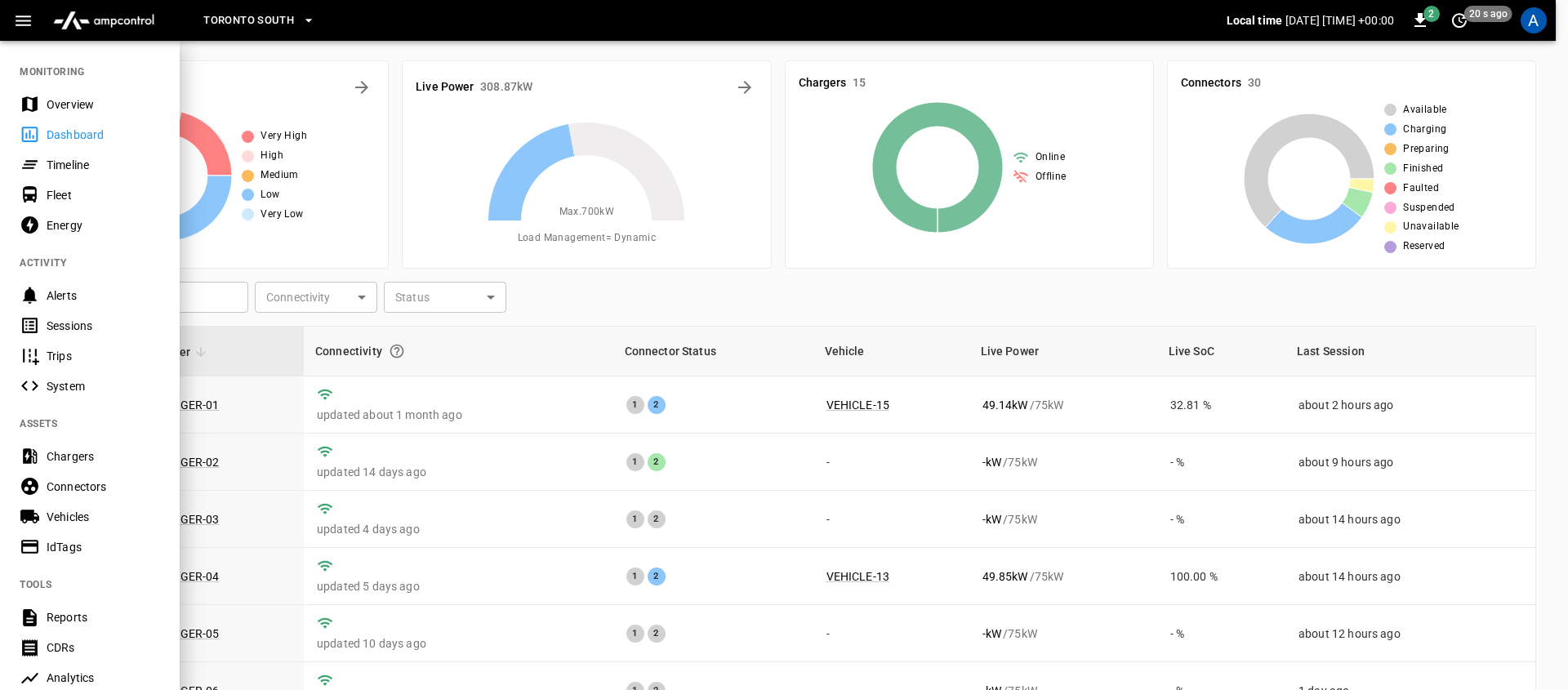 click on "Timeline" at bounding box center [103, 165] 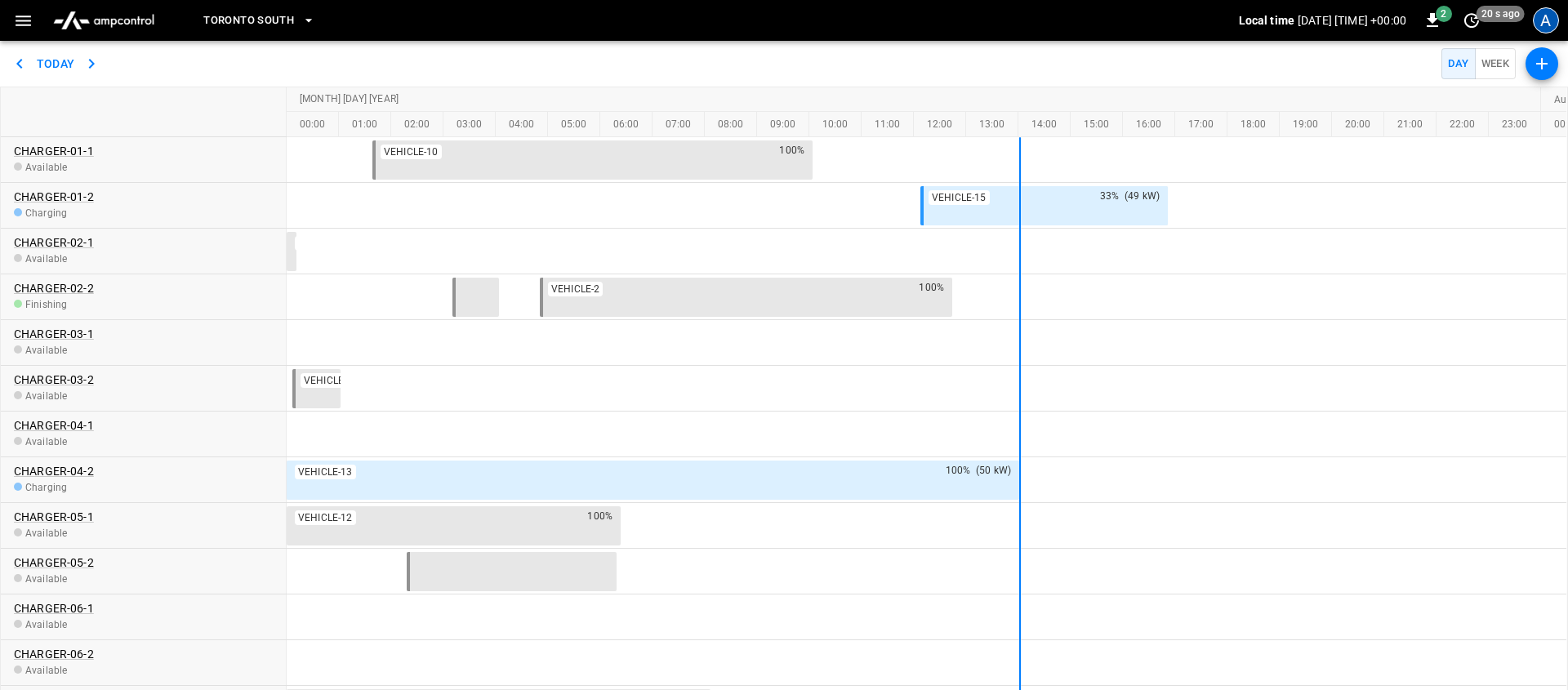 click on "A" at bounding box center [1546, 20] 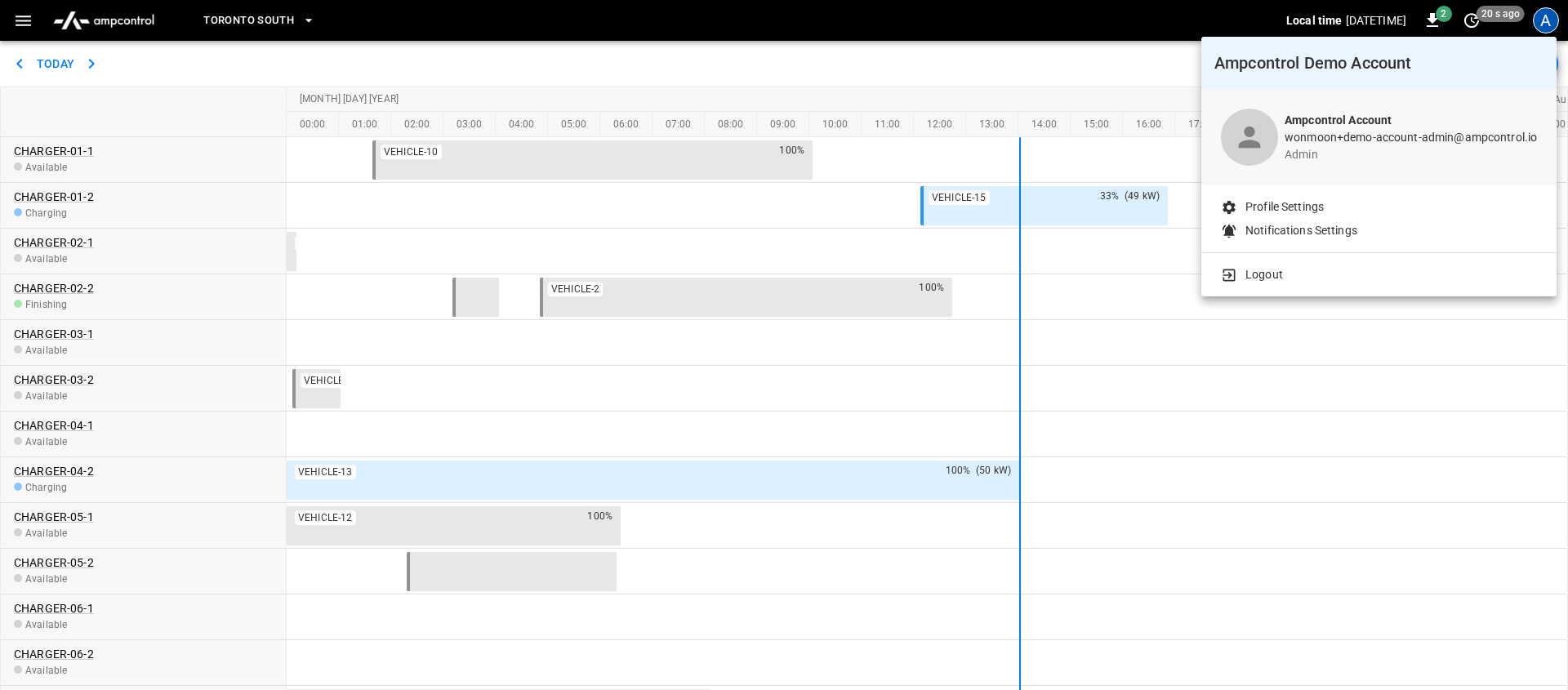 click at bounding box center [784, 345] 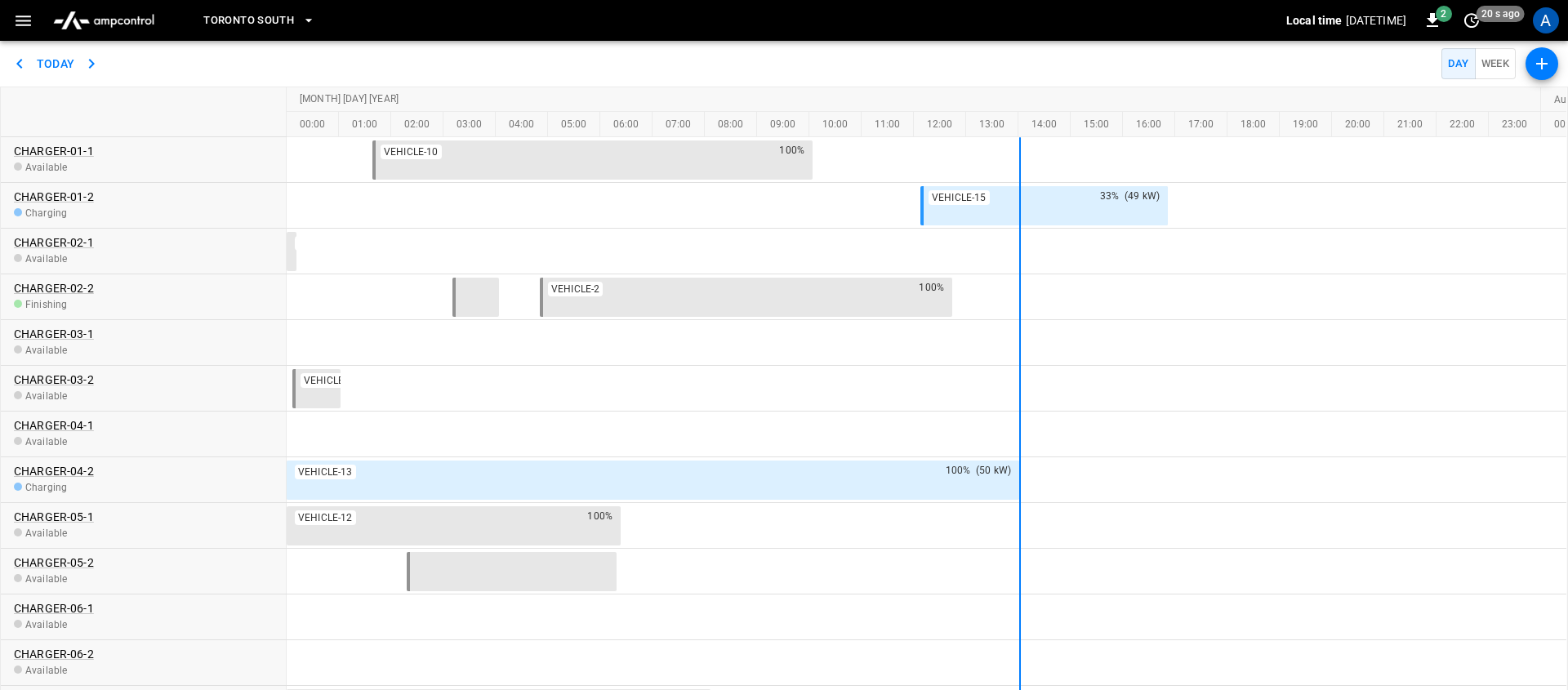 click on "Ampcontrol Demo Account Ampcontrol Account wonmoon+demo-account-admin@ampcontrol.io admin Profile Settings Notifications Settings Logout" at bounding box center [784, 346] 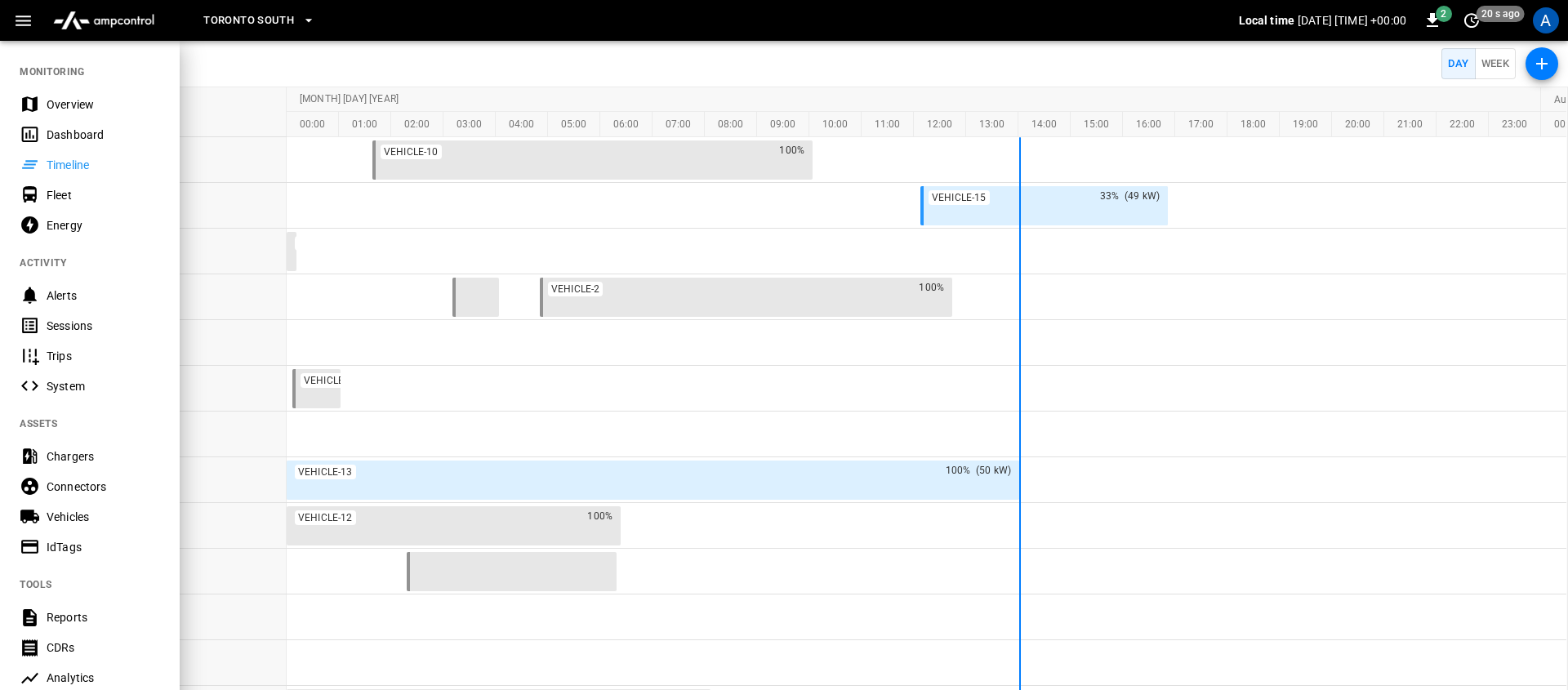click on "Toronto South" at bounding box center [706, 20] 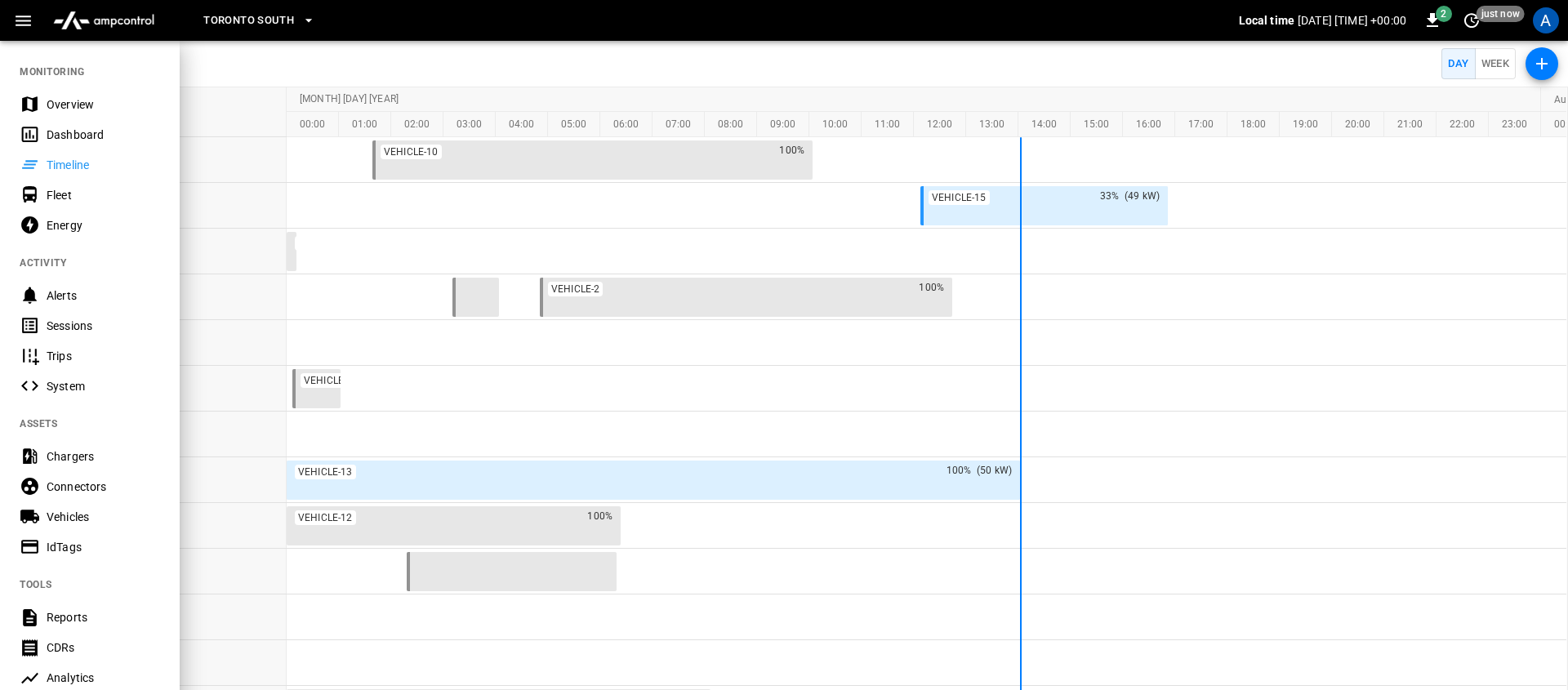 click at bounding box center [104, 20] 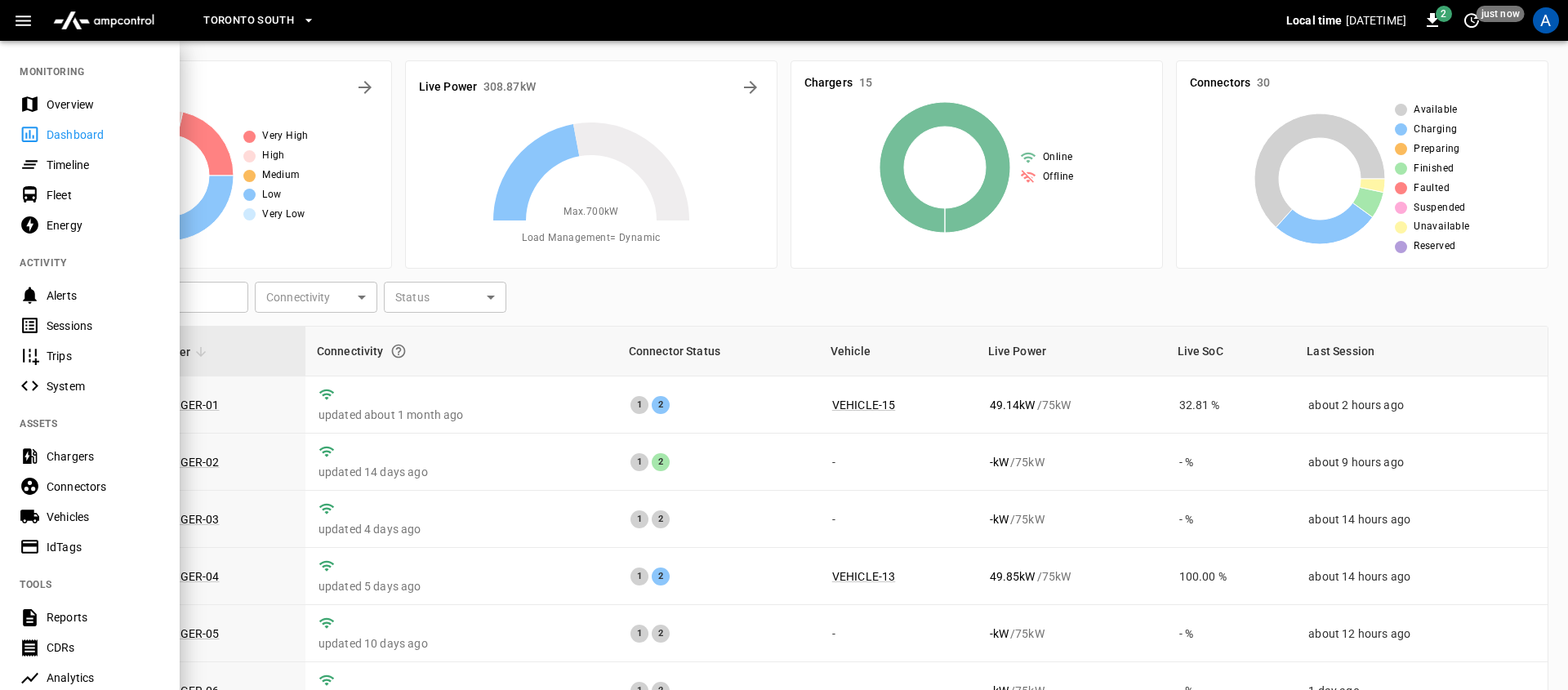 click at bounding box center (104, 20) 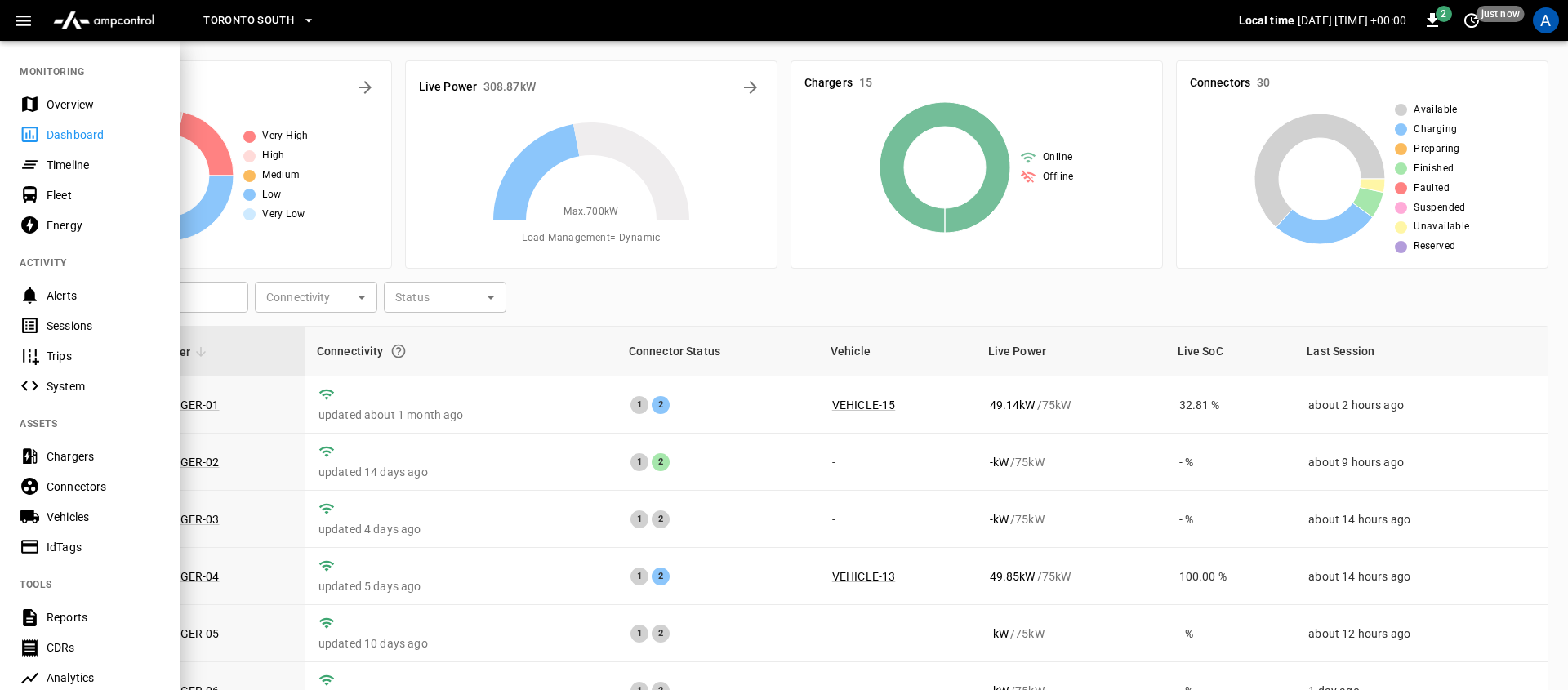 click at bounding box center [23, 20] 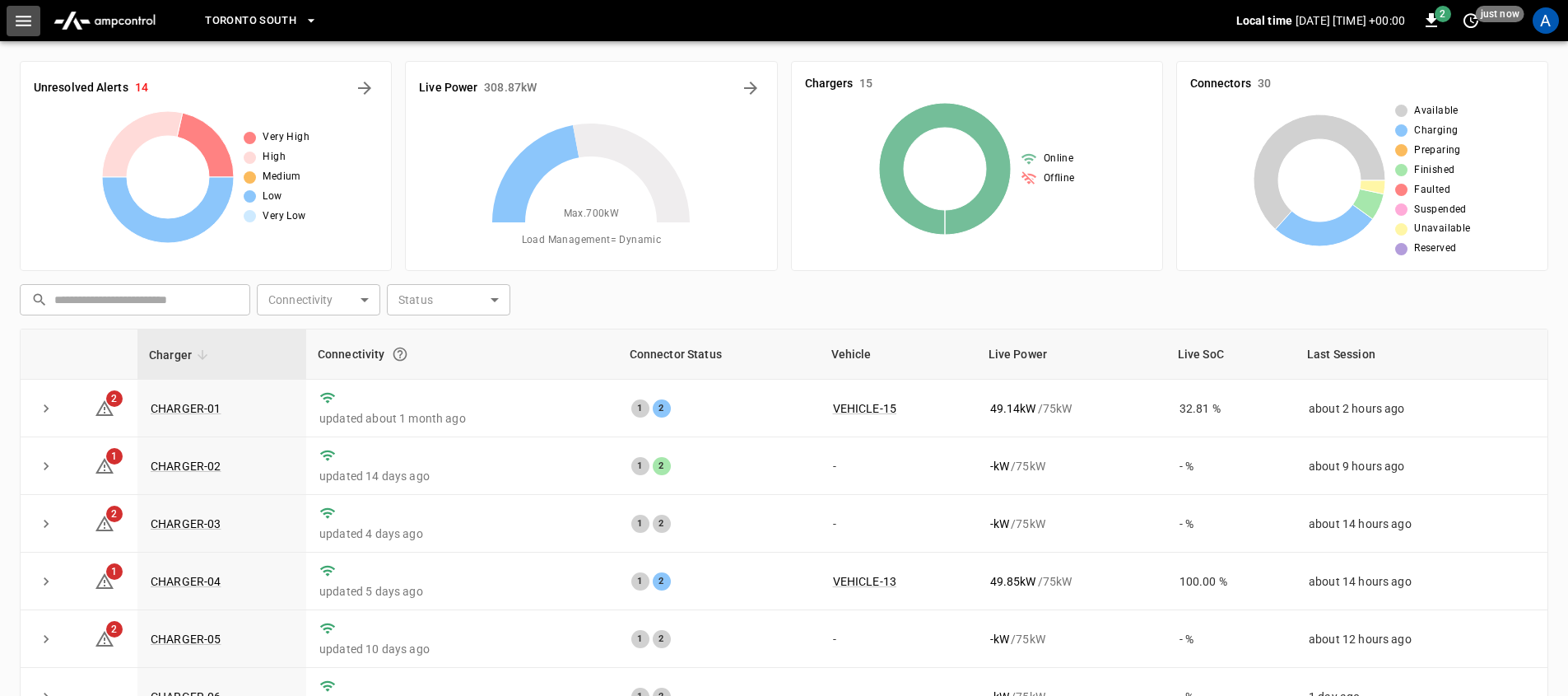 click at bounding box center (23, 21) 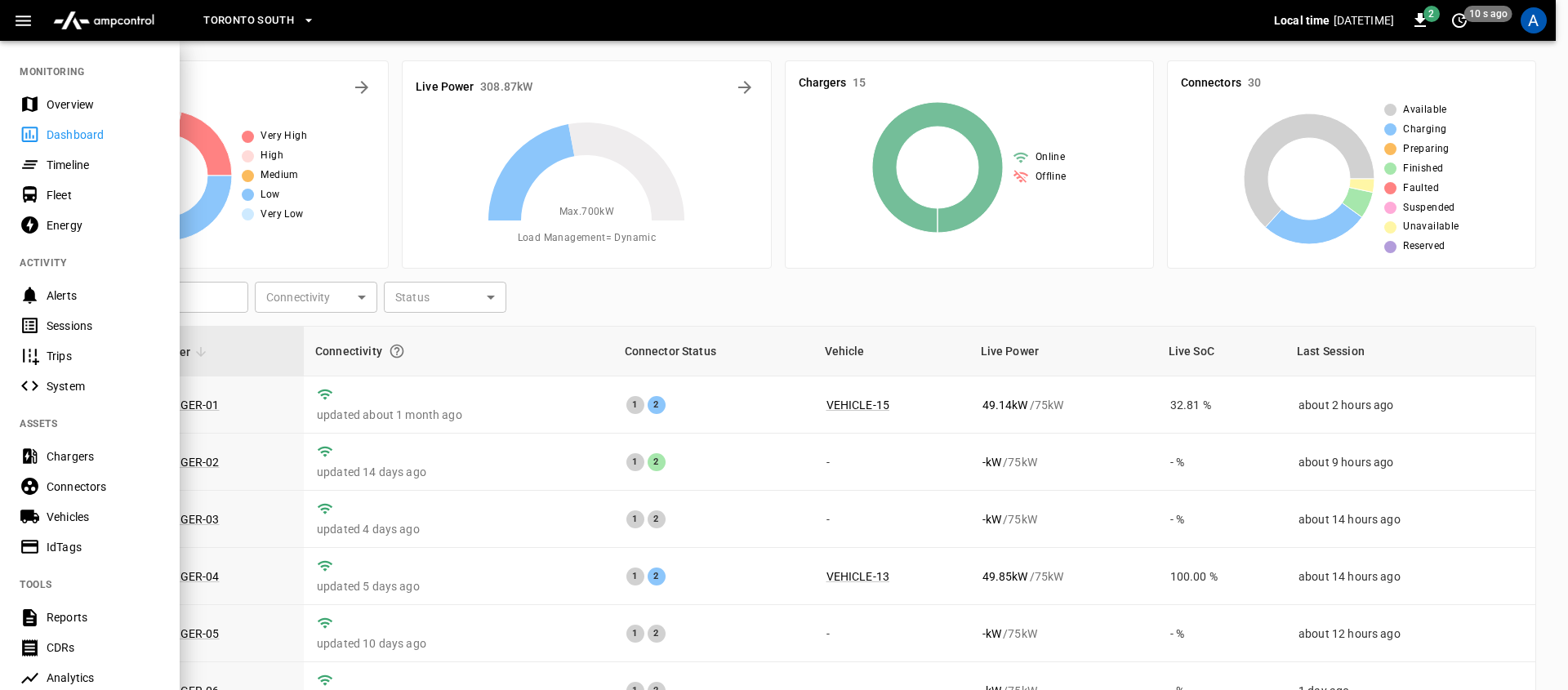 click on "Fleet" at bounding box center (103, 195) 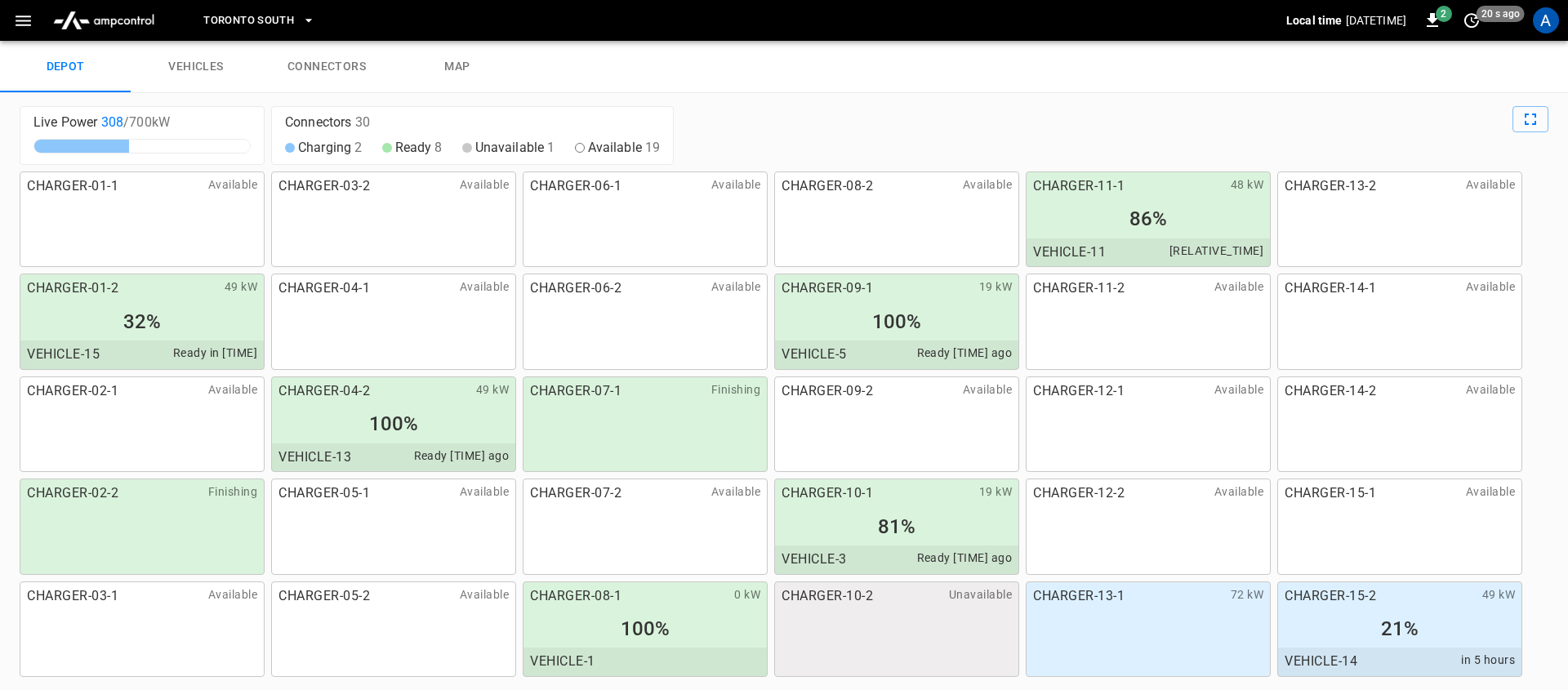 click on "depot vehicles connectors map" at bounding box center [784, 67] 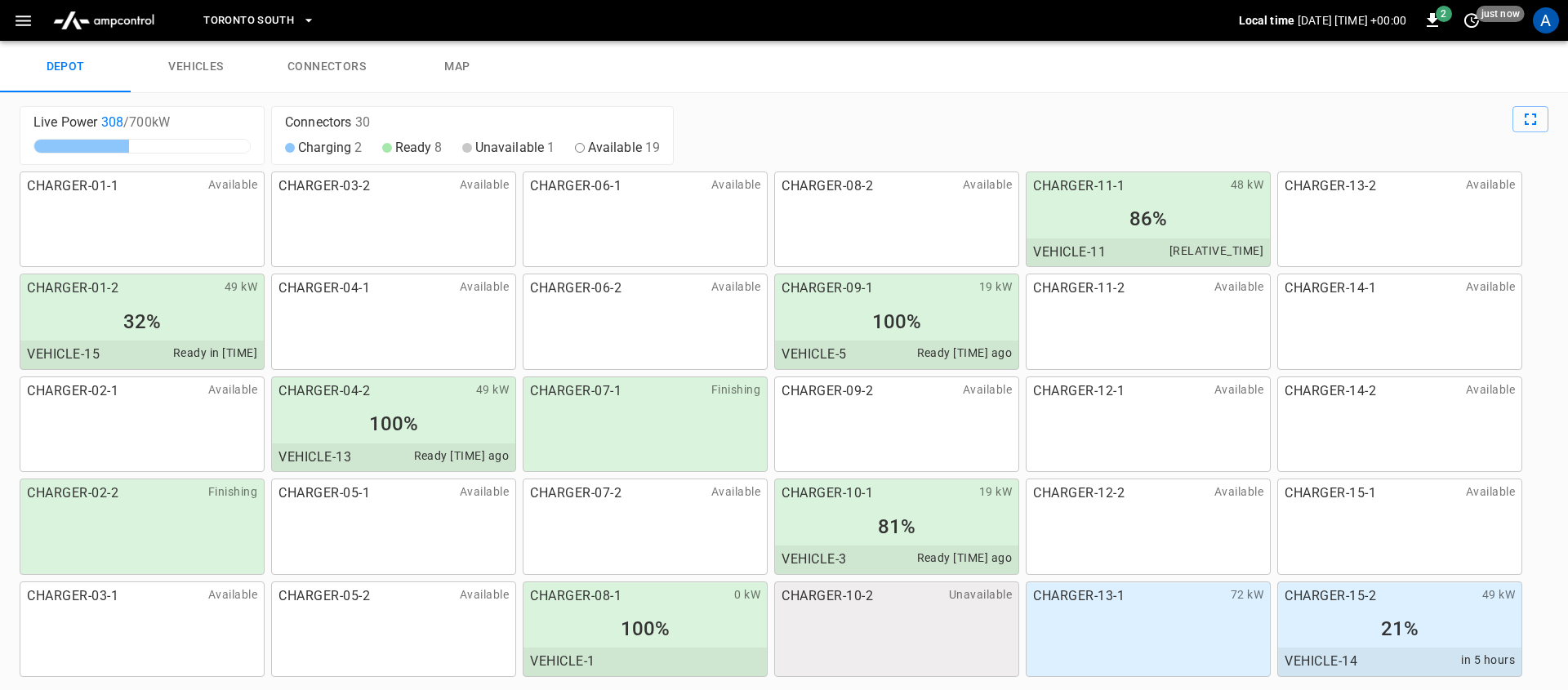 click 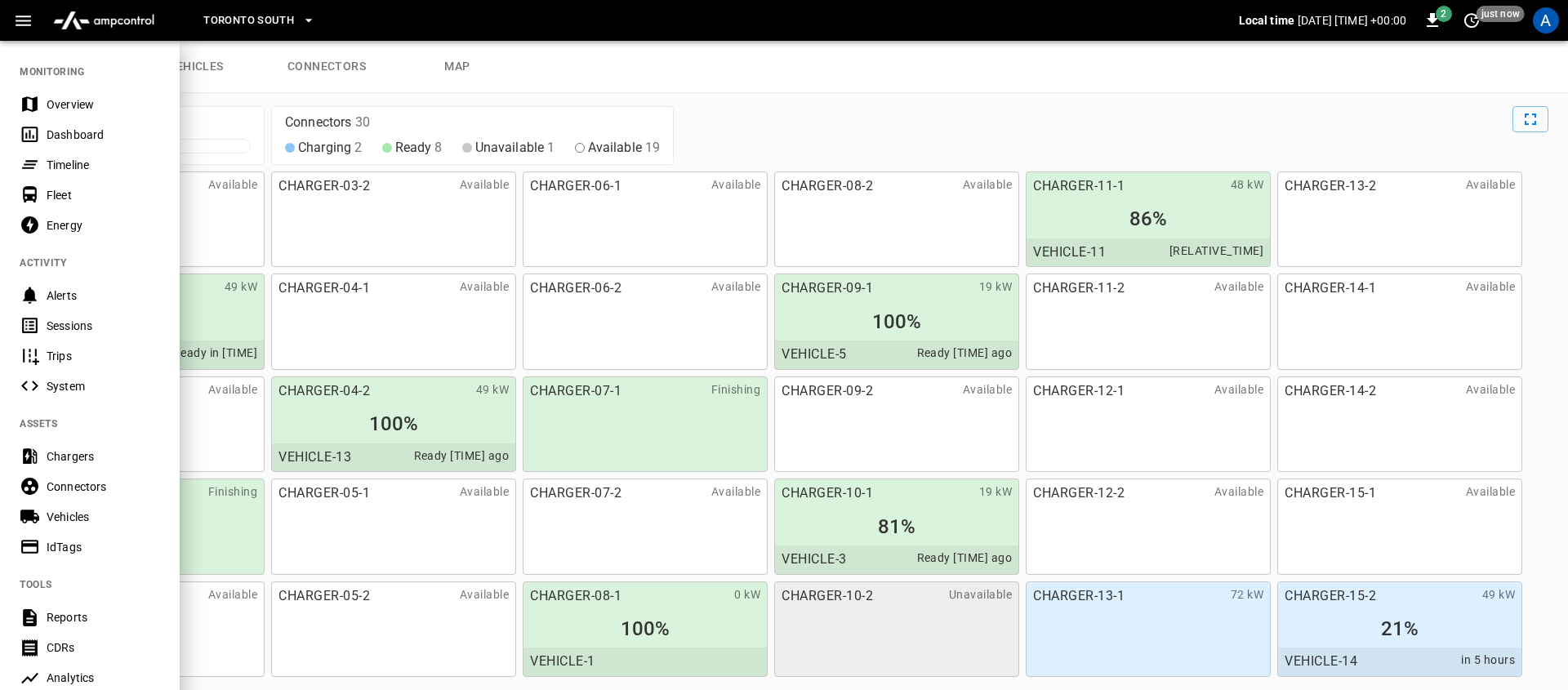click on "Timeline" at bounding box center (103, 165) 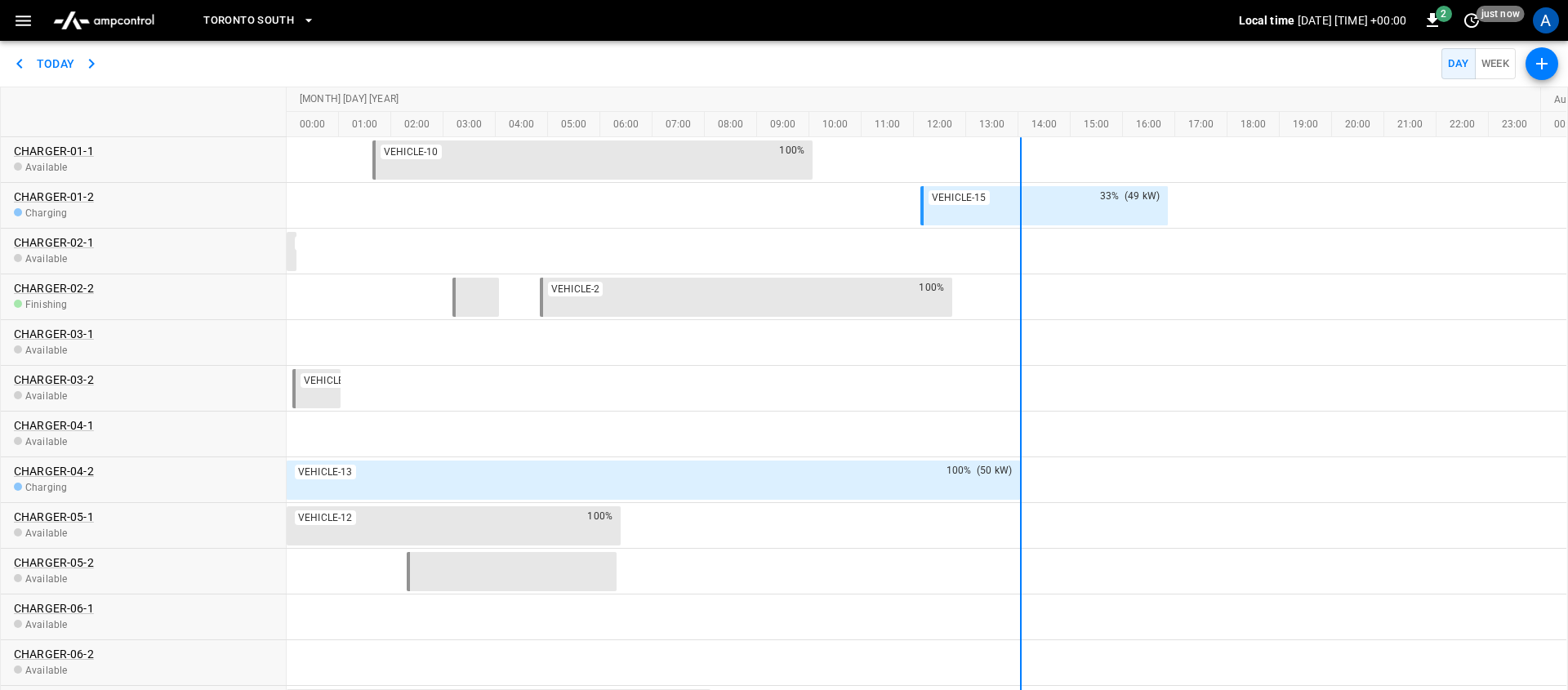scroll, scrollTop: 9, scrollLeft: 0, axis: vertical 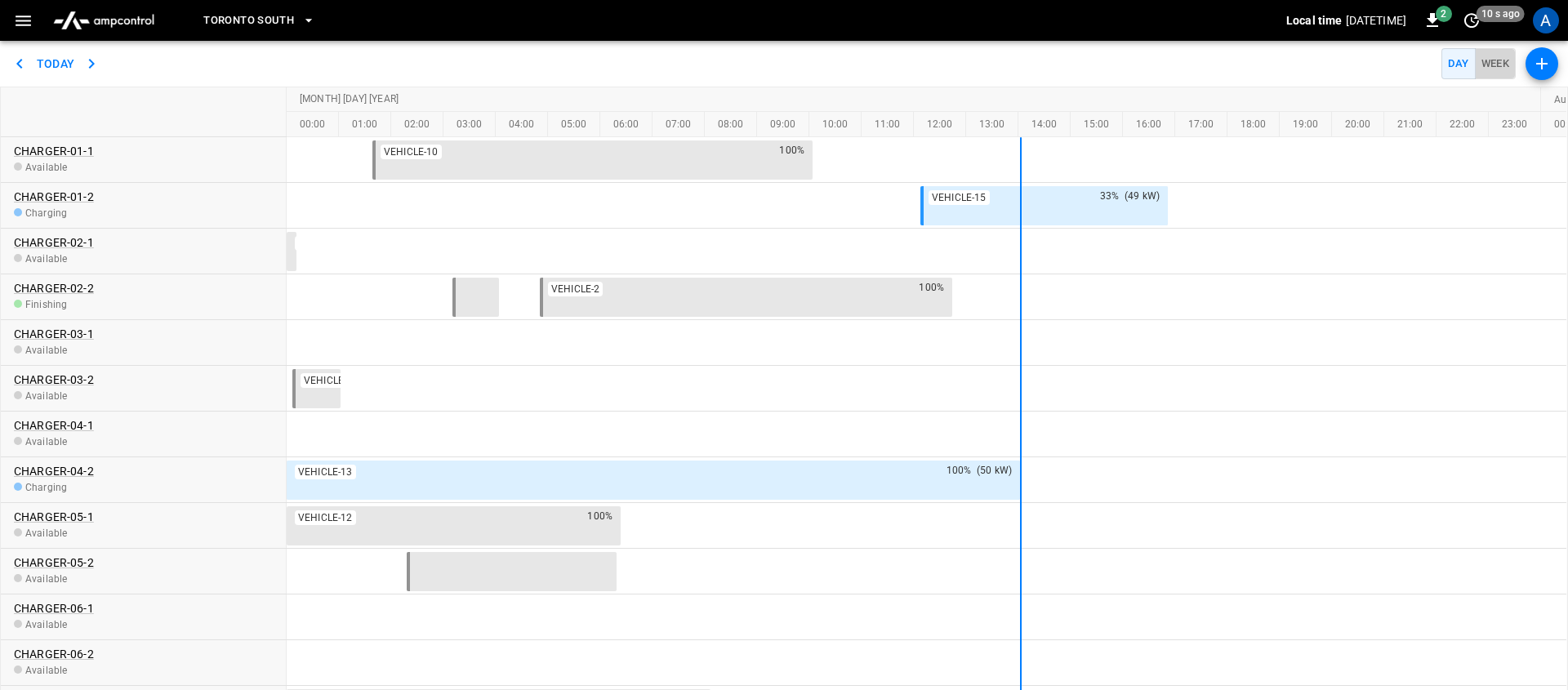 click on "Week" at bounding box center [1495, 64] 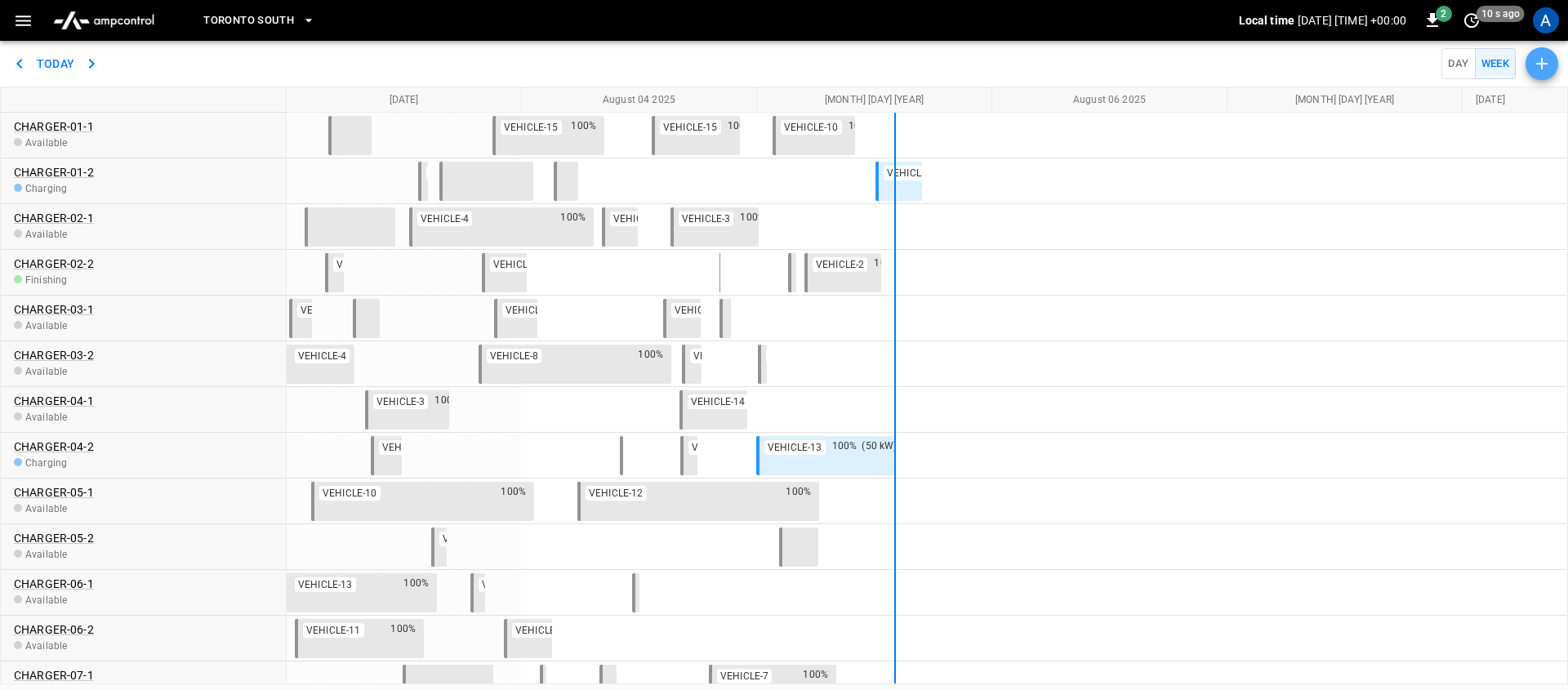 click 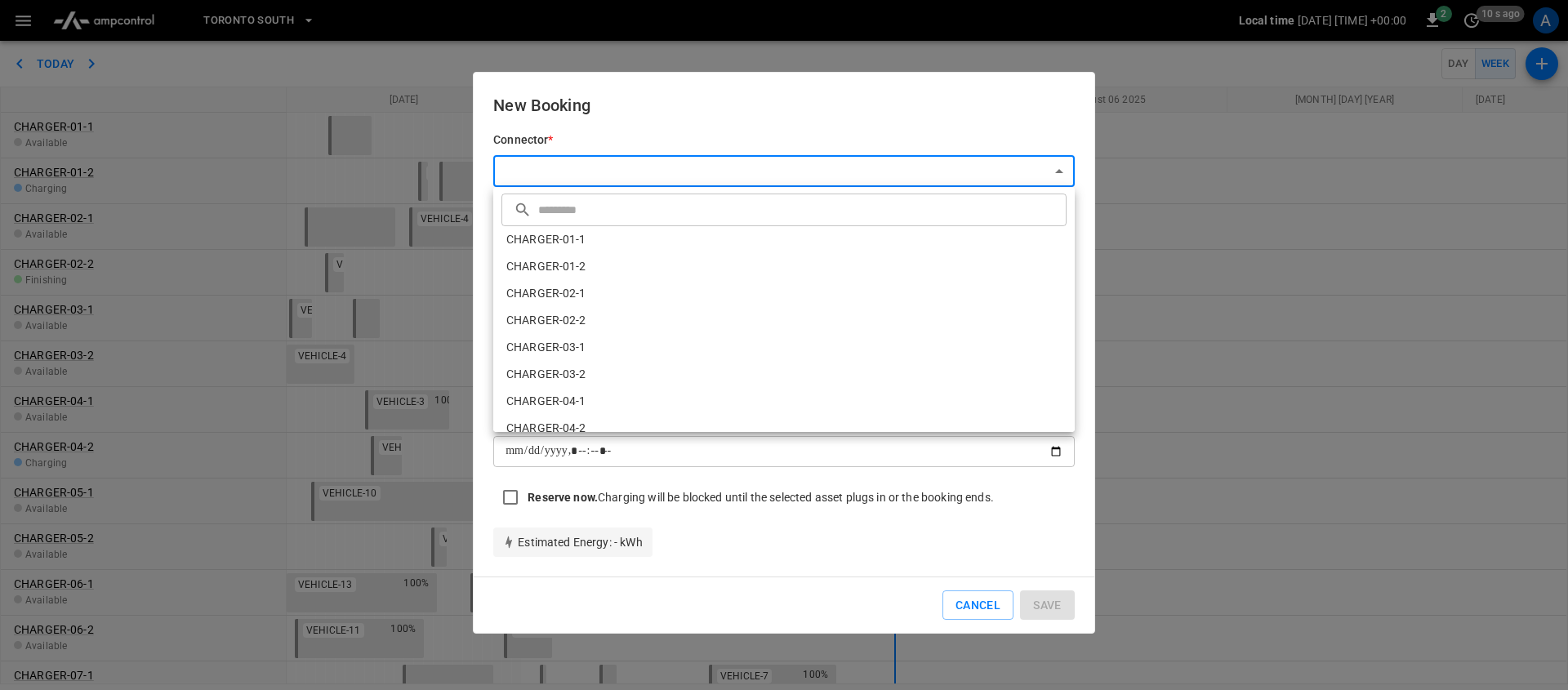 click on "Toronto South Local time 2025-08-05 14:02:41 +00:00 2 10 s ago A Today Day Week
CHARGER-01-1
Available
CHARGER-01-2
Charging
CHARGER-02-1
Available
CHARGER-02-2
Finishing
CHARGER-03-1
Available
CHARGER-03-2
Available
CHARGER-04-1
Available
CHARGER-04-2
Charging
CHARGER-05-1
Available
CHARGER-05-2
Available
CHARGER-06-1
Available
CHARGER-06-2
Available
CHARGER-07-1
Finishing
CHARGER-07-2
Available
CHARGER-08-1
Charging" at bounding box center (784, 345) 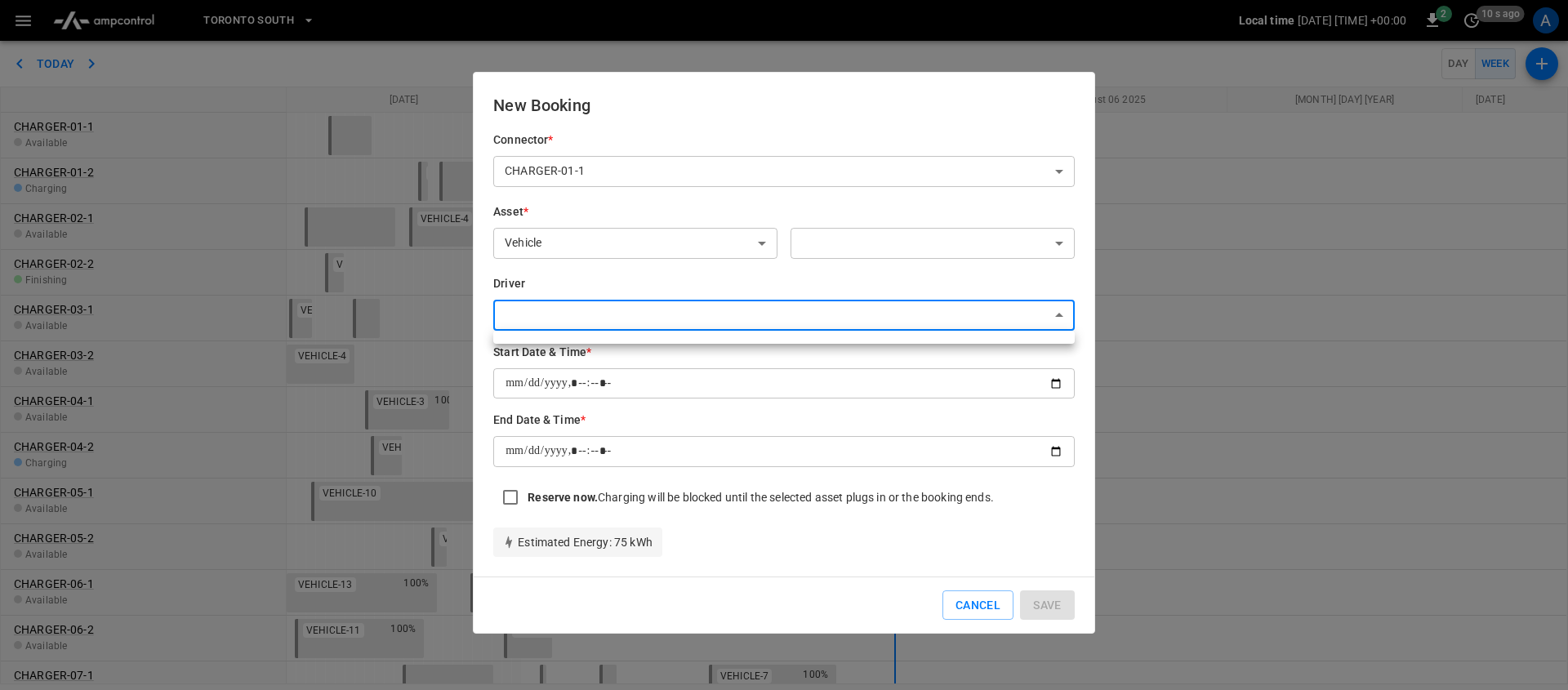 click on "Toronto South Local time 2025-08-05 14:02:43 +00:00 2 10 s ago A Today Day Week
CHARGER-01-1
Available
CHARGER-01-2
Charging
CHARGER-02-1
Available
CHARGER-02-2
Finishing
CHARGER-03-1
Available
CHARGER-03-2
Available
CHARGER-04-1
Available
CHARGER-04-2
Charging
CHARGER-05-1
Available
CHARGER-05-2
Available
CHARGER-06-1
Available
CHARGER-06-2
Available
CHARGER-07-1
Finishing
CHARGER-07-2
Available
CHARGER-08-1
Charging" at bounding box center (784, 345) 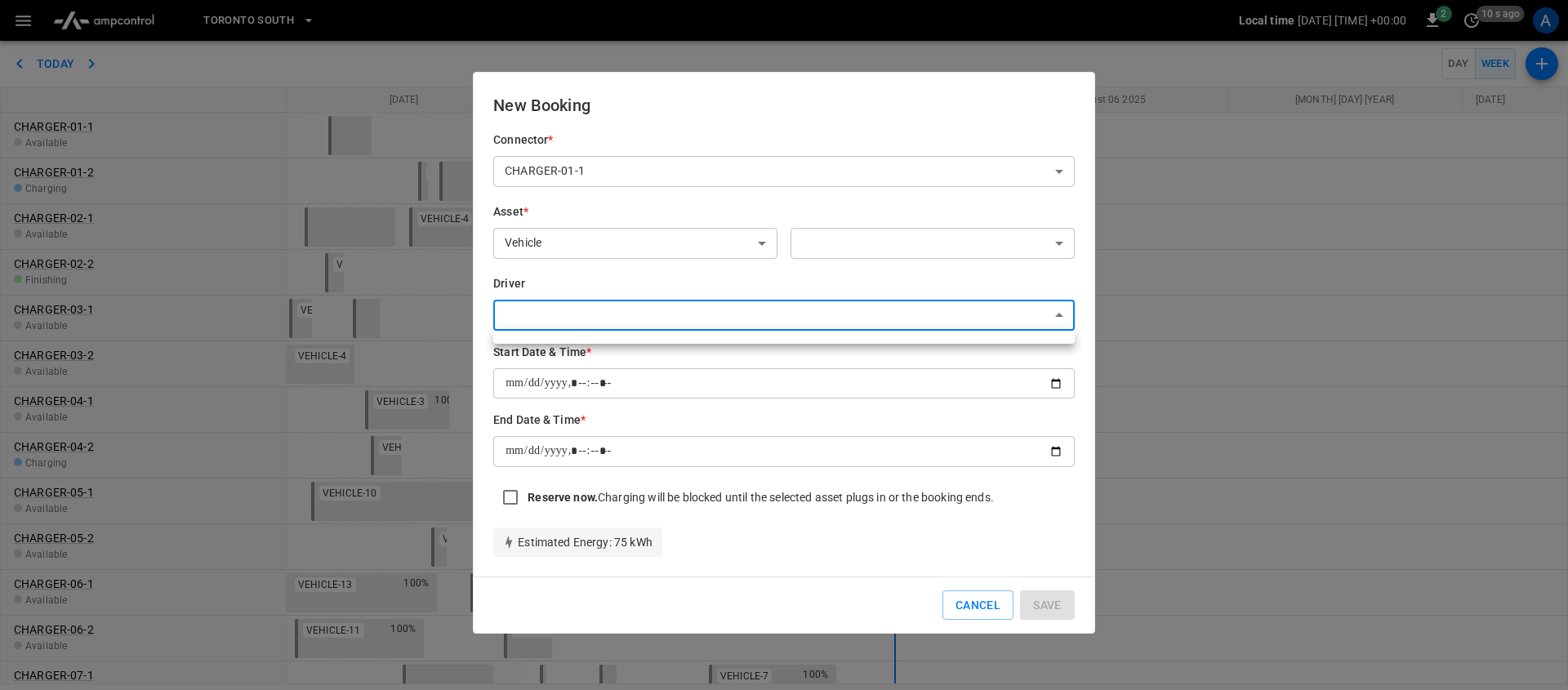 click at bounding box center (784, 345) 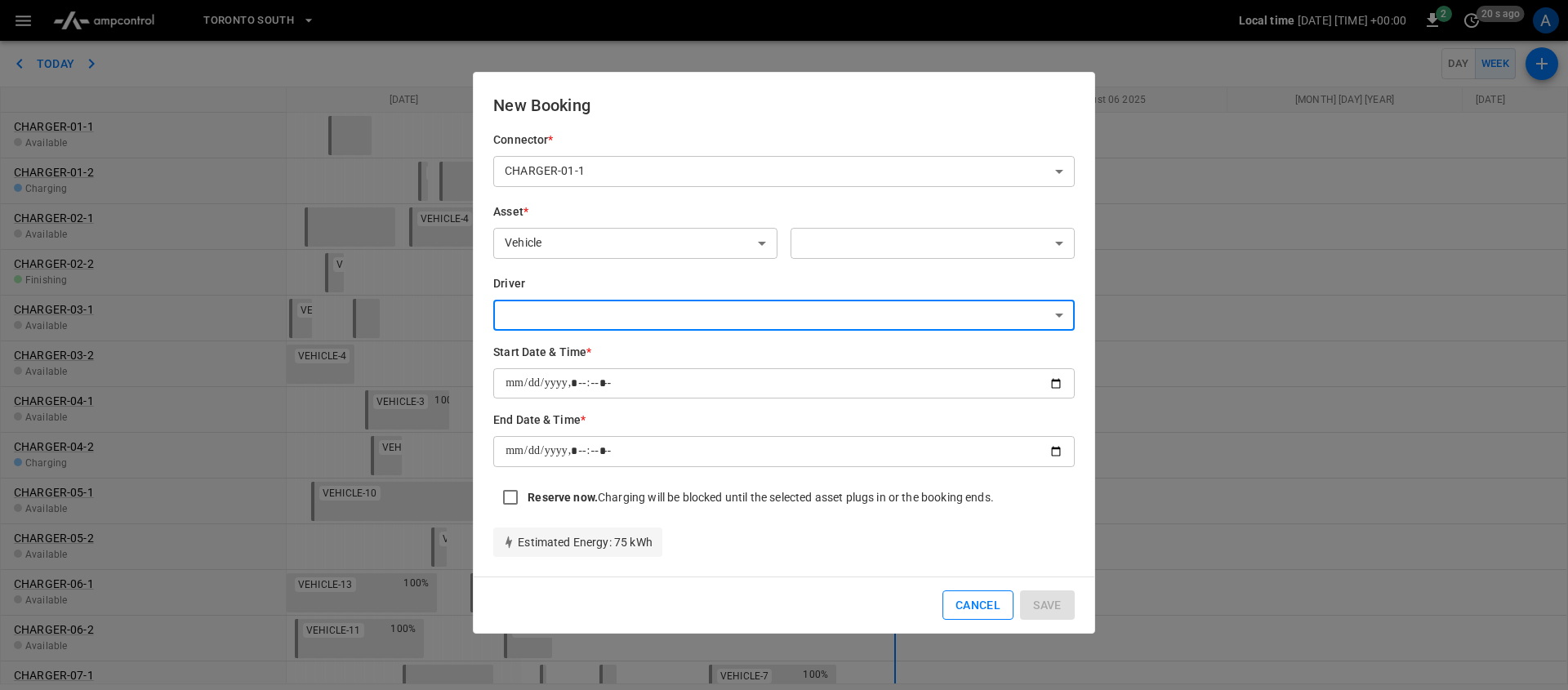 click on "Cancel" at bounding box center (978, 605) 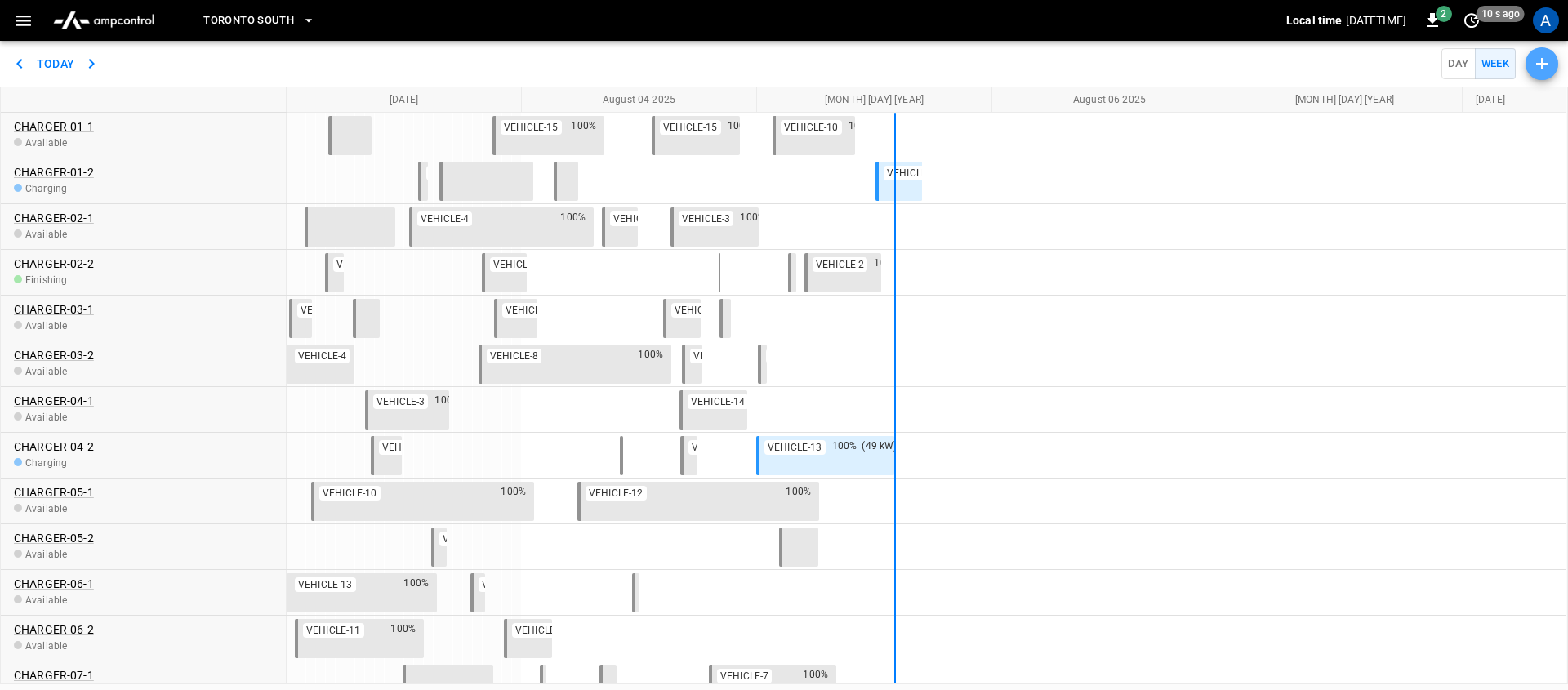 click 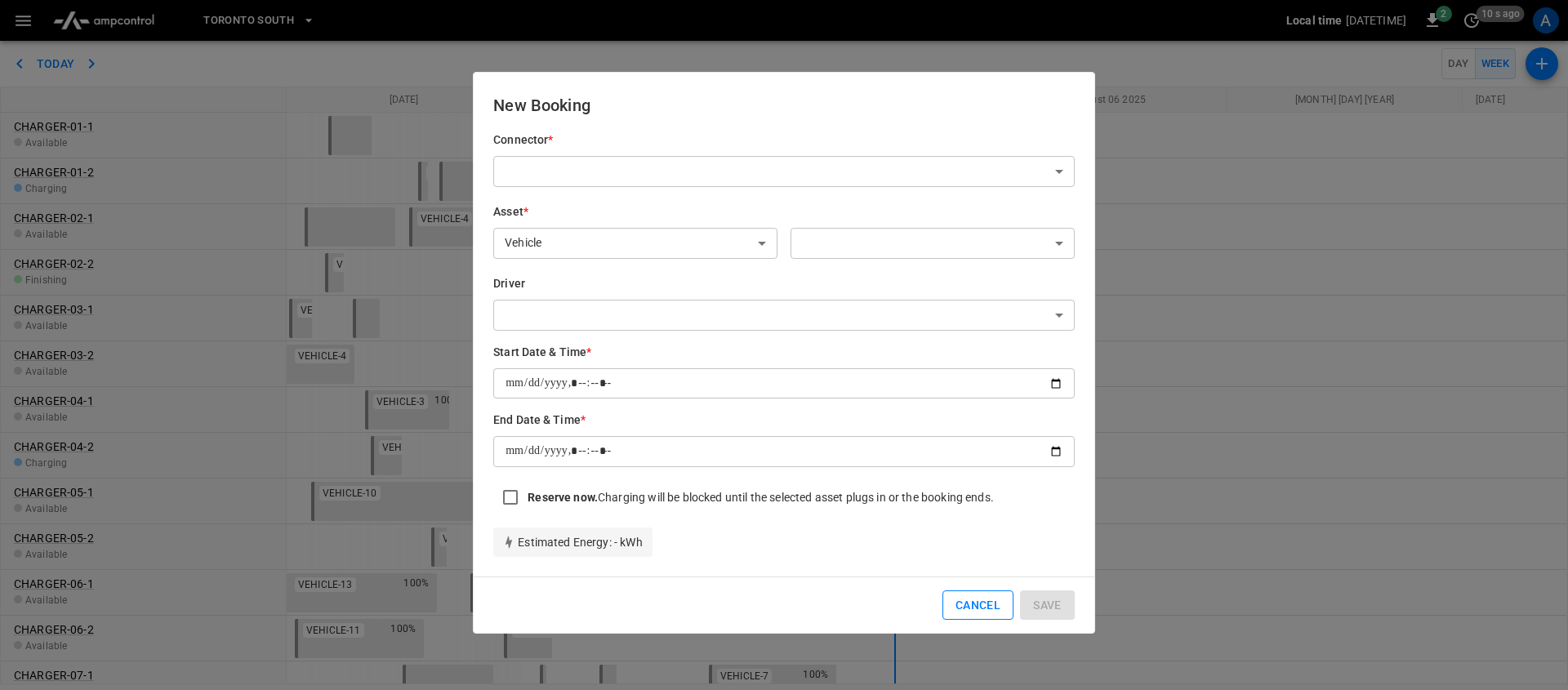 click on "Cancel" at bounding box center [978, 605] 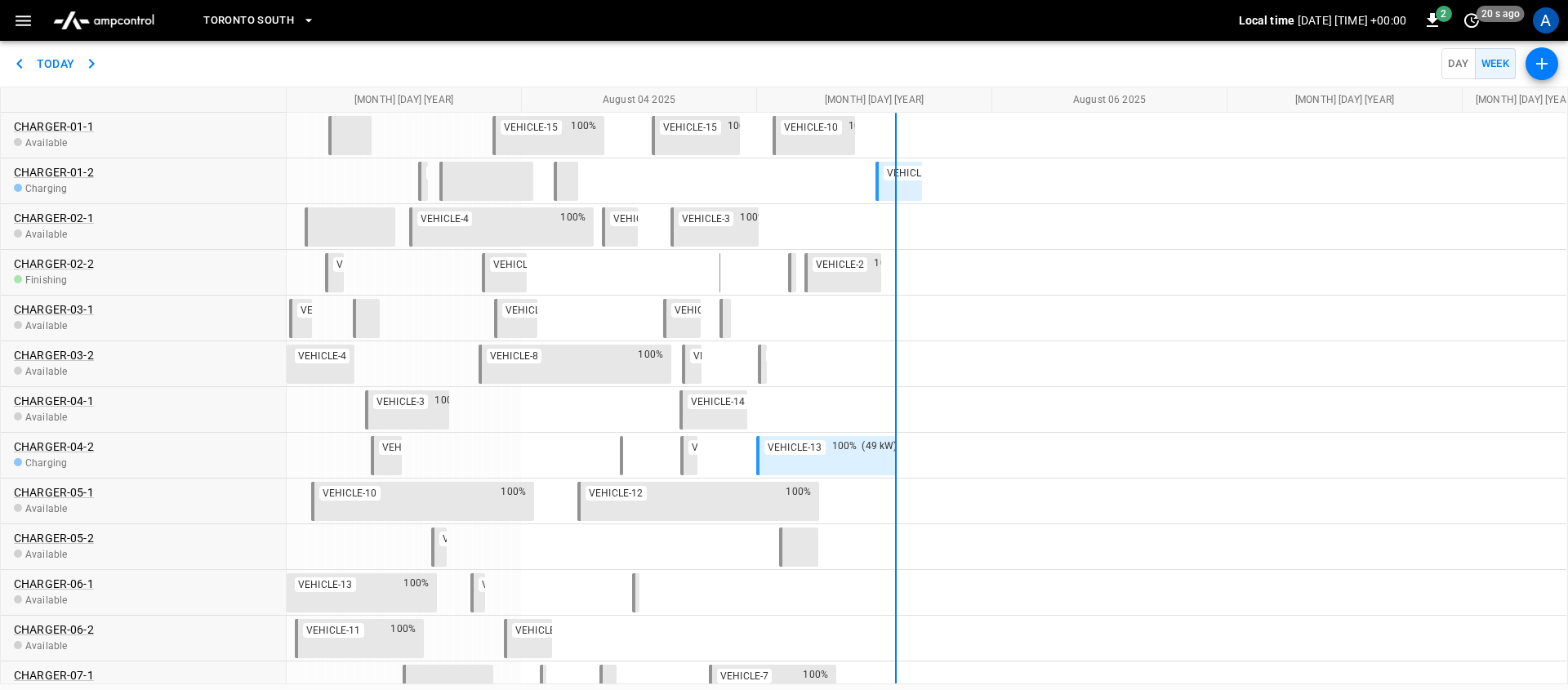 scroll, scrollTop: 0, scrollLeft: 0, axis: both 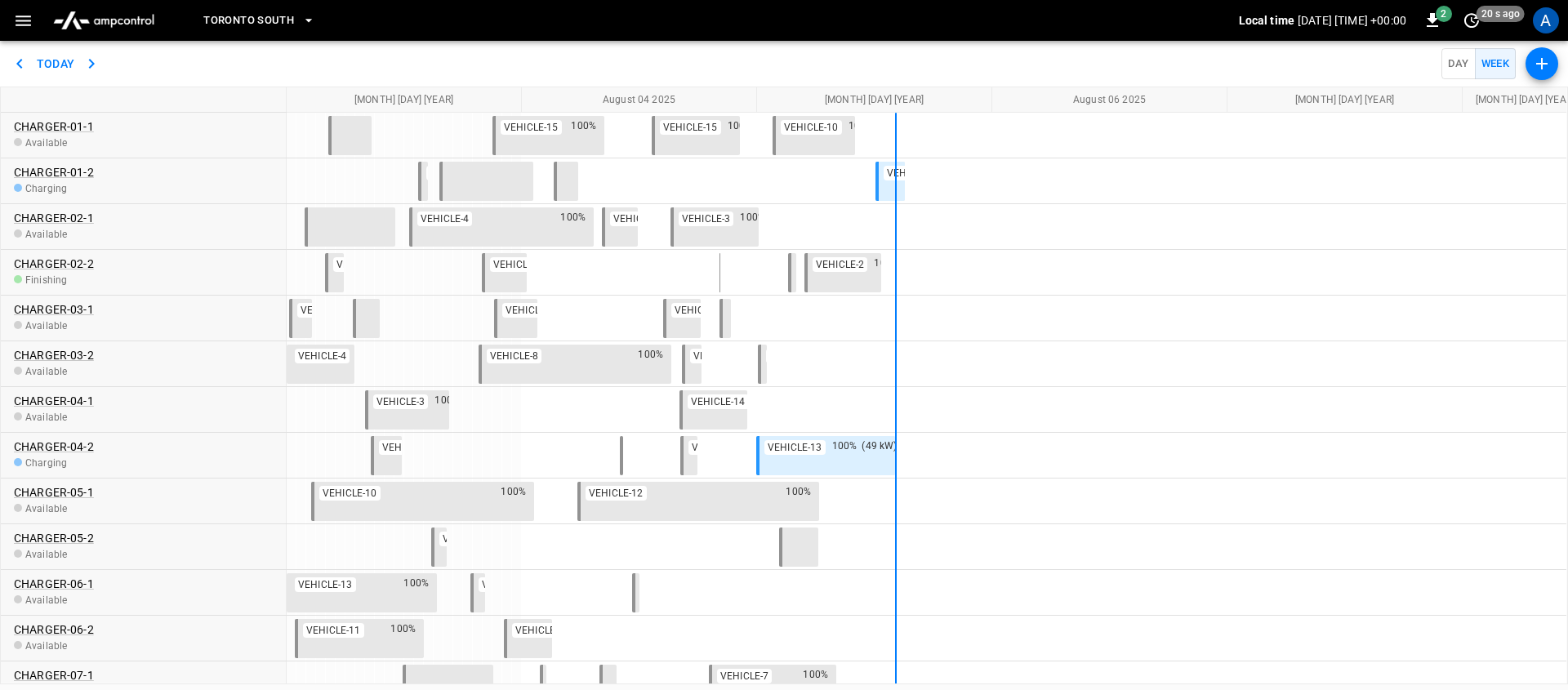 click 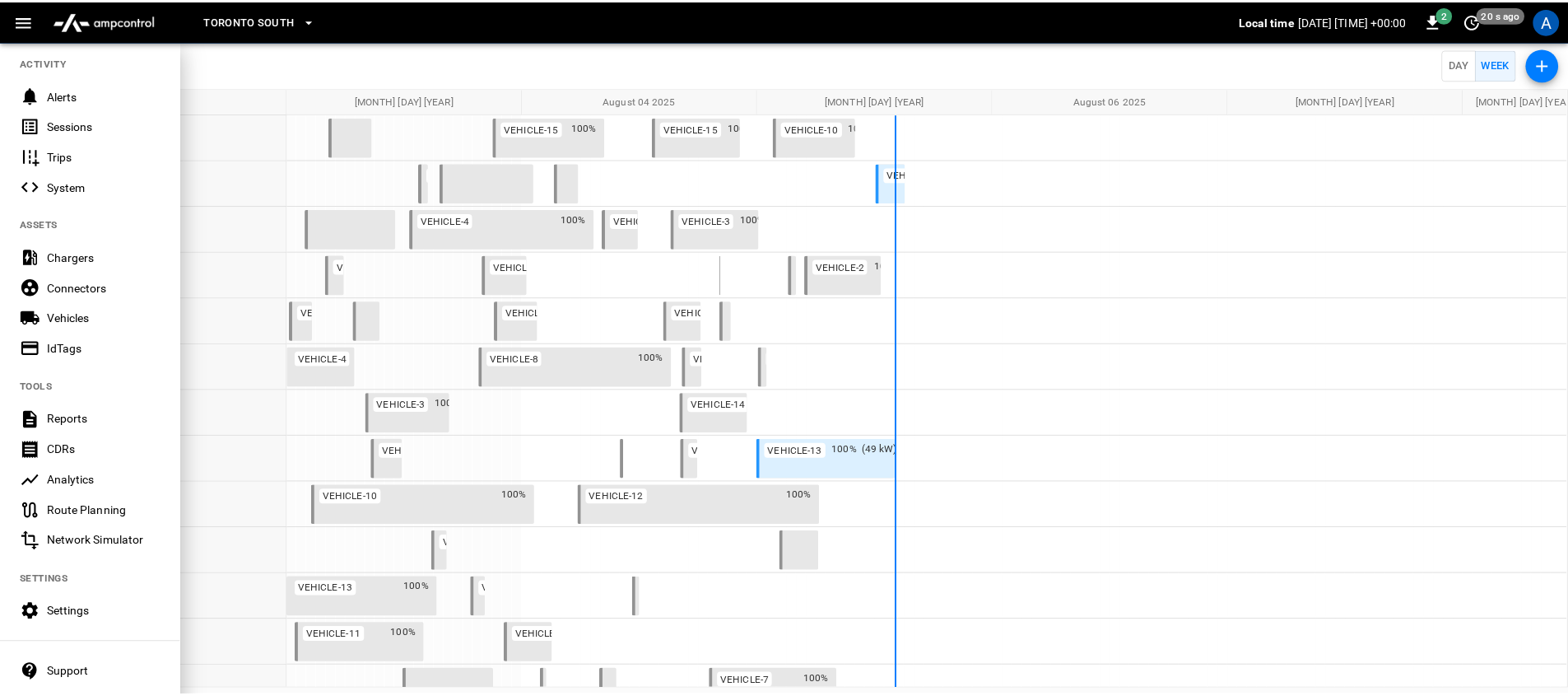 scroll, scrollTop: 275, scrollLeft: 0, axis: vertical 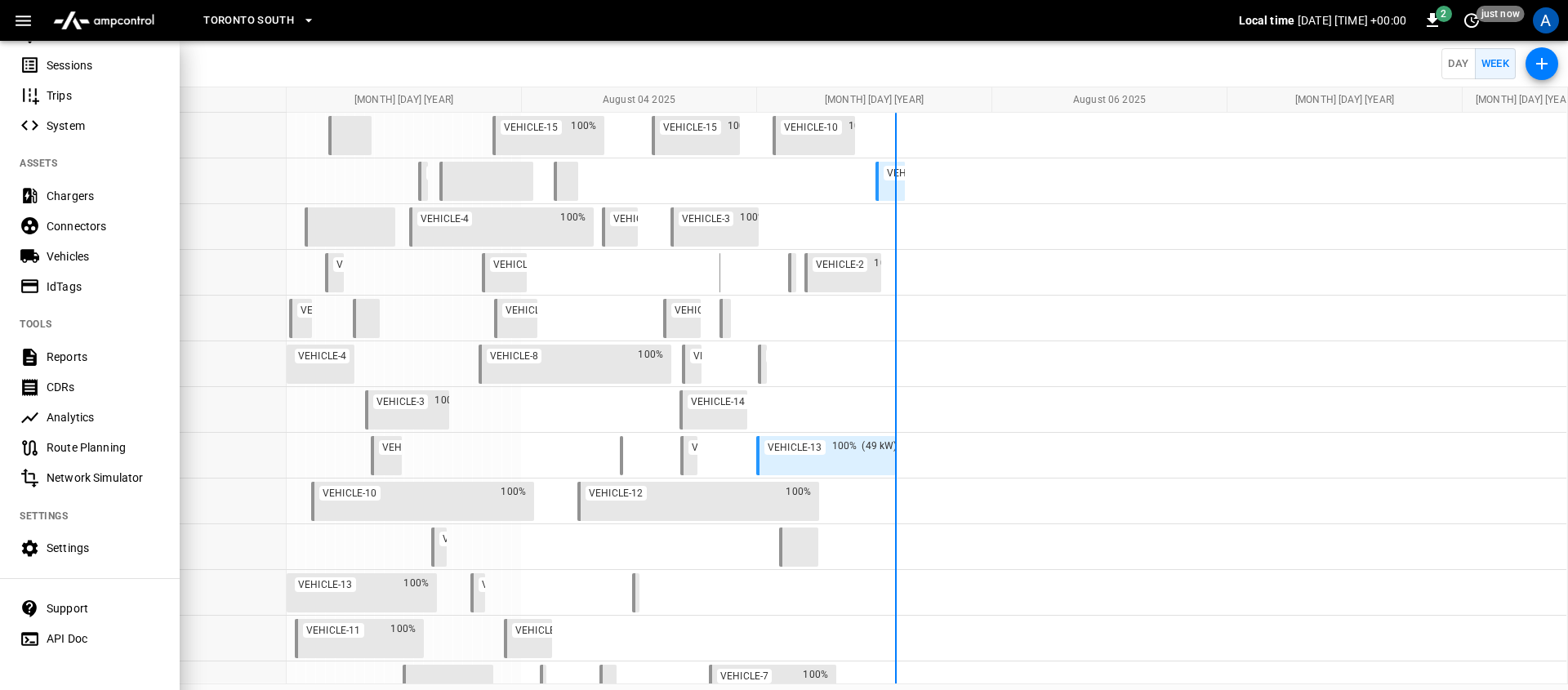click on "Settings" at bounding box center (103, 548) 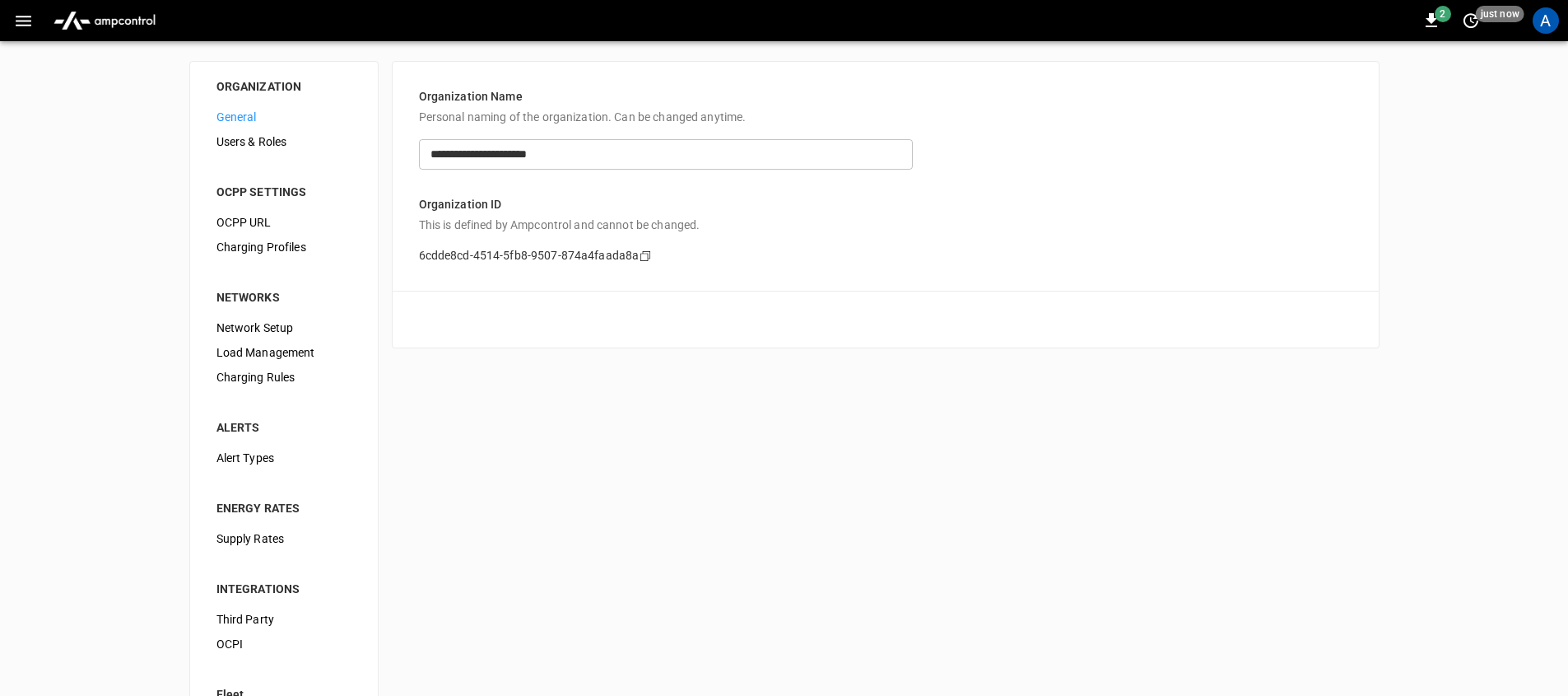 click on "Alert Types" at bounding box center (284, 458) 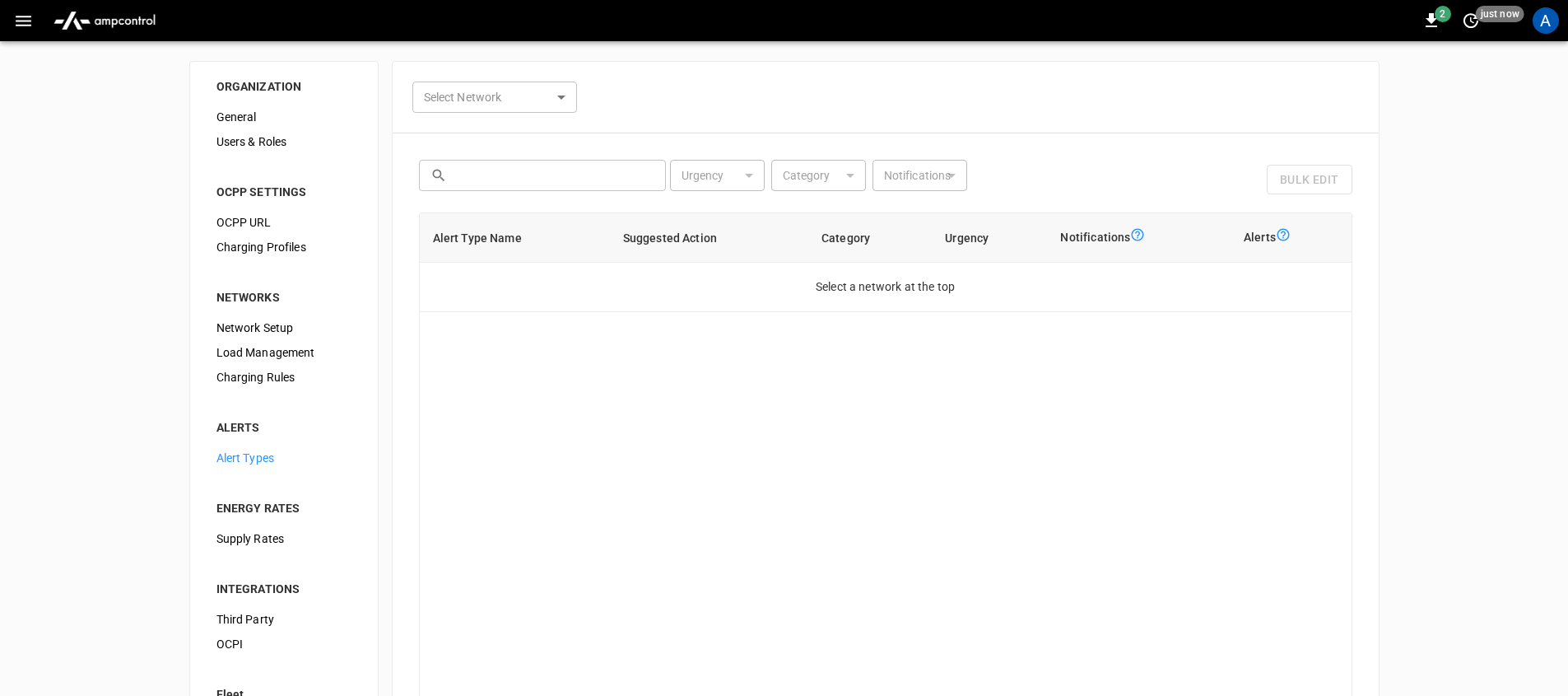 click on "Select Network ​ Select Network ​ ​ Urgency ​ Urgency Category ​ Category Notifications ​ Notifications Bulk Edit Alert Type Name Suggested Action Category Urgency Notifications Alerts Select a network at the top 0–0 of 0 Cancel Save" at bounding box center [886, 441] 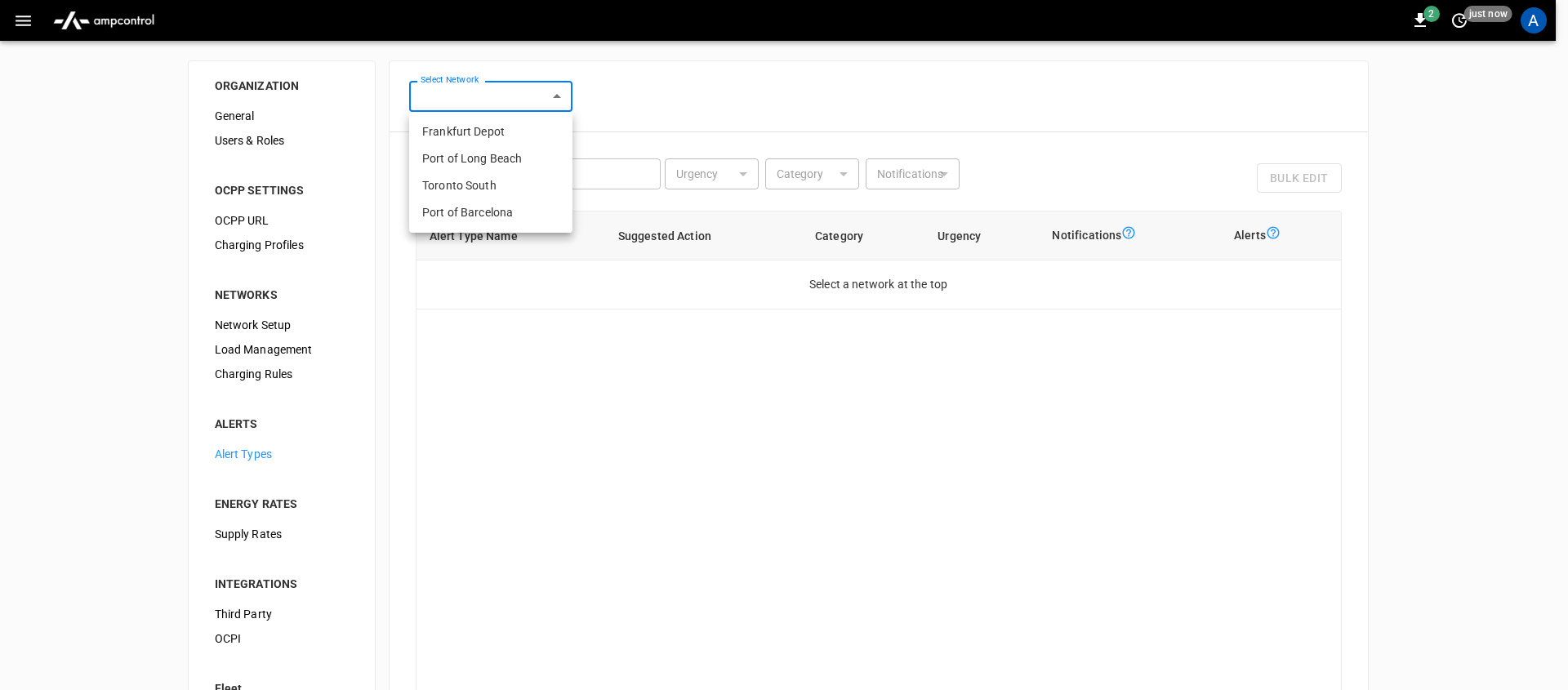 click on "Frankfurt Depot" at bounding box center [491, 131] 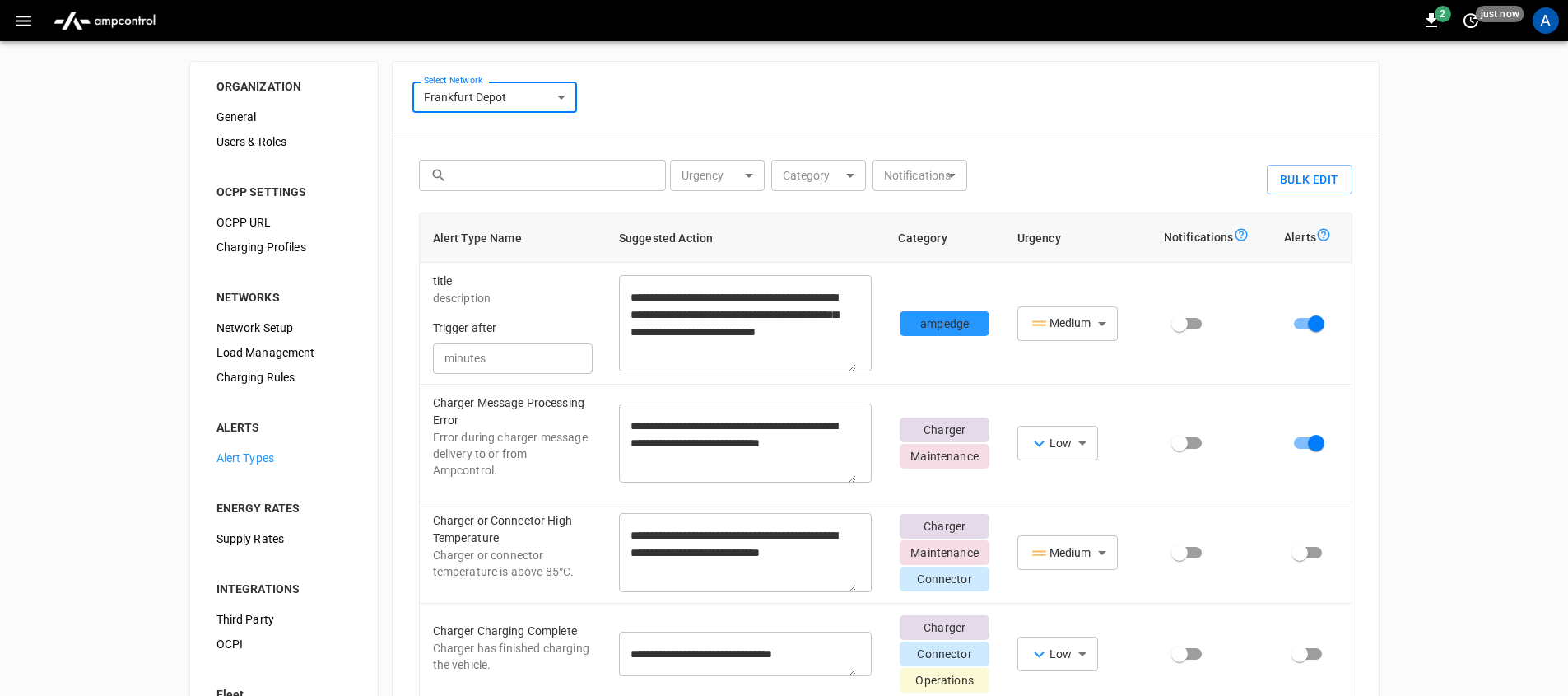 click at bounding box center (554, 175) 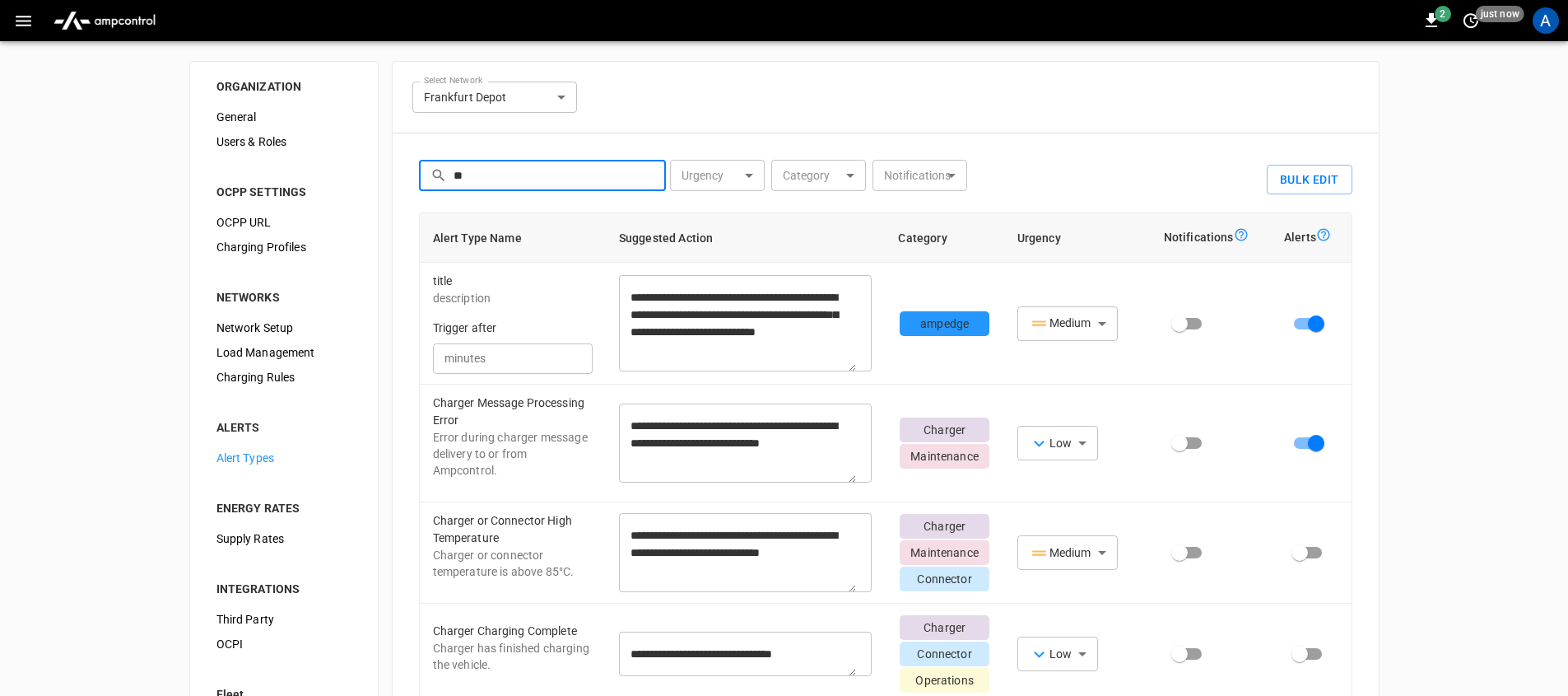 type on "***" 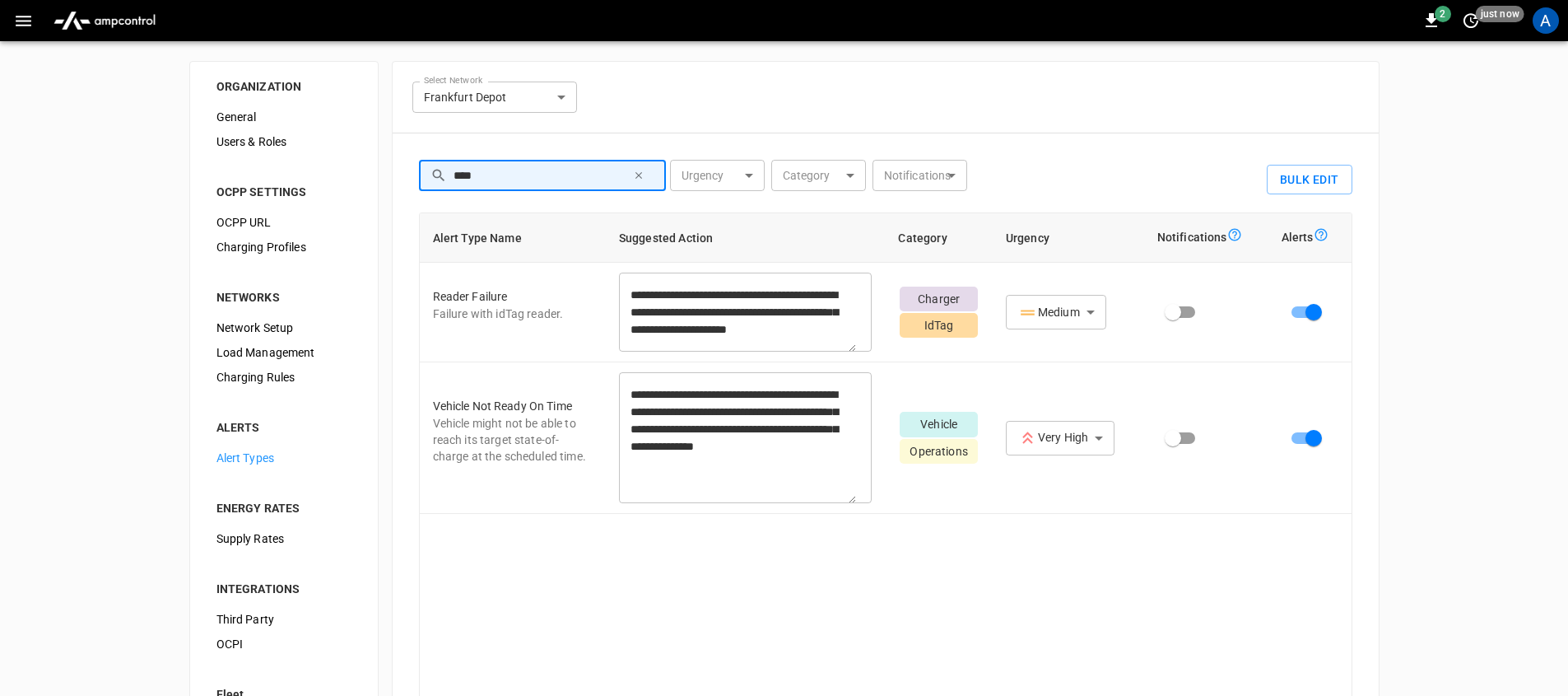 type on "*****" 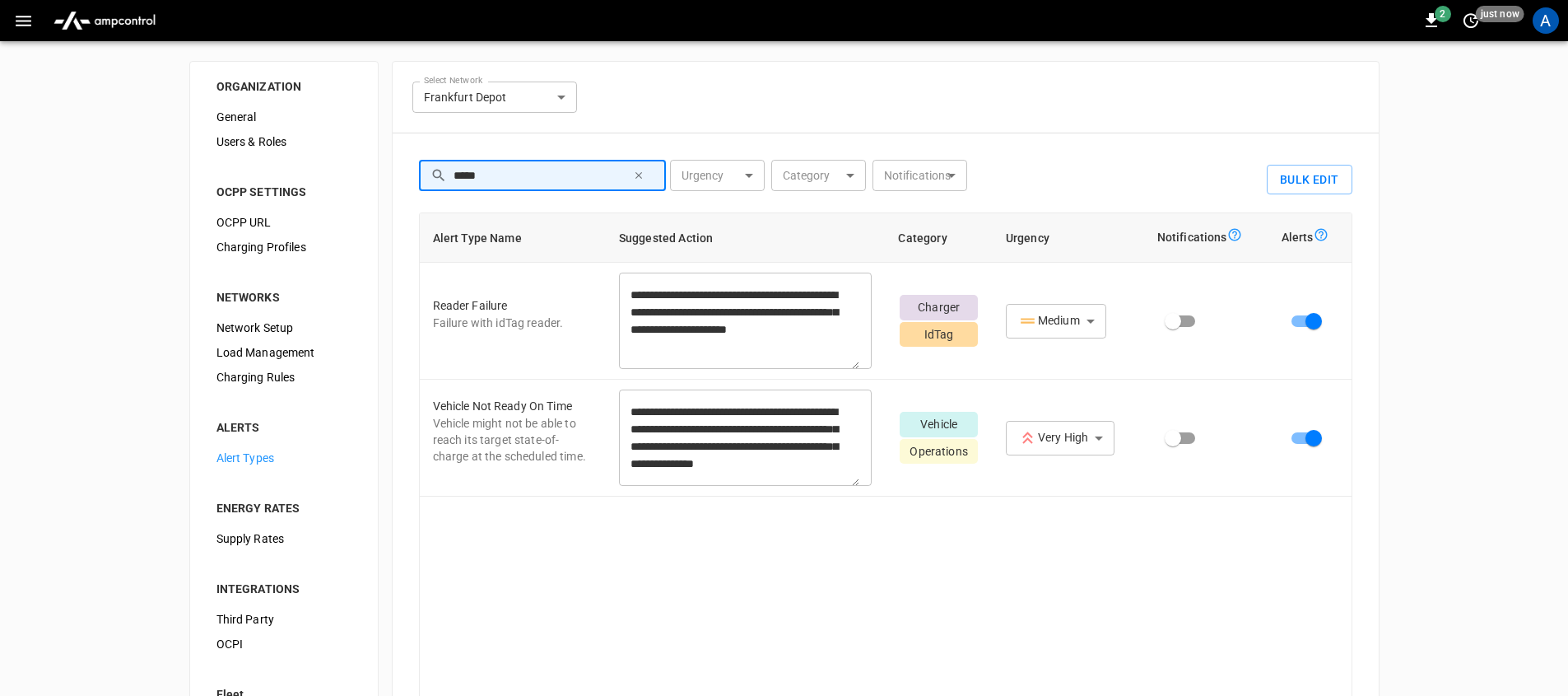 click on "*****" at bounding box center [538, 175] 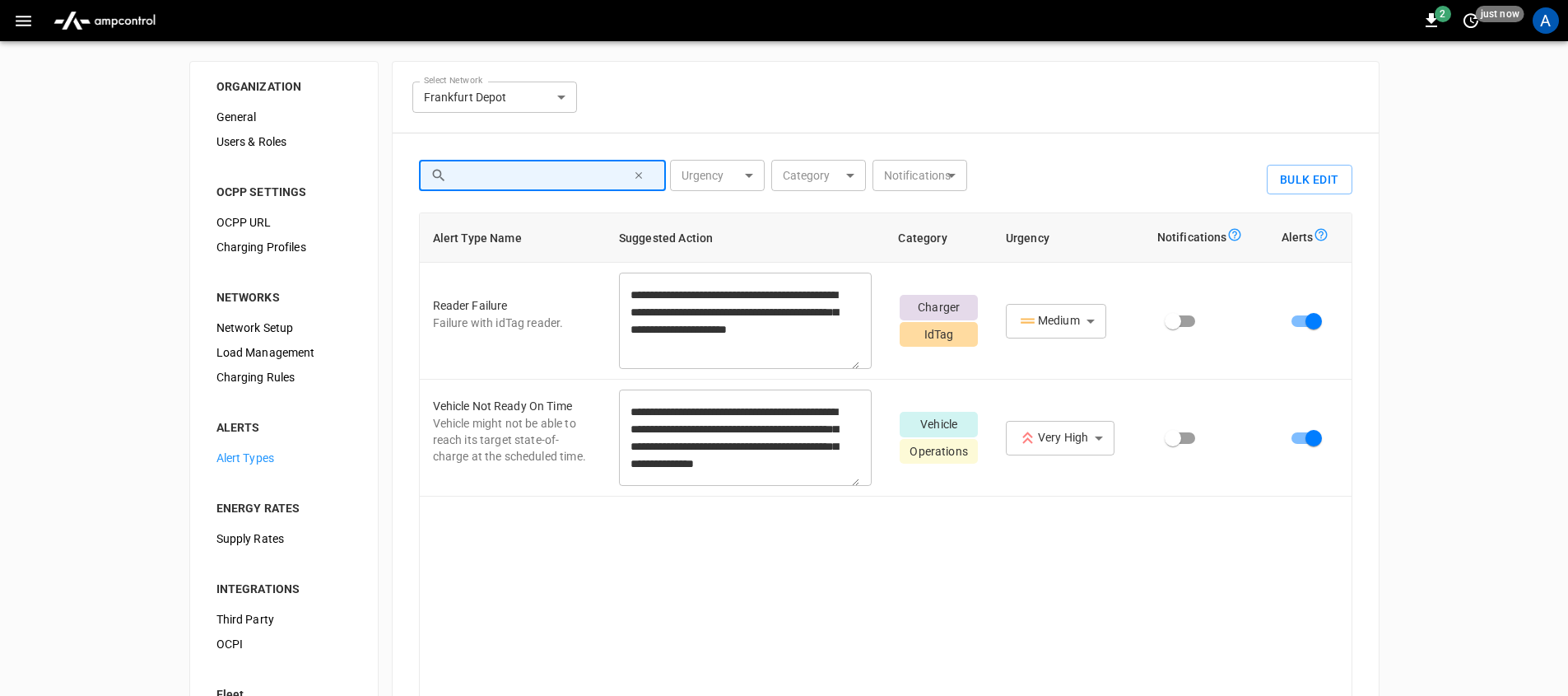 type on "**********" 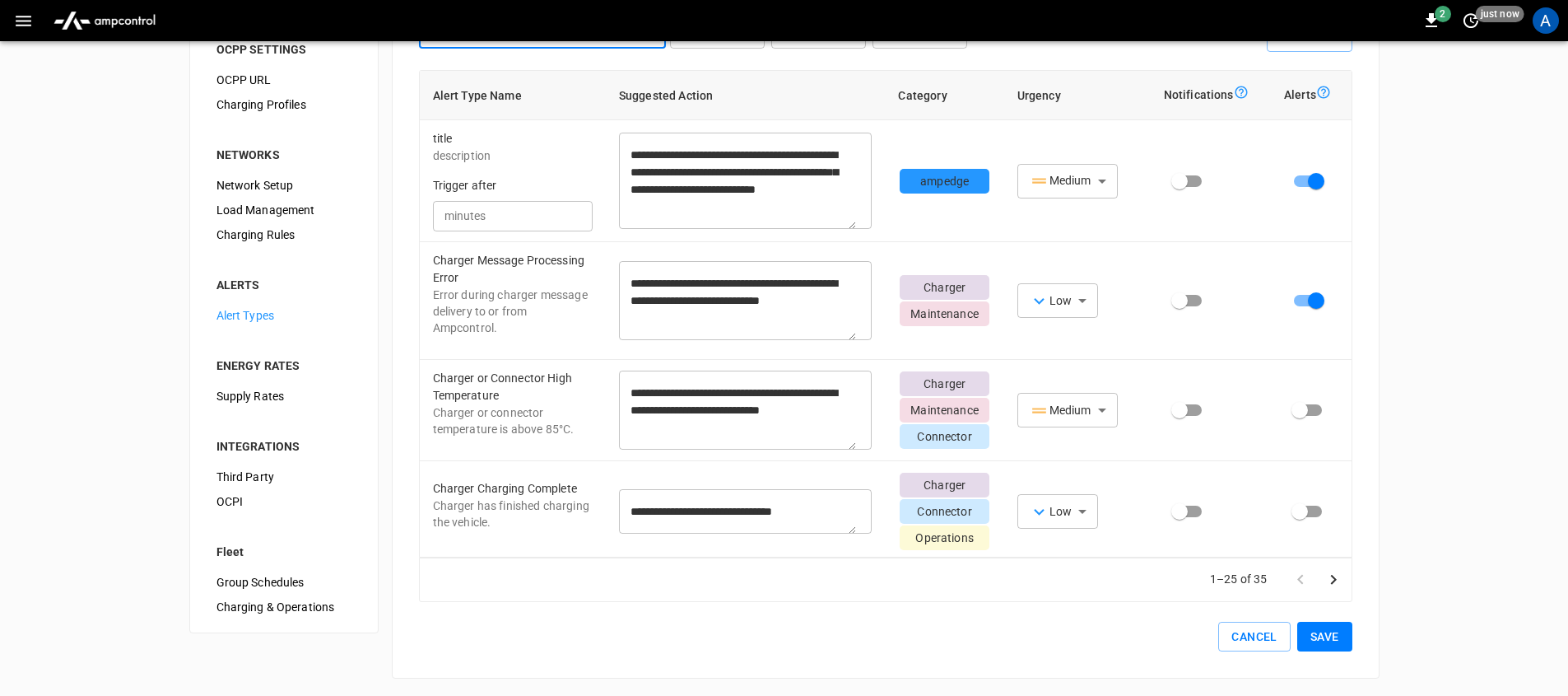 scroll, scrollTop: 145, scrollLeft: 0, axis: vertical 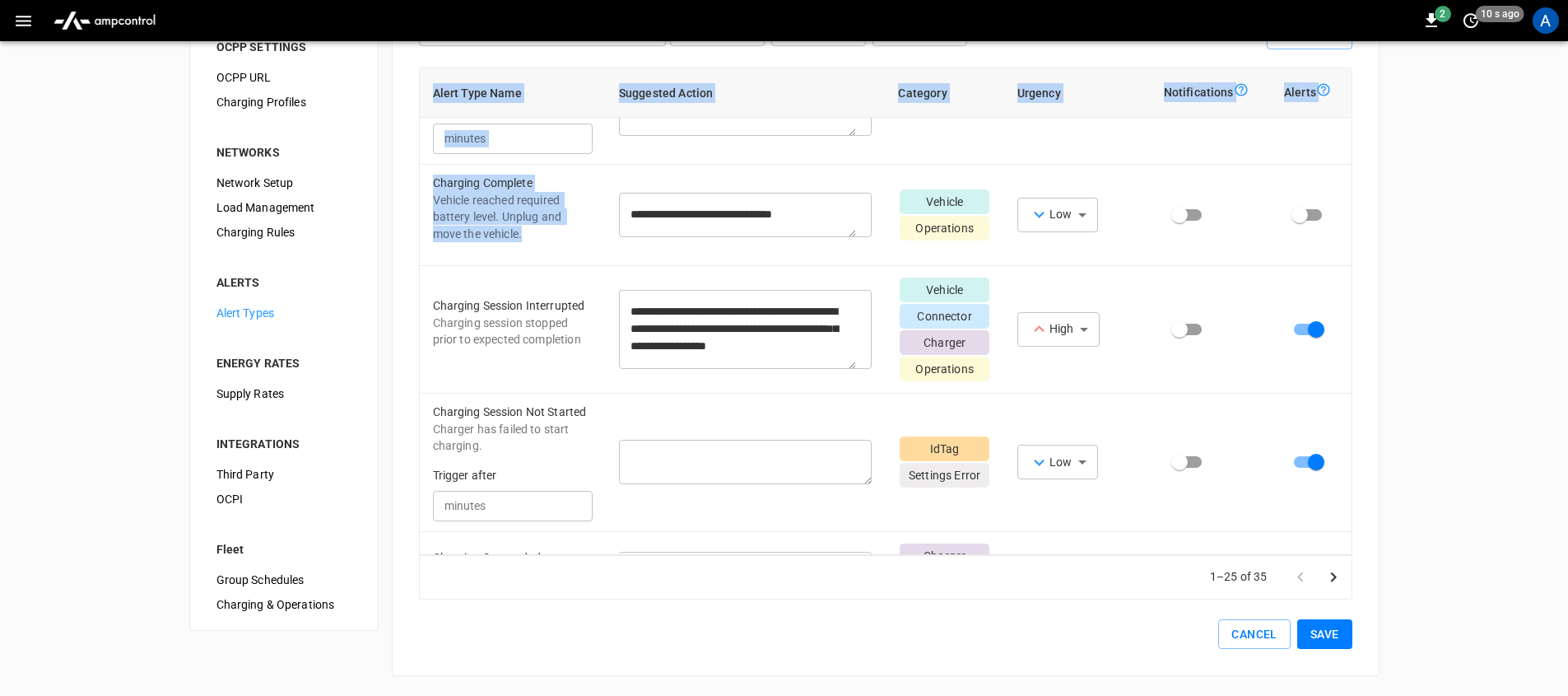 drag, startPoint x: 542, startPoint y: 264, endPoint x: 415, endPoint y: 186, distance: 149.04026 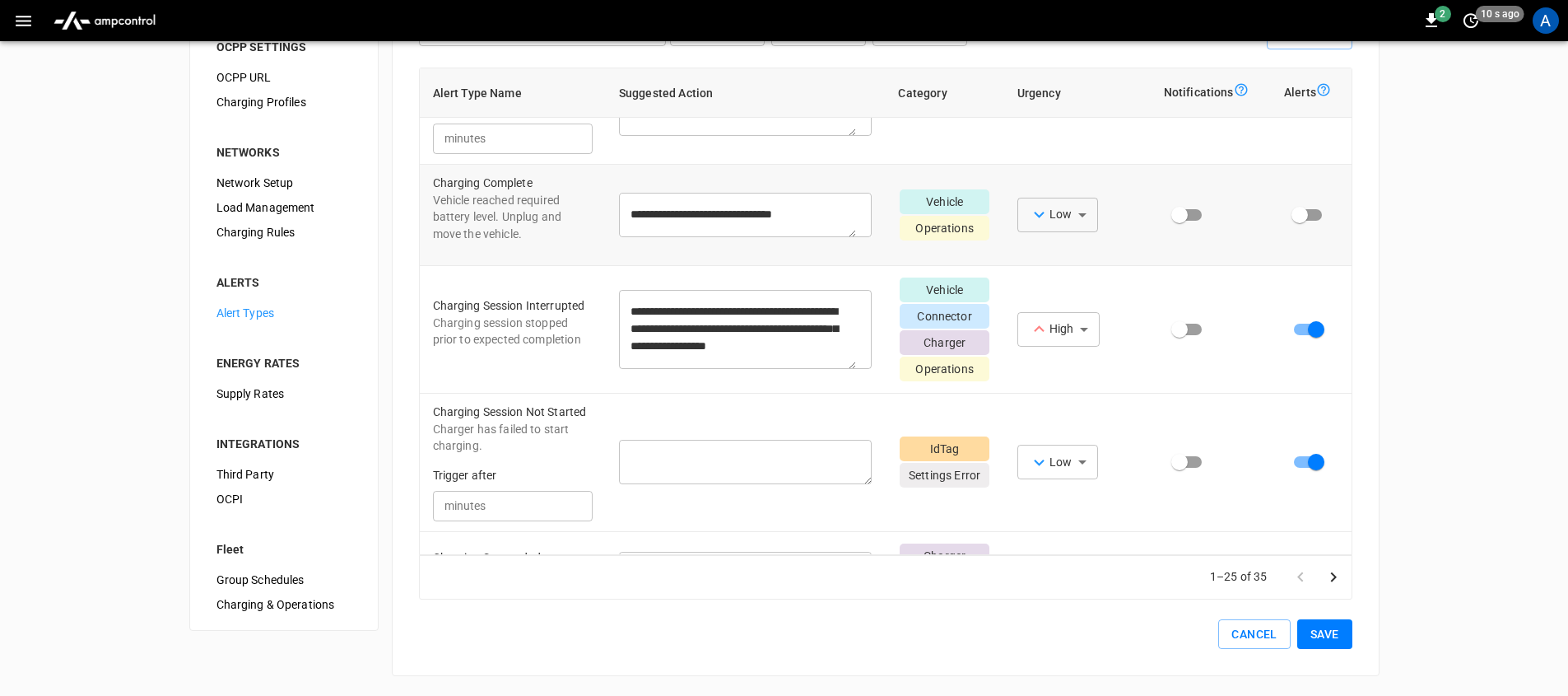 click on "Vehicle reached required battery level. Unplug and move the vehicle." at bounding box center (513, 217) 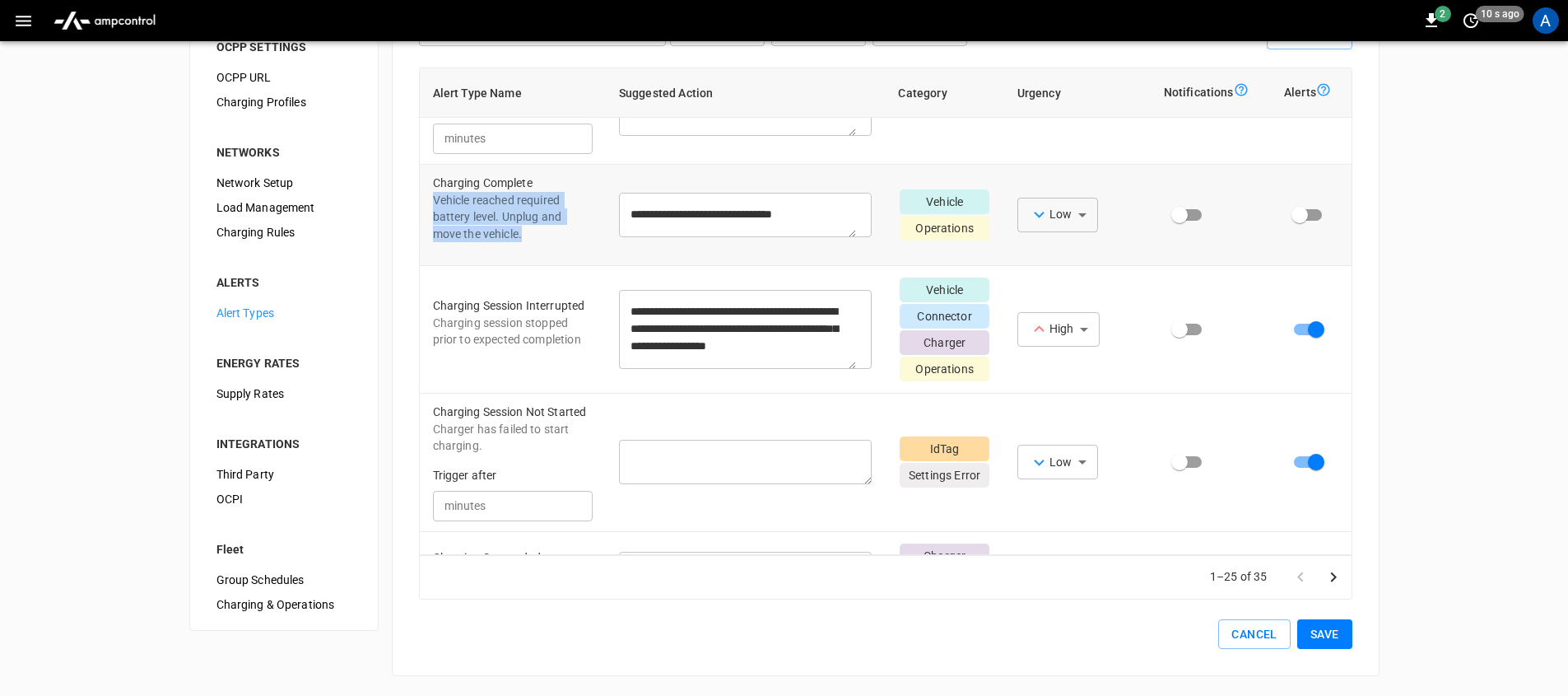 drag, startPoint x: 426, startPoint y: 217, endPoint x: 562, endPoint y: 249, distance: 139.71399 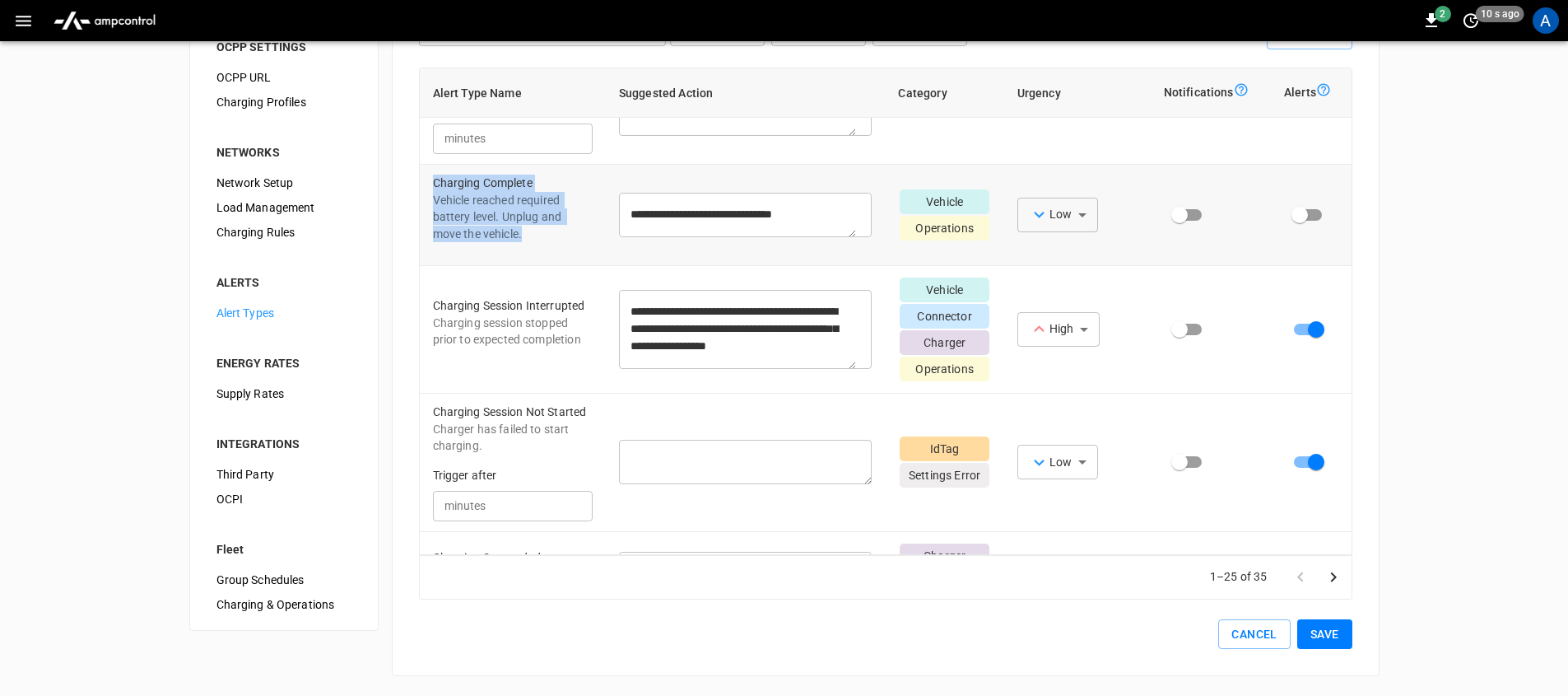 drag, startPoint x: 557, startPoint y: 255, endPoint x: 427, endPoint y: 196, distance: 142.76204 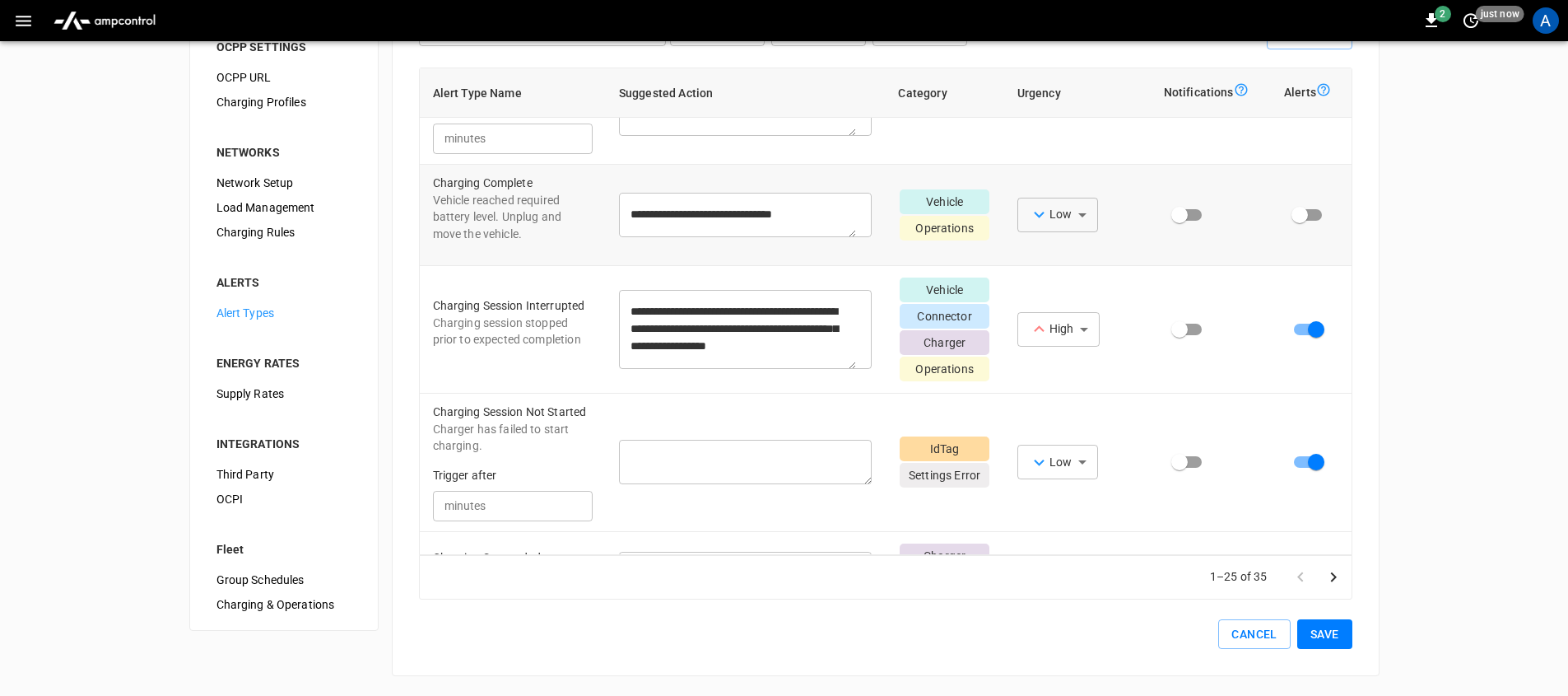 click at bounding box center [513, 249] 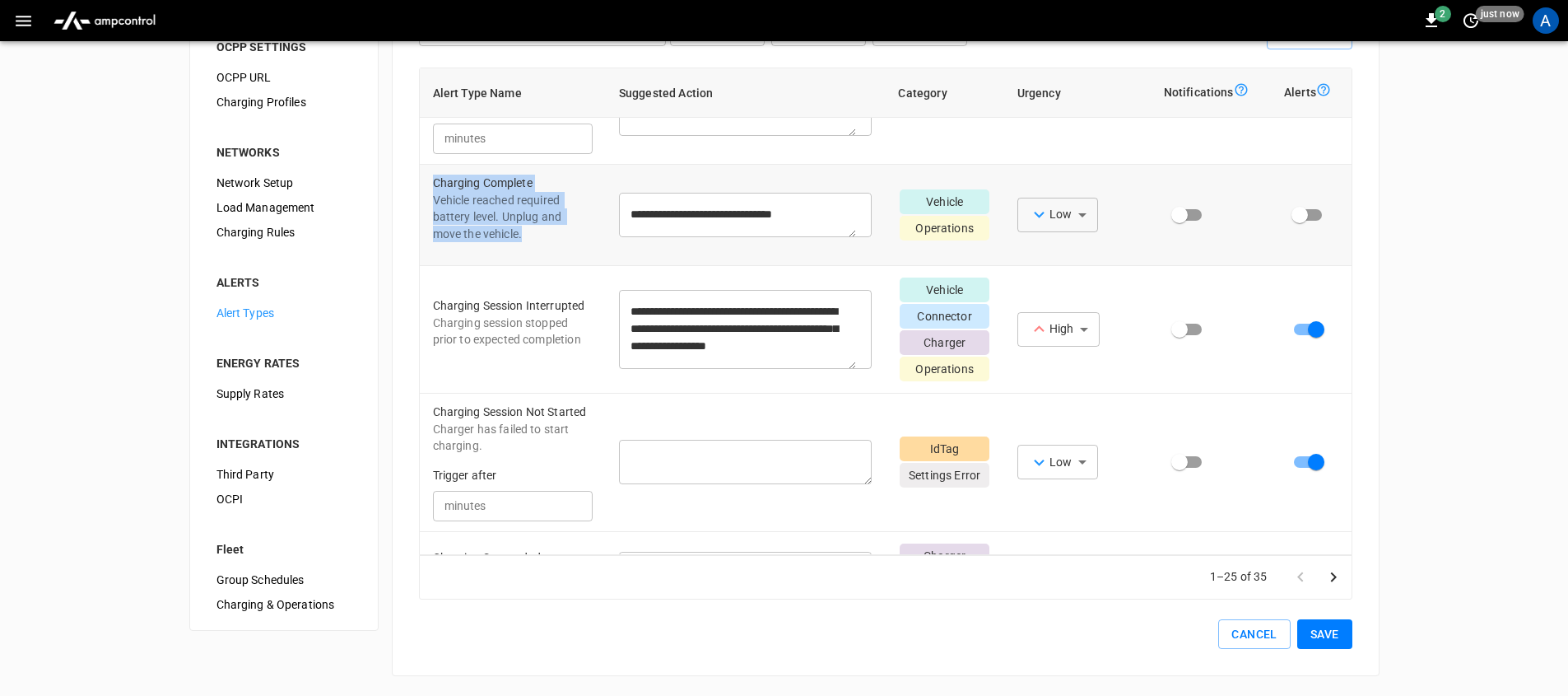 drag, startPoint x: 528, startPoint y: 264, endPoint x: 427, endPoint y: 200, distance: 119.57006 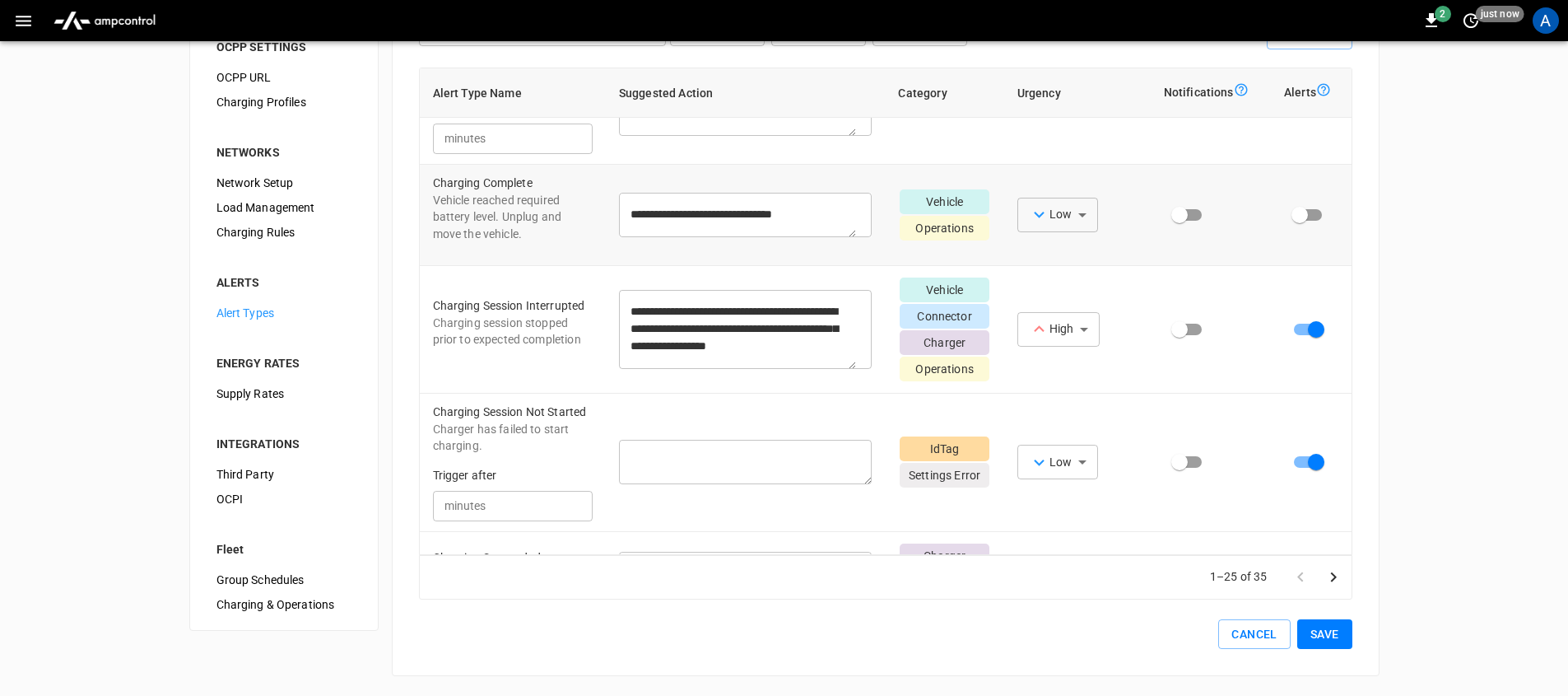 click at bounding box center (513, 249) 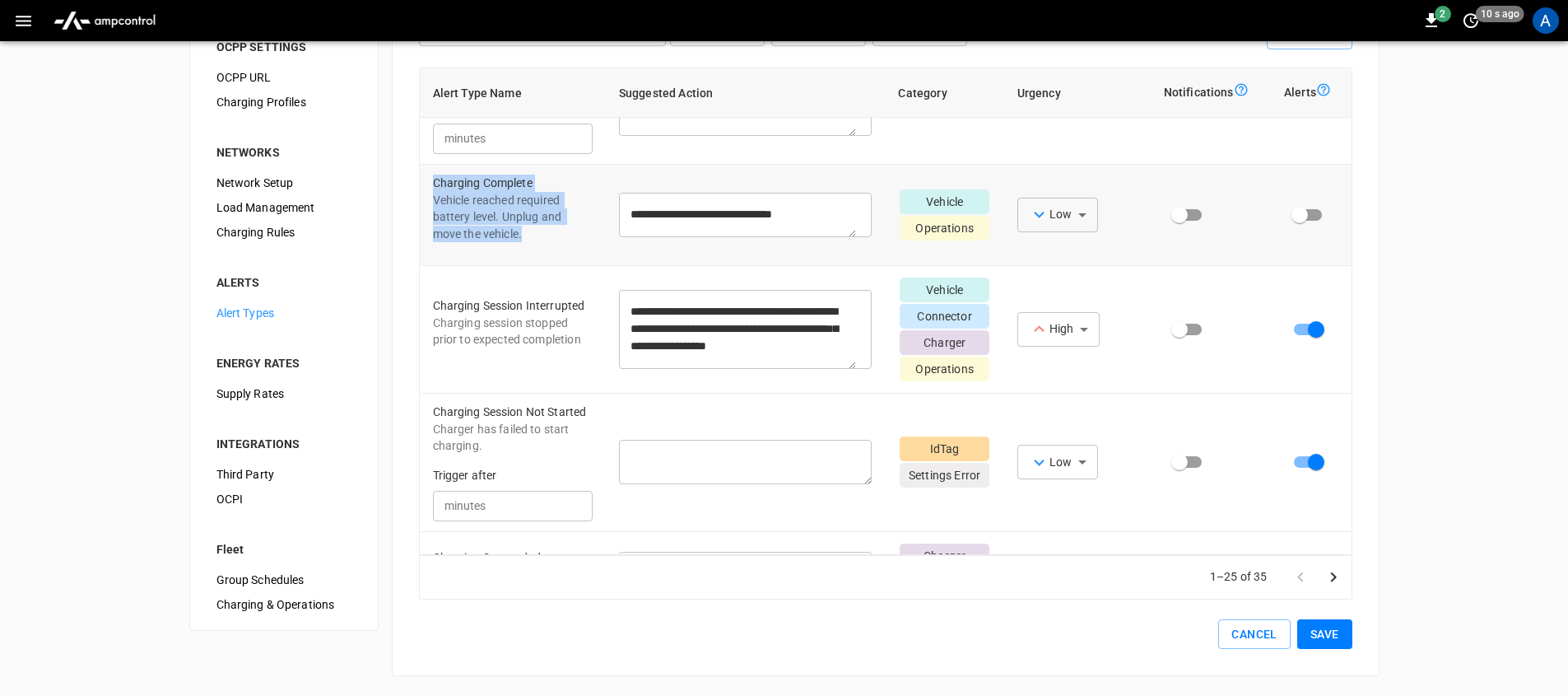 drag, startPoint x: 562, startPoint y: 262, endPoint x: 429, endPoint y: 194, distance: 149.37537 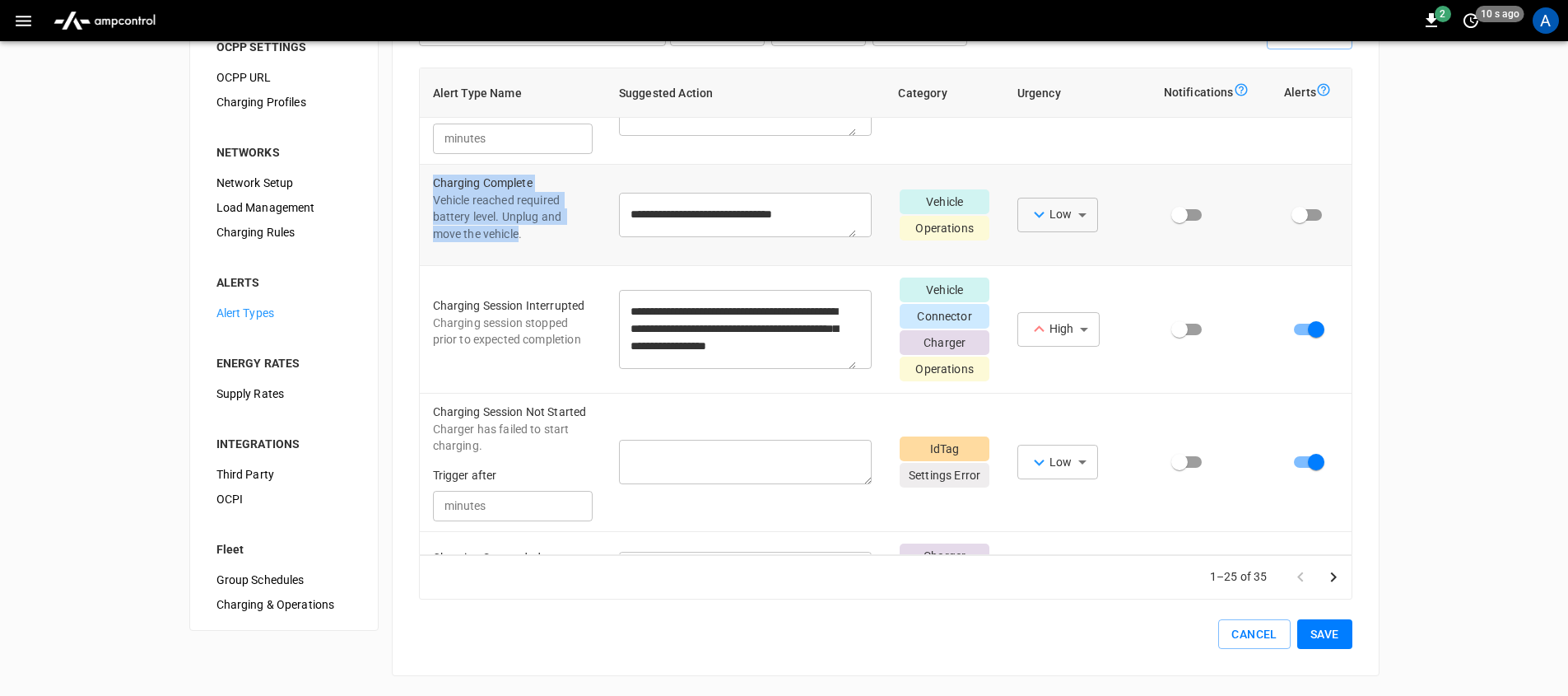 drag, startPoint x: 430, startPoint y: 194, endPoint x: 515, endPoint y: 256, distance: 105.2093 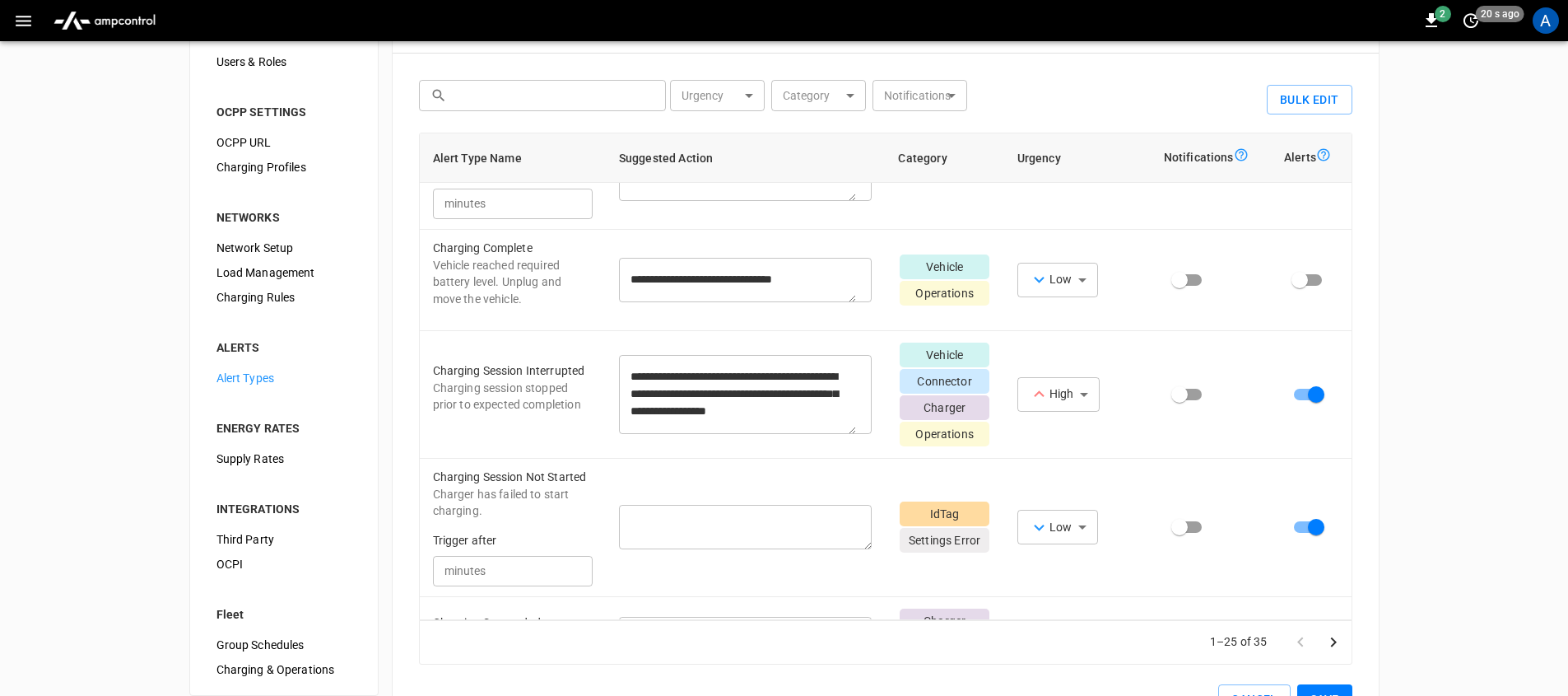 scroll, scrollTop: 0, scrollLeft: 0, axis: both 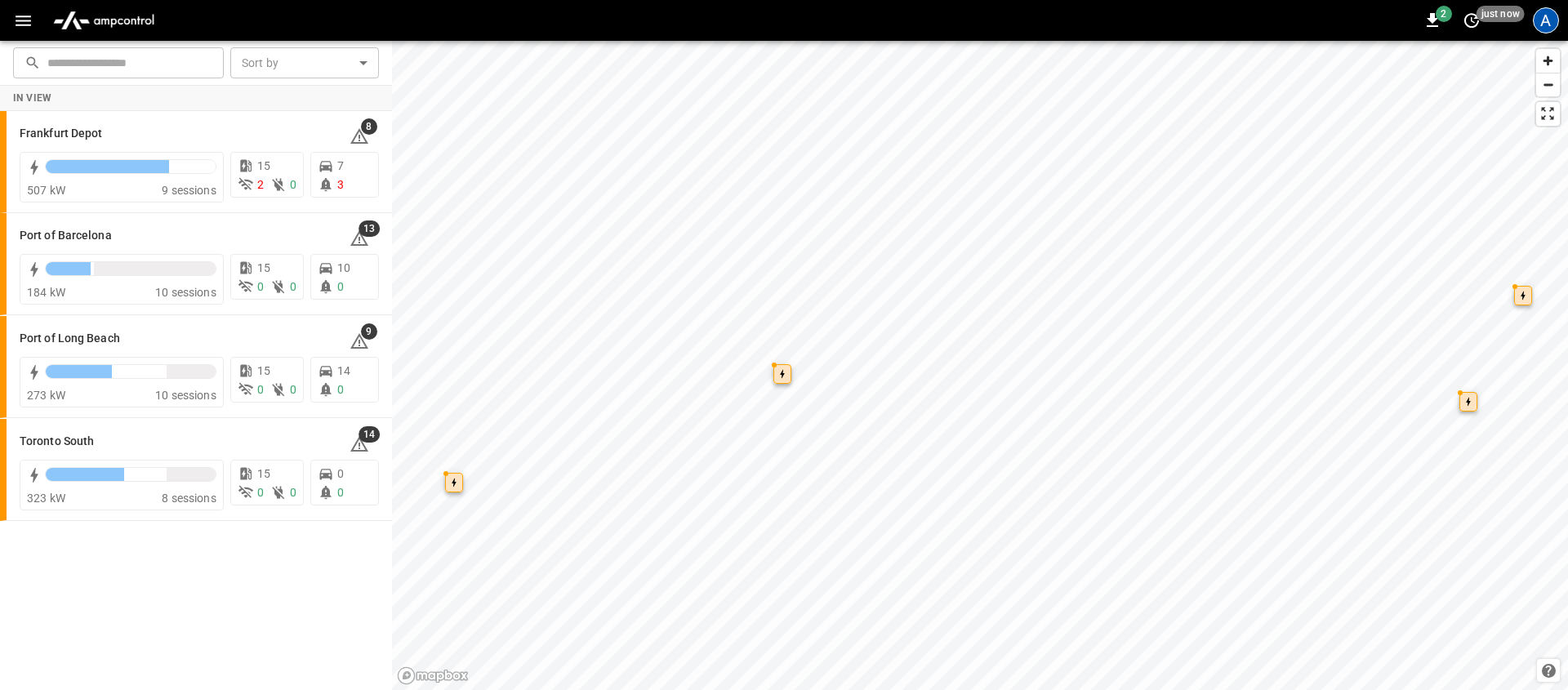 click on "A" at bounding box center [1546, 20] 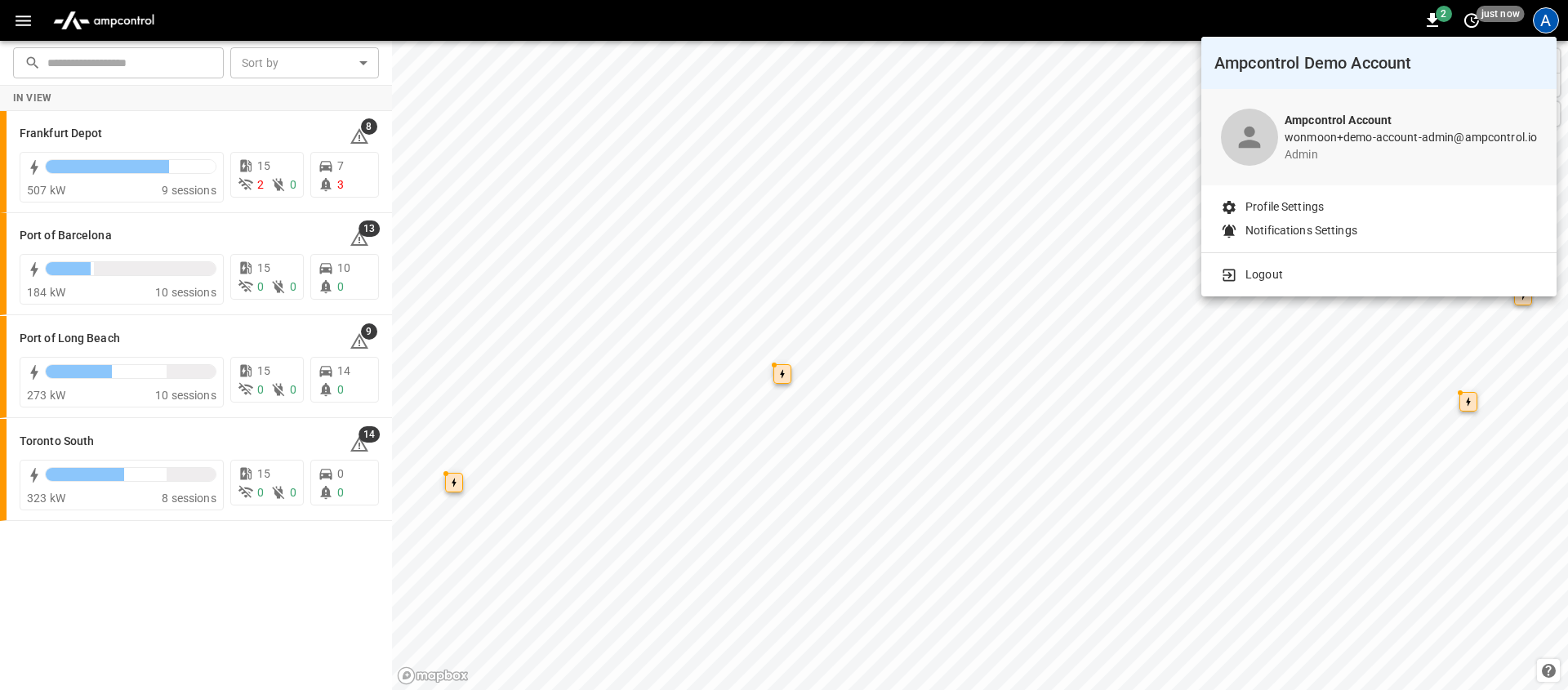 click on "Logout" at bounding box center [1379, 271] 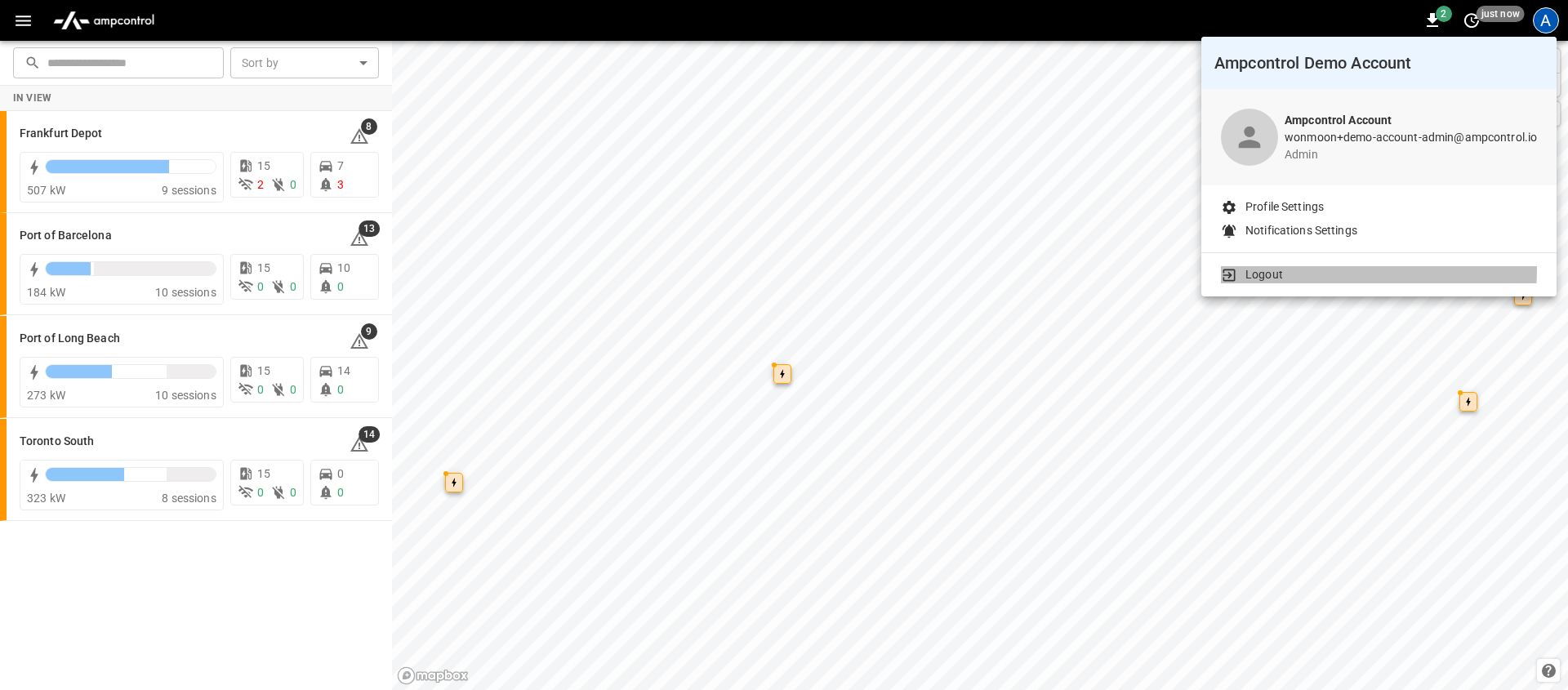 click on "Logout" at bounding box center [1264, 274] 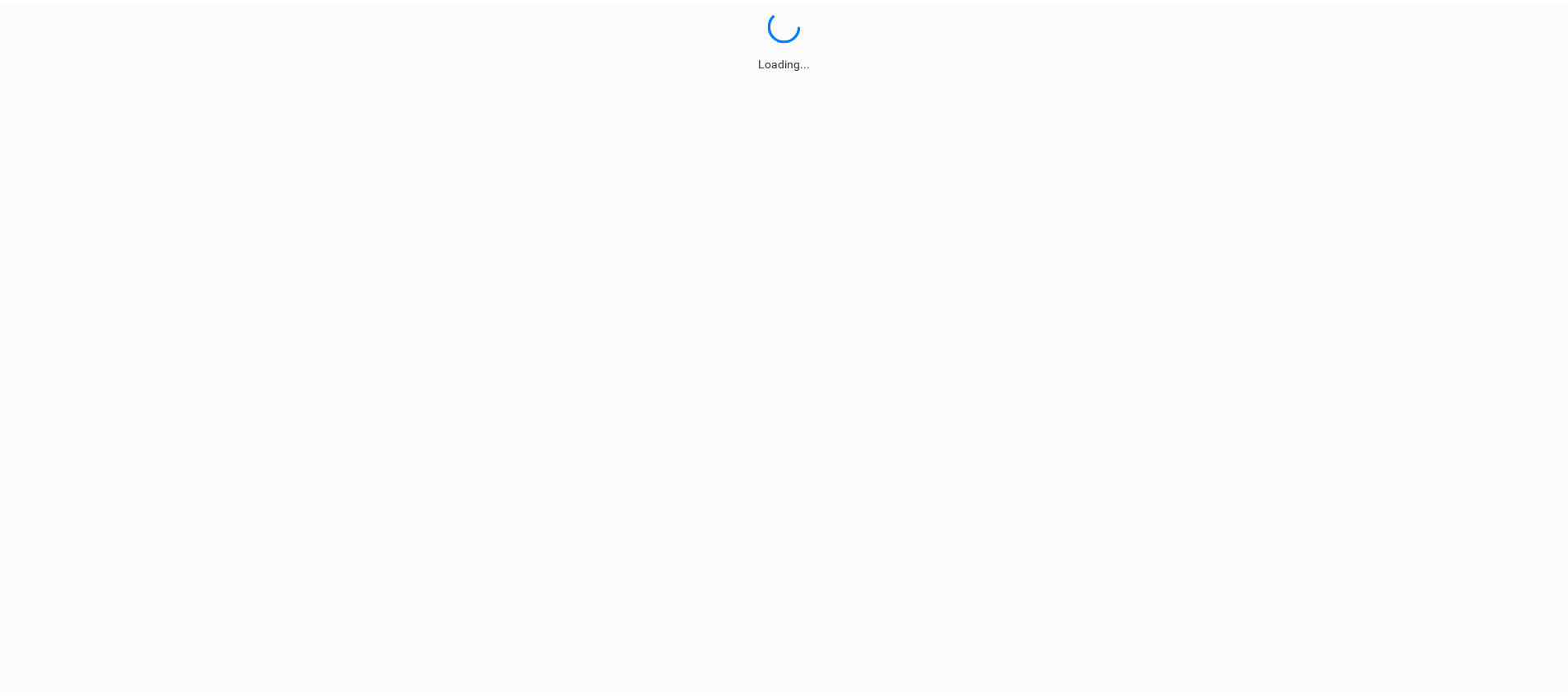 scroll, scrollTop: 0, scrollLeft: 0, axis: both 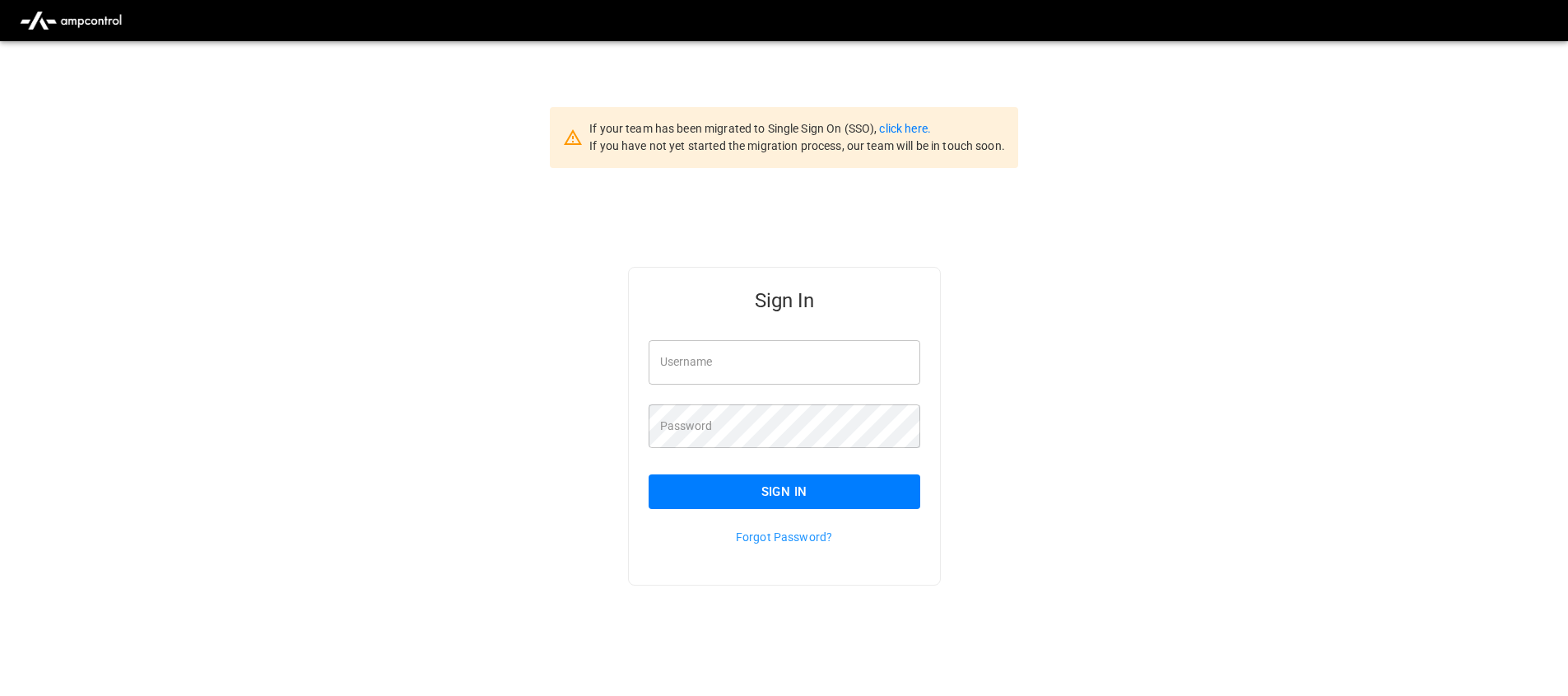 click on "If your team has been migrated to Single Sign On (SSO),   click here. If you have not yet started the migration process, our team will be in touch soon." at bounding box center [784, 138] 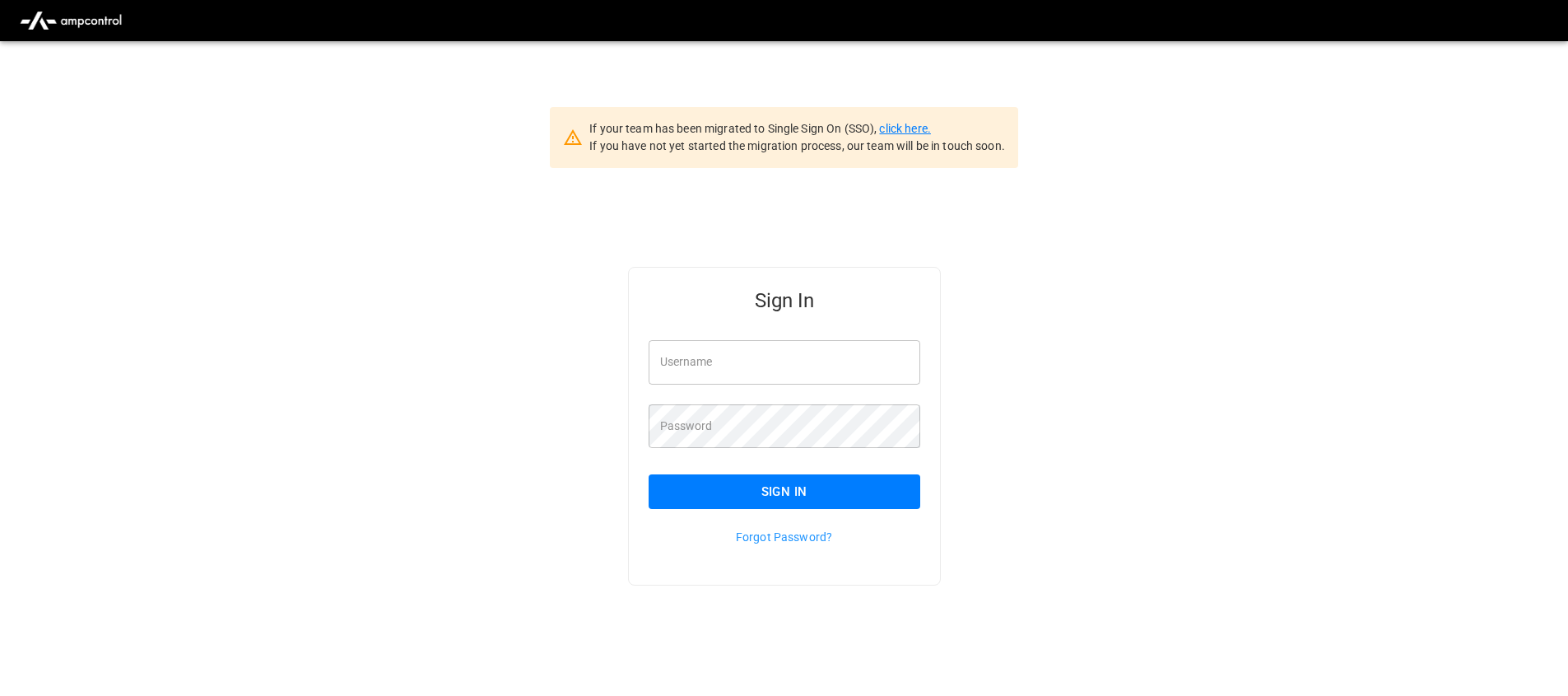 click on "click here." at bounding box center (905, 128) 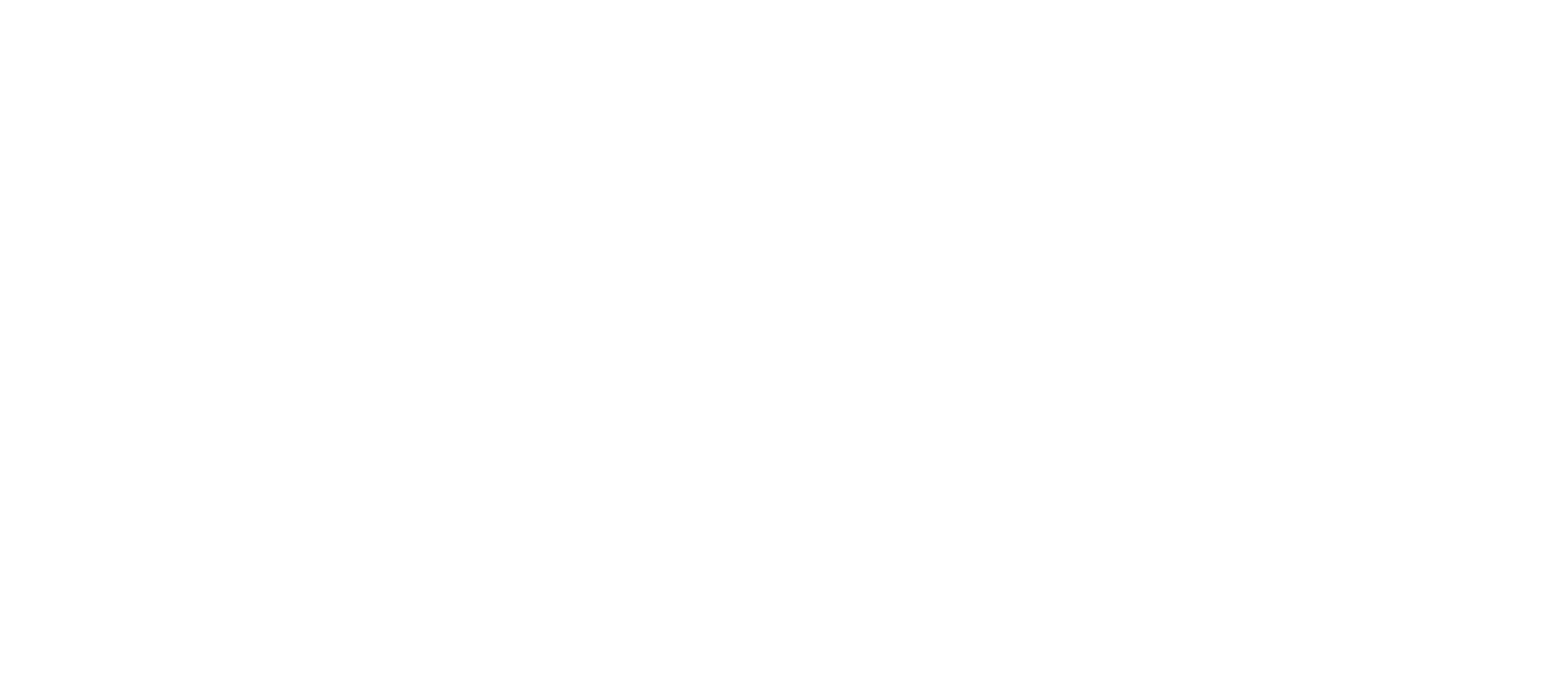scroll, scrollTop: 0, scrollLeft: 0, axis: both 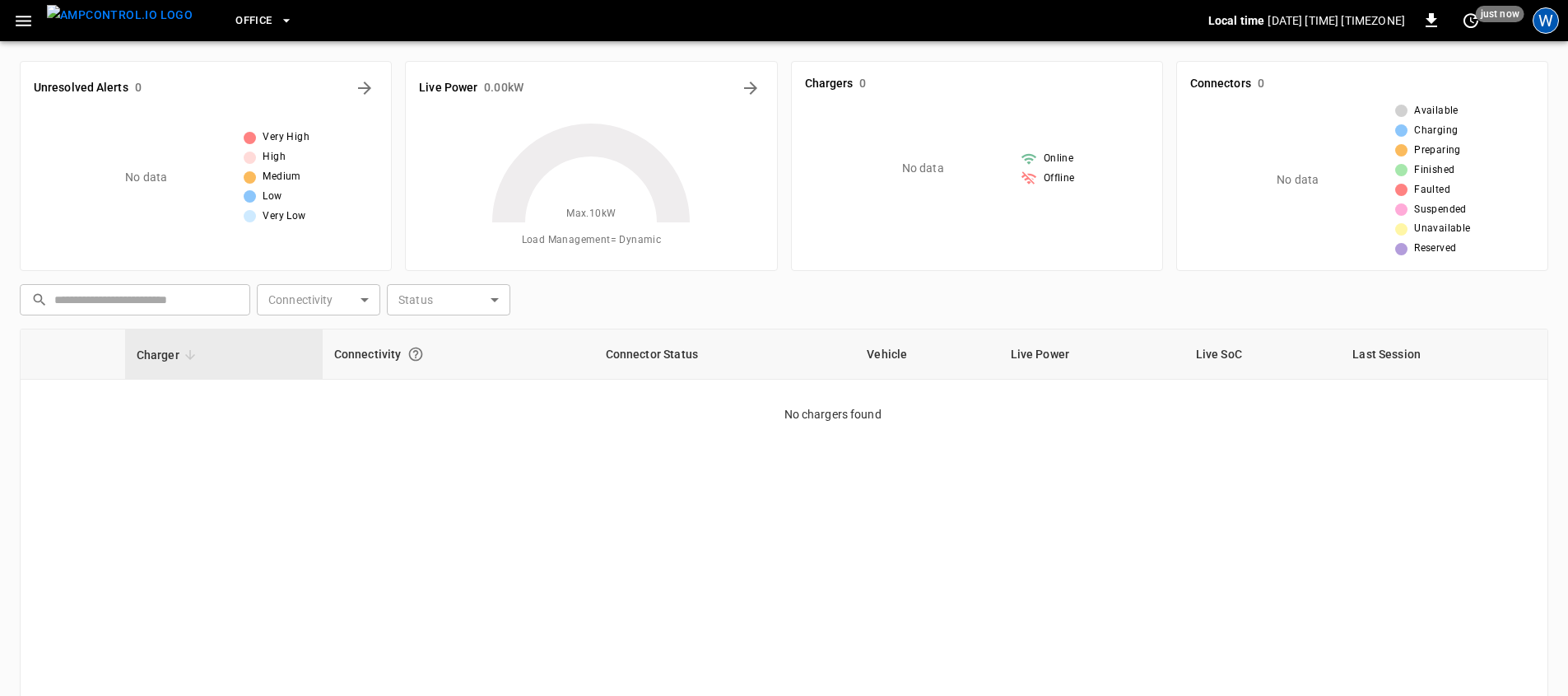 click on "W" at bounding box center [1546, 21] 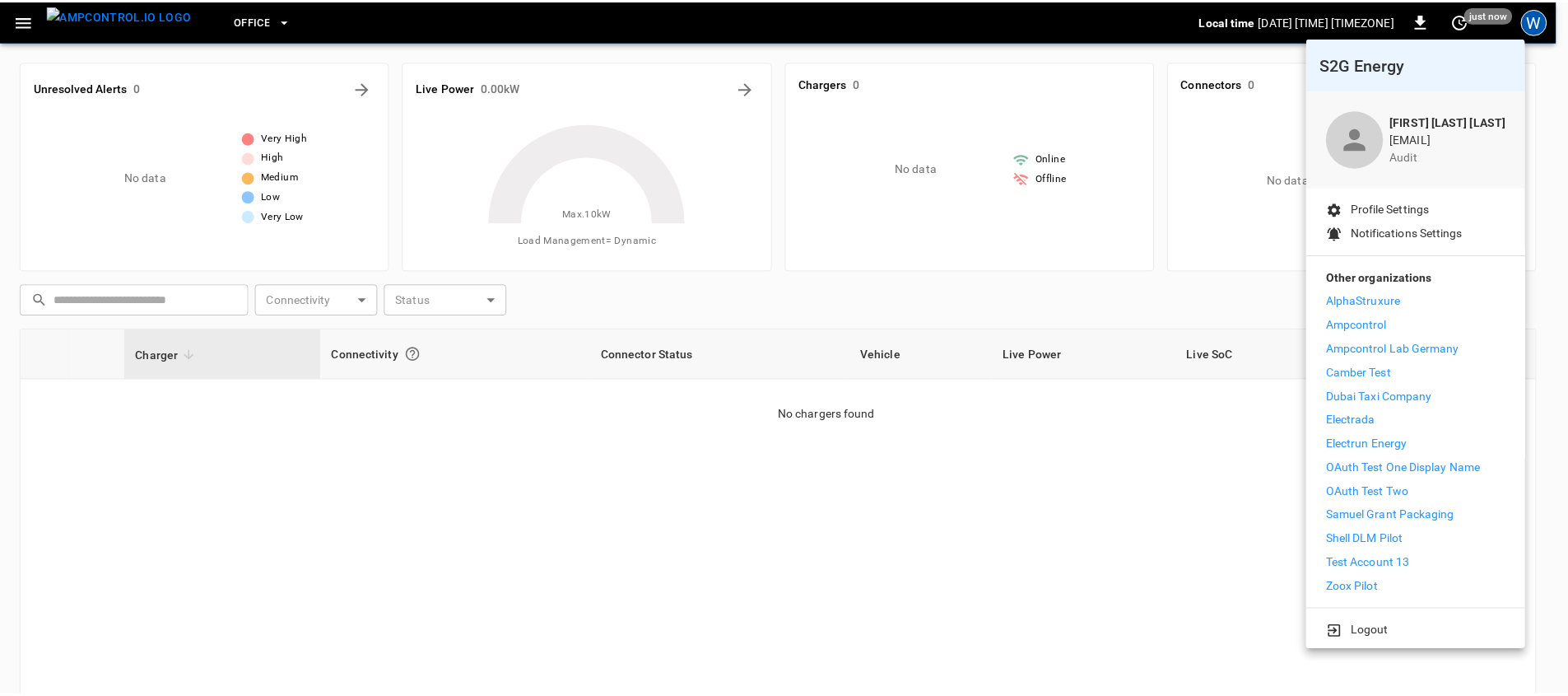 scroll, scrollTop: 3, scrollLeft: 0, axis: vertical 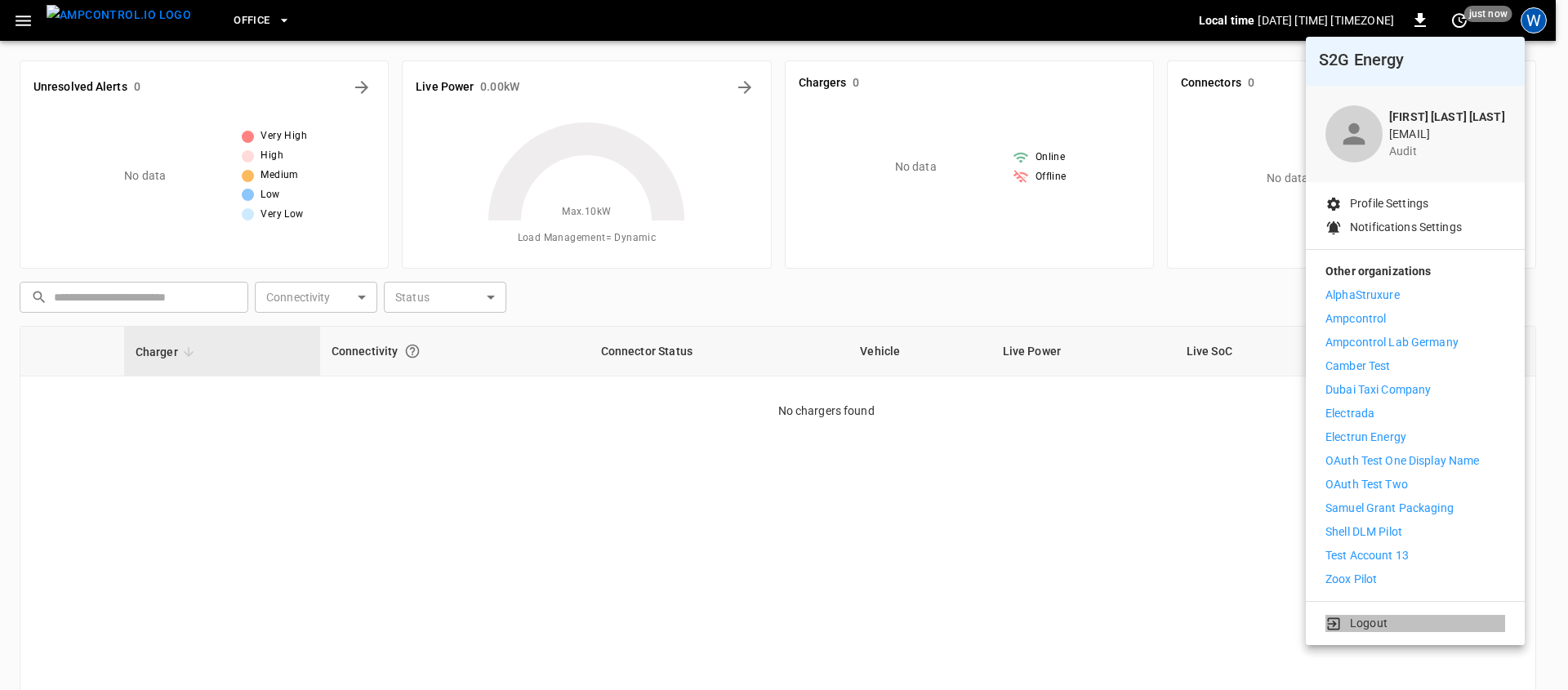 click on "Logout" at bounding box center [1369, 623] 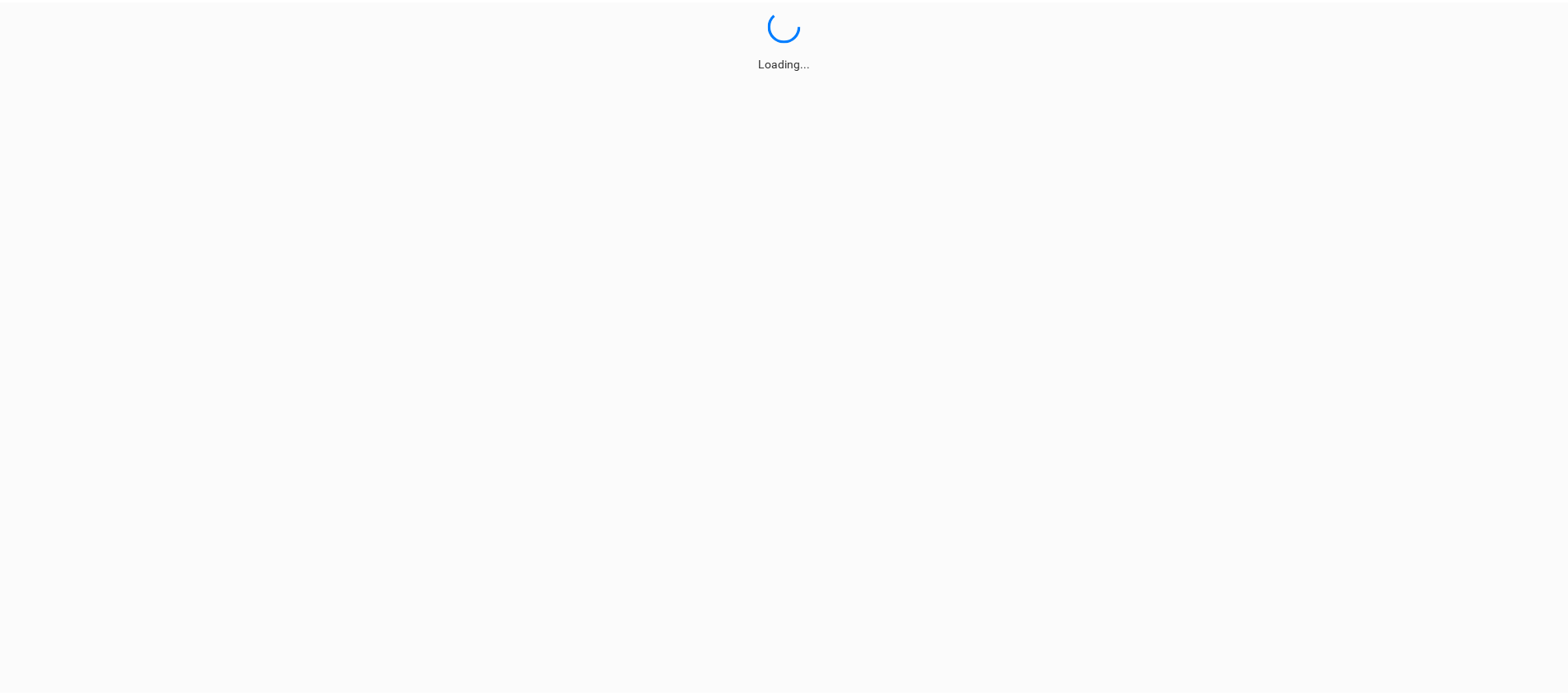 scroll, scrollTop: 0, scrollLeft: 0, axis: both 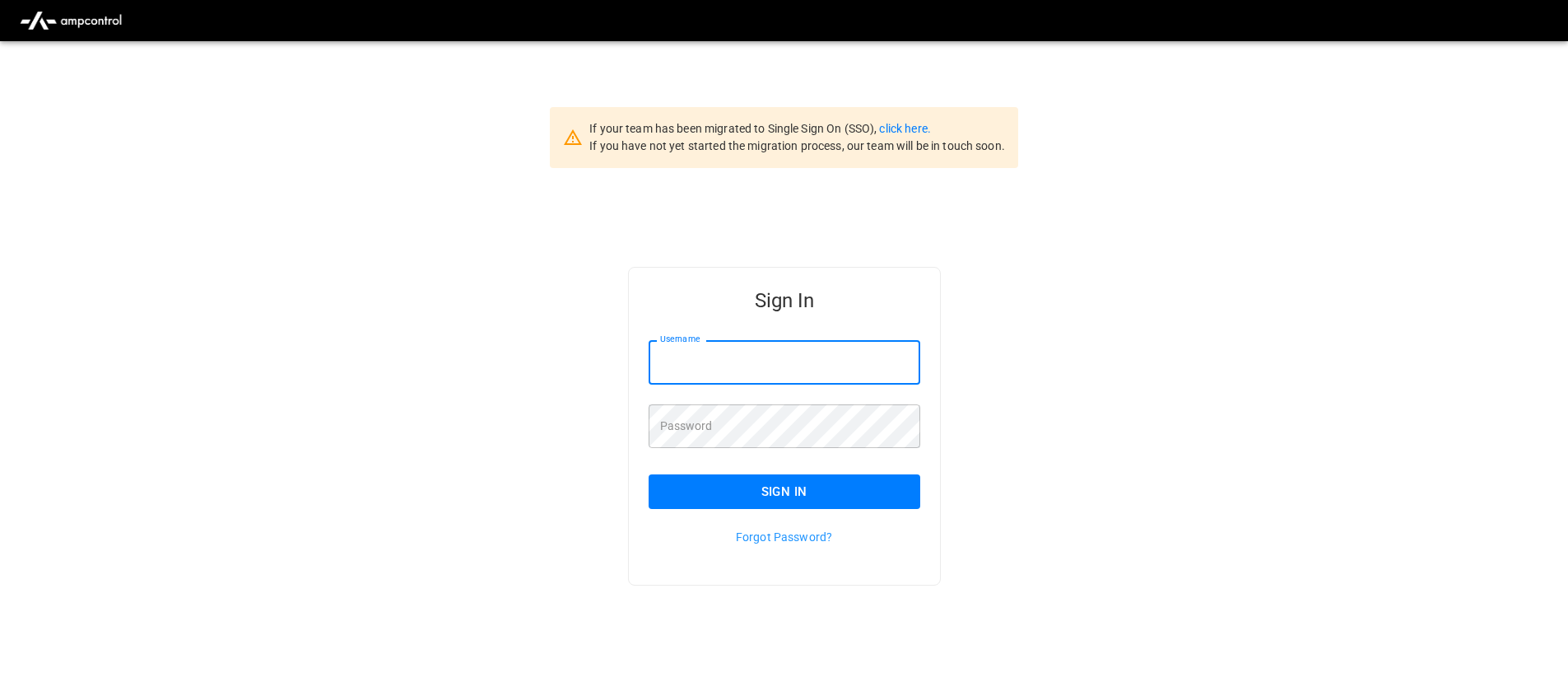 click on "Username" at bounding box center [784, 362] 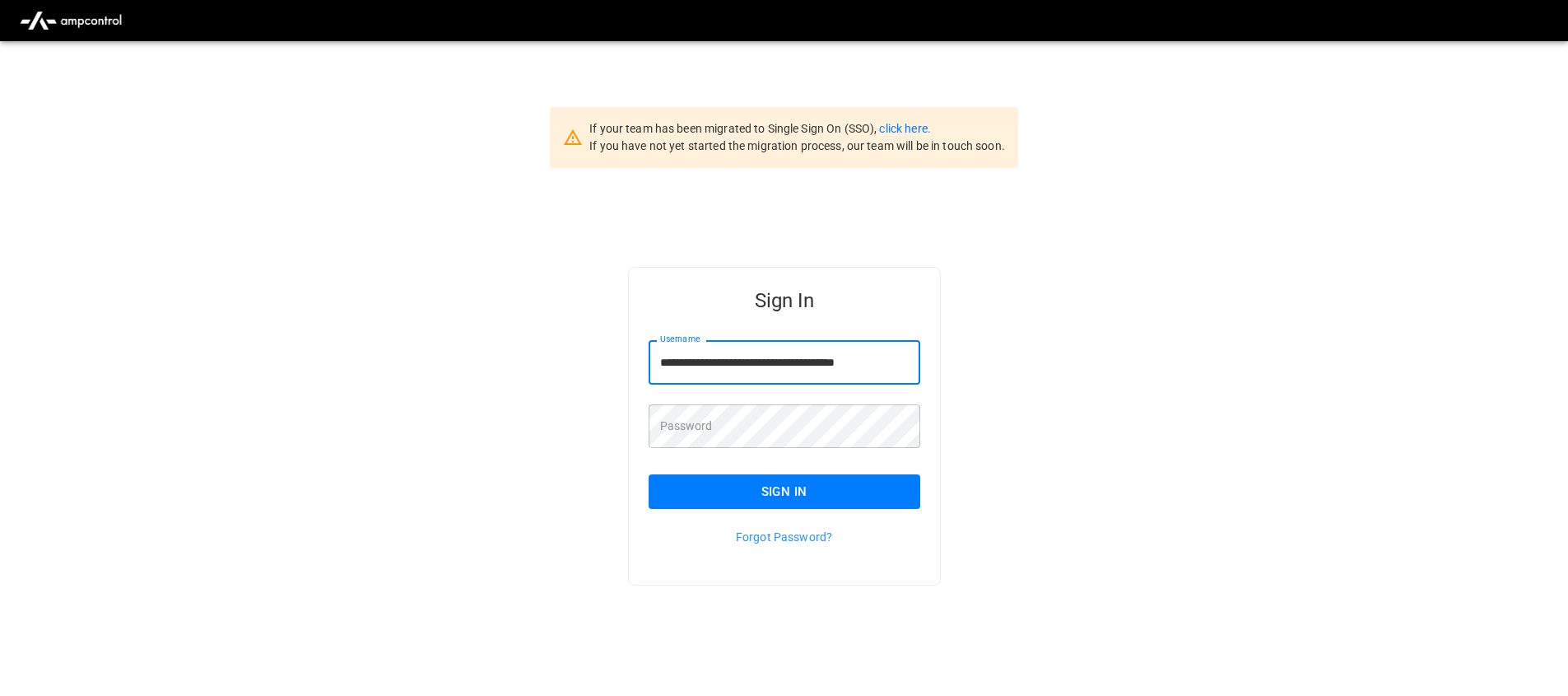 type on "**********" 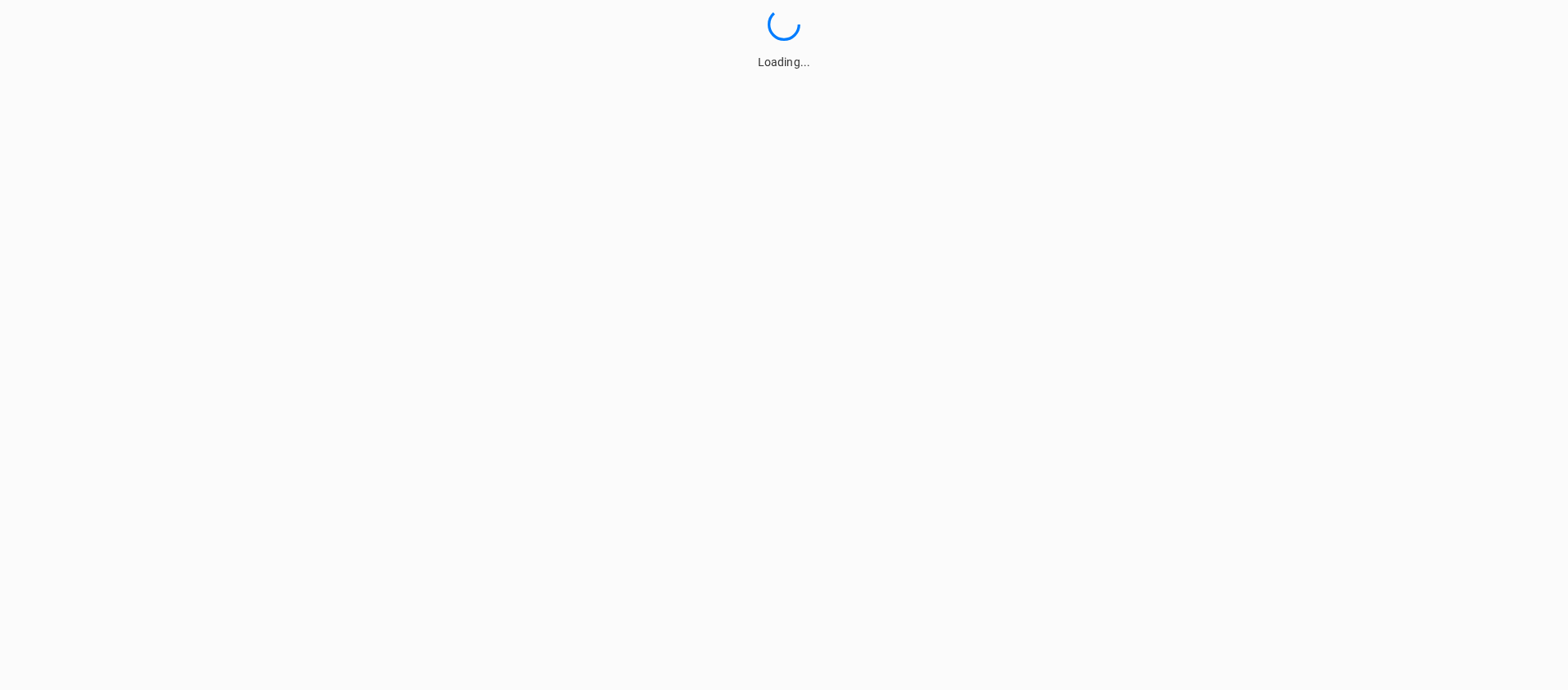 scroll, scrollTop: 0, scrollLeft: 0, axis: both 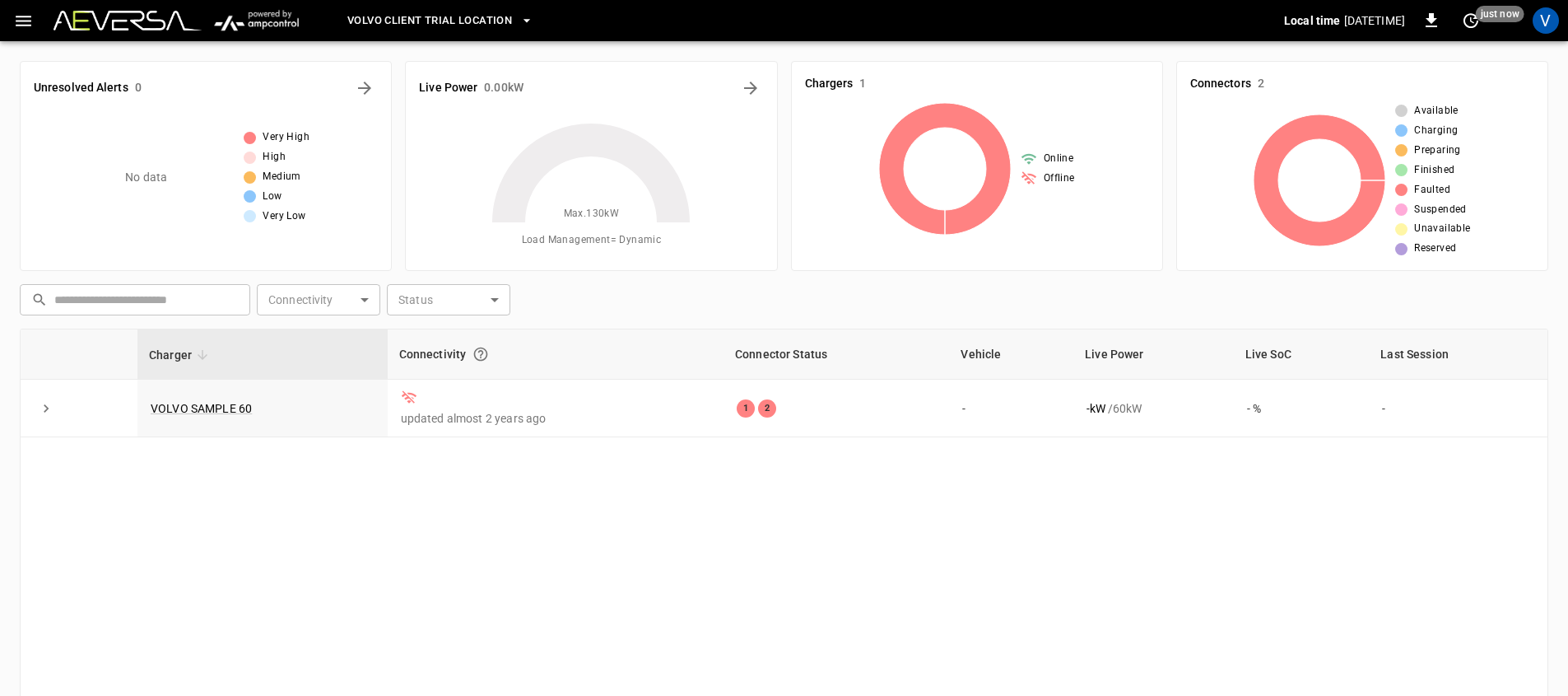 click on "Volvo client trial location" at bounding box center (430, 21) 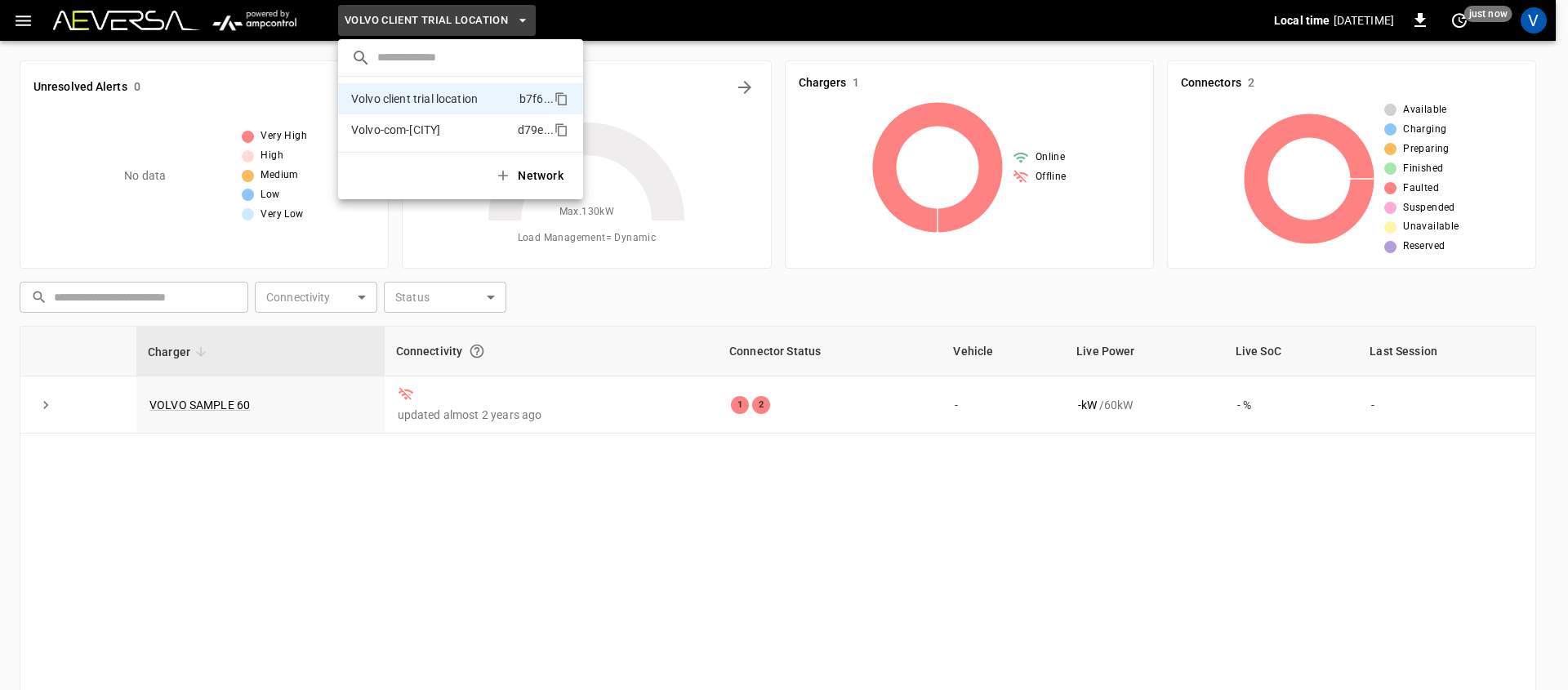 click on "Volvo-com-[CITY]" at bounding box center (395, 130) 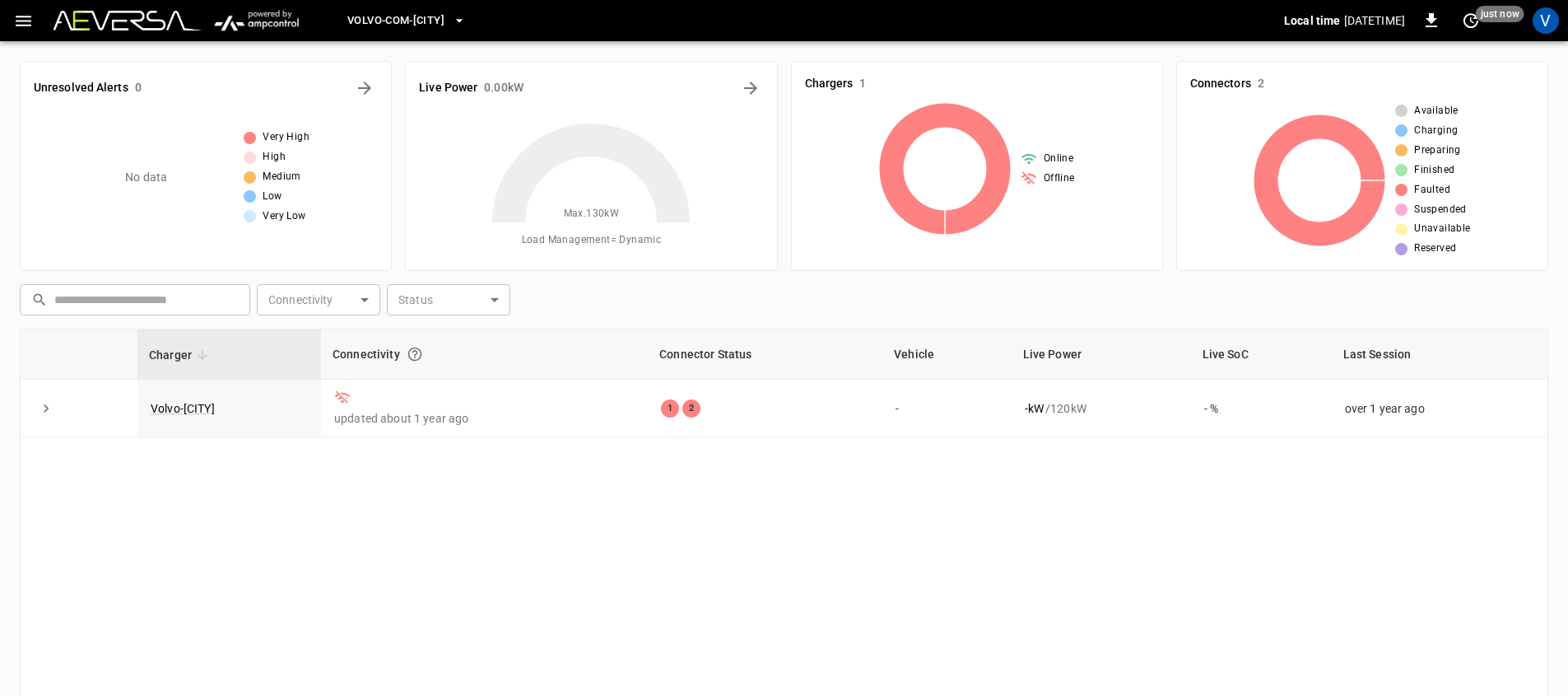 click on "Volvo-com-[CITY]" at bounding box center [407, 21] 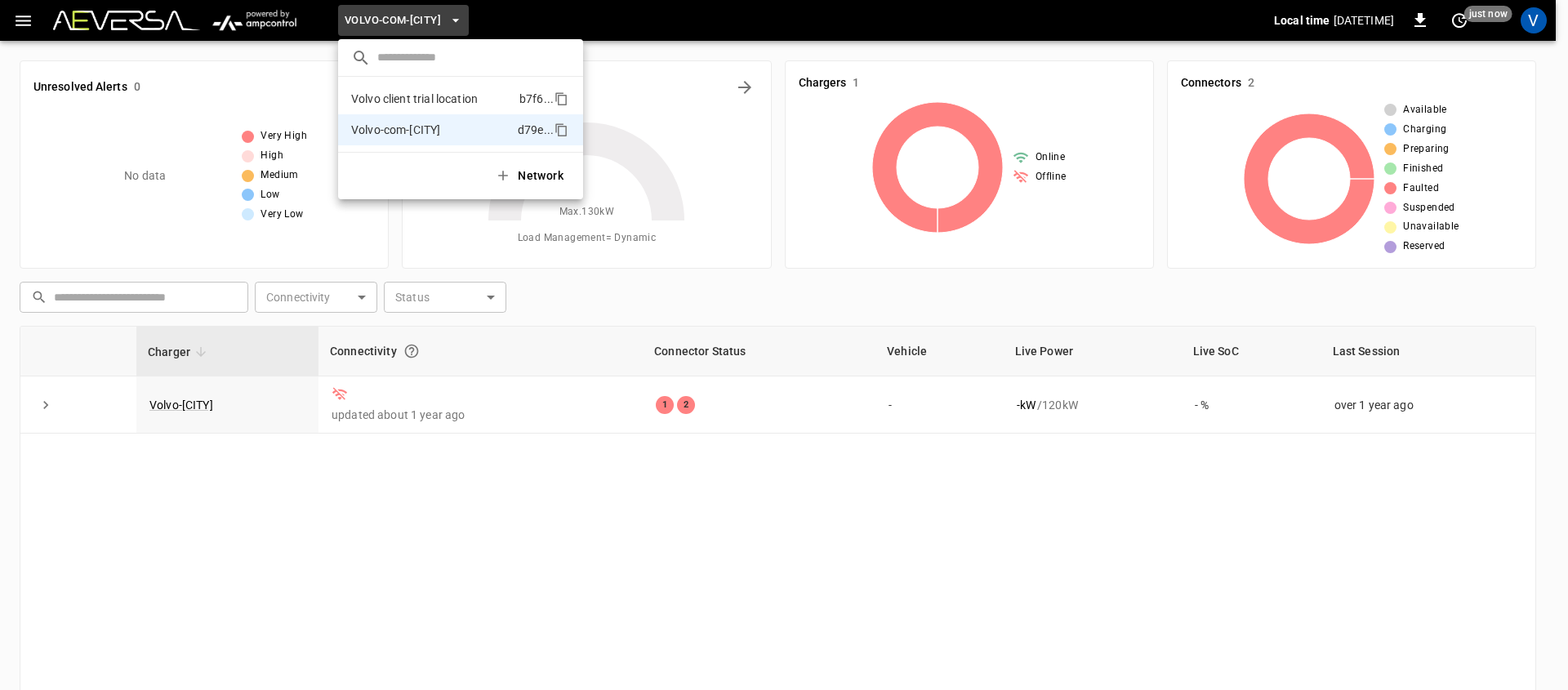 click on "Volvo client trial location" at bounding box center (414, 99) 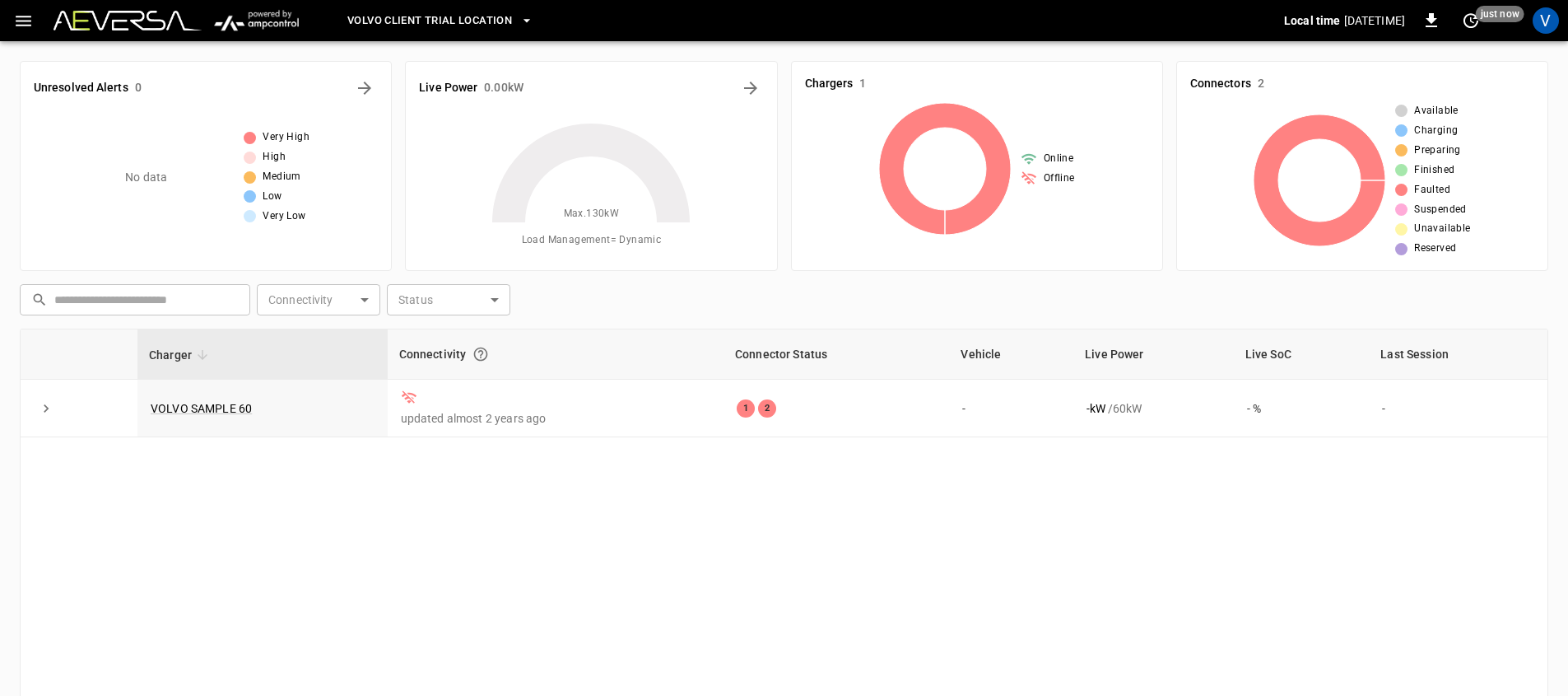click on "Volvo client trial location Local time [DATETIME] 0 just now V" at bounding box center (784, 21) 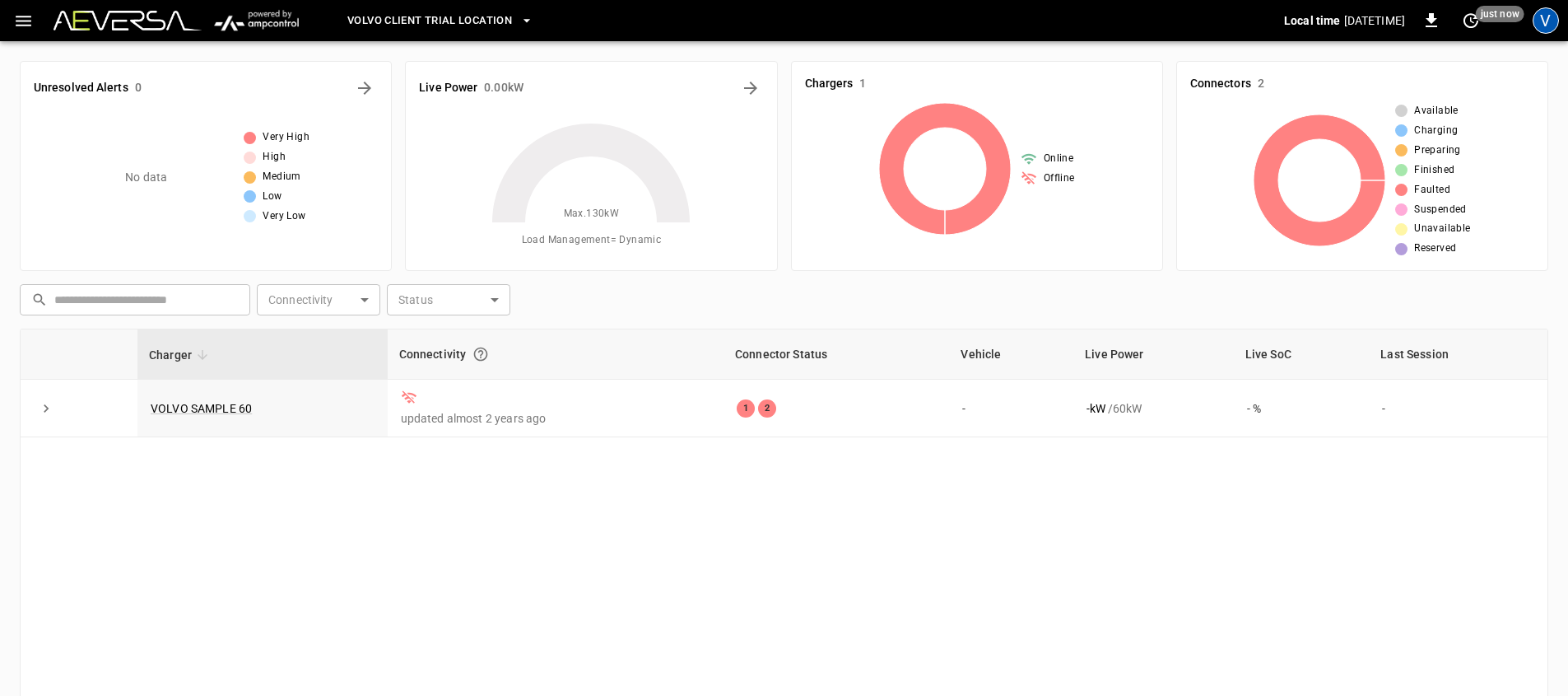 click on "V" at bounding box center (1546, 21) 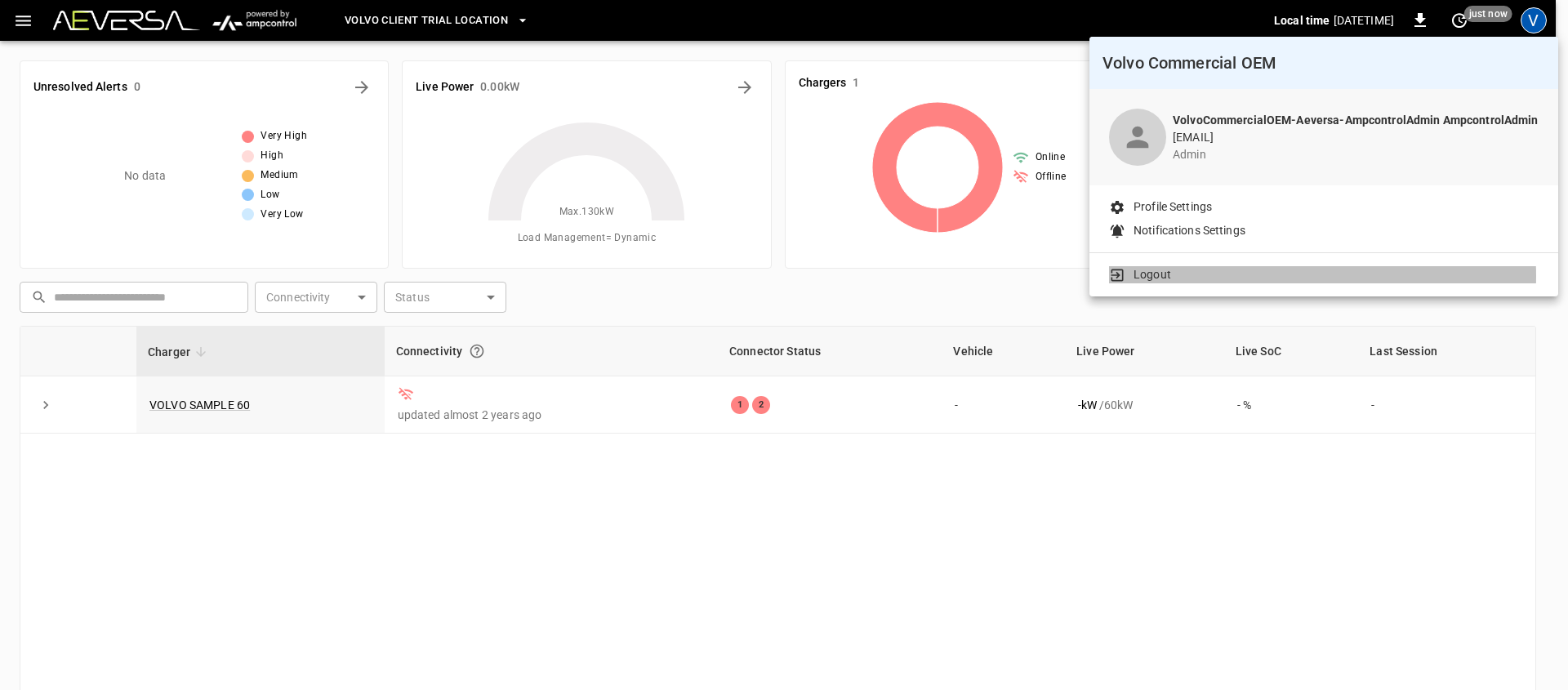 click on "Logout" at bounding box center (1324, 274) 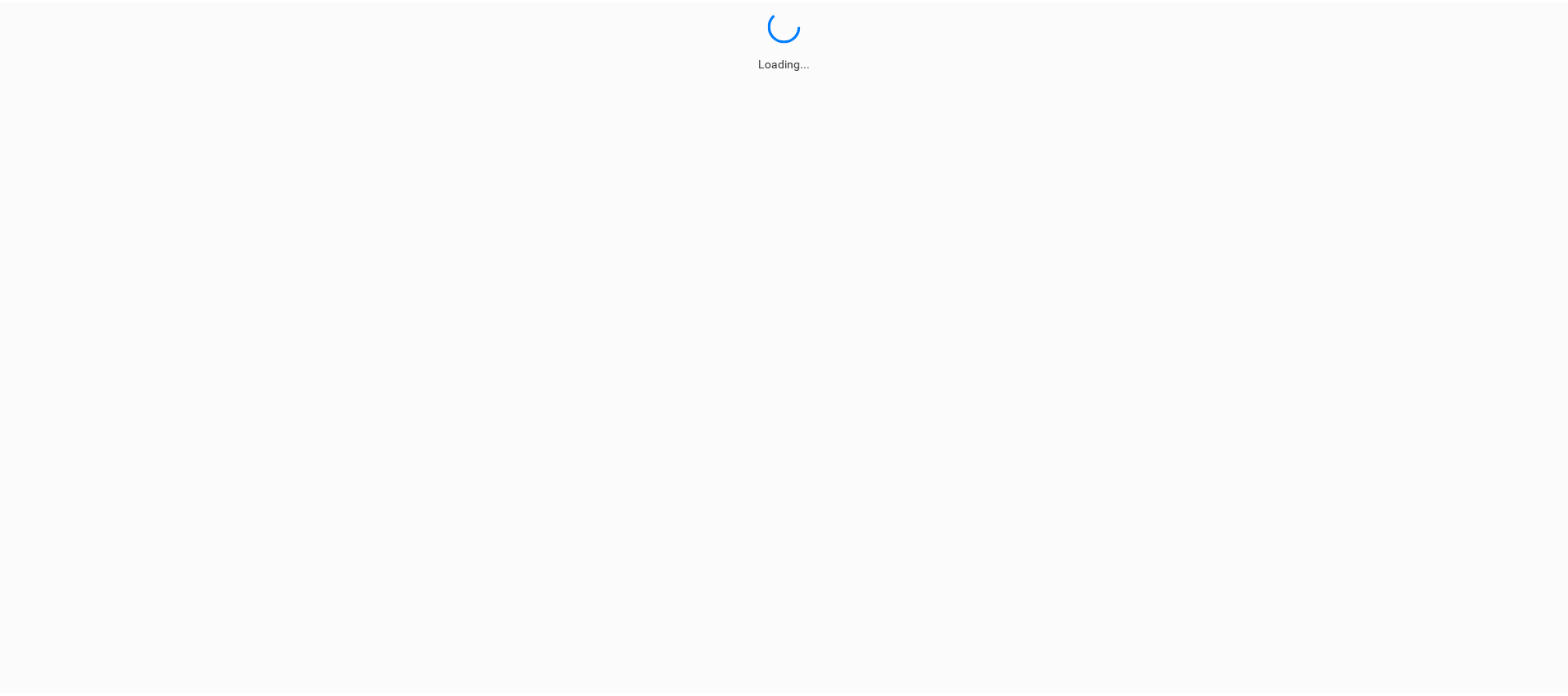 scroll, scrollTop: 0, scrollLeft: 0, axis: both 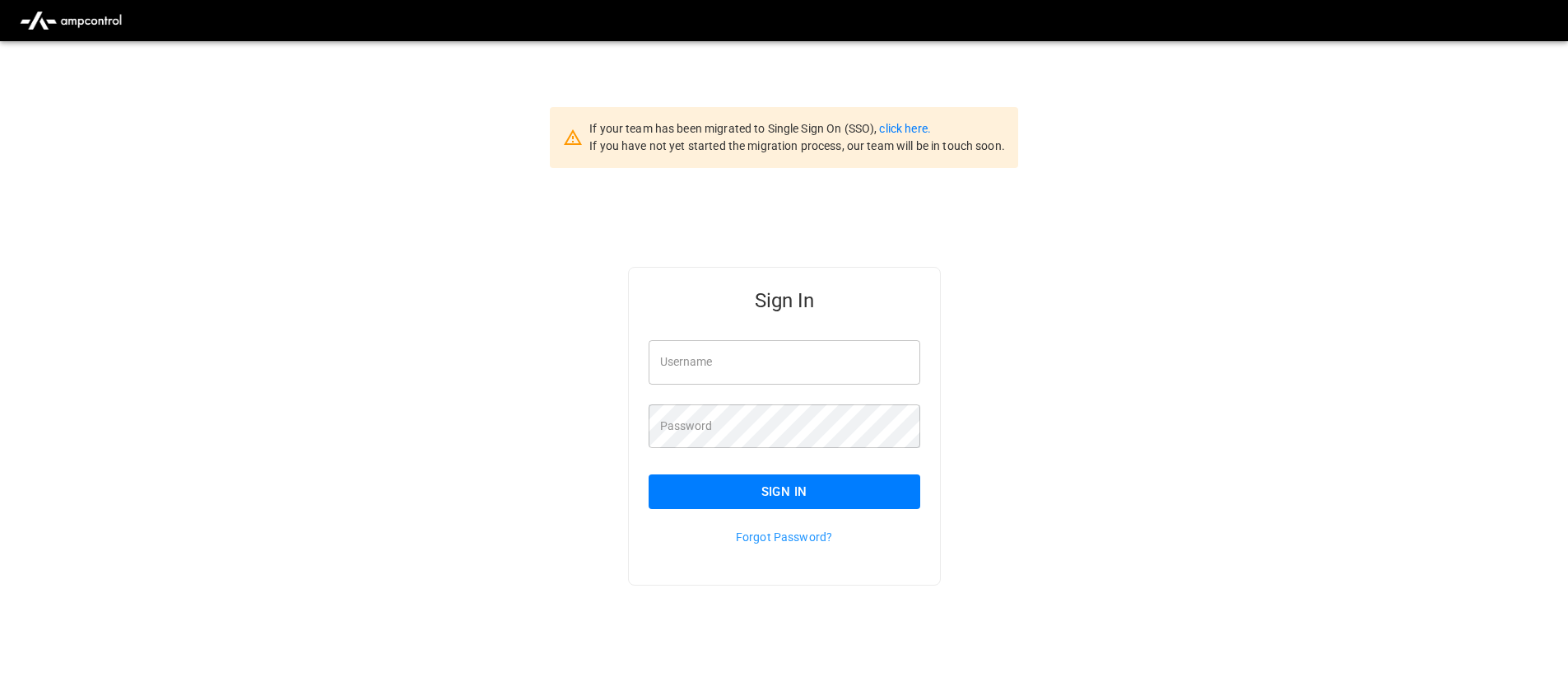 click on "Username" at bounding box center [784, 362] 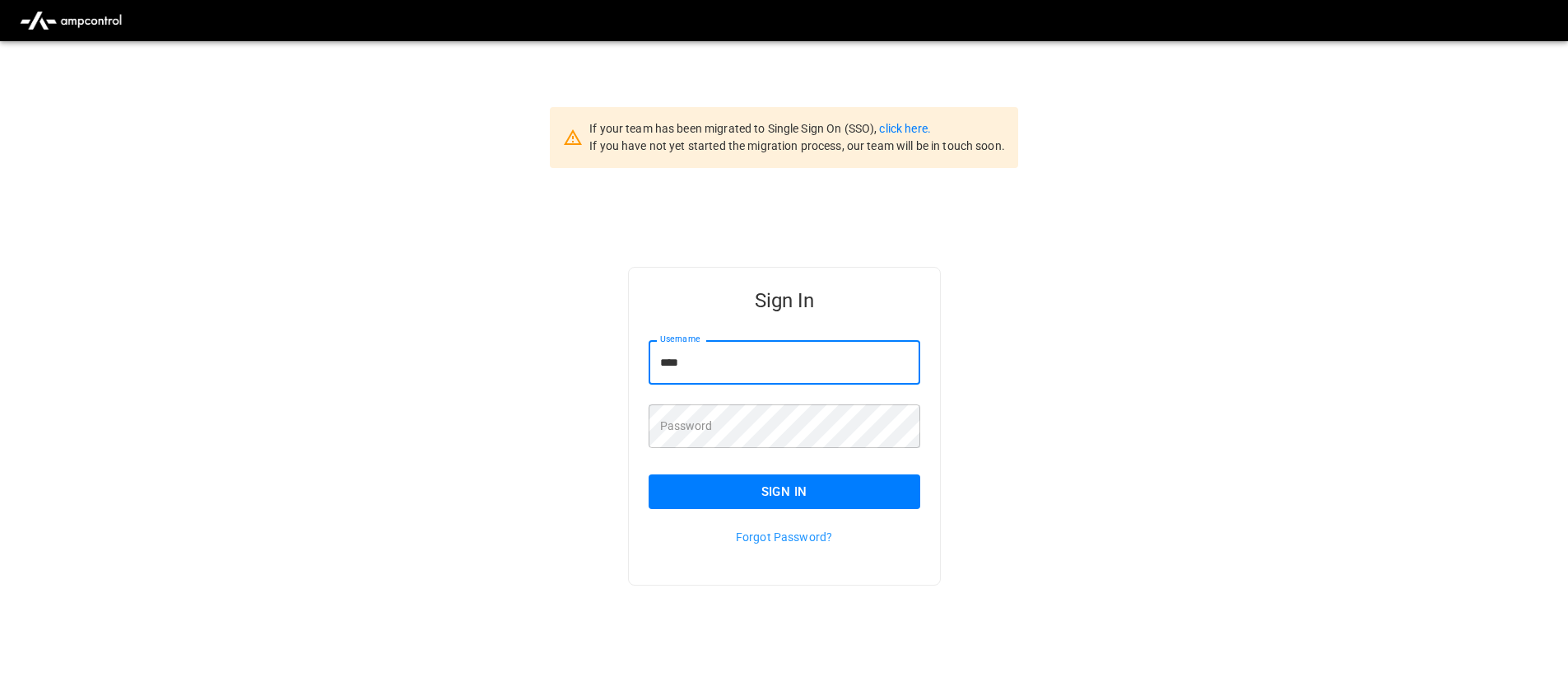 type on "*****" 